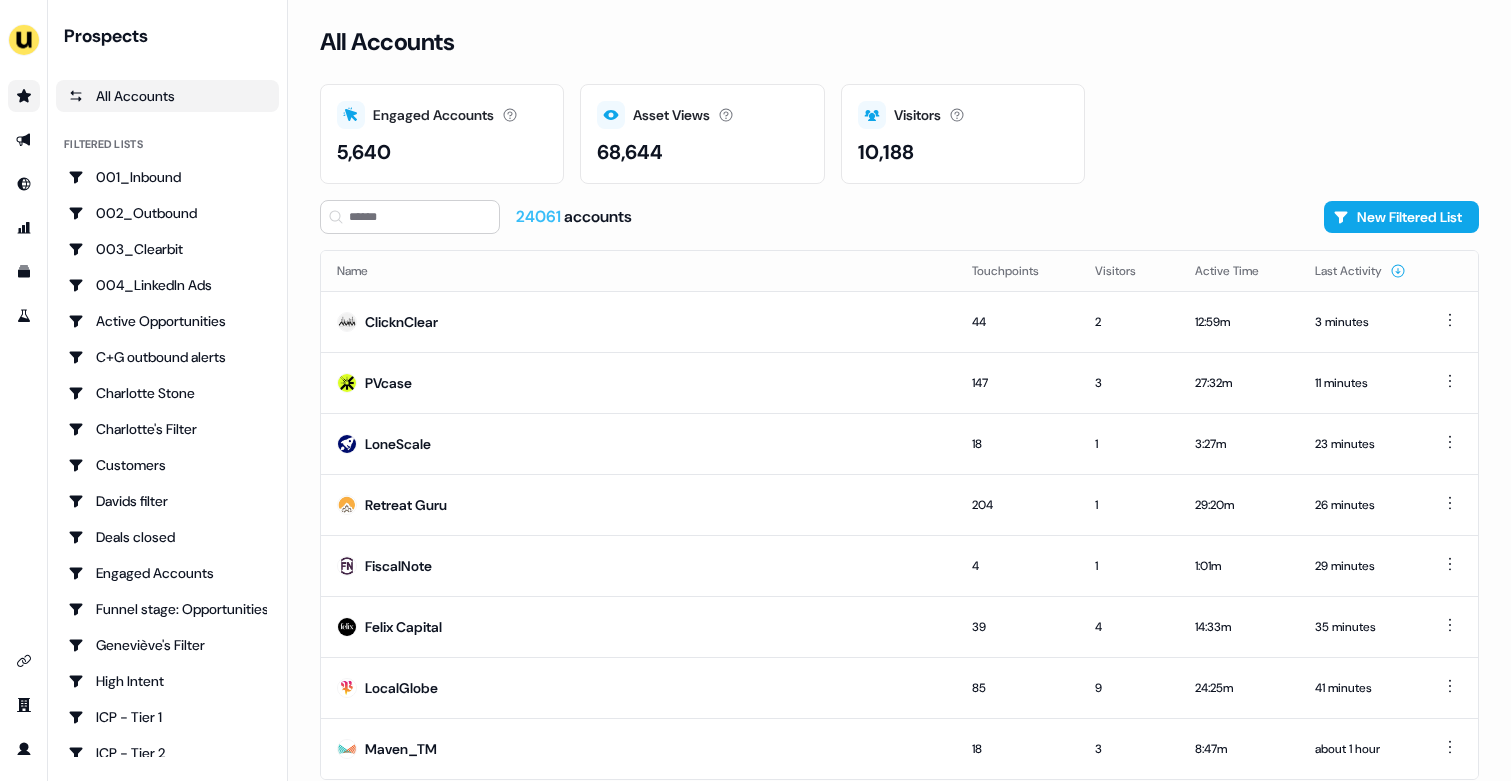 scroll, scrollTop: 0, scrollLeft: 0, axis: both 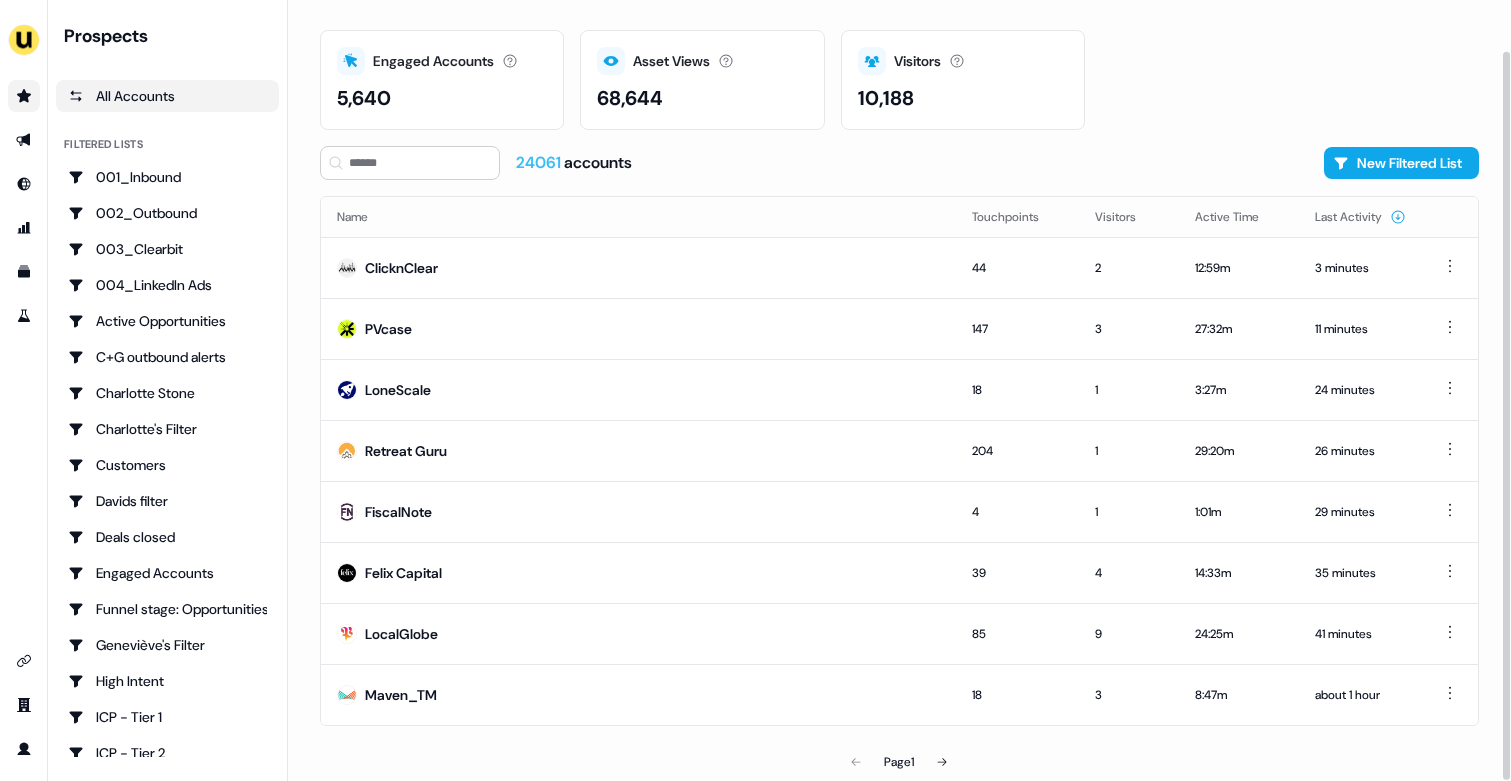 click on "24061" at bounding box center (540, 162) 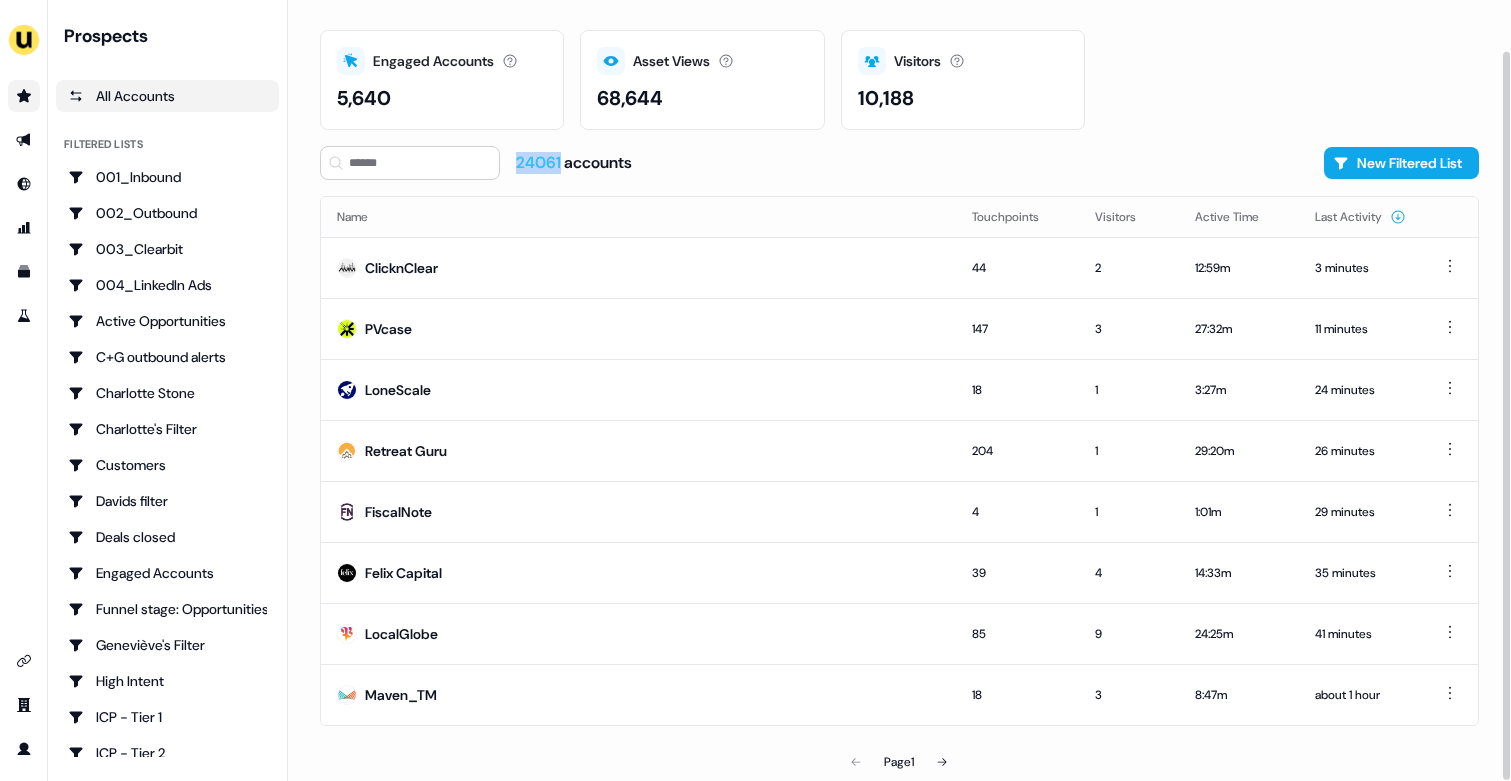 click on "24061" at bounding box center (540, 162) 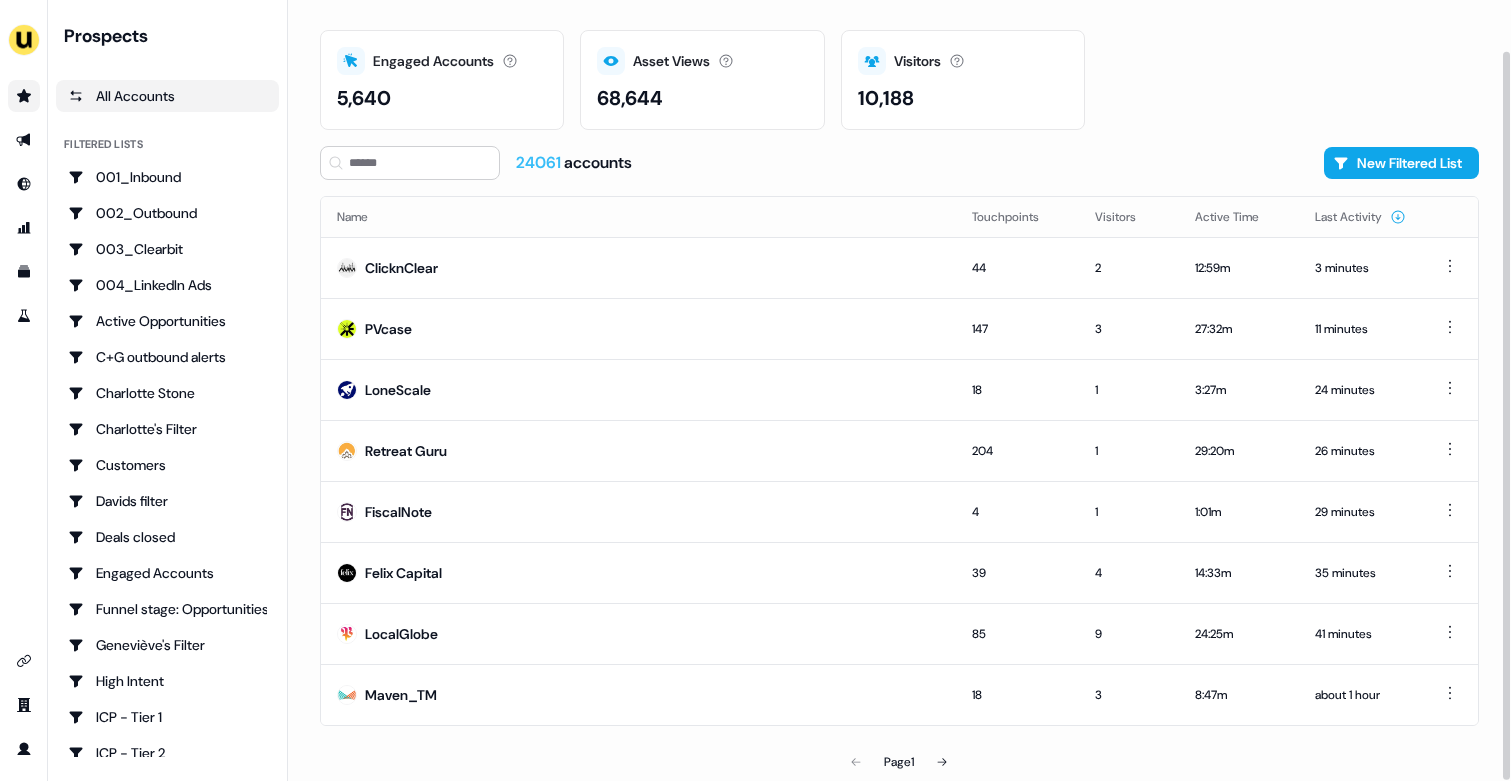 click on "All Accounts" at bounding box center (387, 0) 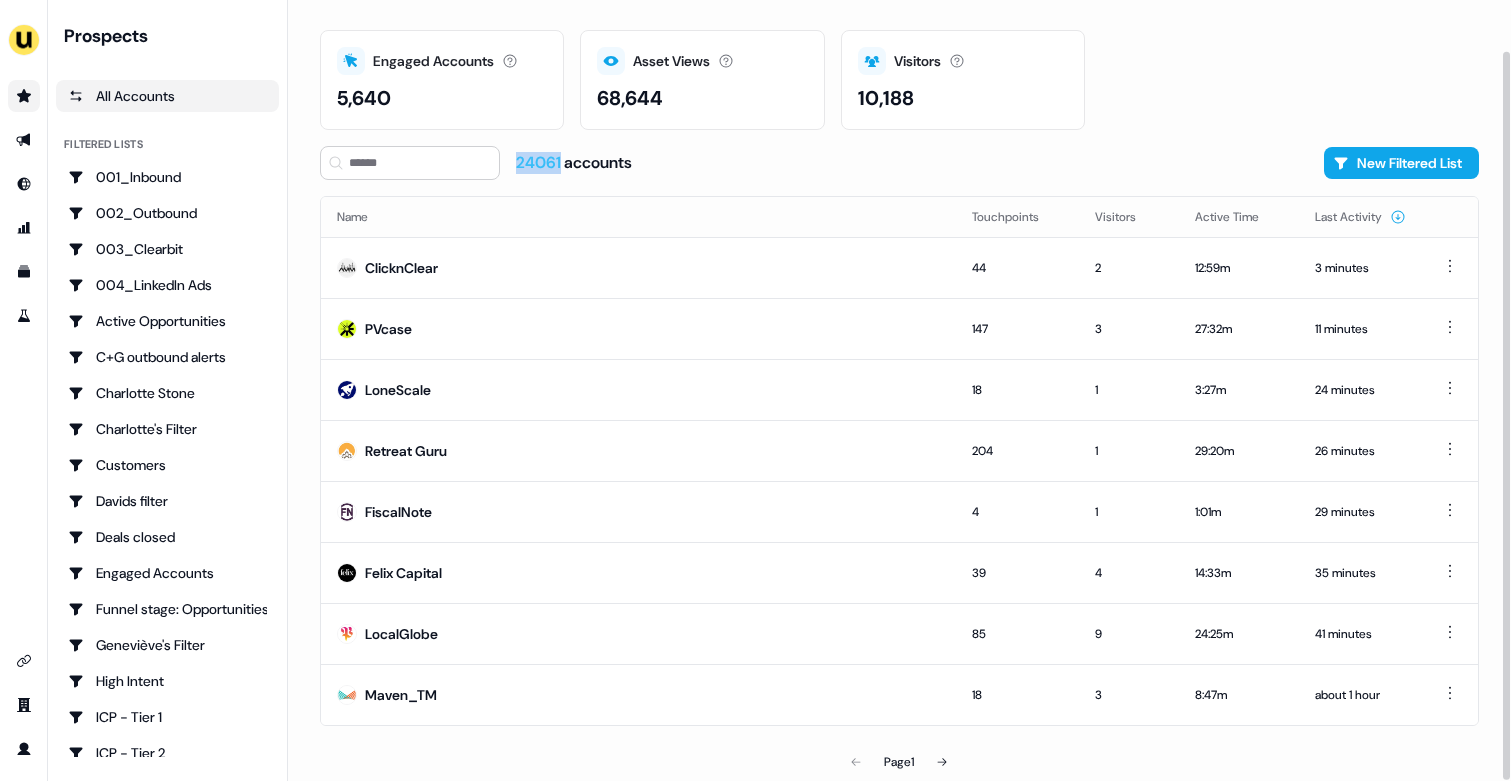 click on "24061" at bounding box center (540, 162) 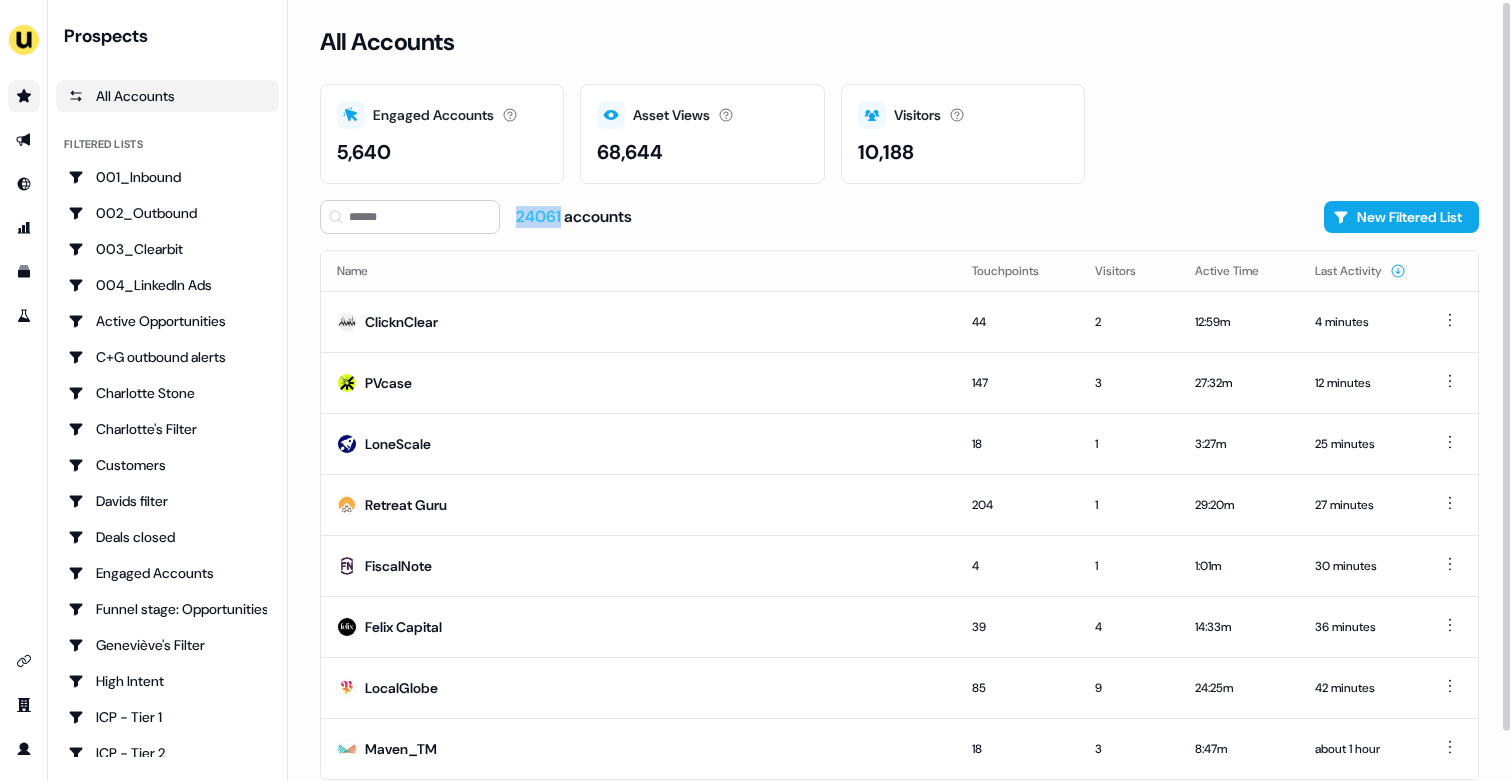 scroll, scrollTop: 54, scrollLeft: 0, axis: vertical 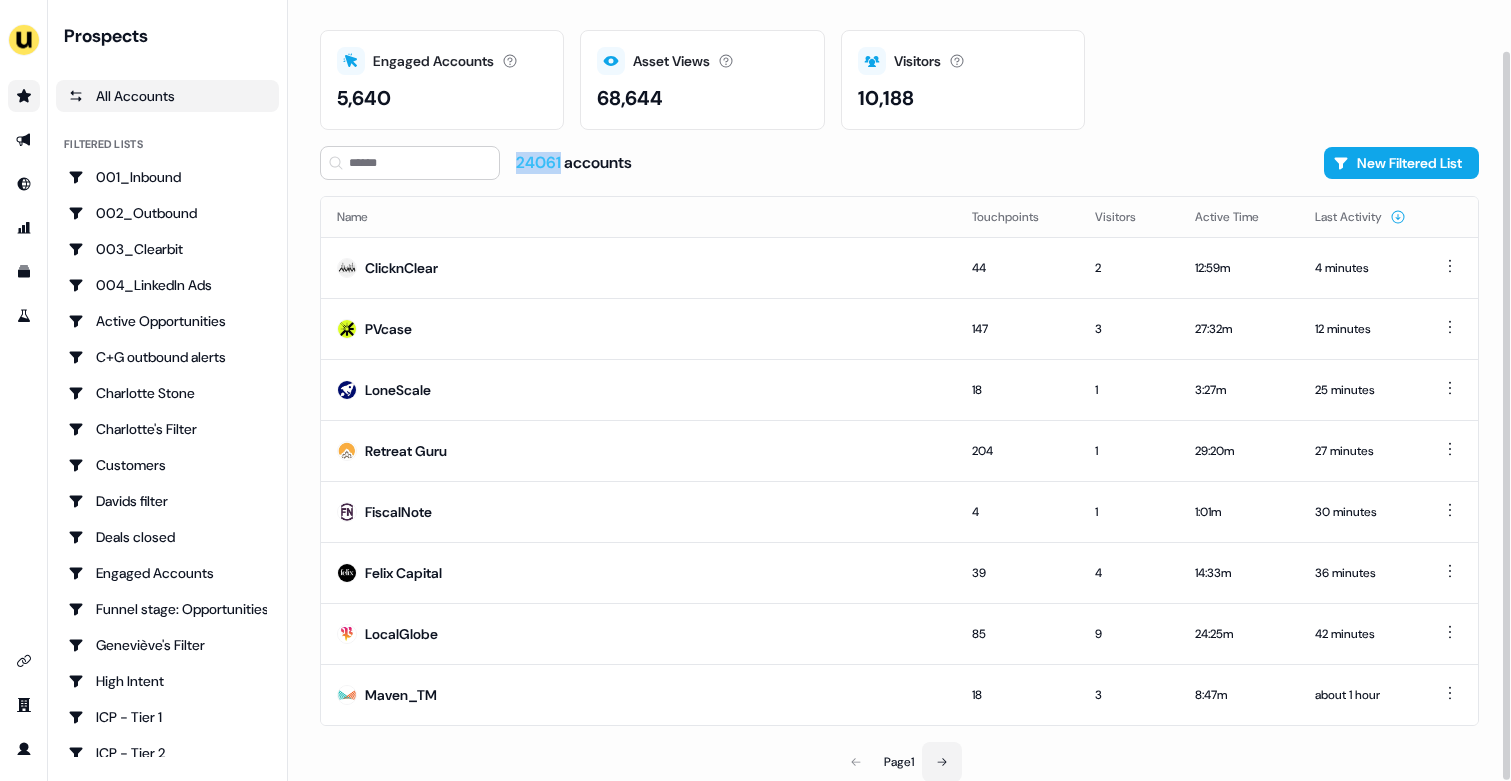 click at bounding box center [942, 762] 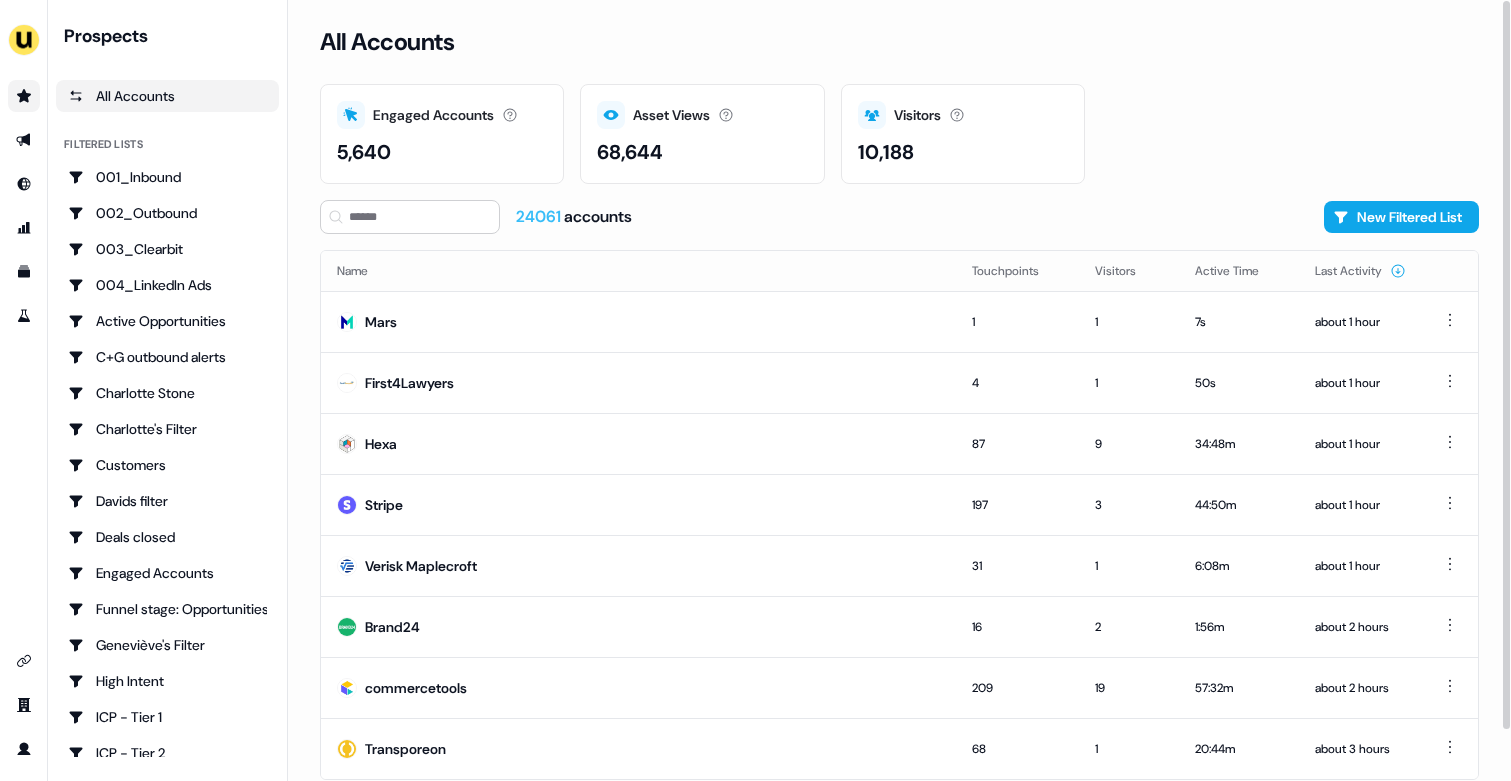 scroll, scrollTop: 54, scrollLeft: 0, axis: vertical 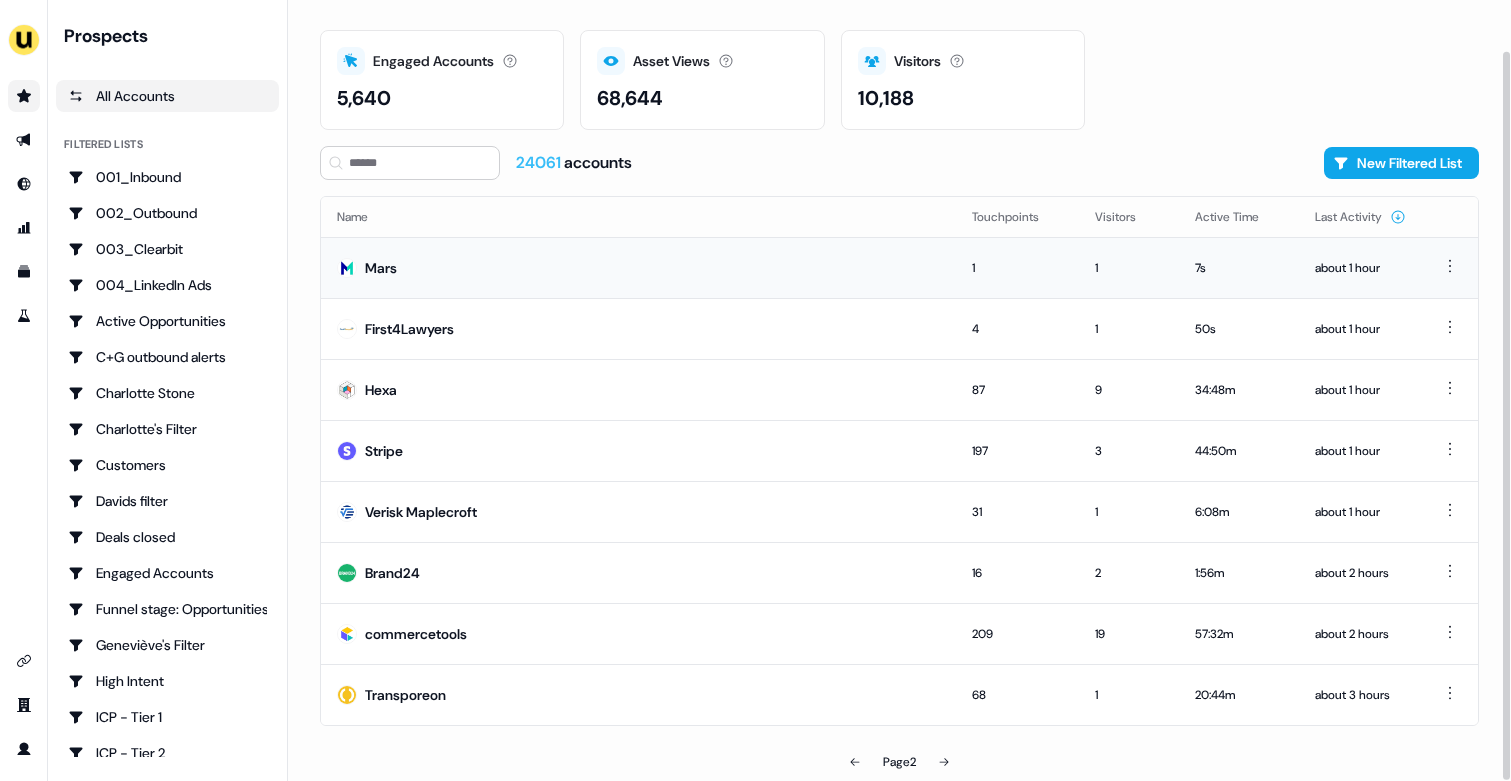click on "Mars" at bounding box center (638, 267) 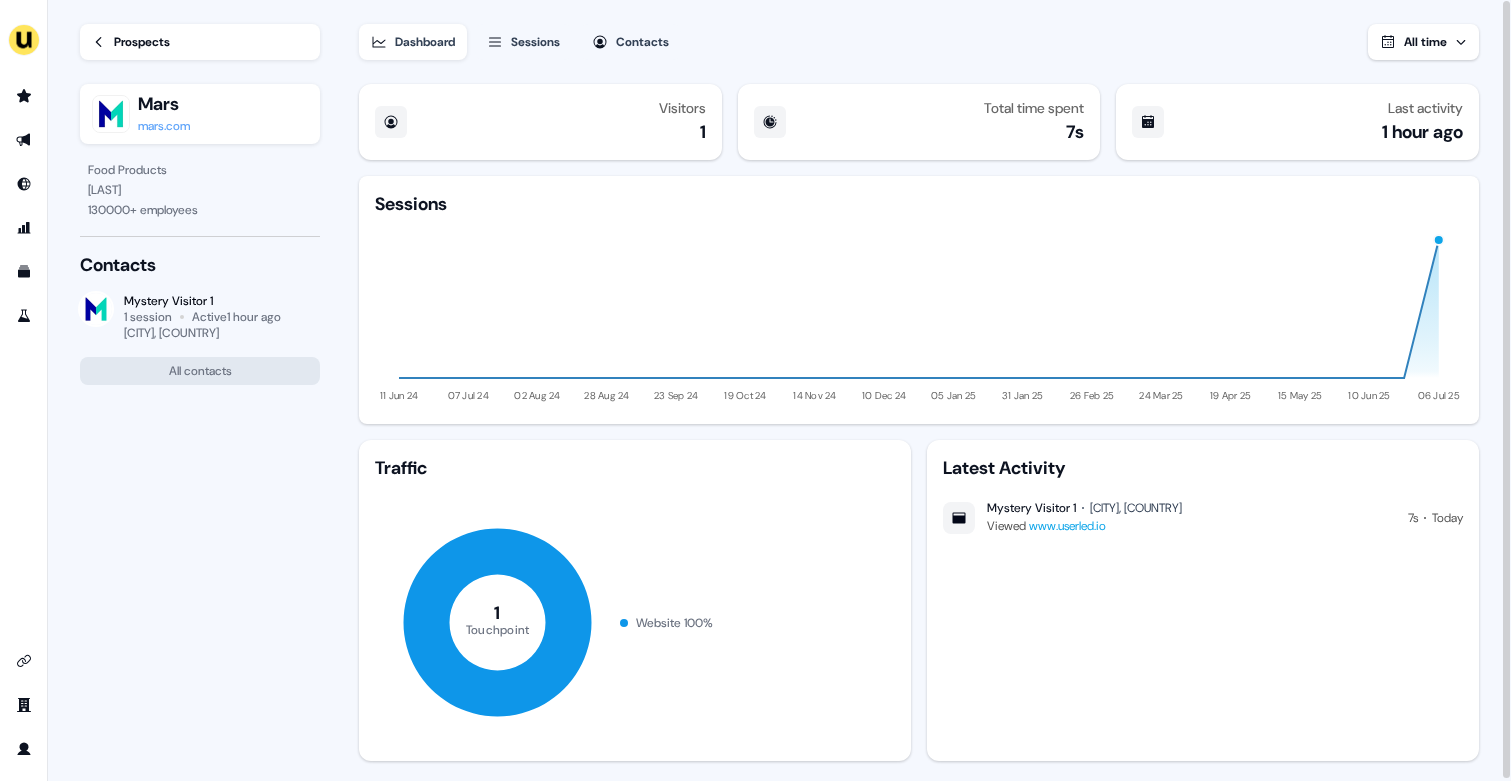 click on "Prospects" at bounding box center (142, 42) 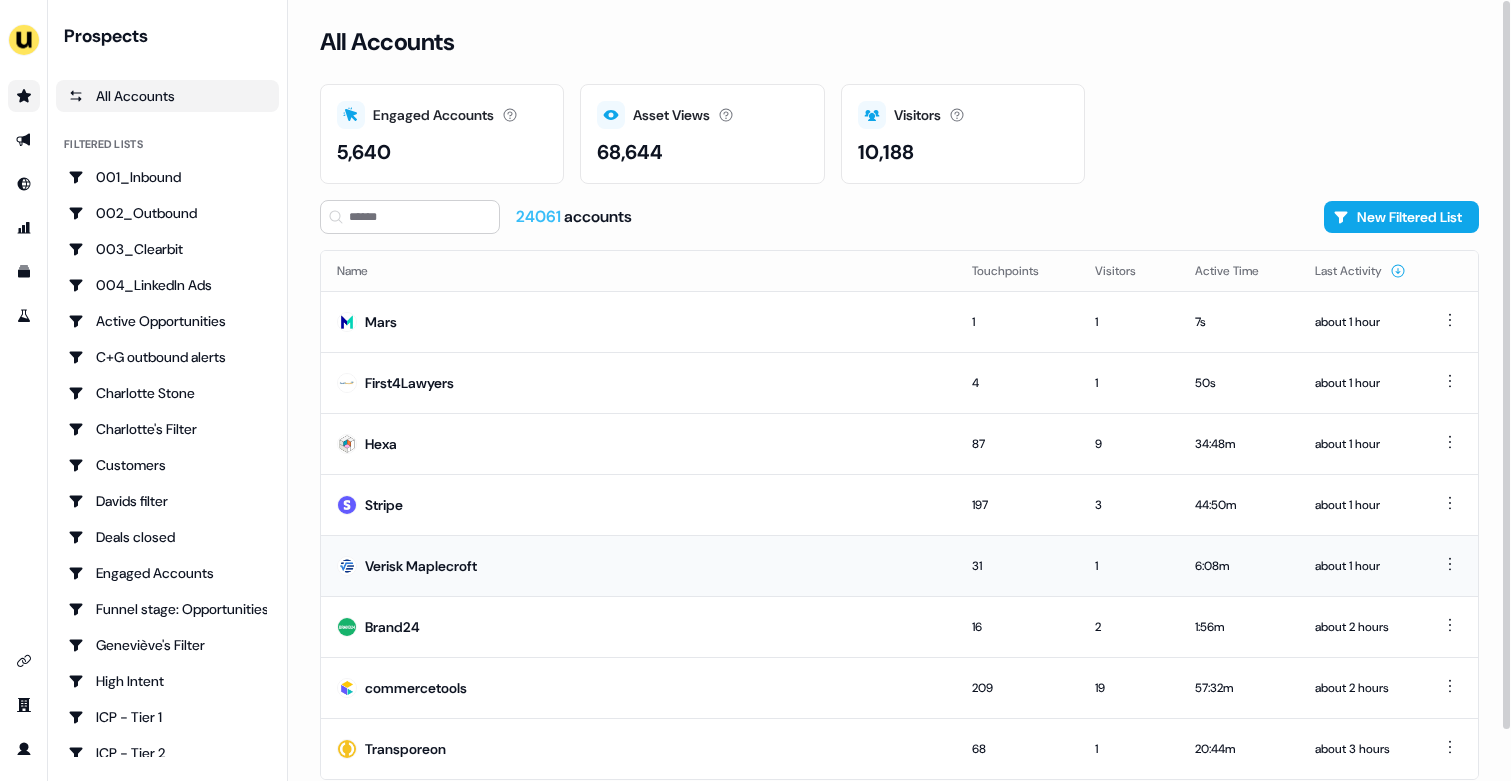 click on "Verisk Maplecroft" at bounding box center [638, 565] 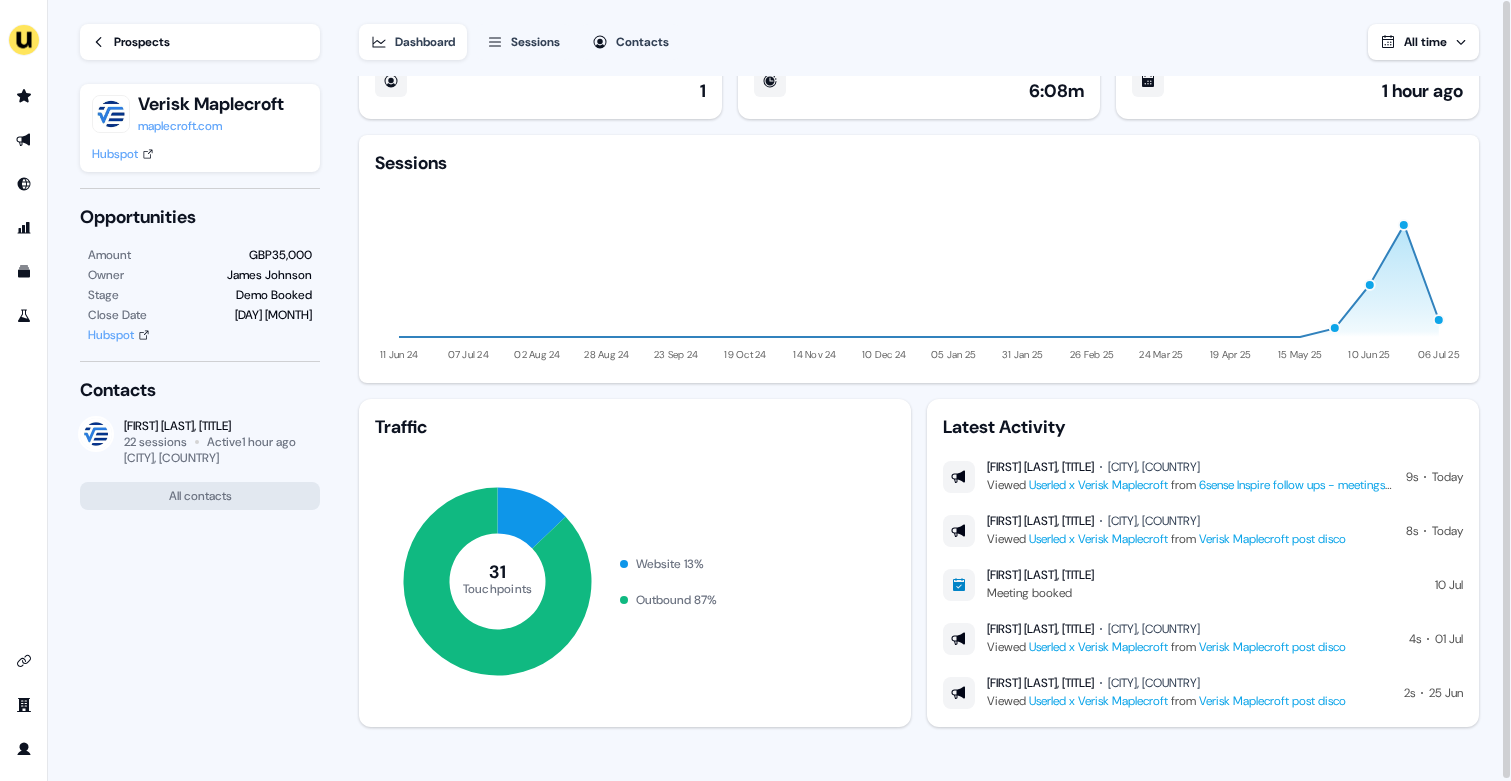 scroll, scrollTop: 0, scrollLeft: 0, axis: both 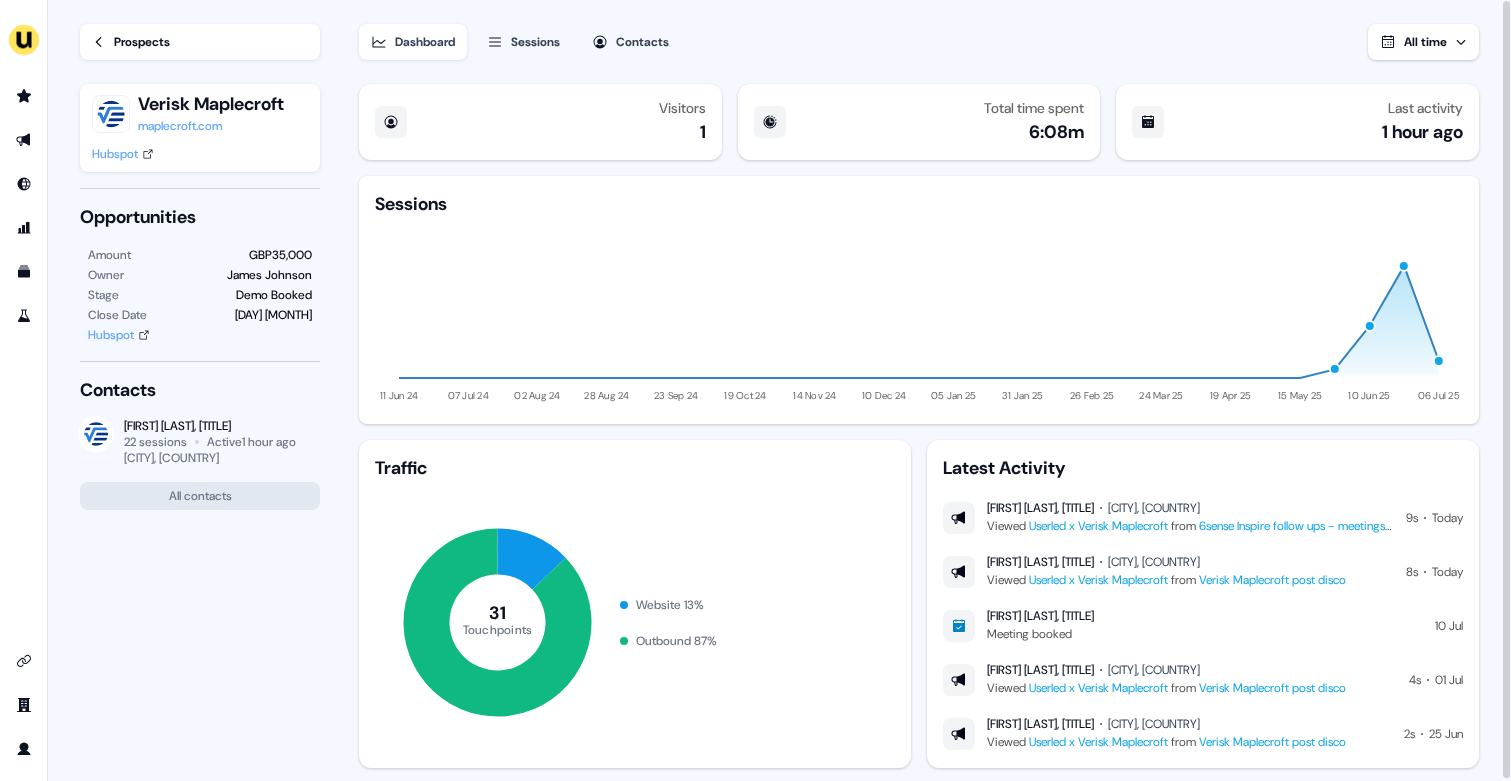 click on "Prospects" at bounding box center [142, 42] 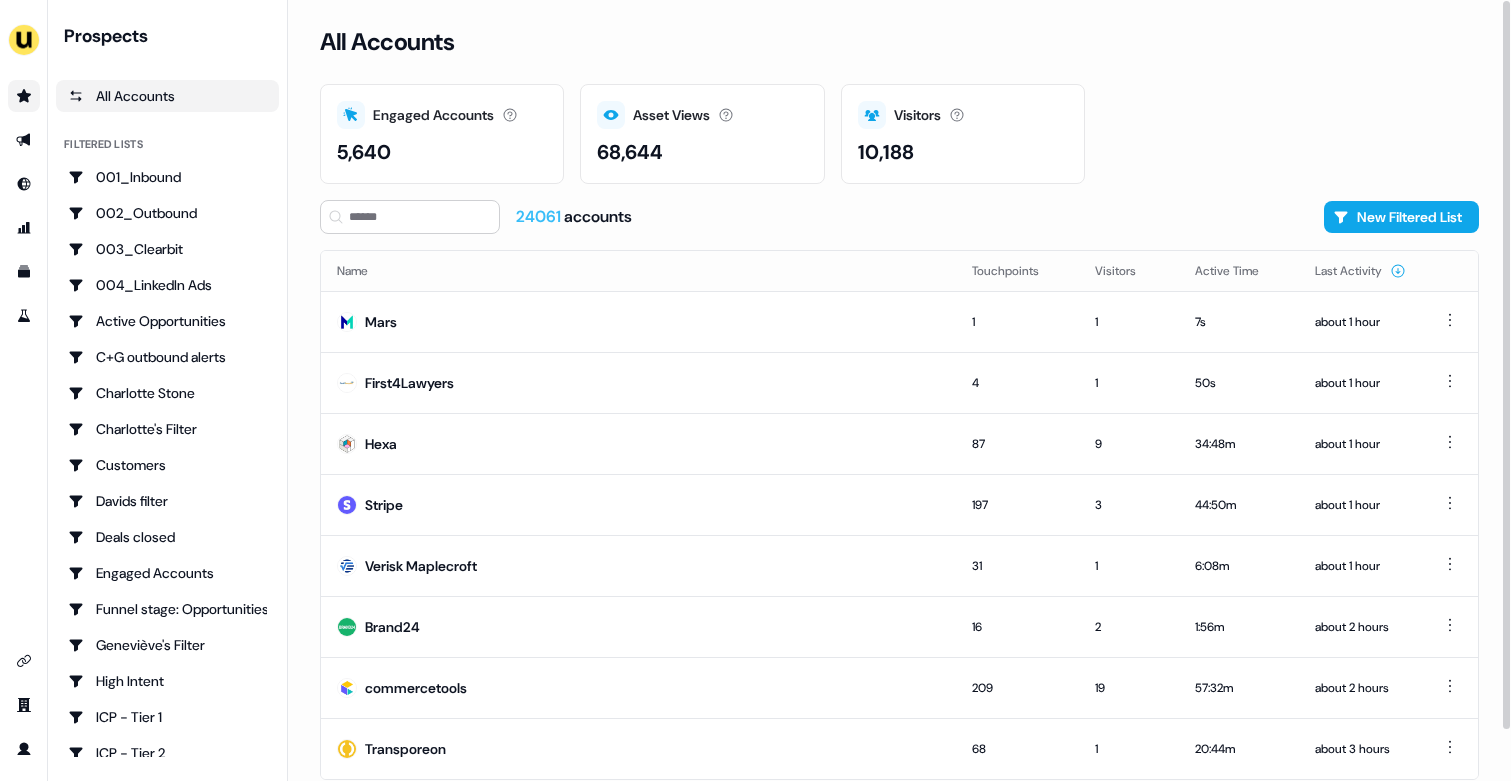click on "24061" at bounding box center (540, 216) 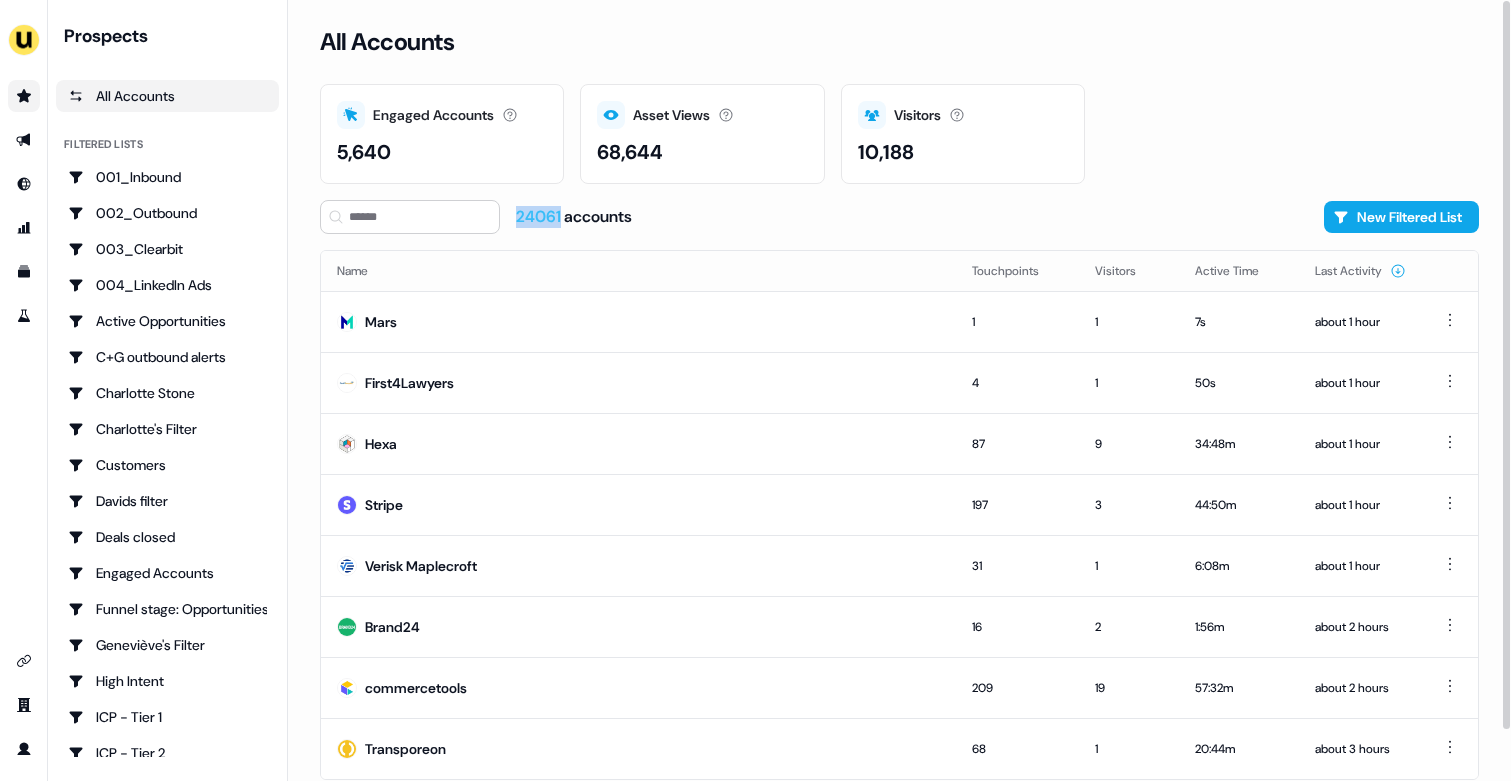 click on "24061" at bounding box center (540, 216) 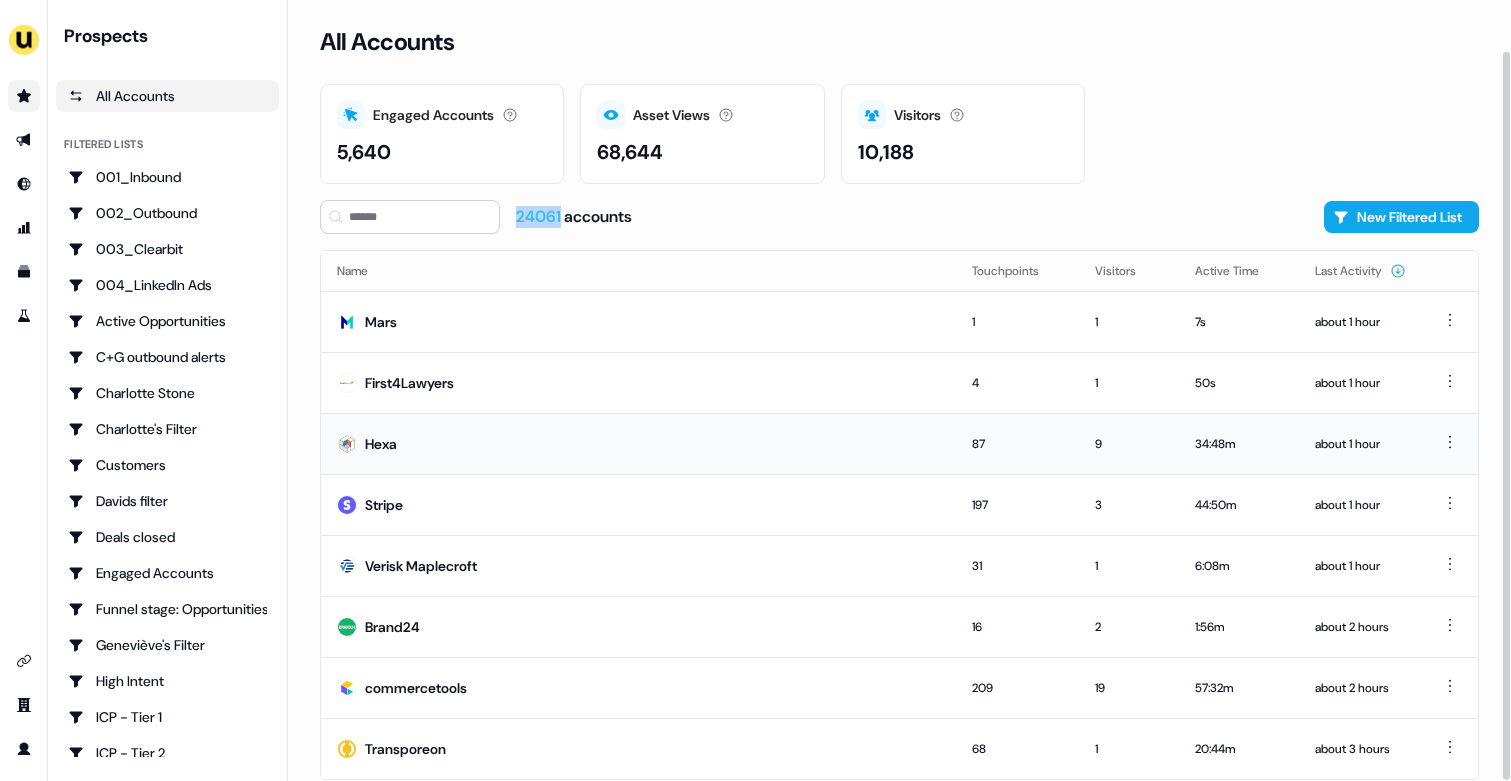 scroll, scrollTop: 54, scrollLeft: 0, axis: vertical 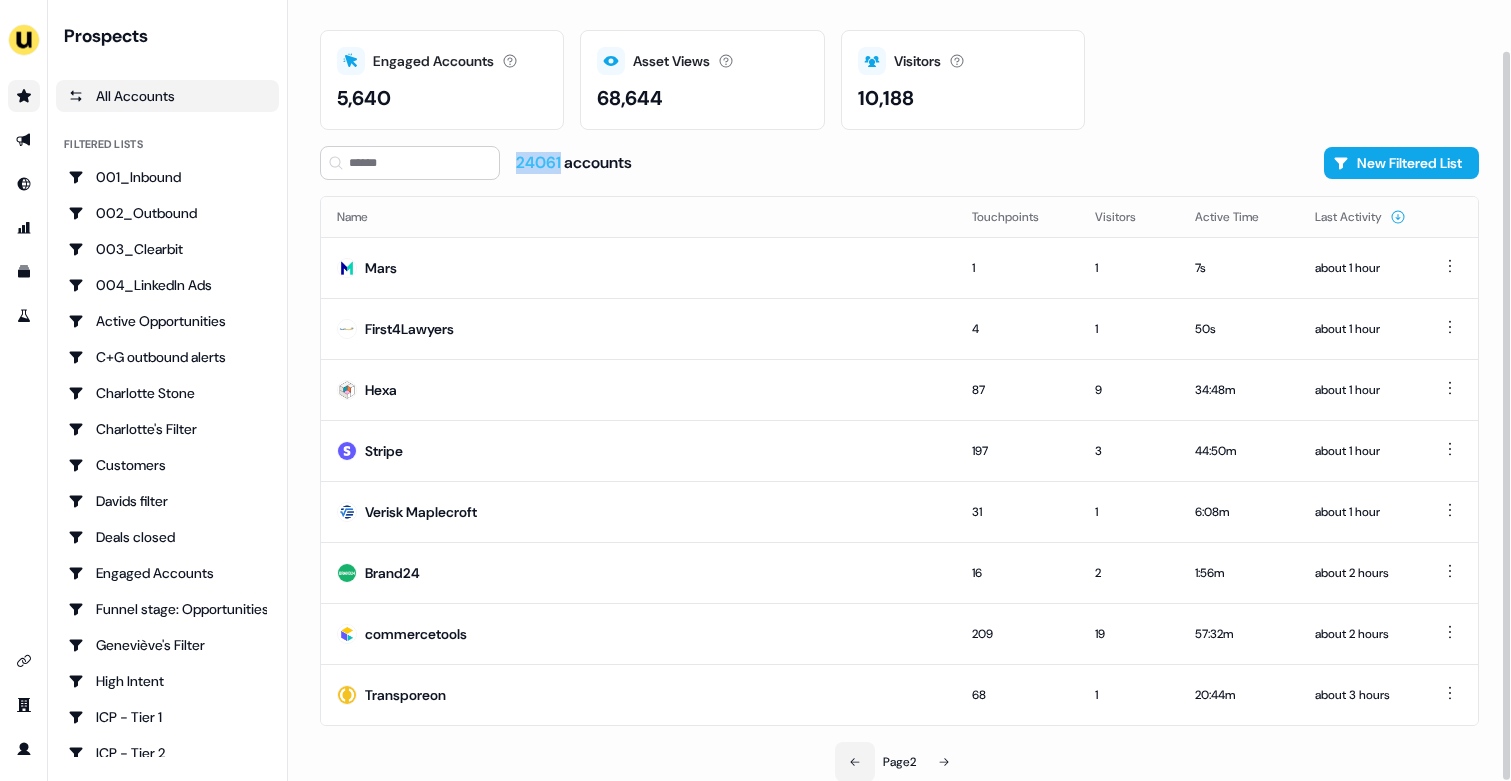 click at bounding box center (855, 762) 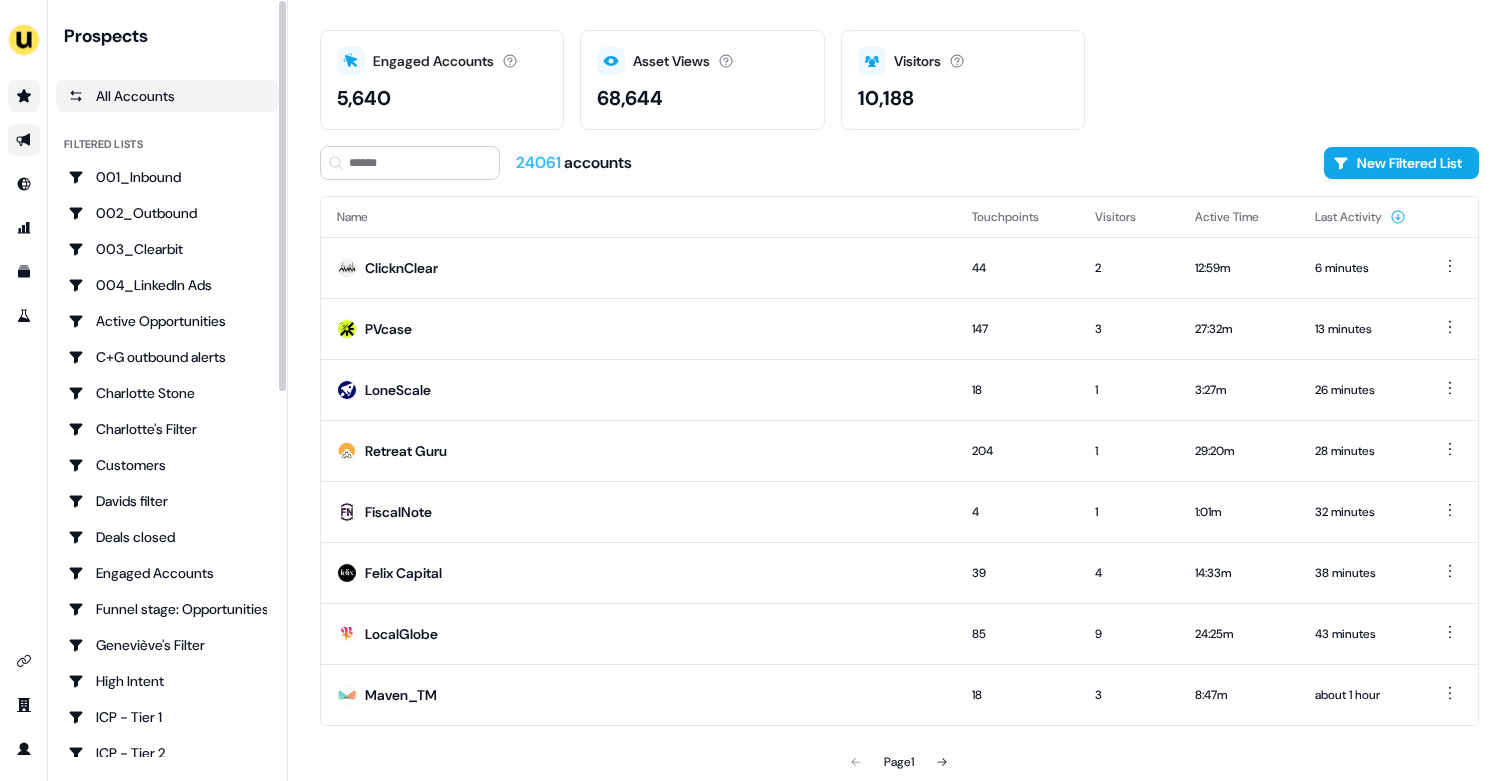 click at bounding box center (24, 140) 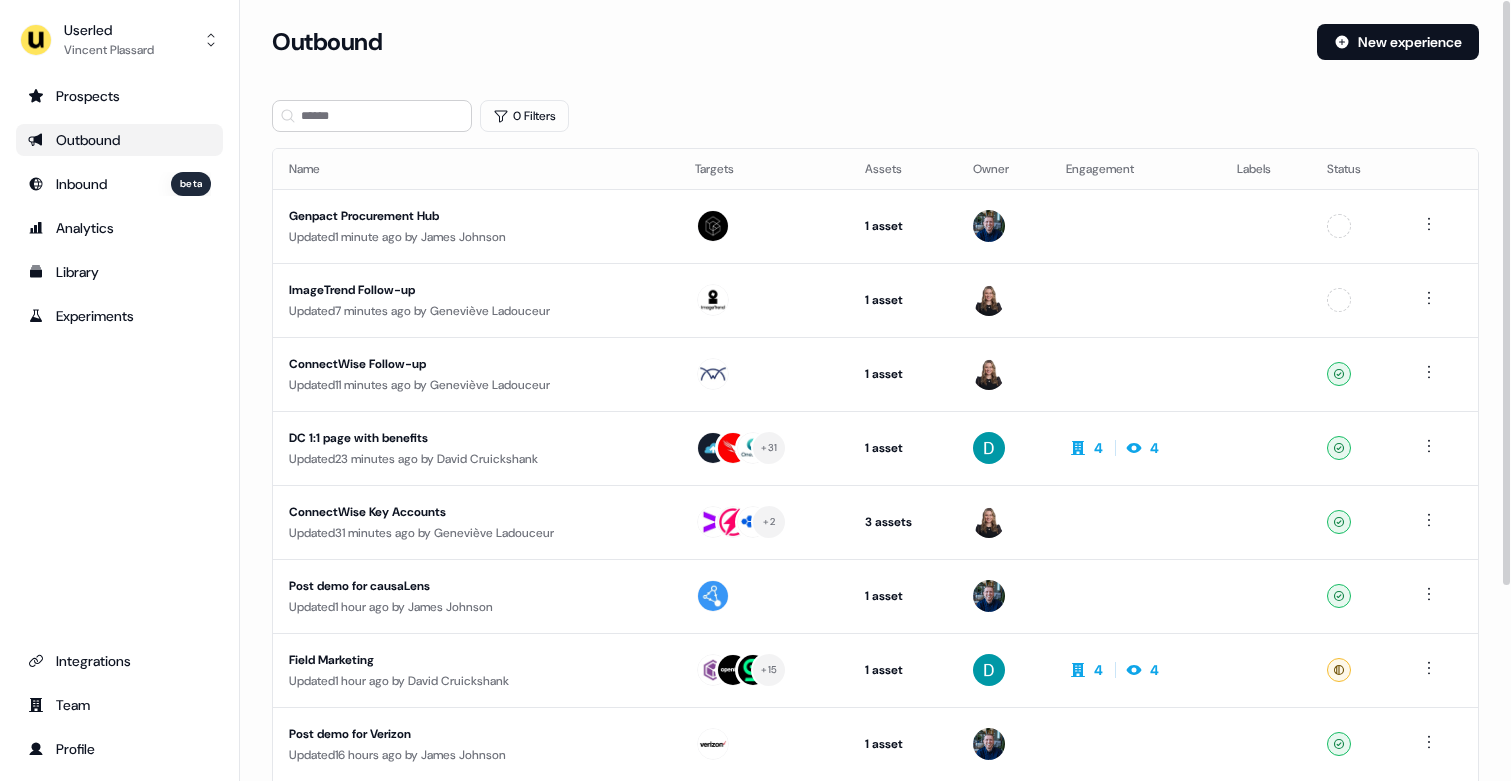 click on "Loading... Outbound New experience 0   Filters Name Targets Assets Owner Engagement Labels Status Genpact Procurement Hub Updated  1 minute ago   by   James Johnson 1   asset Web page Unconfigured ImageTrend Follow-up Updated  7 minutes ago   by   Geneviève Ladouceur 1   asset Post-demo follow-up Unconfigured ConnectWise Follow-up Updated  11 minutes ago   by   Geneviève Ladouceur 1   asset Post-demo follow-up Ready DC 1:1 page with benefits Updated  23 minutes ago   by   David Cruickshank + 31 1   asset Outreach (Starter) 4 4 Ready ConnectWise Key Accounts Updated  31 minutes ago   by   Geneviève Ladouceur + 2 3   assets Outreach (Starter), LinkedIn Landscape, LinkedIn Square Ready Post demo for causaLens  Updated  1 hour ago   by   James Johnson 1   asset Post-demo follow-up Ready Field Marketing Updated  1 hour ago   by   David Cruickshank + 15 1   asset Outreach (Starter) 4 4 Ready Post demo for Verizon Updated  16 hours ago   by   James Johnson 1   asset Post-demo follow-up Ready Updated    by" at bounding box center [875, 533] 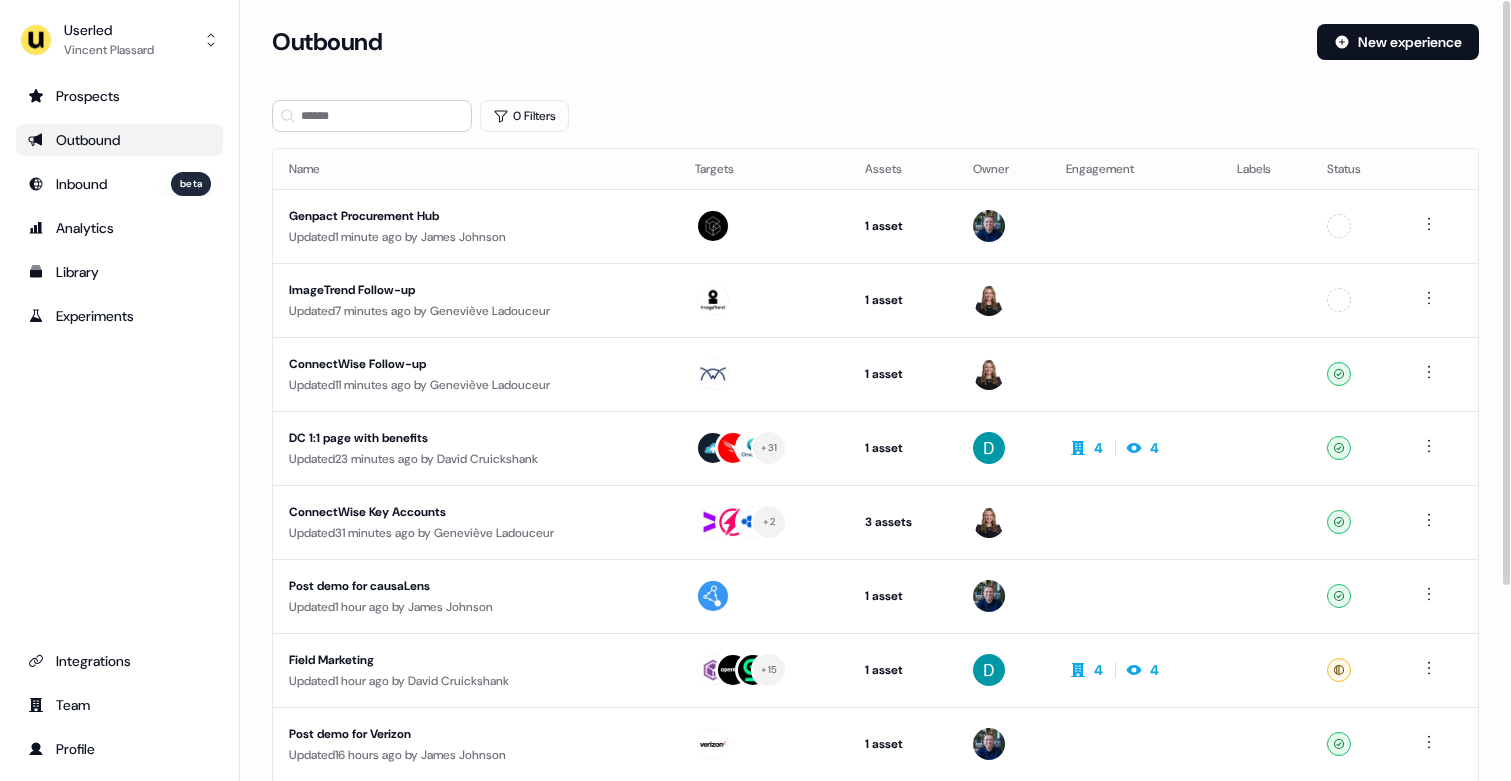 click on "Outbound New experience" at bounding box center [875, 54] 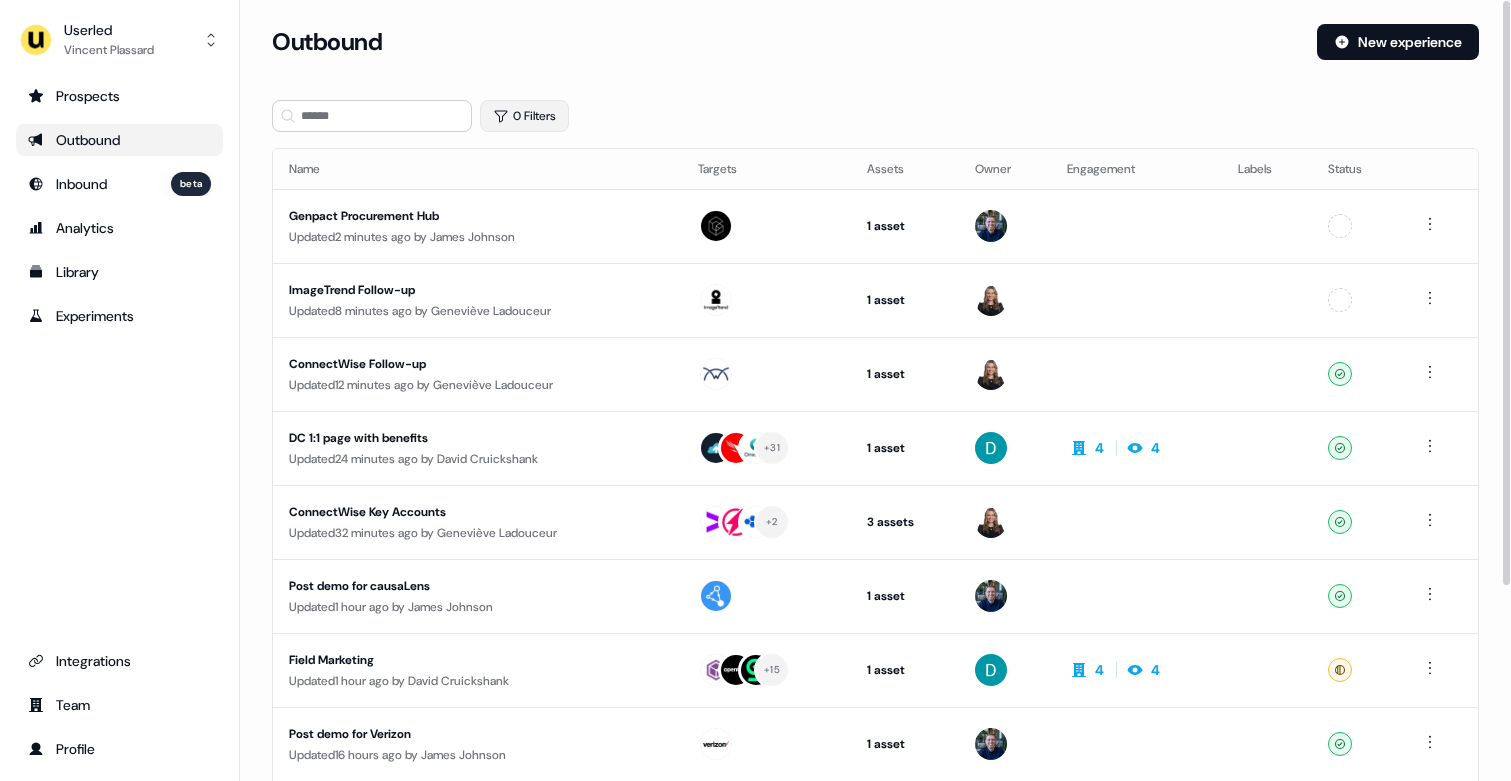 click on "0   Filters" at bounding box center [524, 116] 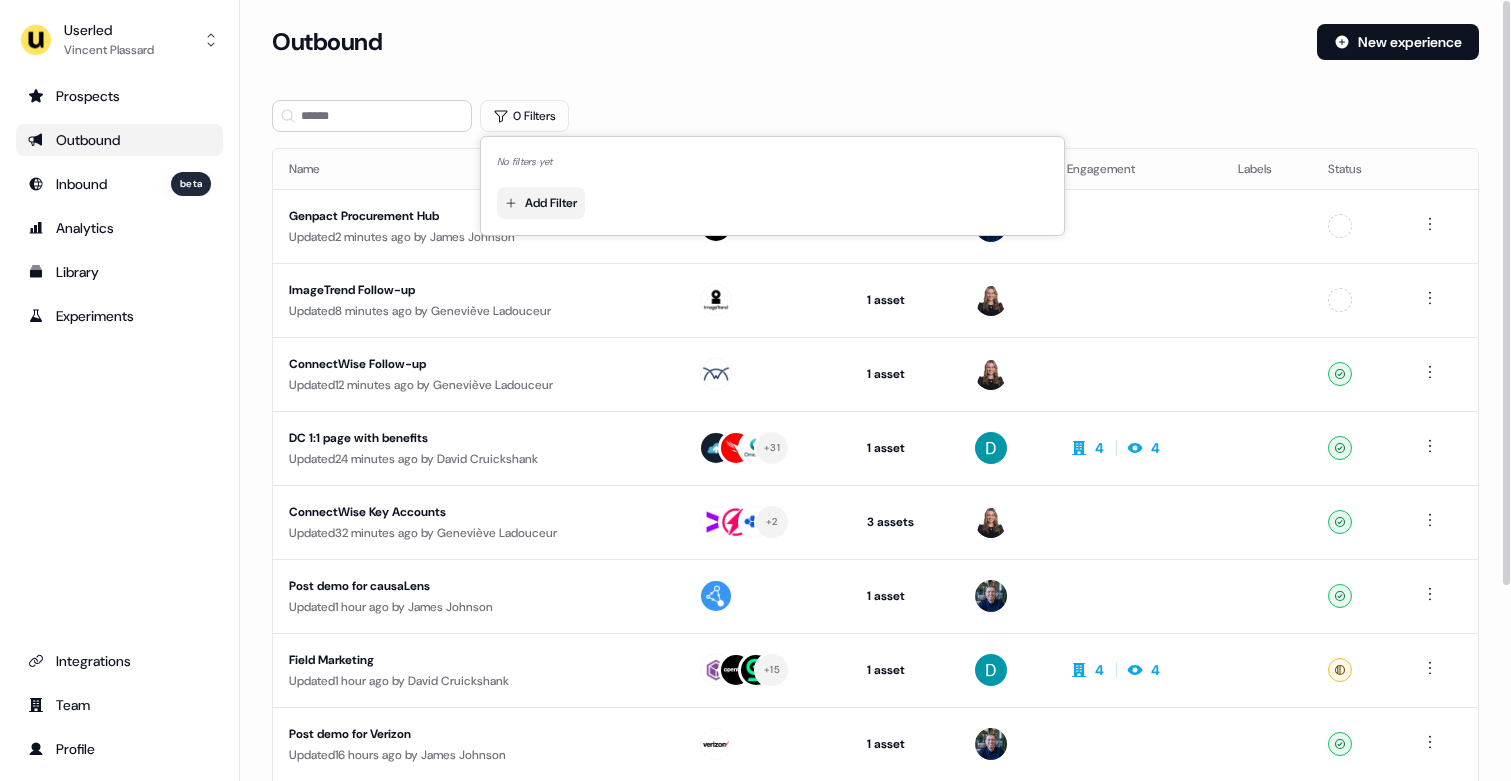 click on "For the best experience switch devices to a bigger screen. Go to Userled.io Userled Vincent Plassard Prospects Outbound Inbound beta Analytics Library Experiments Integrations Team Profile Loading... Outbound New experience 0   Filters Name Targets Assets Owner Engagement Labels Status Genpact Procurement Hub Updated  2 minutes ago   by   James Johnson 1   asset Web page Unconfigured ImageTrend Follow-up Updated  8 minutes ago   by   Geneviève Ladouceur 1   asset Post-demo follow-up Unconfigured ConnectWise Follow-up Updated  12 minutes ago   by   Geneviève Ladouceur 1   asset Post-demo follow-up Ready DC 1:1 page with benefits Updated  24 minutes ago   by   David Cruickshank + 31 1   asset Outreach (Starter) 4 4 Ready ConnectWise Key Accounts Updated  32 minutes ago   by   Geneviève Ladouceur + 2 3   assets Outreach (Starter), LinkedIn Landscape, LinkedIn Square Ready Post demo for causaLens  Updated  1 hour ago   by   James Johnson 1   asset Post-demo follow-up Ready Field Marketing Updated    by" at bounding box center (755, 390) 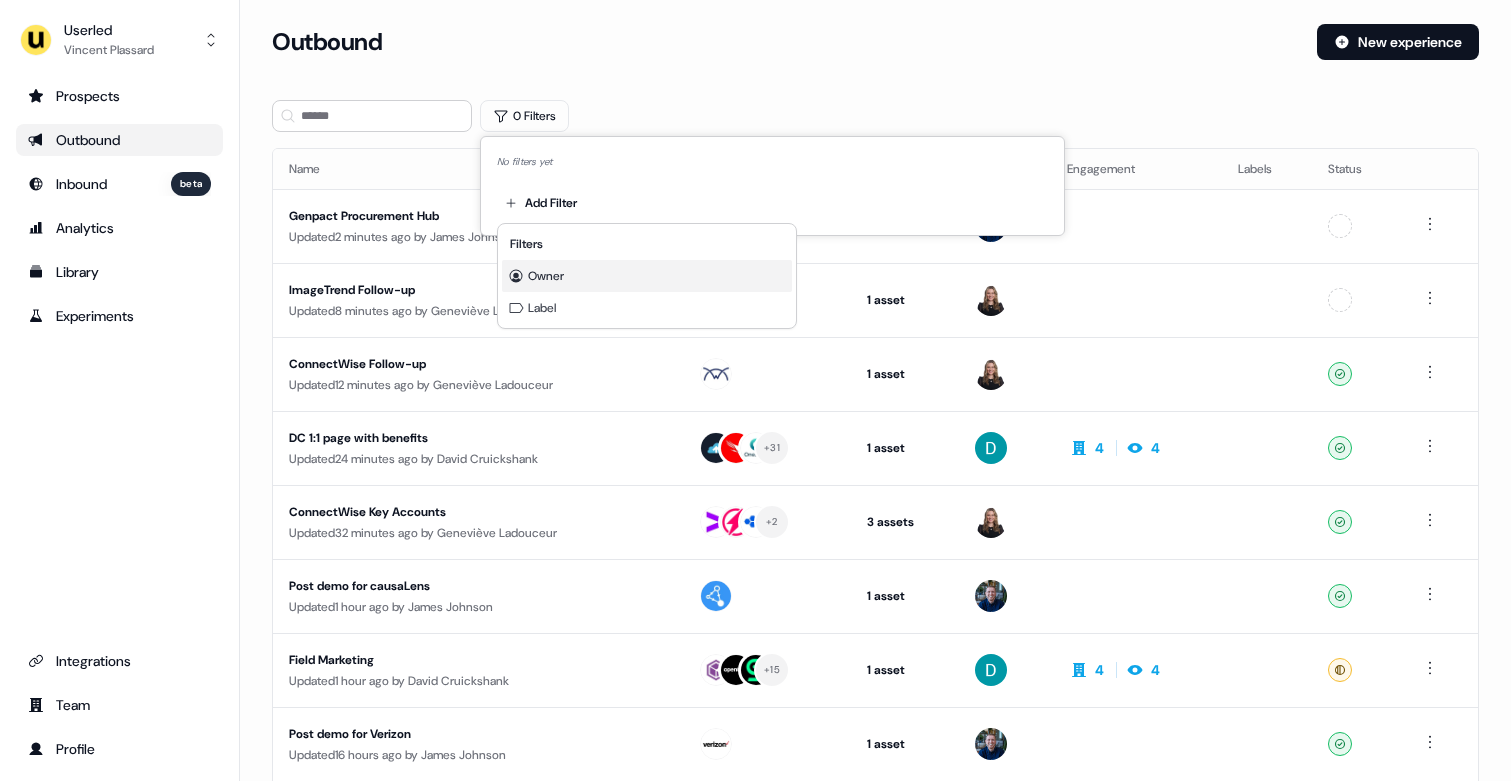 click on "Owner" at bounding box center [546, 276] 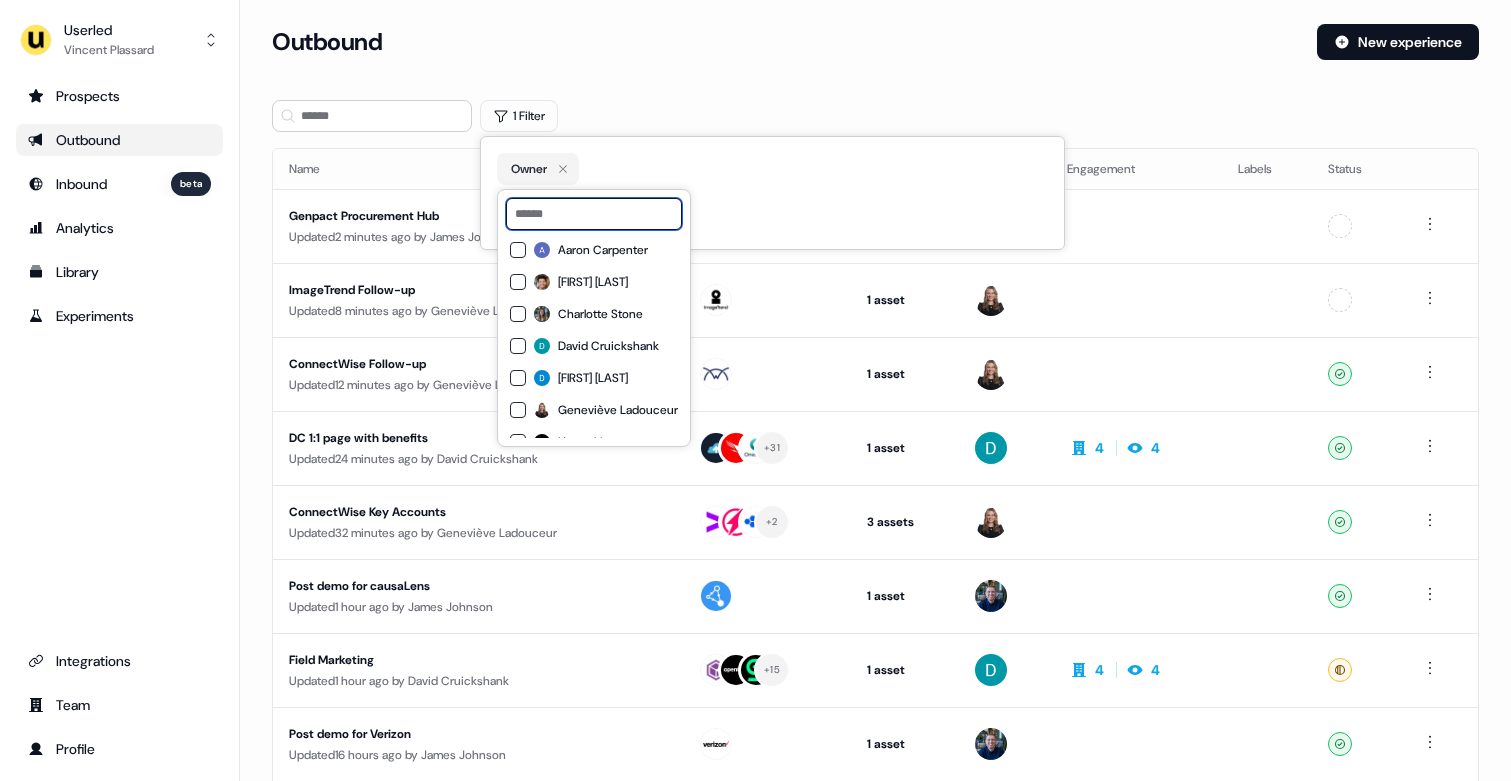 click at bounding box center [594, 214] 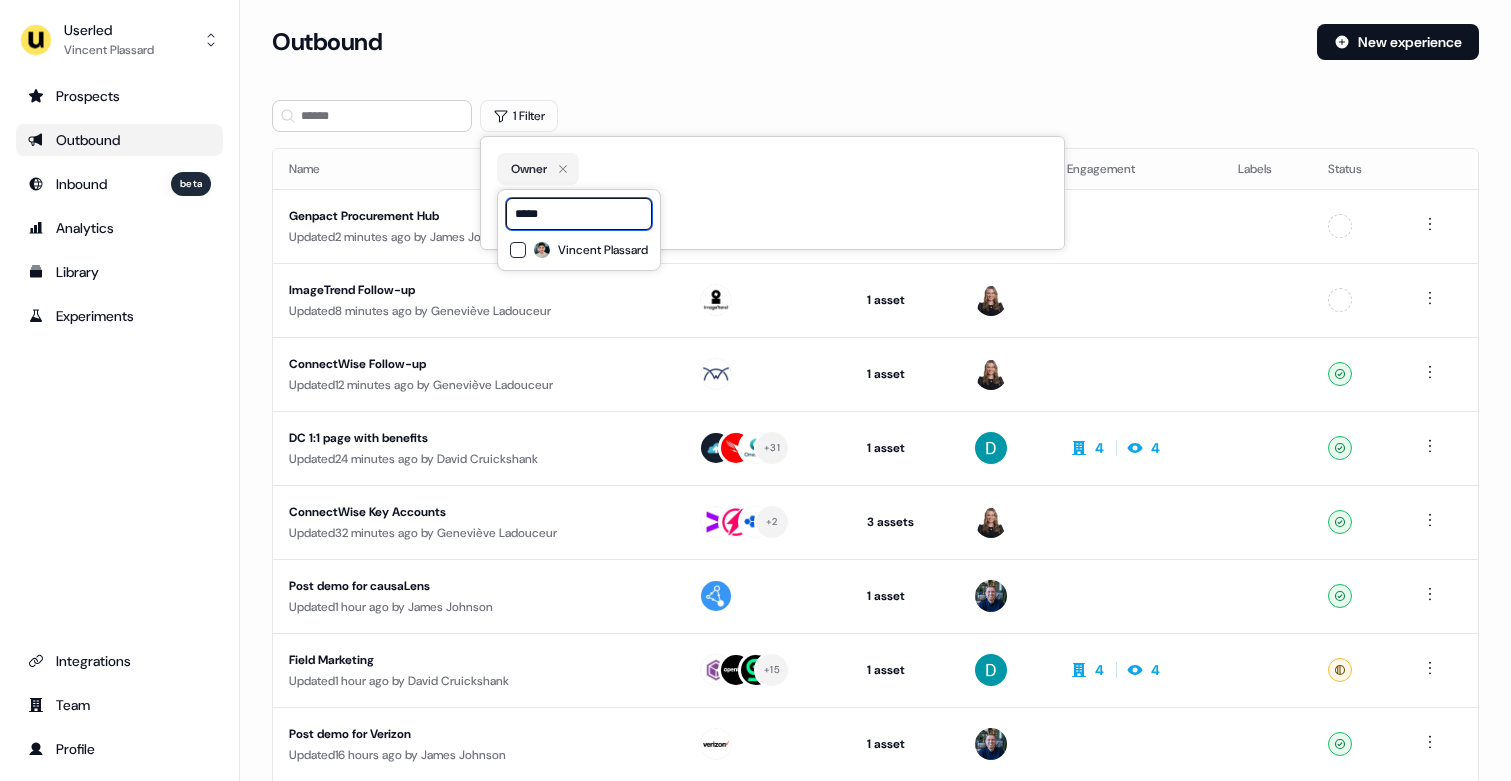 type on "*****" 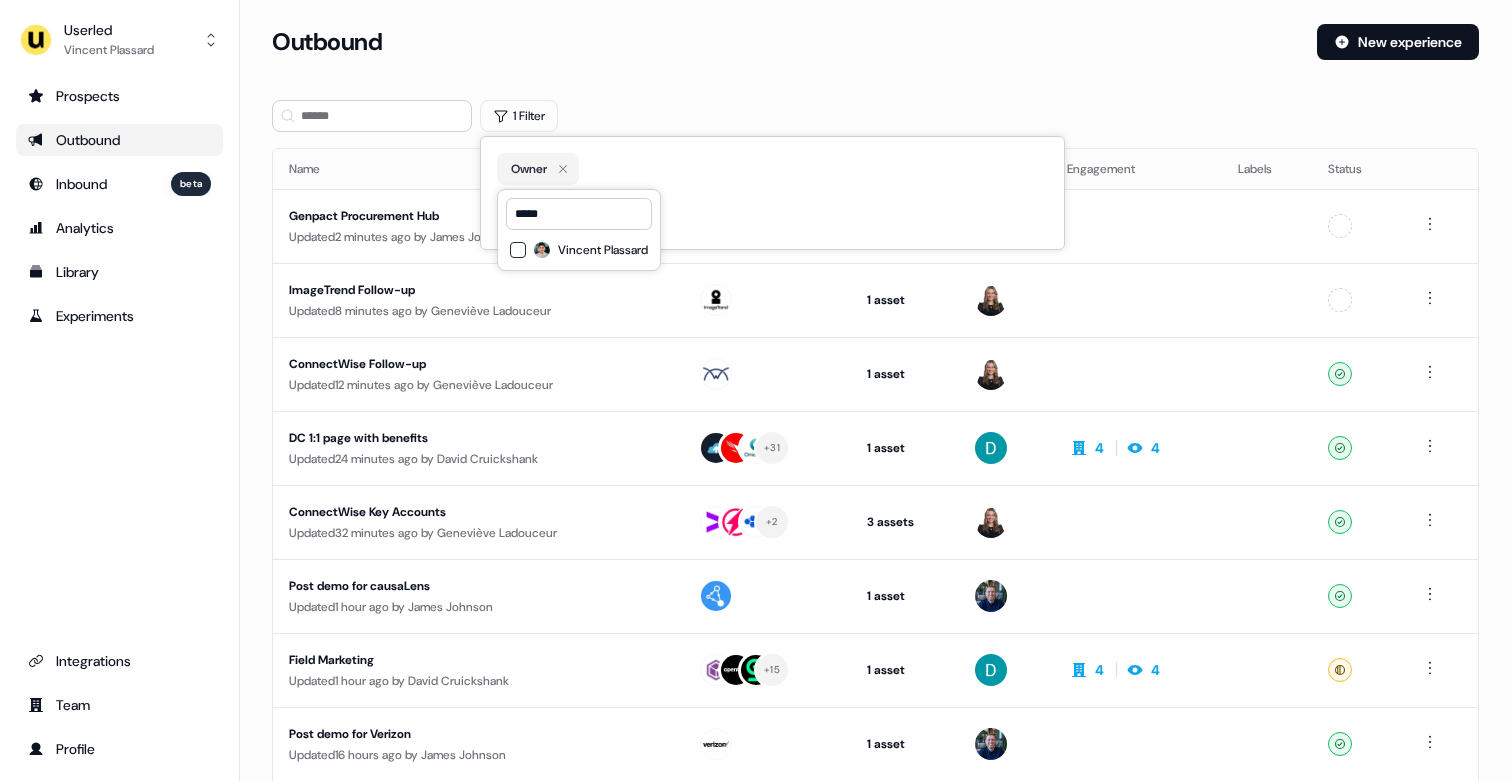 click on "Vincent Plassard" at bounding box center [603, 250] 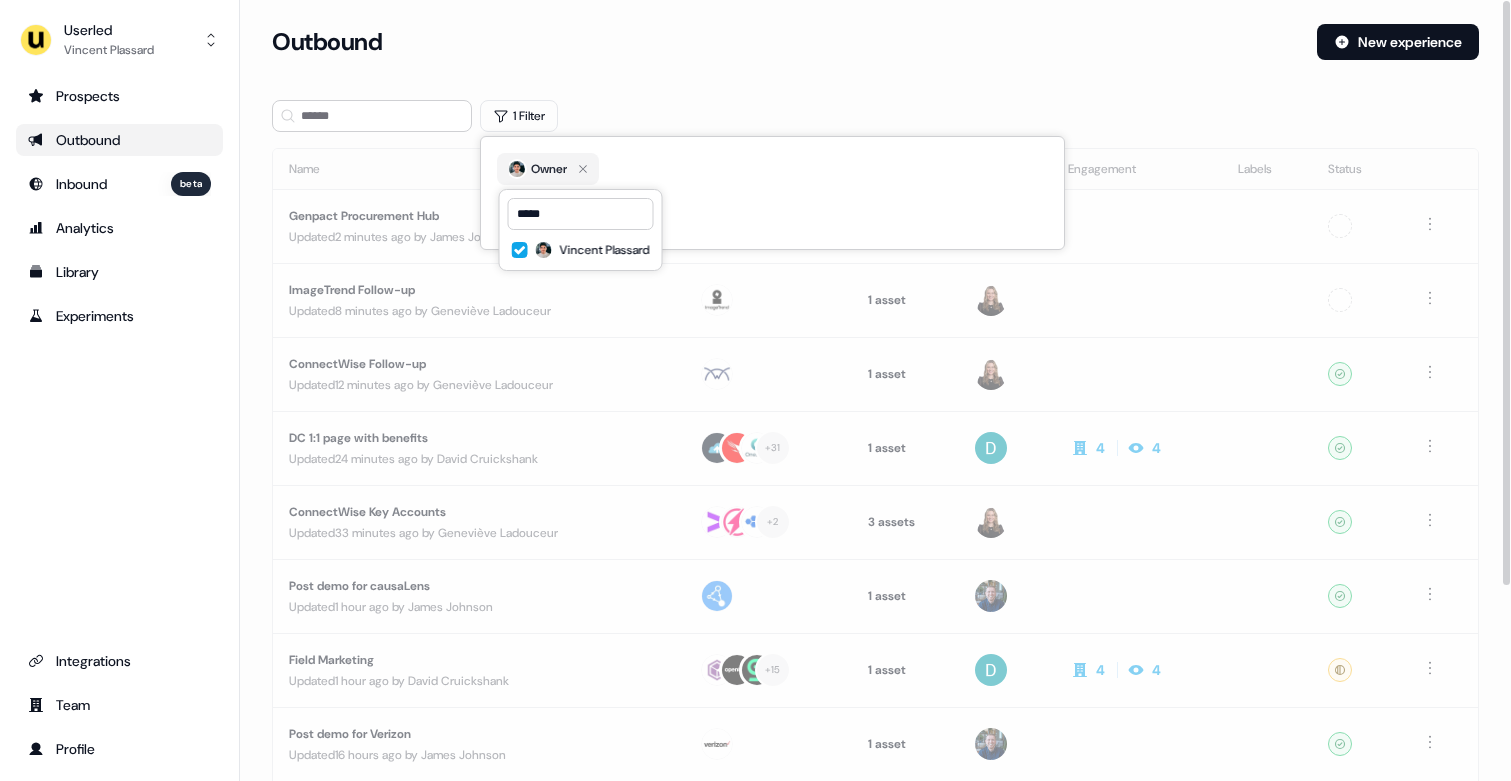 click on "Outbound New experience" at bounding box center [875, 54] 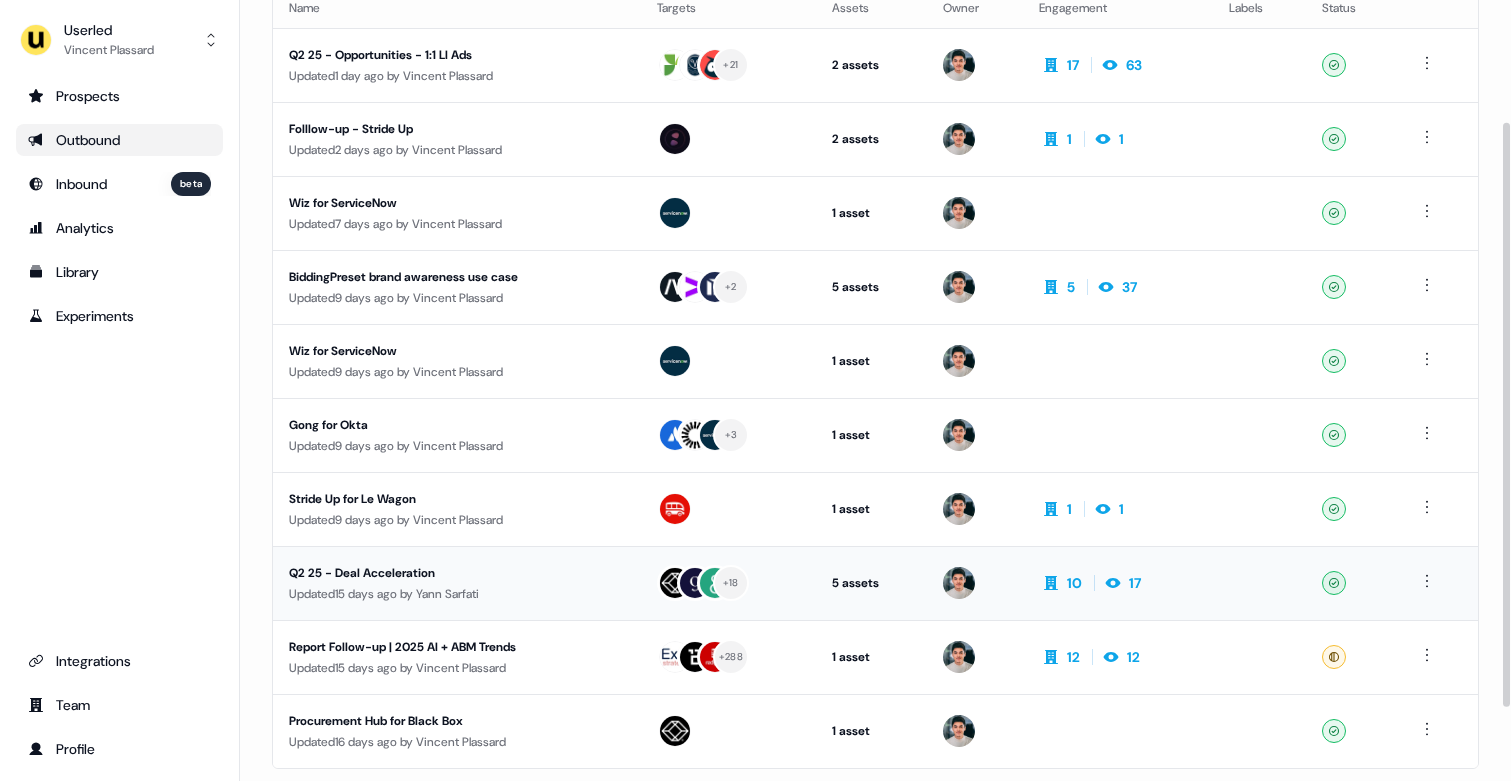 scroll, scrollTop: 163, scrollLeft: 0, axis: vertical 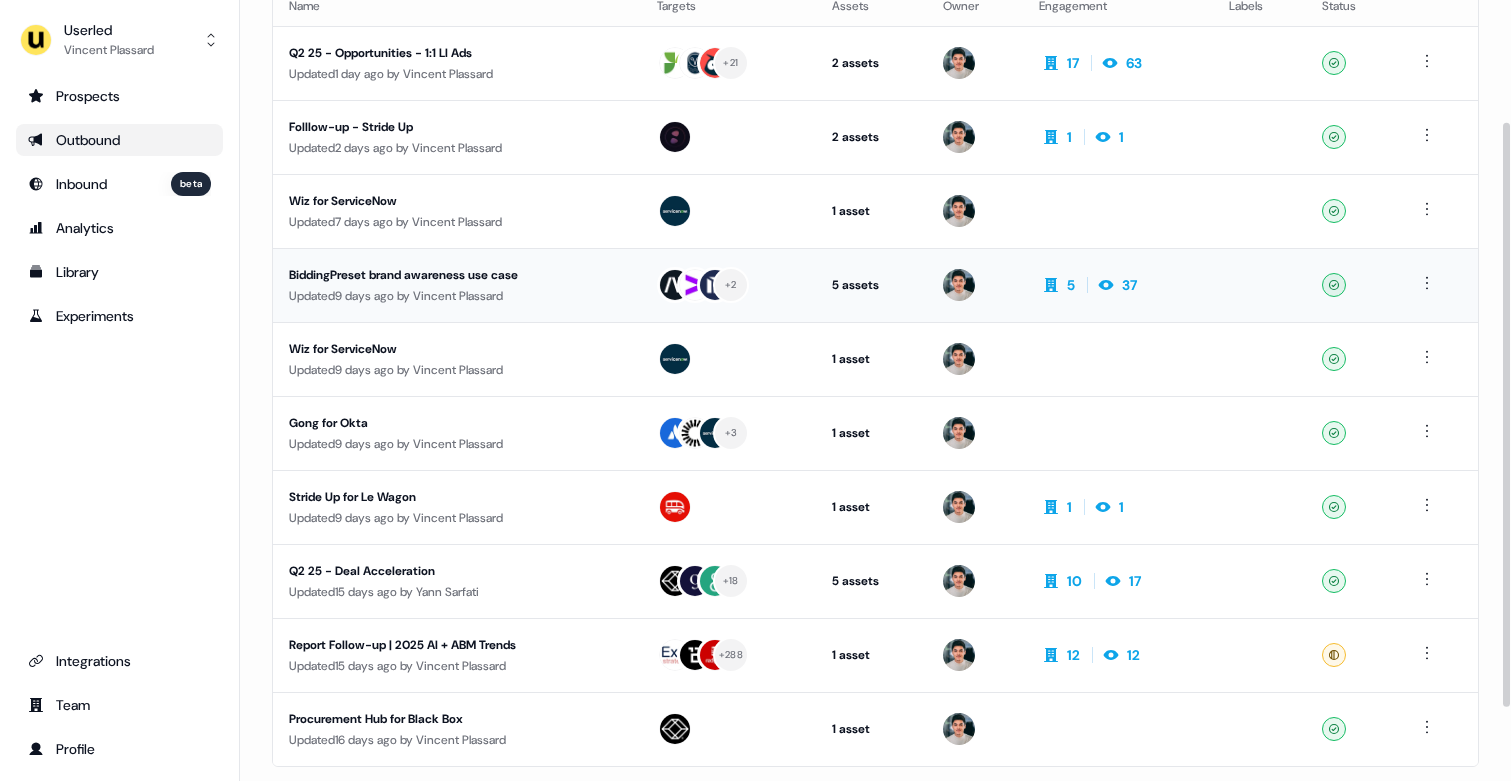 click on "Updated  9 days ago   by   Vincent Plassard" at bounding box center (457, 296) 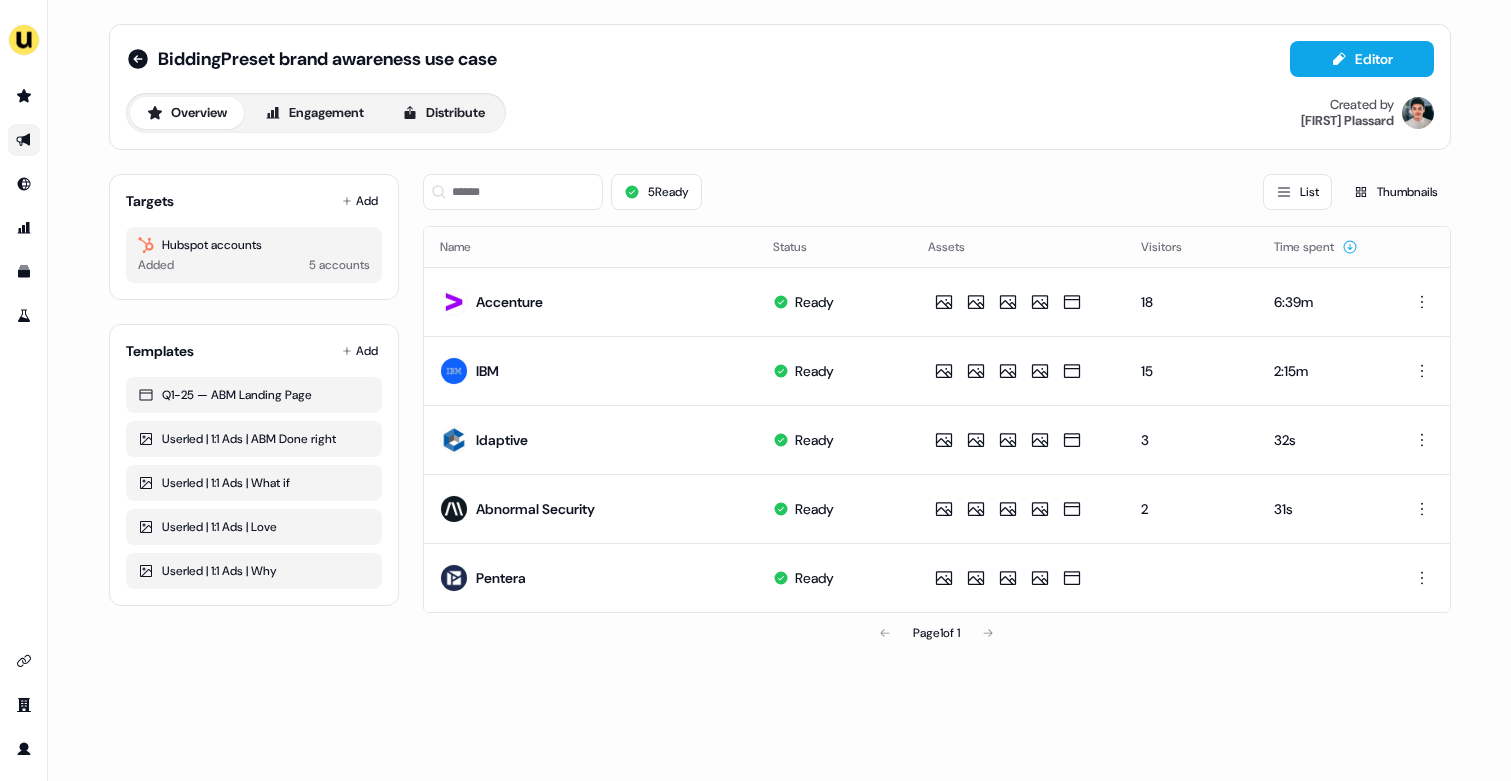 click on "5  Ready List Thumbnails" at bounding box center [937, 192] 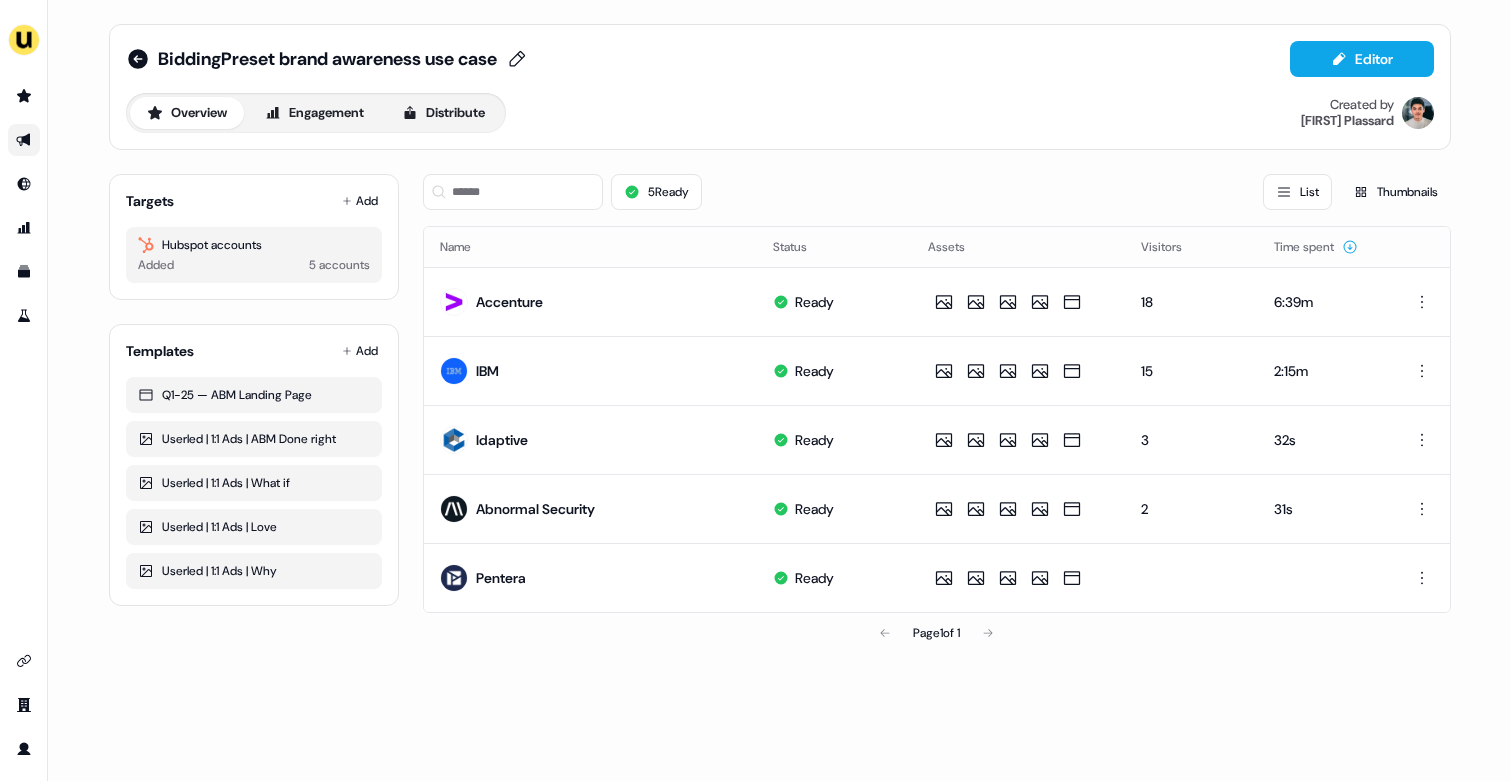 click on "BiddingPreset brand awareness use case" at bounding box center [327, 59] 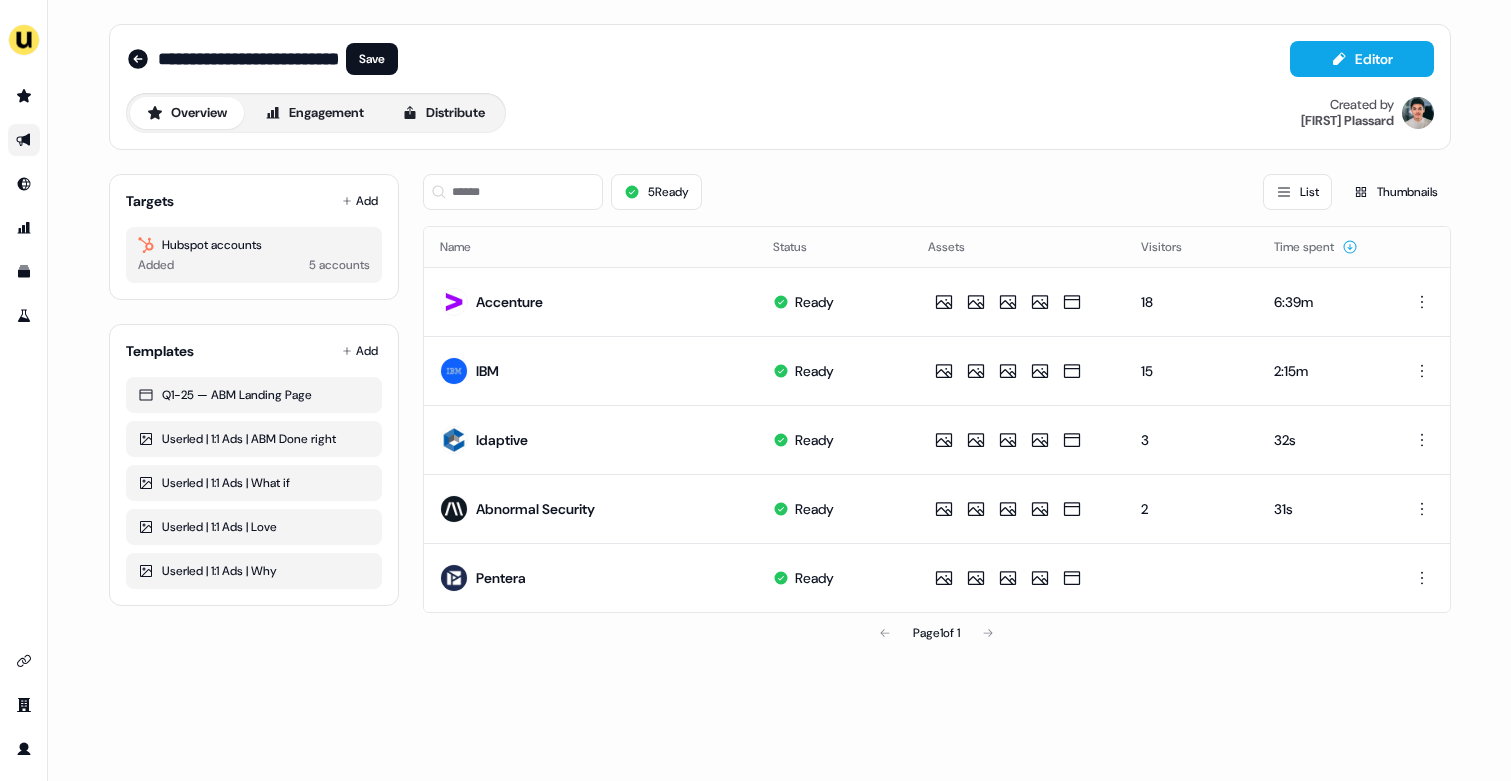 scroll, scrollTop: 0, scrollLeft: 0, axis: both 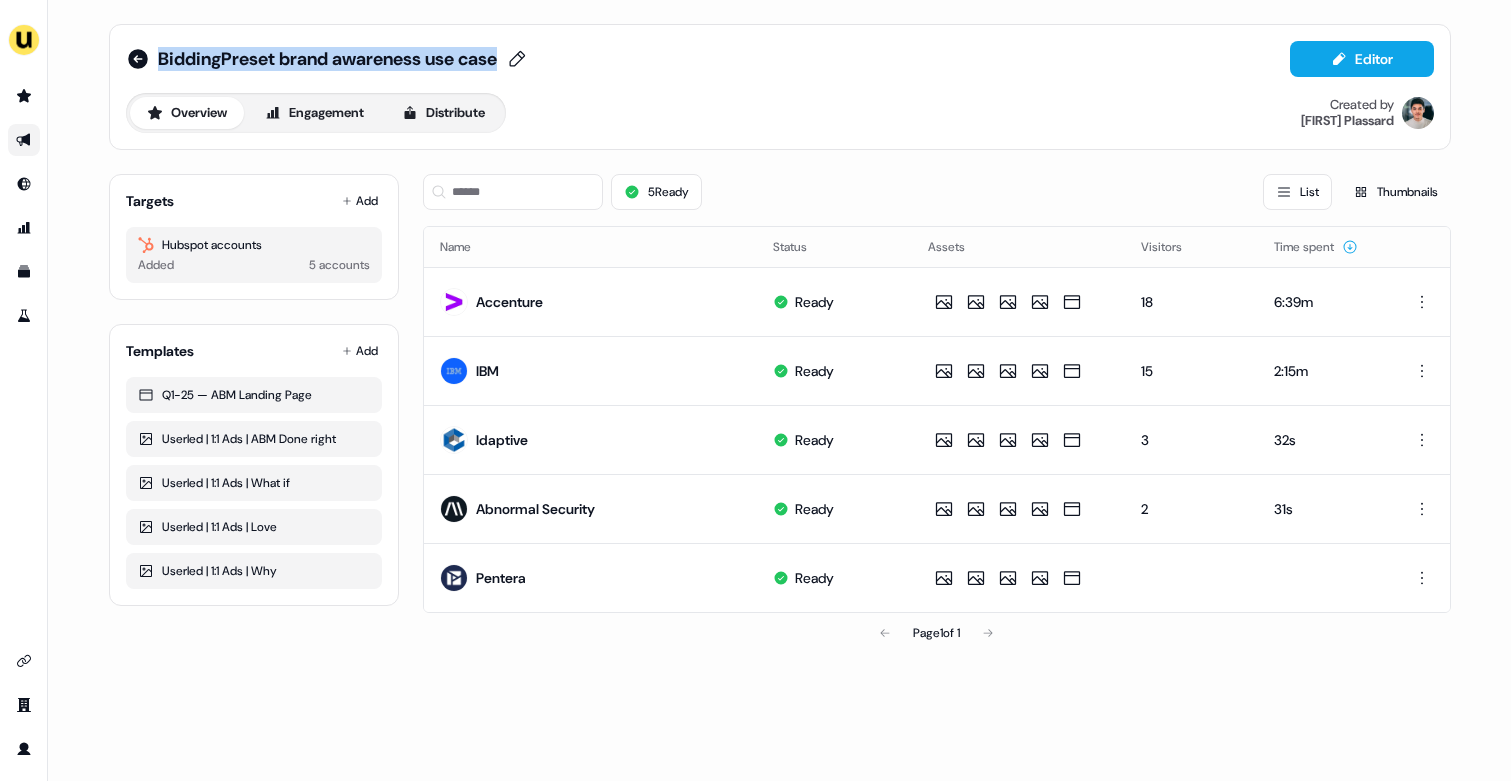click on "BiddingPreset brand awareness use case" at bounding box center (327, 59) 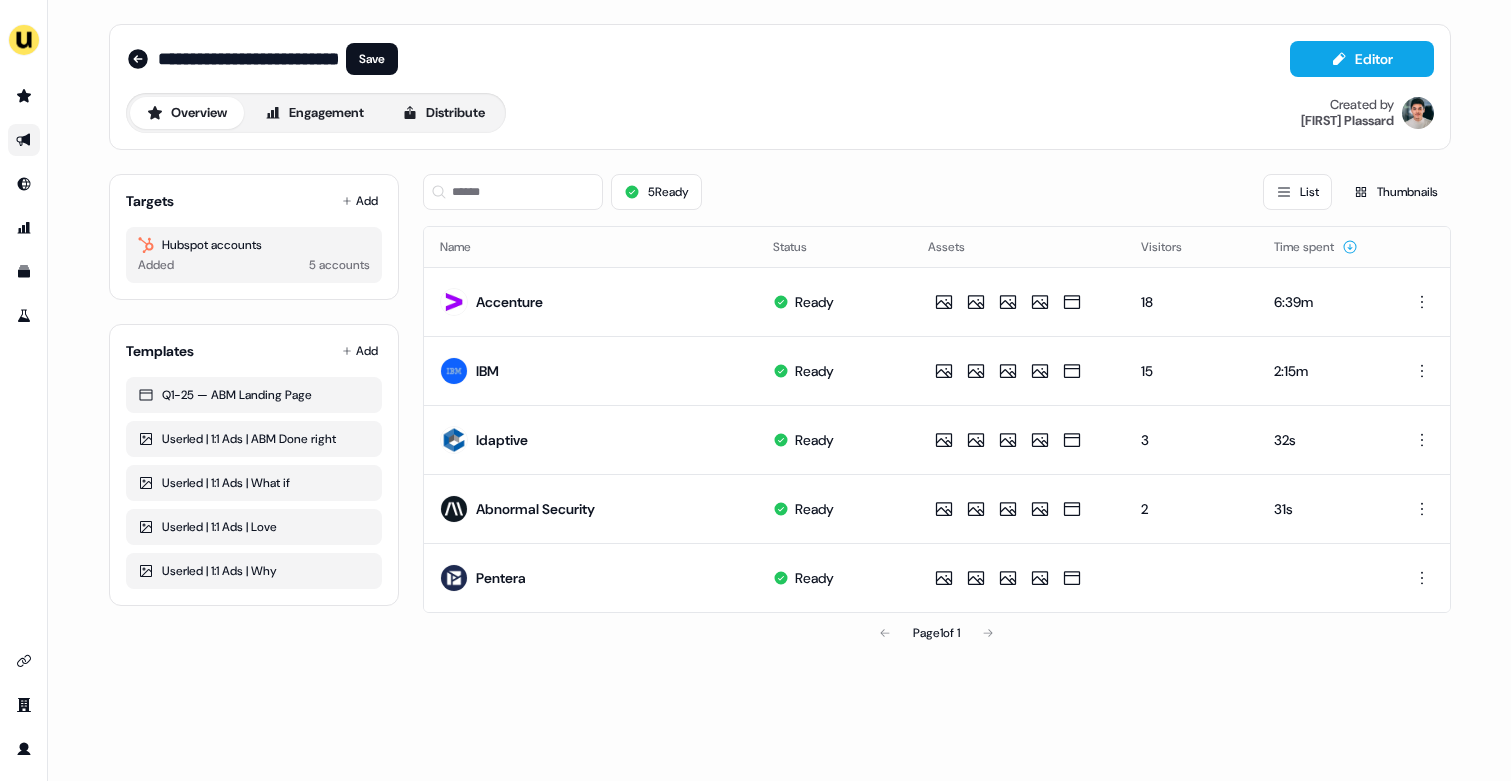 scroll, scrollTop: 0, scrollLeft: 143, axis: horizontal 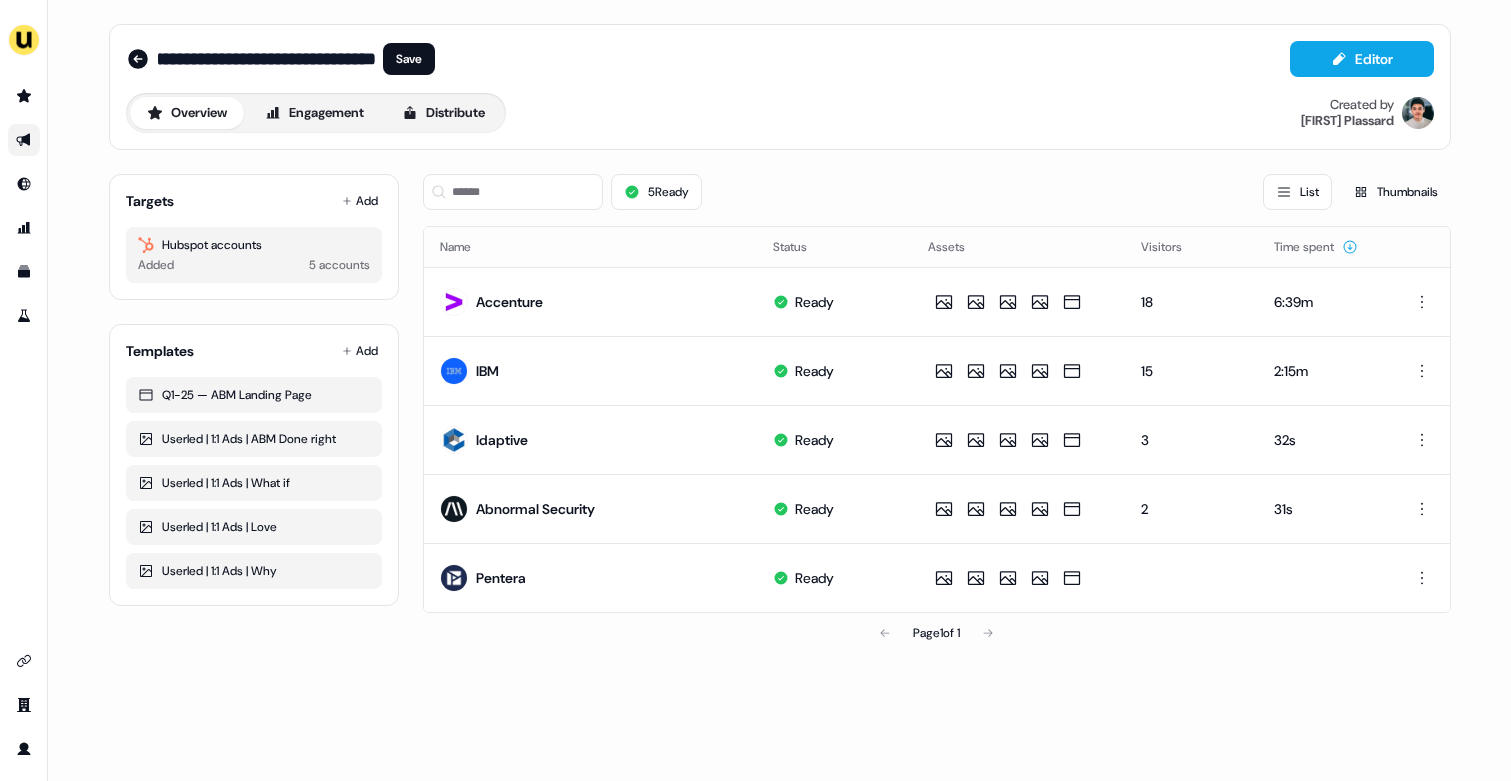 click on "**********" at bounding box center (267, 59) 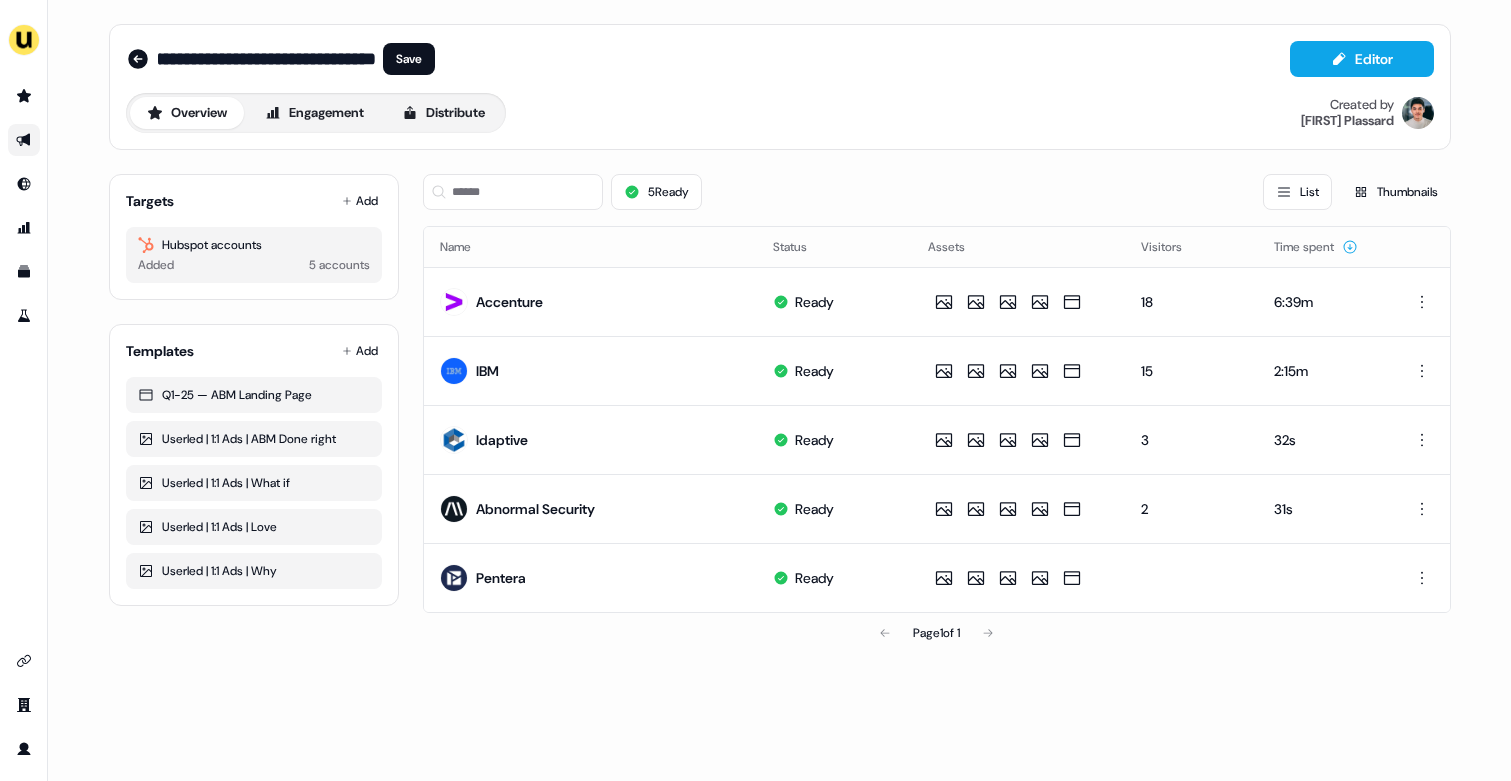 scroll, scrollTop: 0, scrollLeft: 298, axis: horizontal 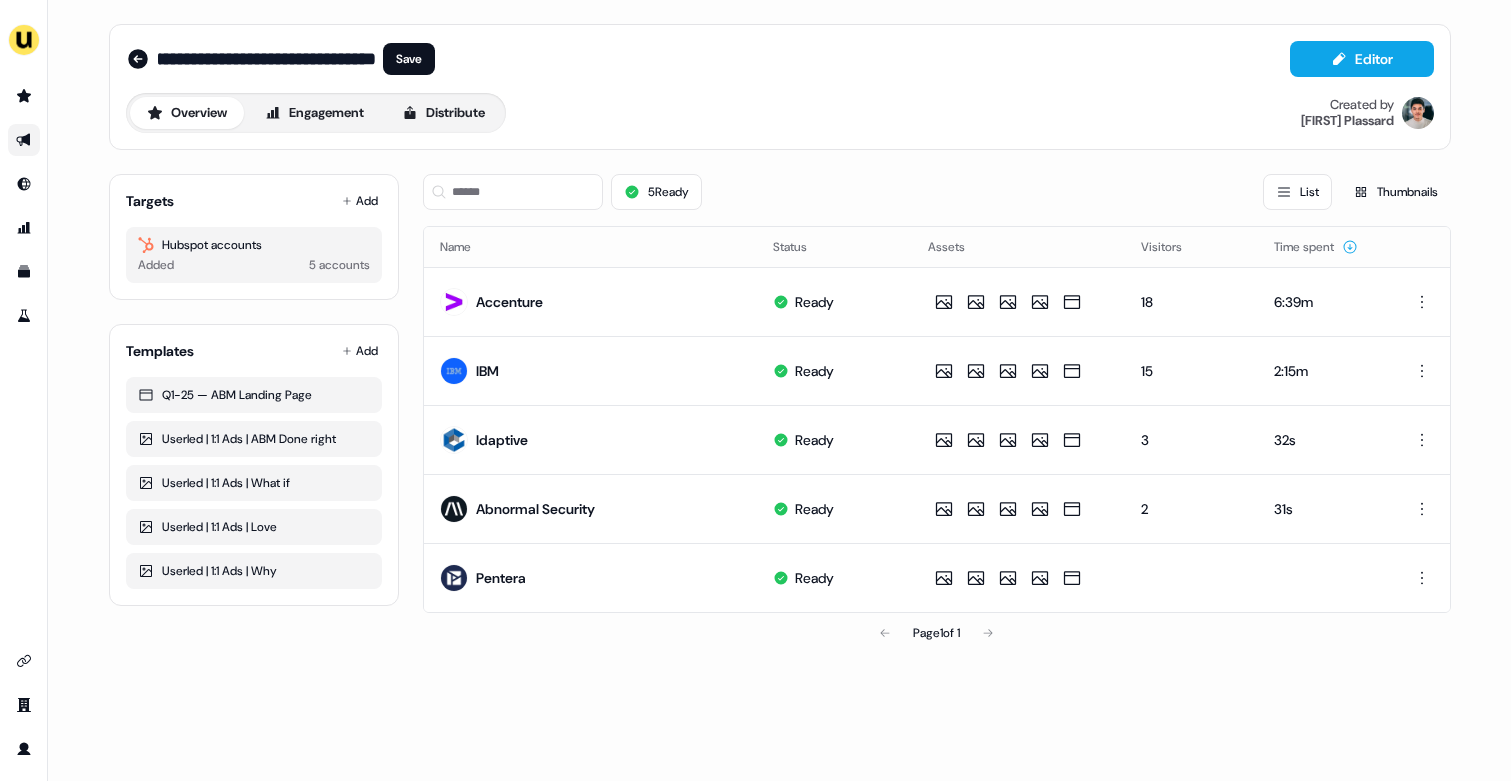 type on "**********" 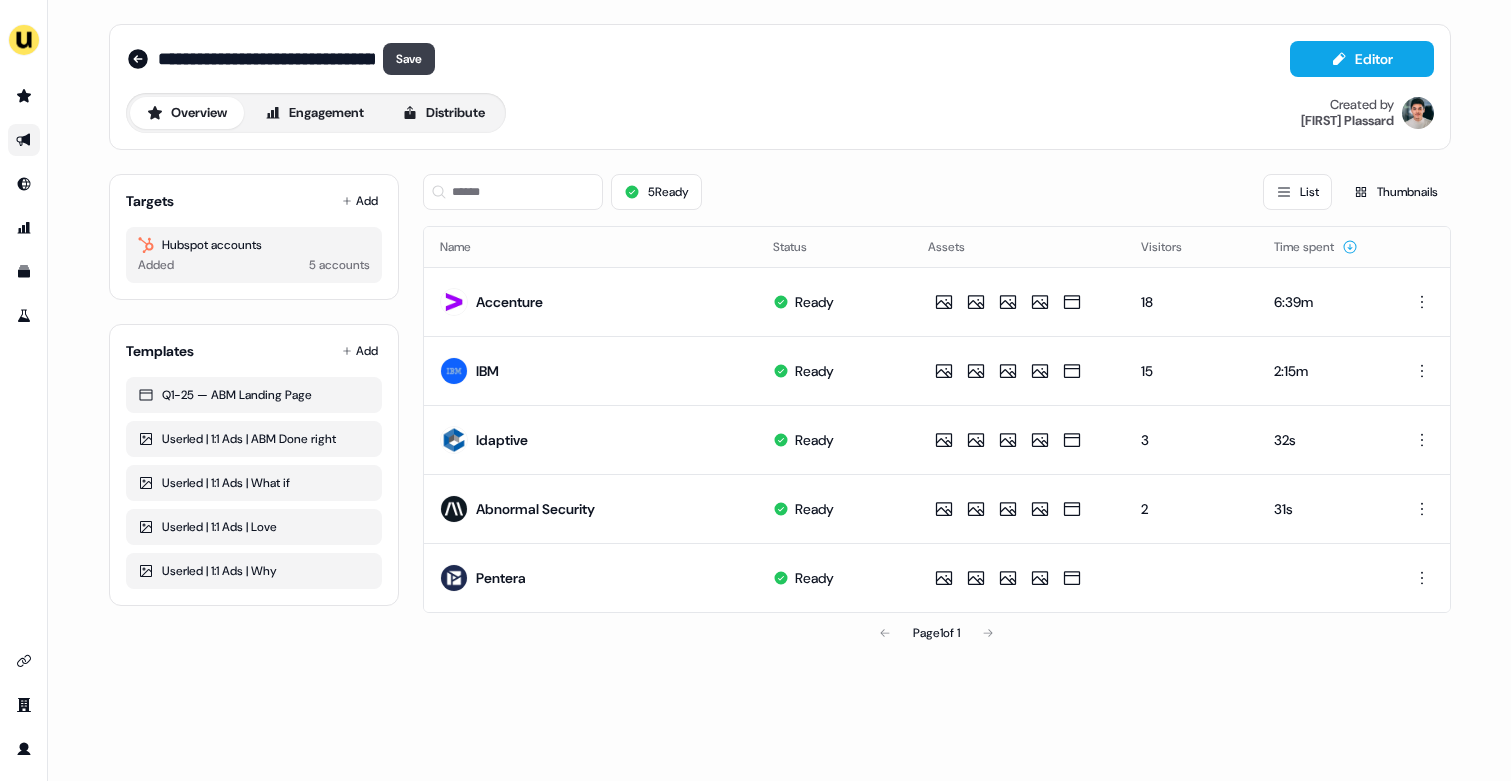 click on "Save" at bounding box center (409, 59) 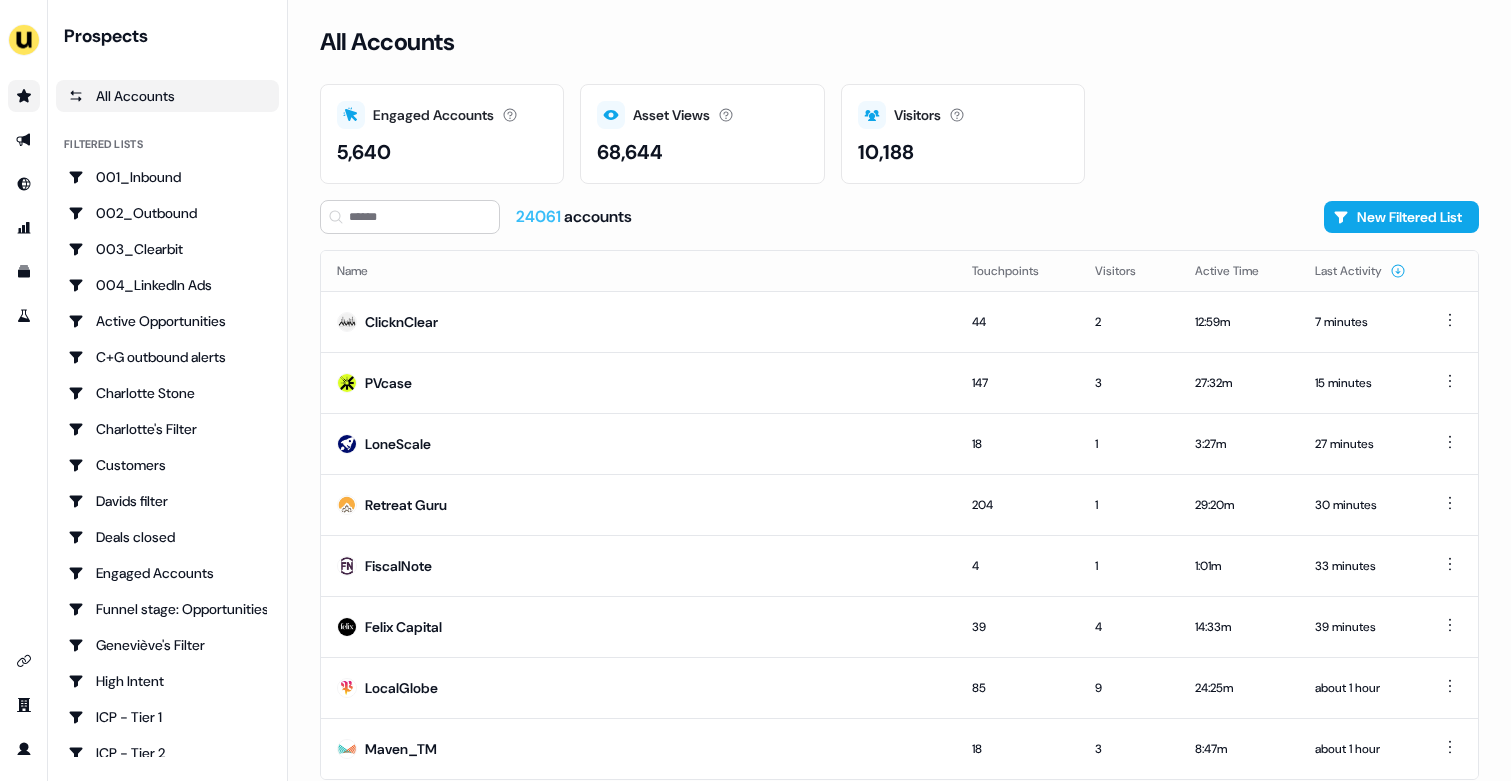 scroll, scrollTop: 0, scrollLeft: 0, axis: both 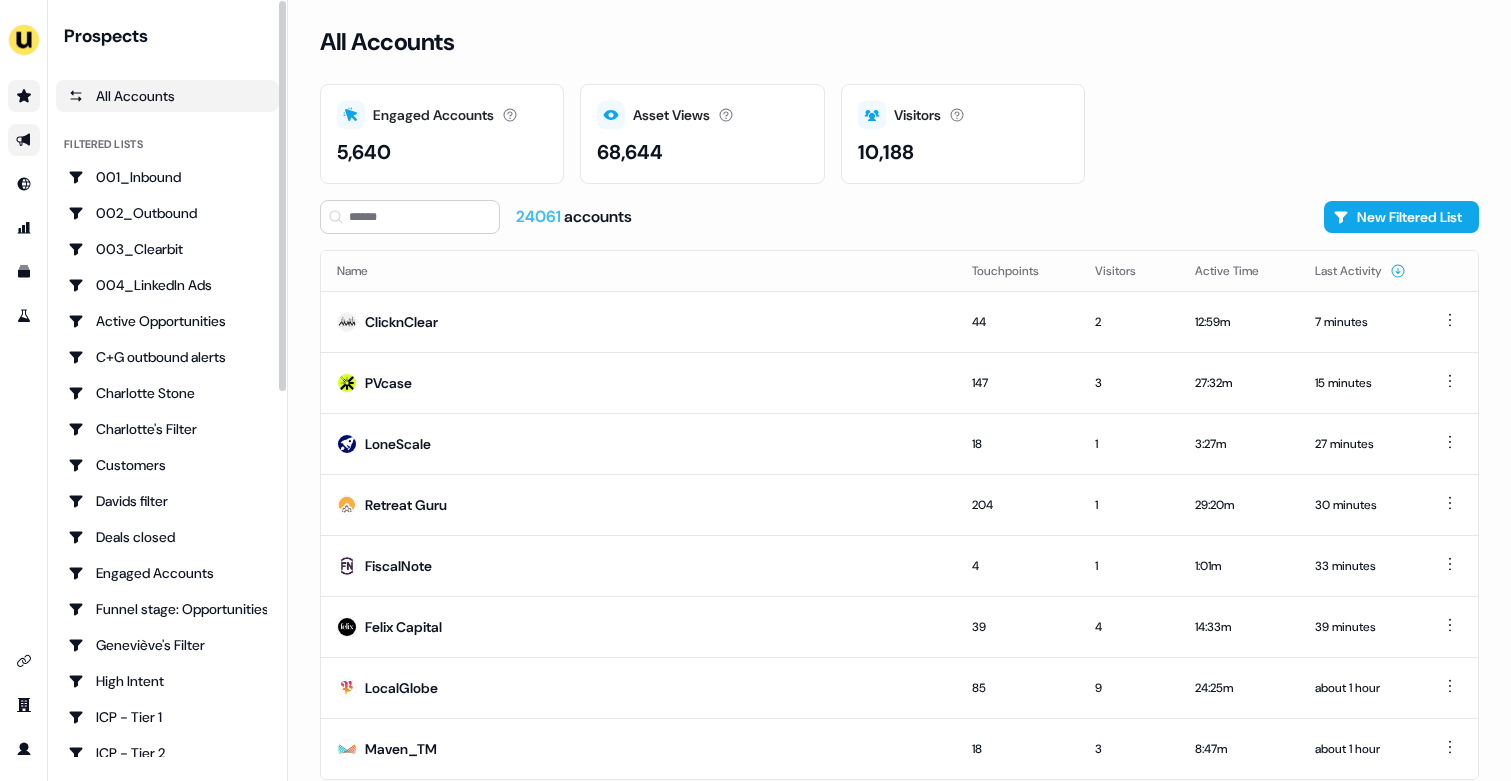 click 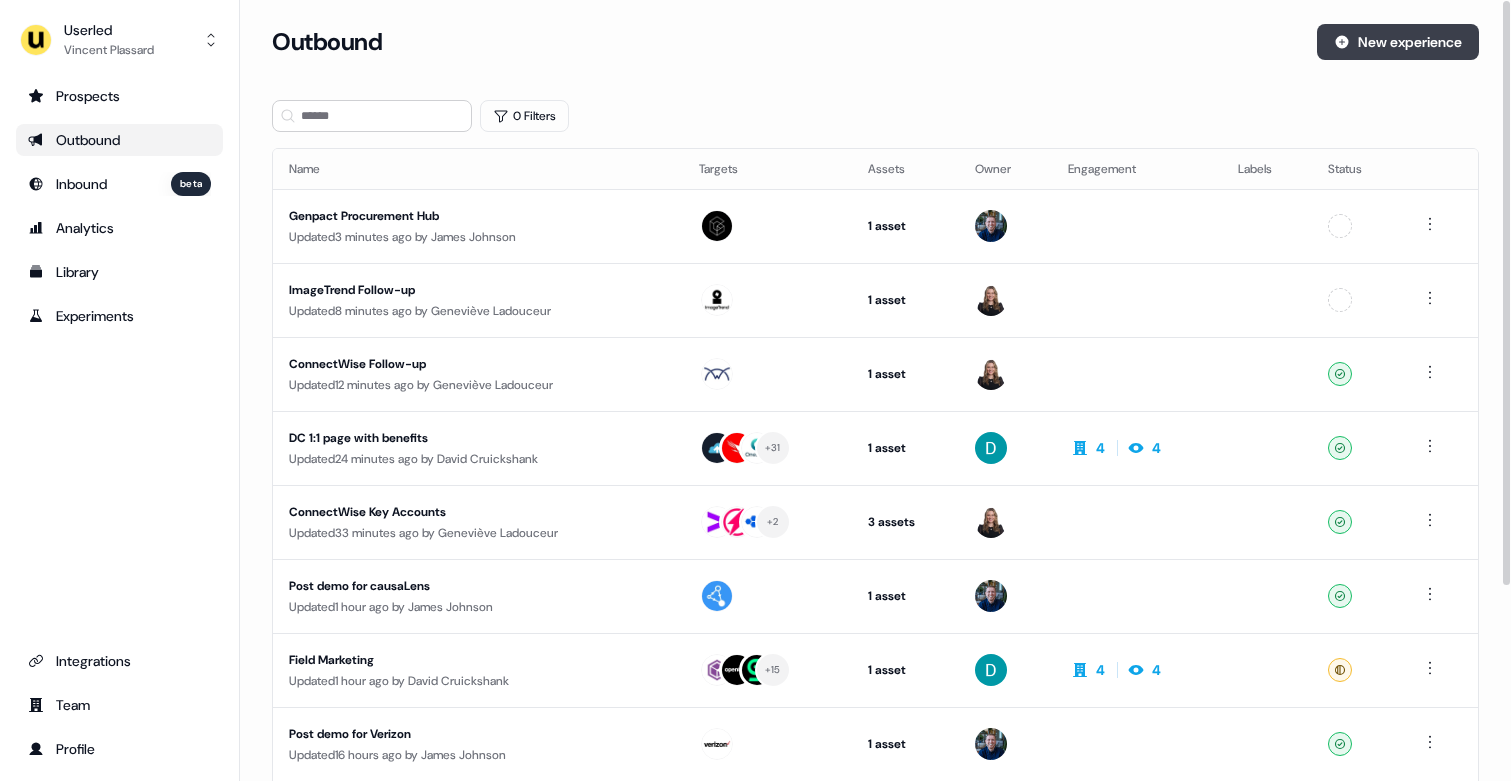 click on "New experience" at bounding box center [1398, 42] 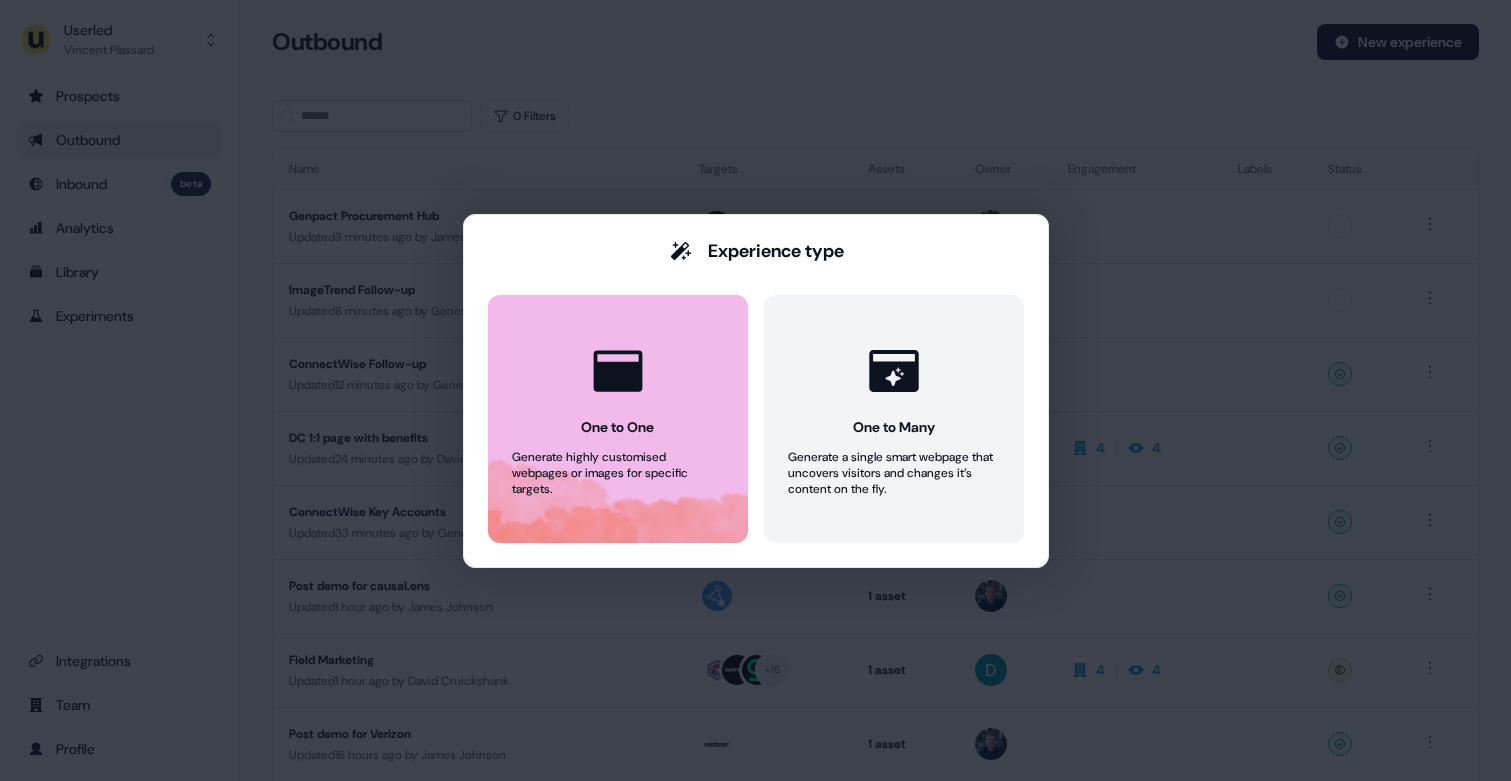 click on "One to One Generate highly customised webpages or images for specific targets." at bounding box center (618, 419) 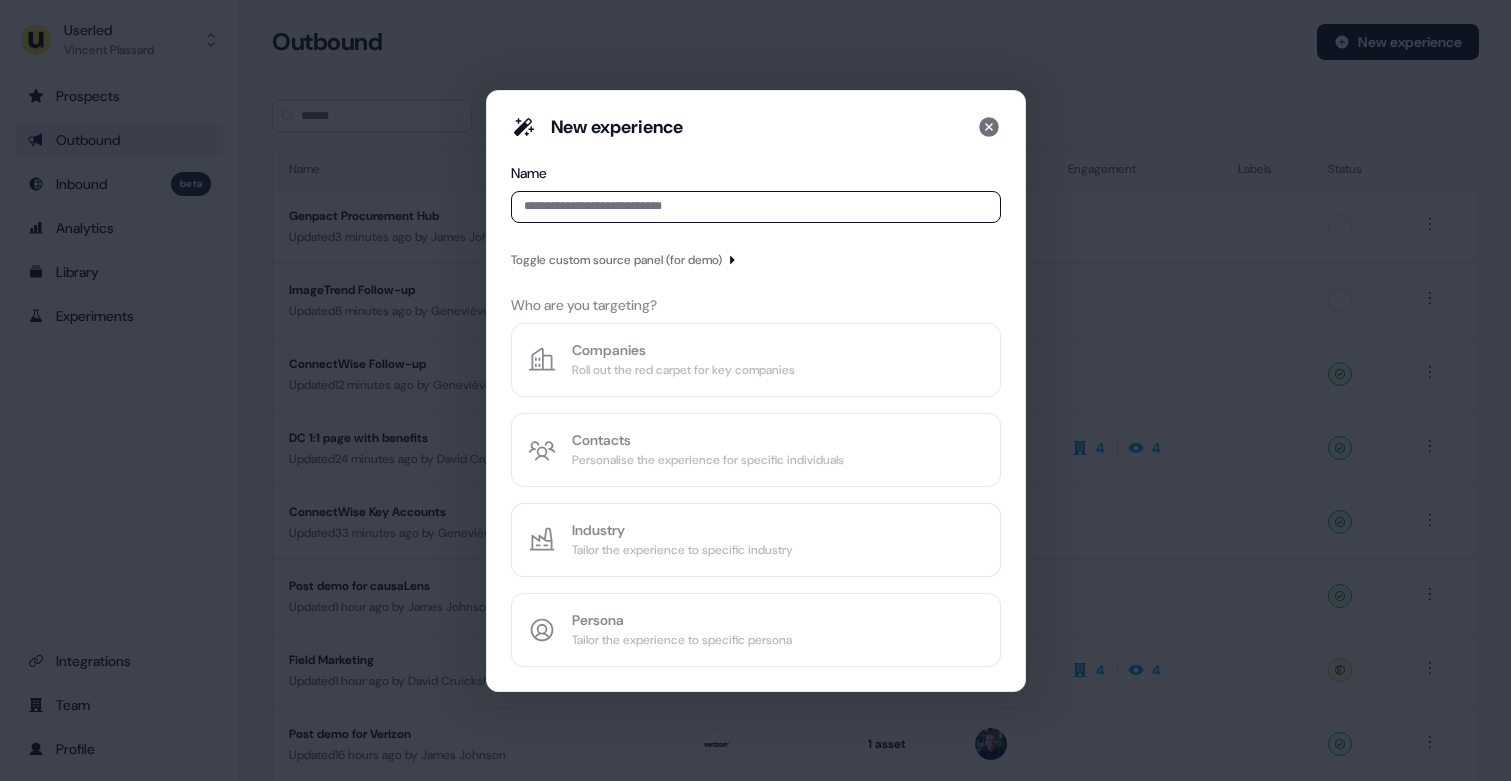 click at bounding box center (756, 207) 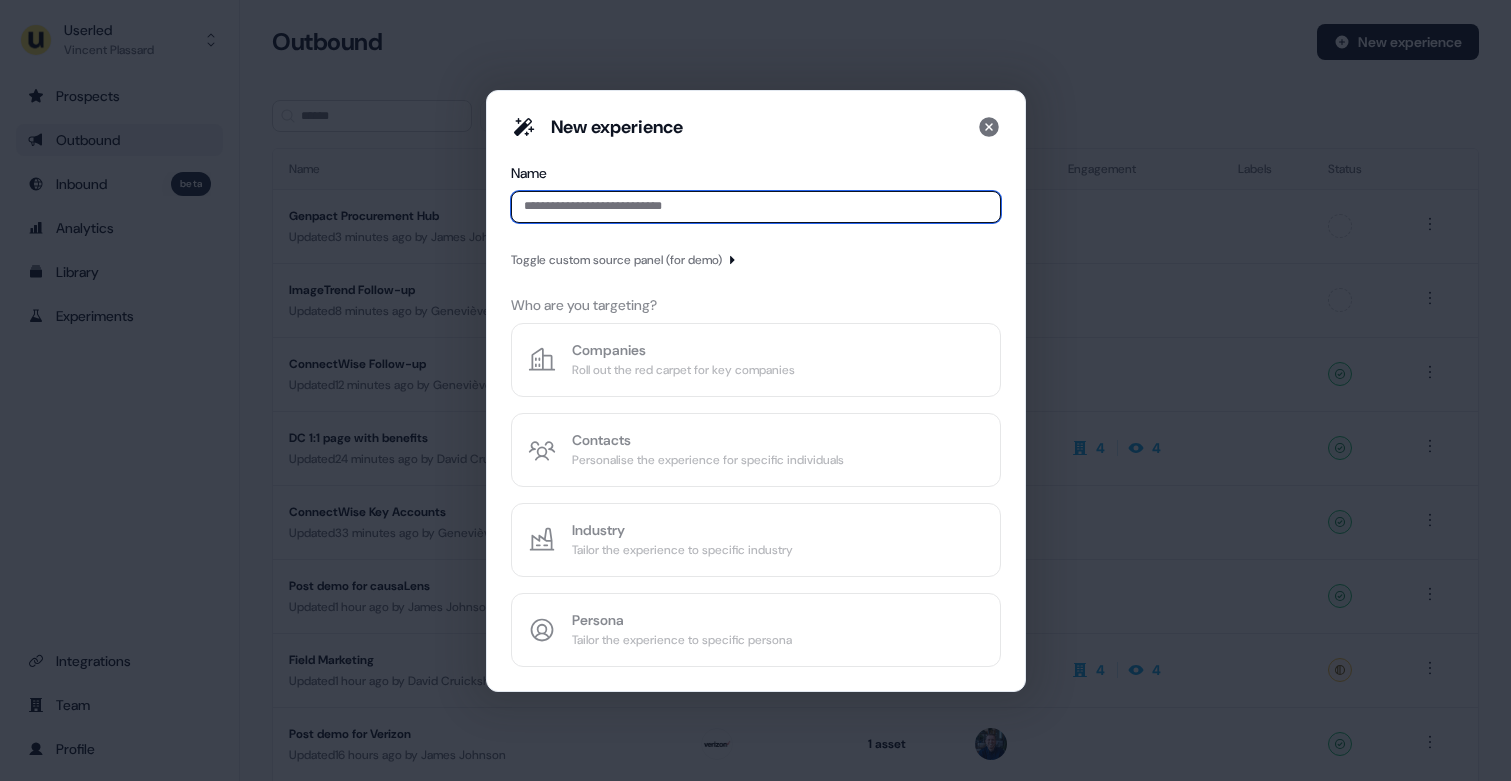 click at bounding box center (756, 207) 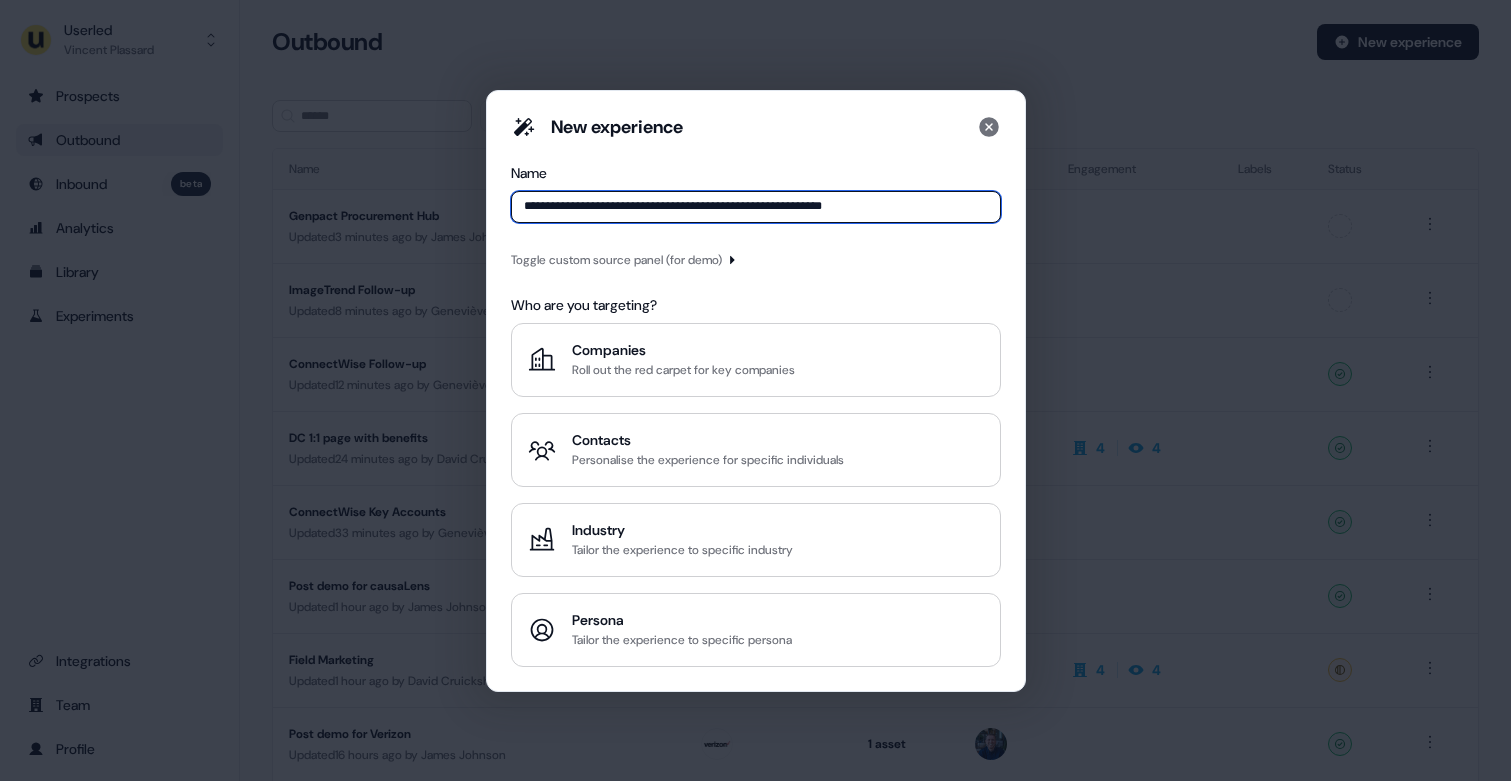 click on "**********" at bounding box center (756, 207) 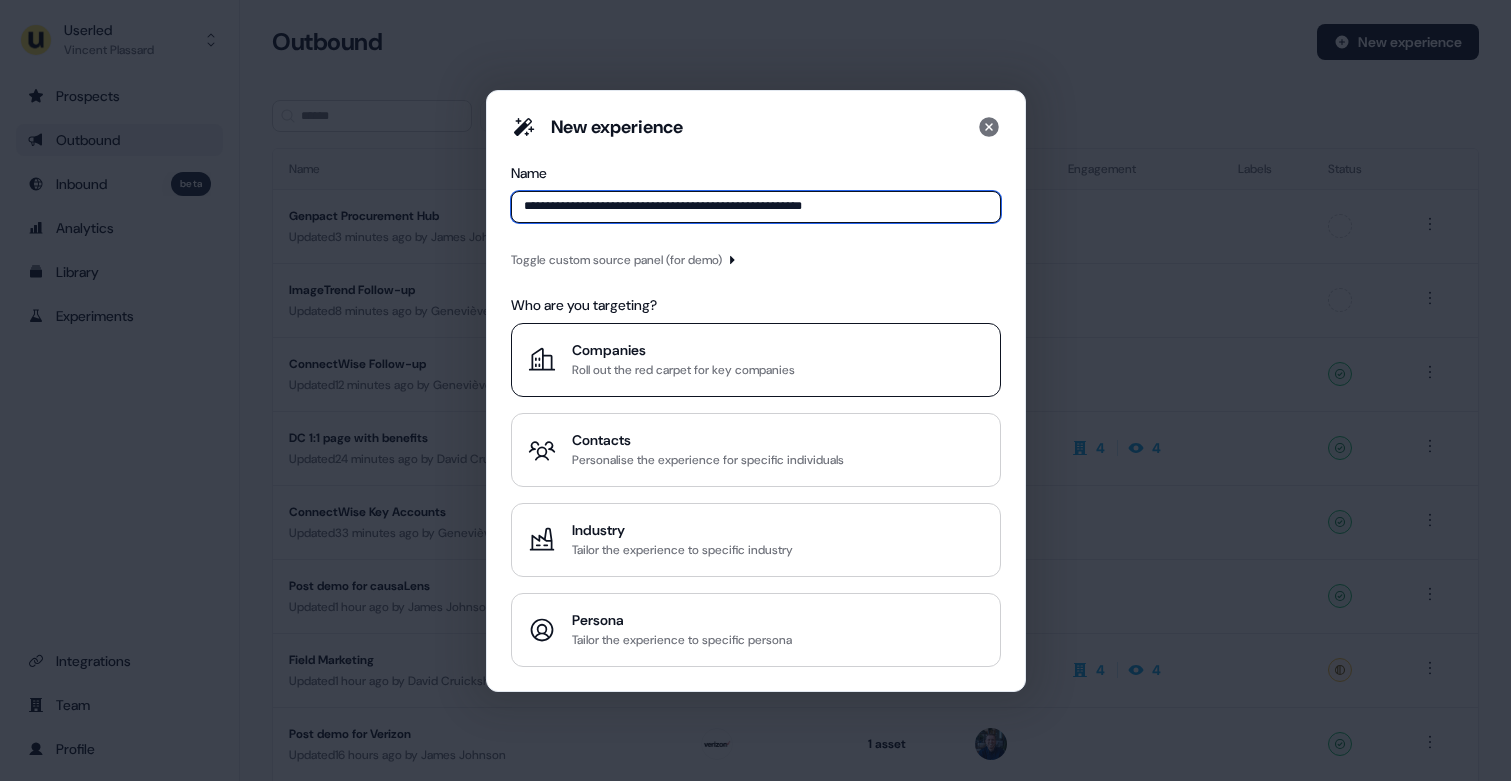 type on "**********" 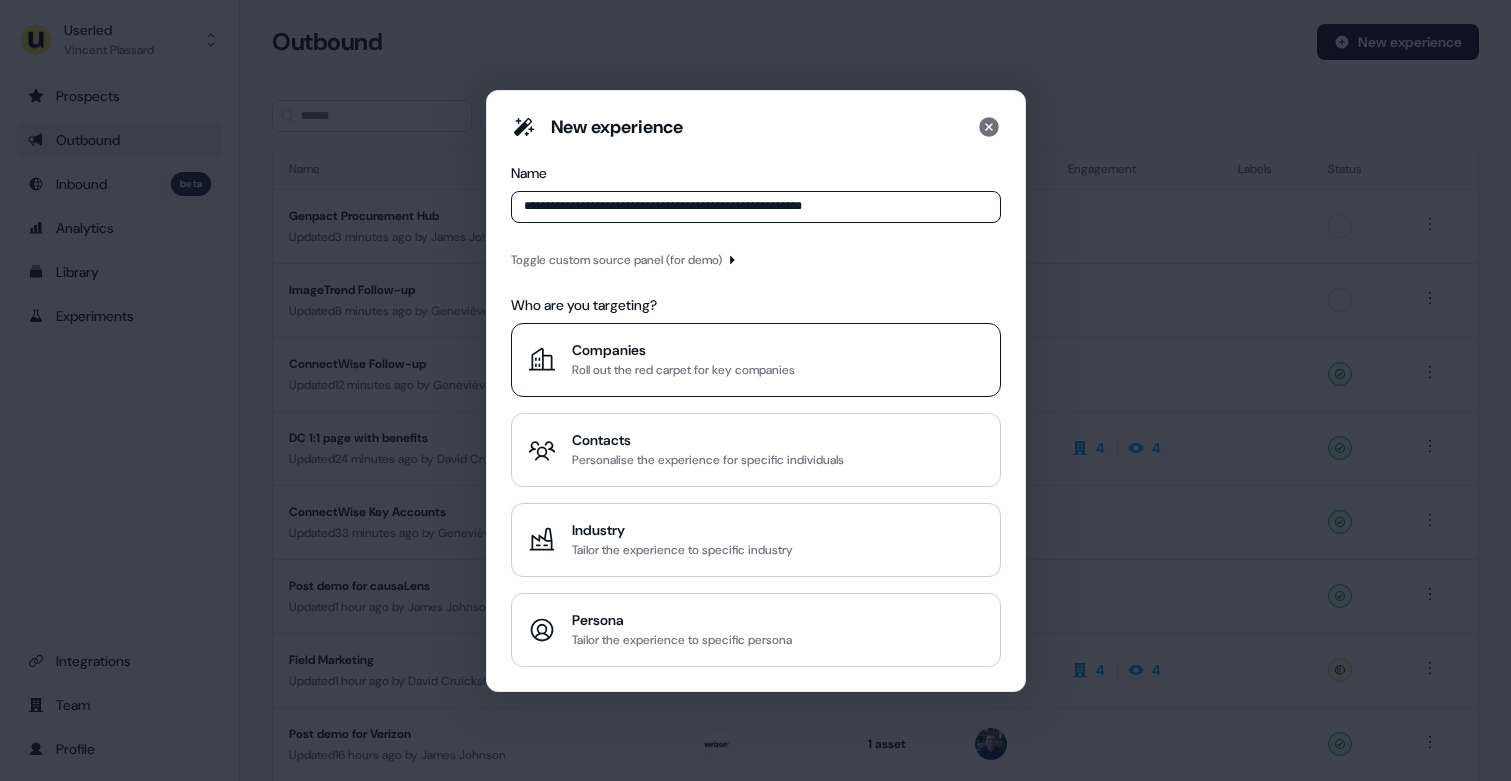 click on "Roll out the red carpet for key companies" at bounding box center (683, 370) 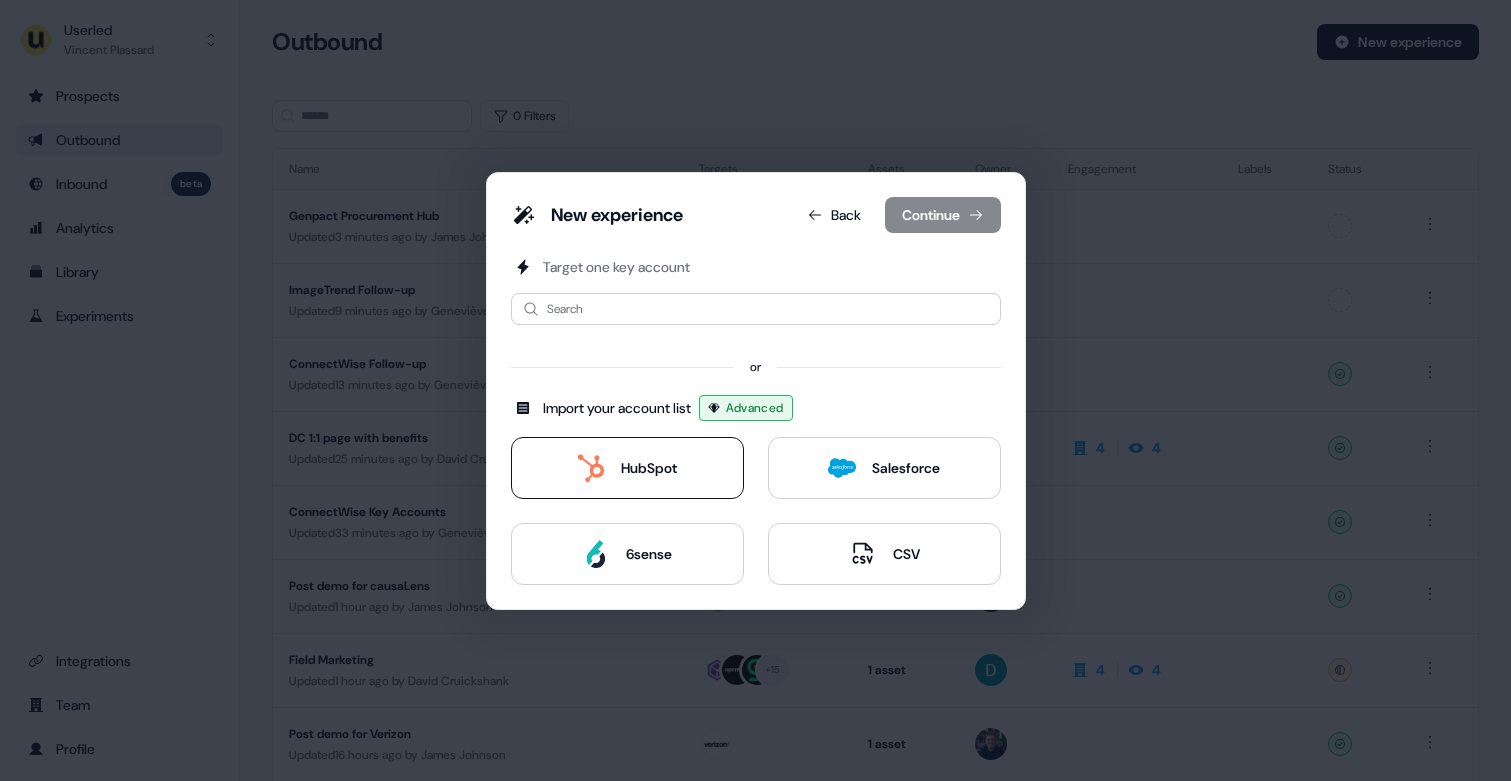 click on "HubSpot" at bounding box center [627, 468] 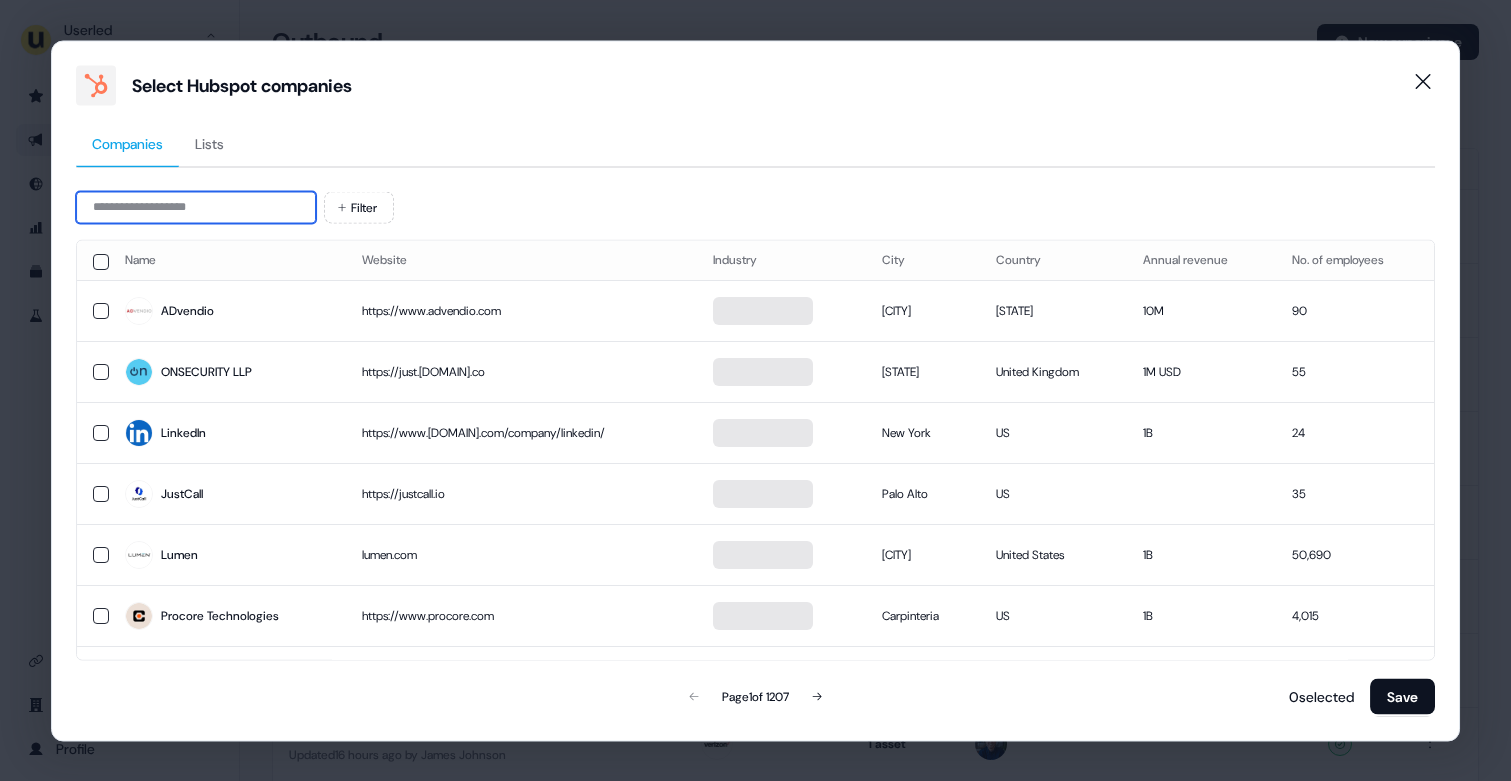 click at bounding box center (196, 207) 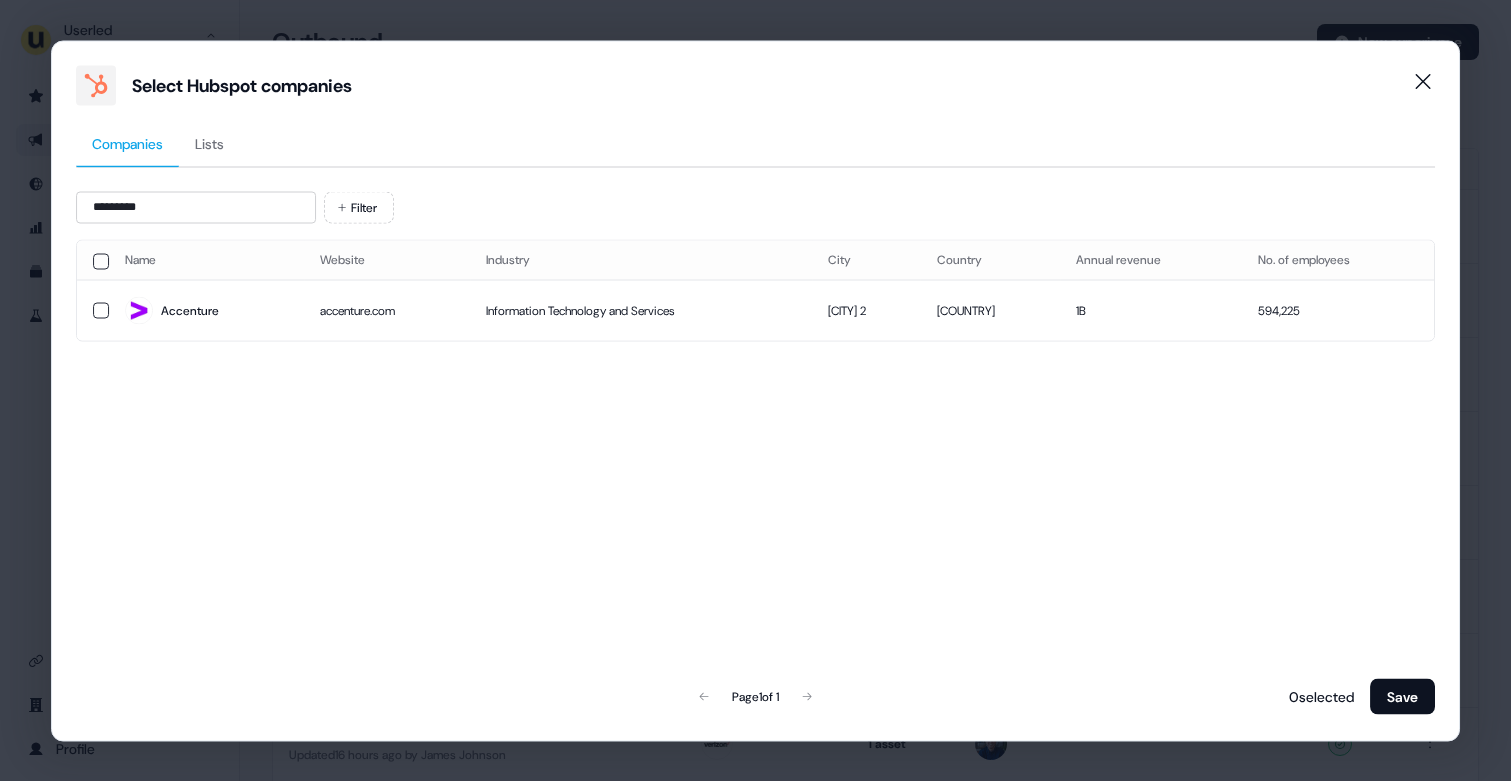 click on "Accenture" at bounding box center (207, 311) 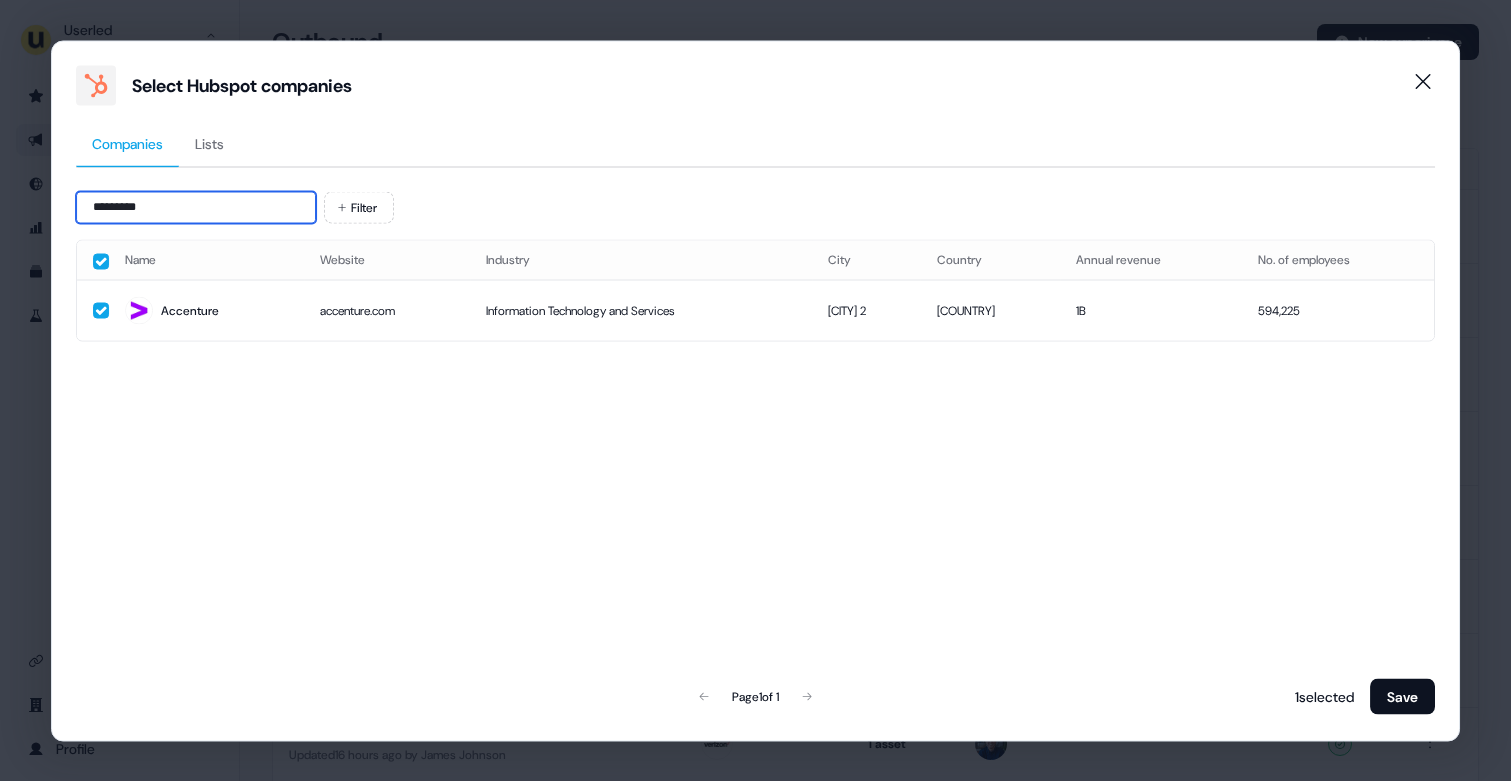 click on "*********" at bounding box center (196, 207) 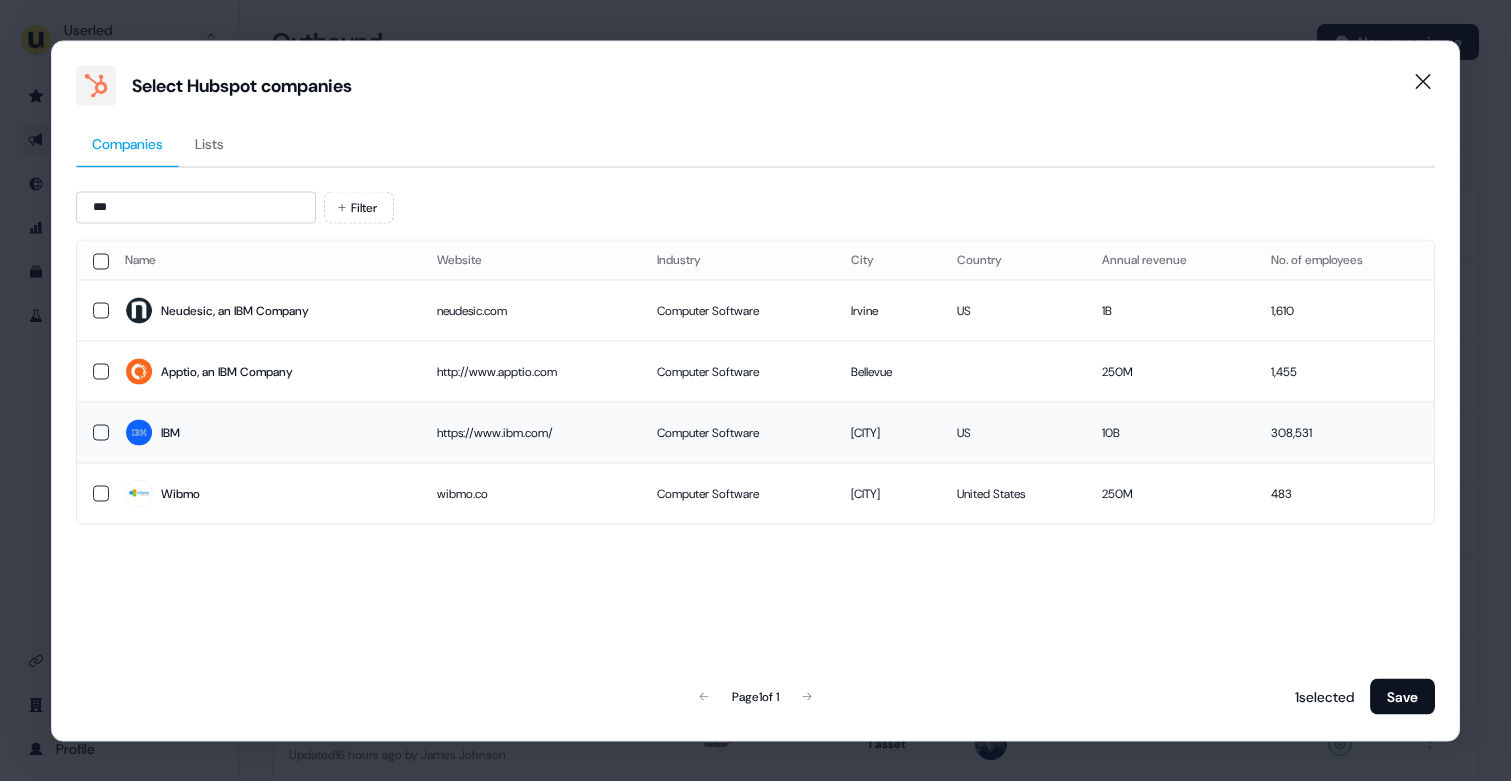 click on "IBM" at bounding box center (265, 433) 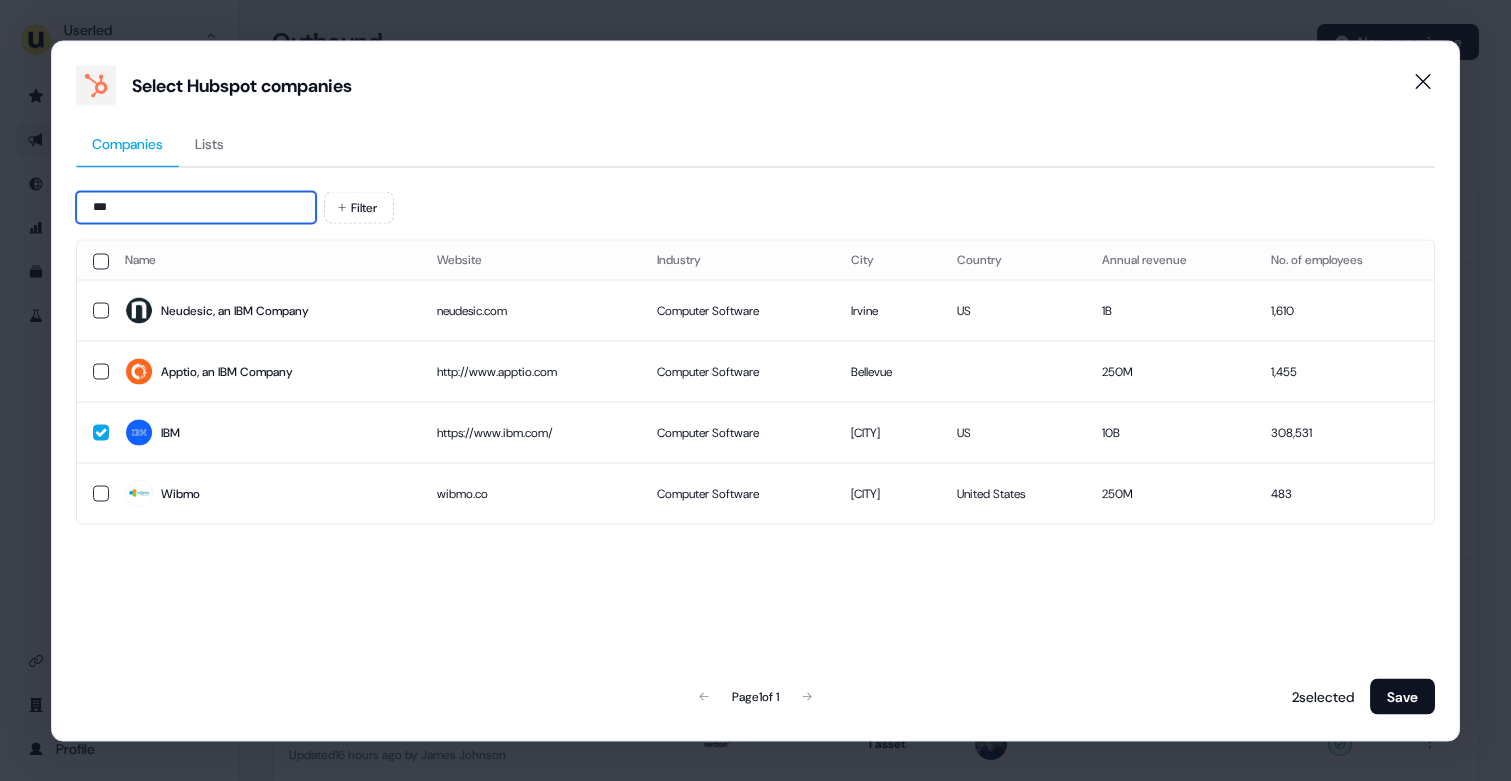 click on "***" at bounding box center [196, 207] 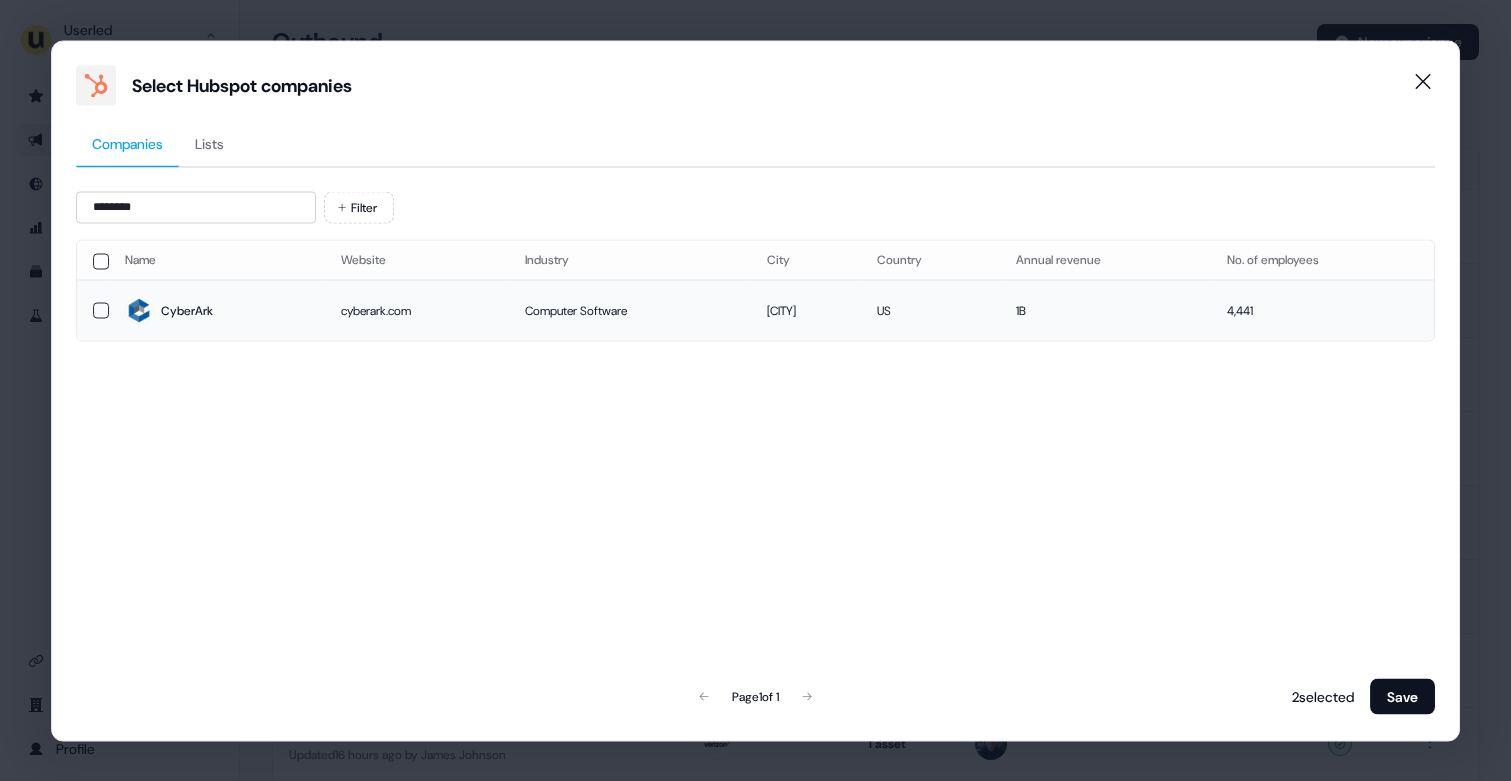 click on "CyberArk" at bounding box center (217, 311) 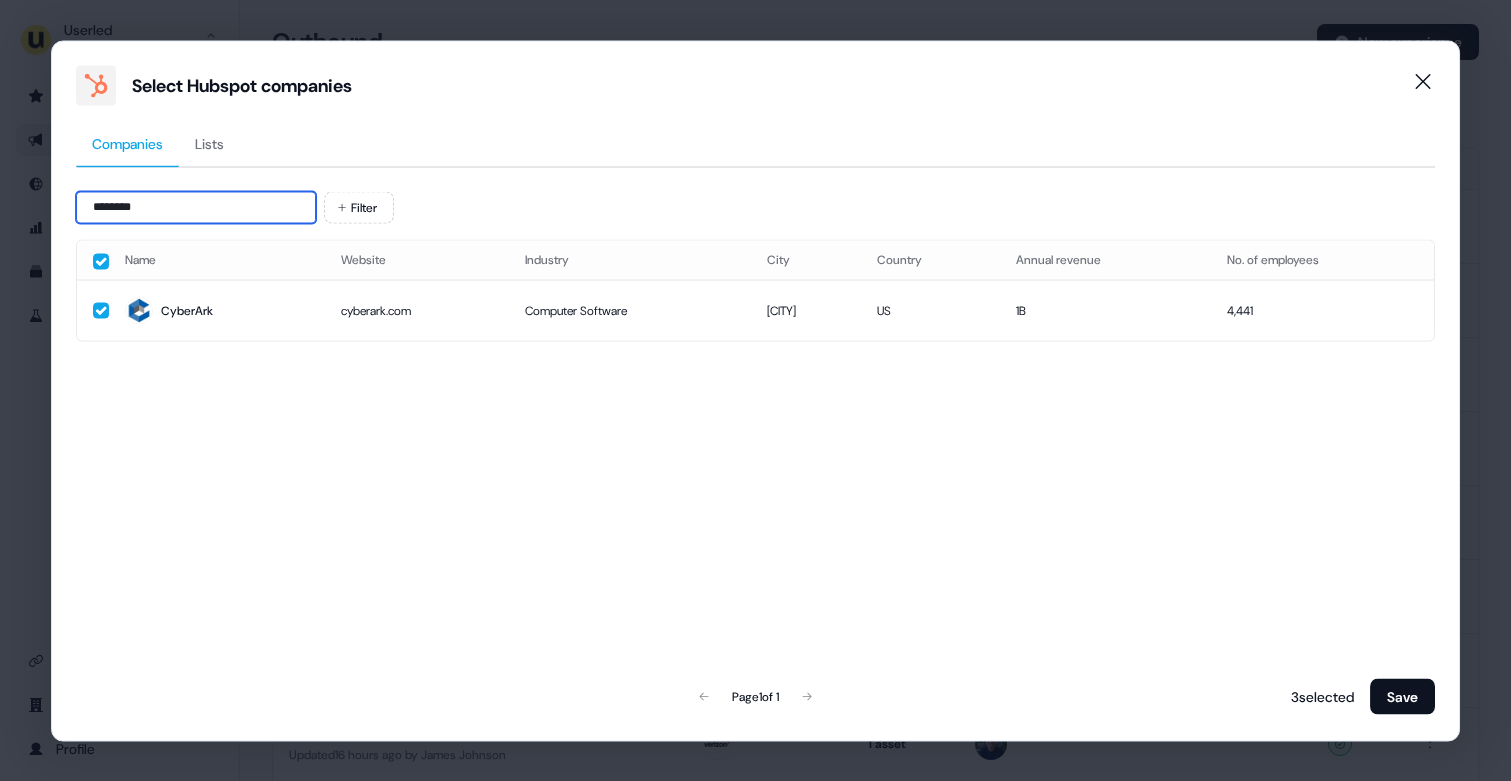 click on "********" at bounding box center [196, 207] 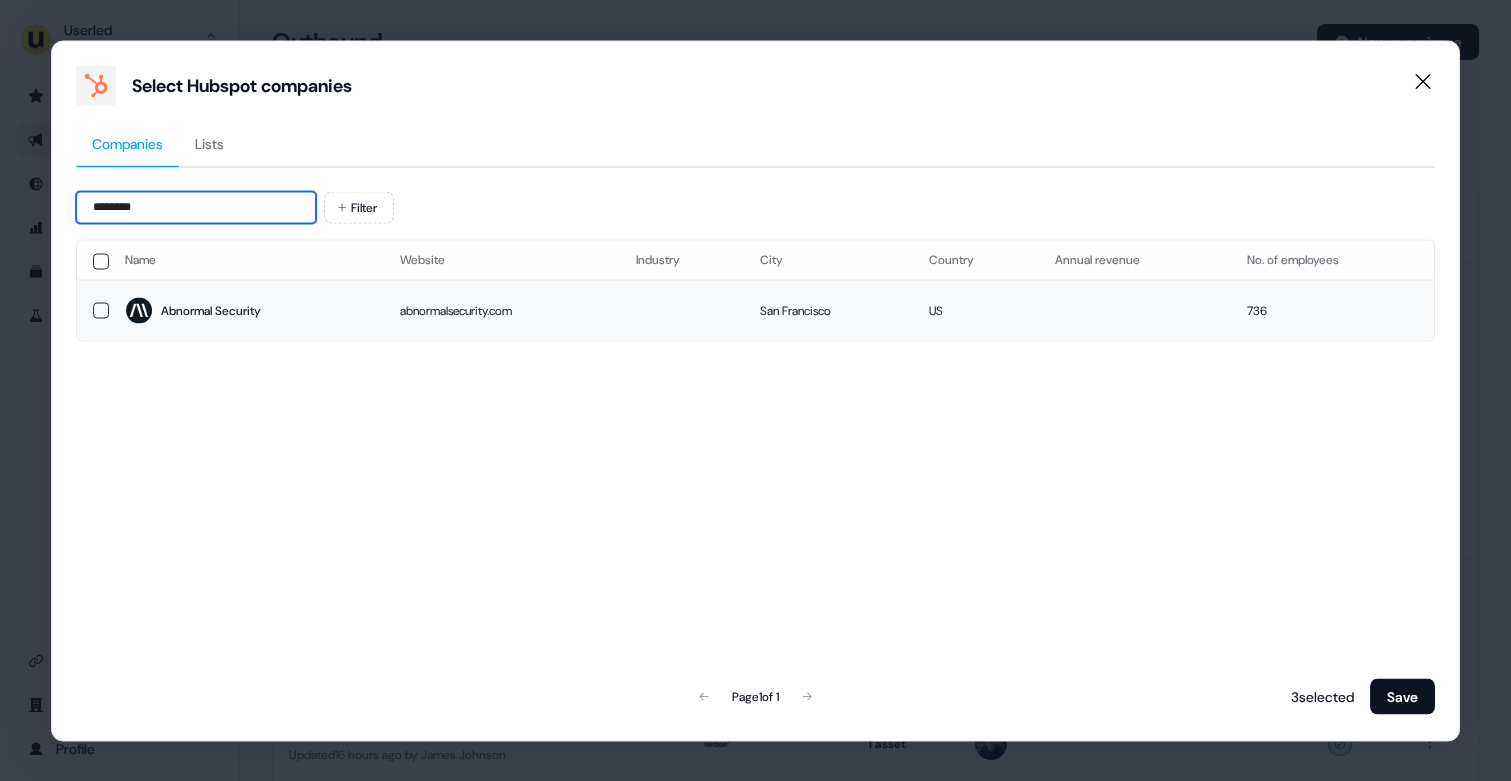 type on "********" 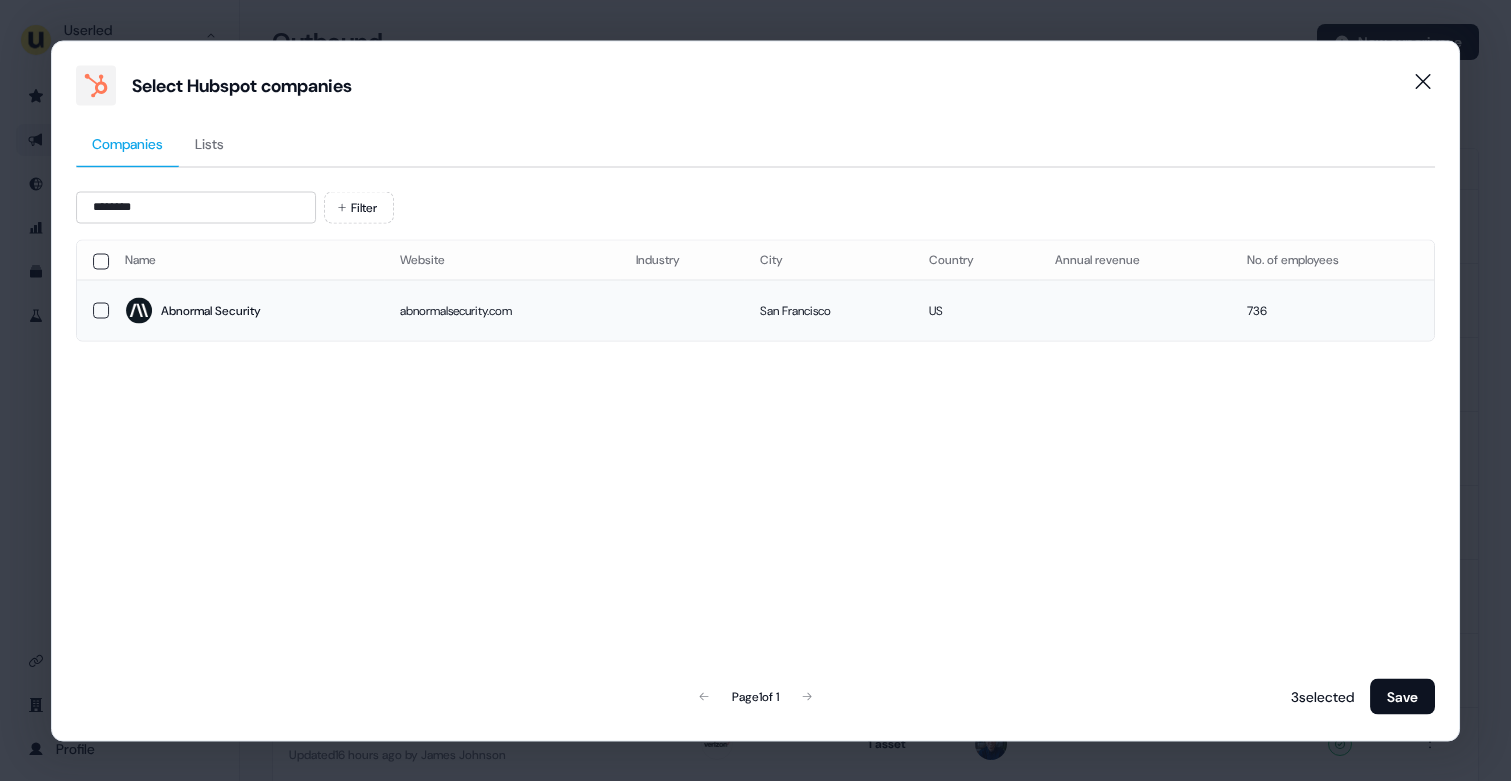 click on "Abnormal Security" at bounding box center [246, 311] 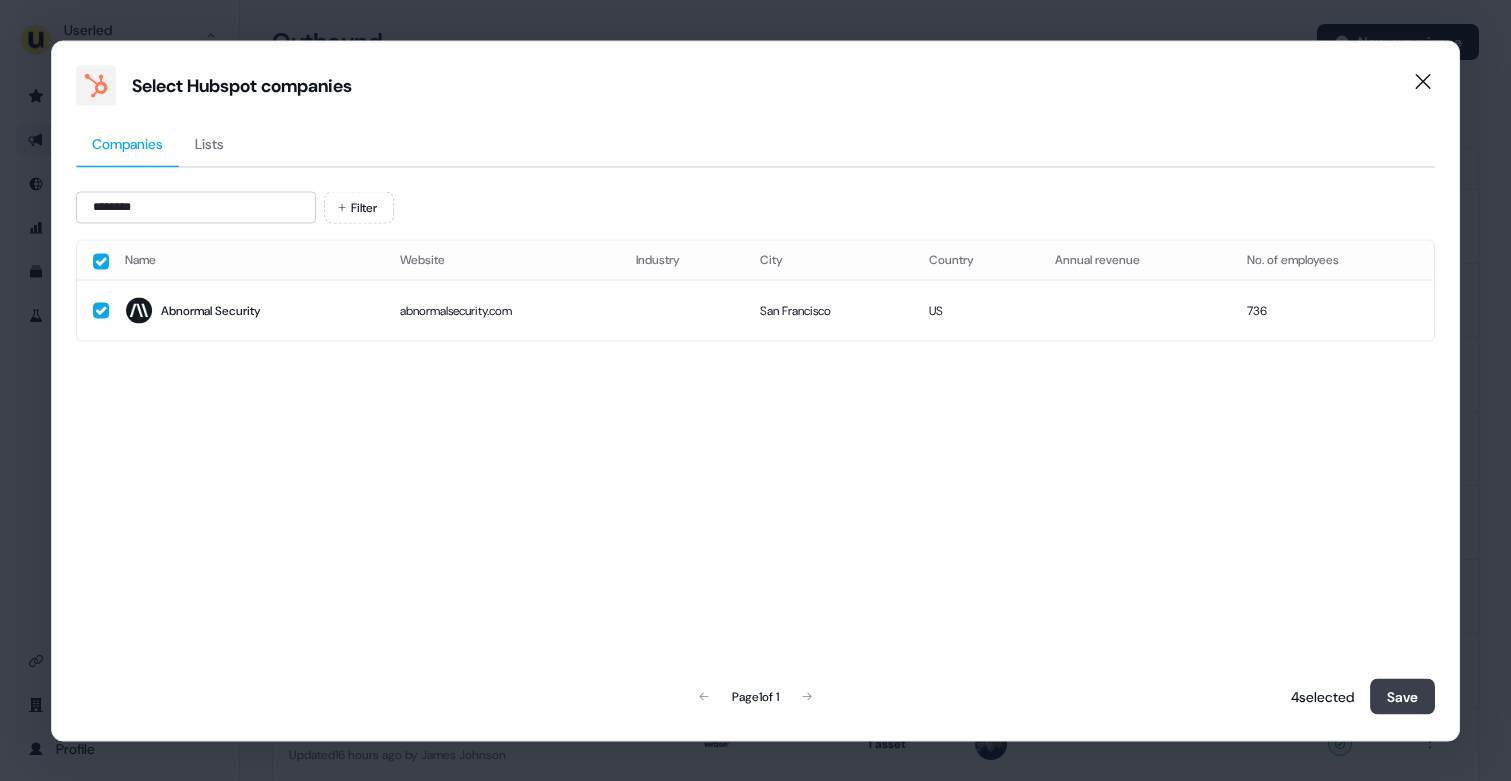 click on "Save" at bounding box center [1402, 696] 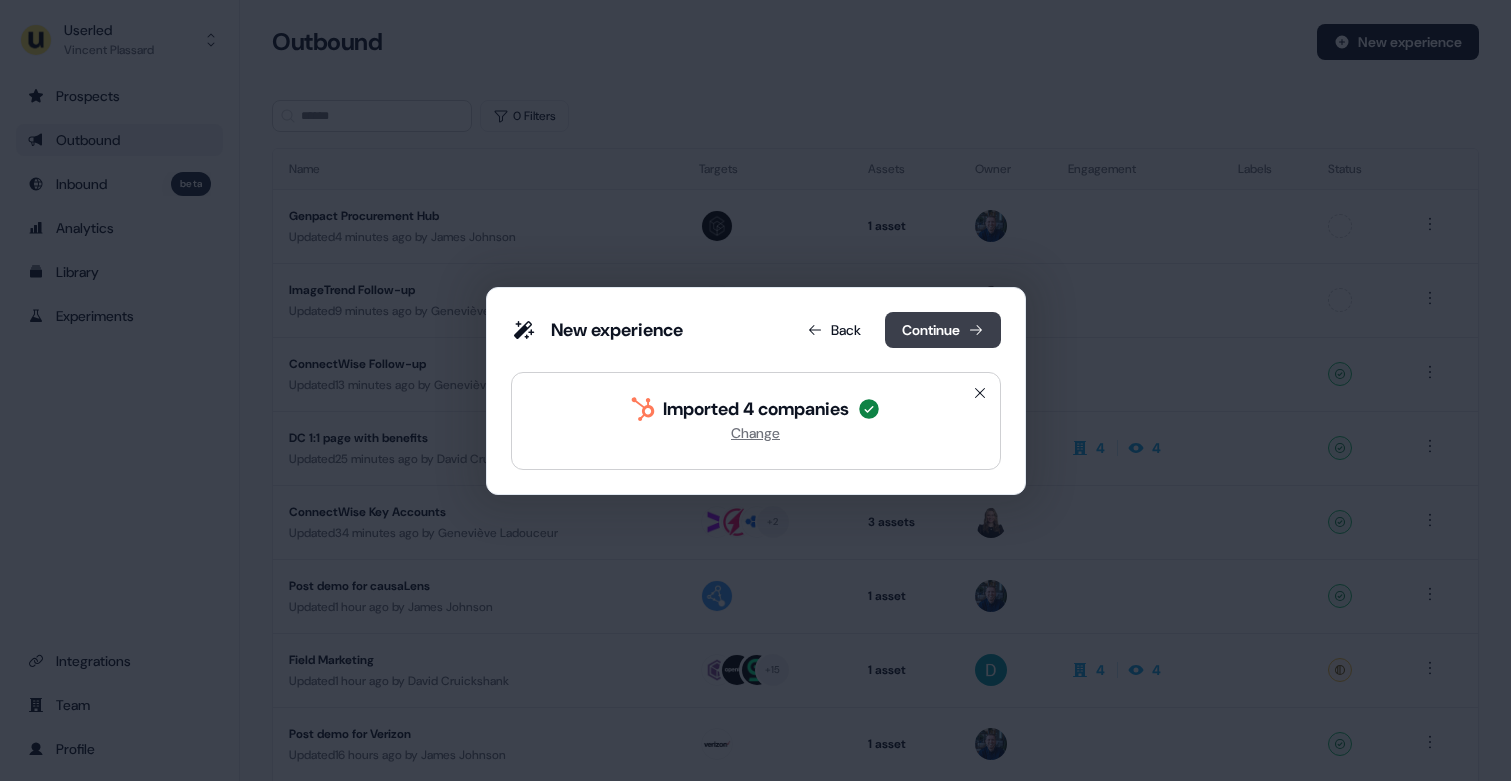 click on "Continue" at bounding box center [943, 330] 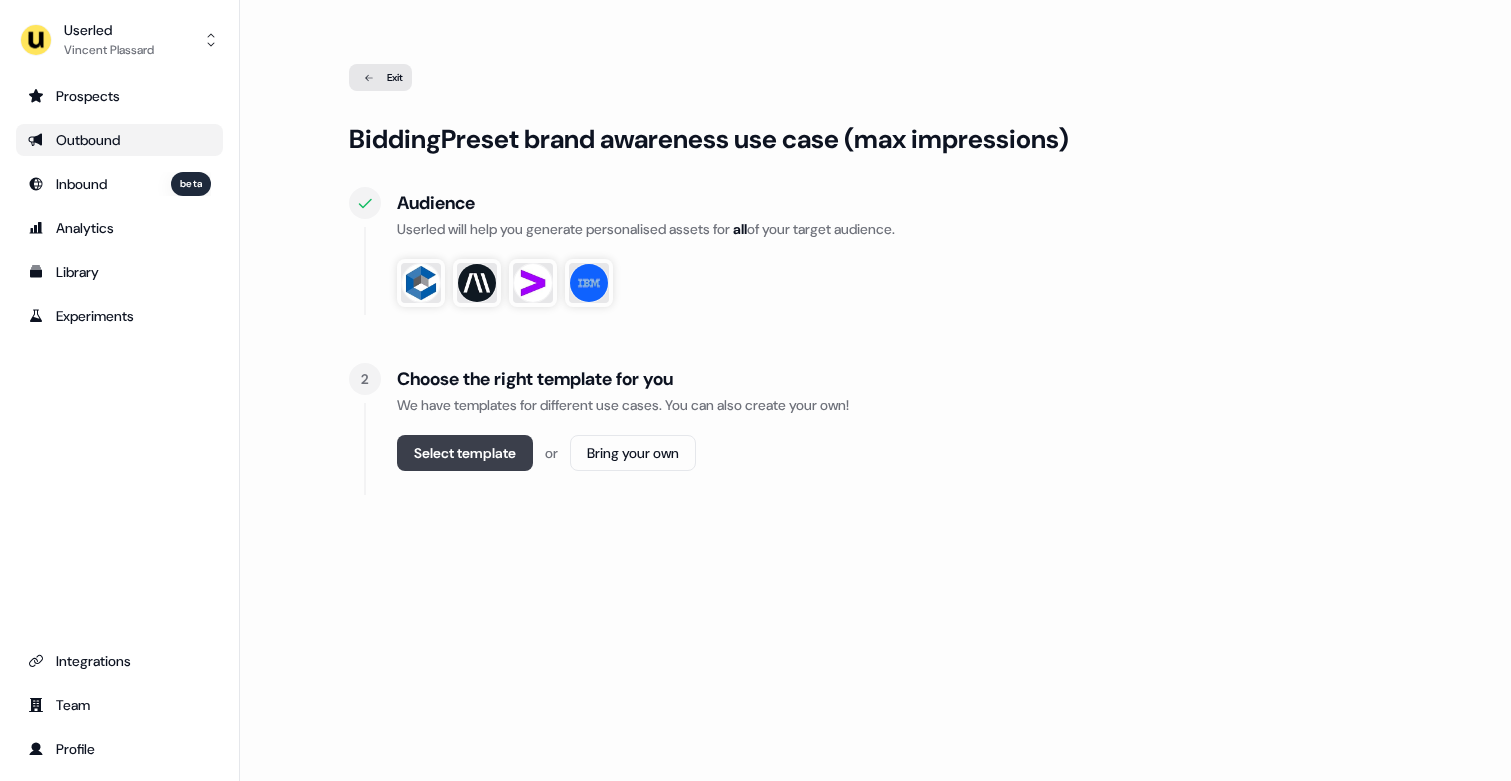 click on "Select template" at bounding box center [465, 453] 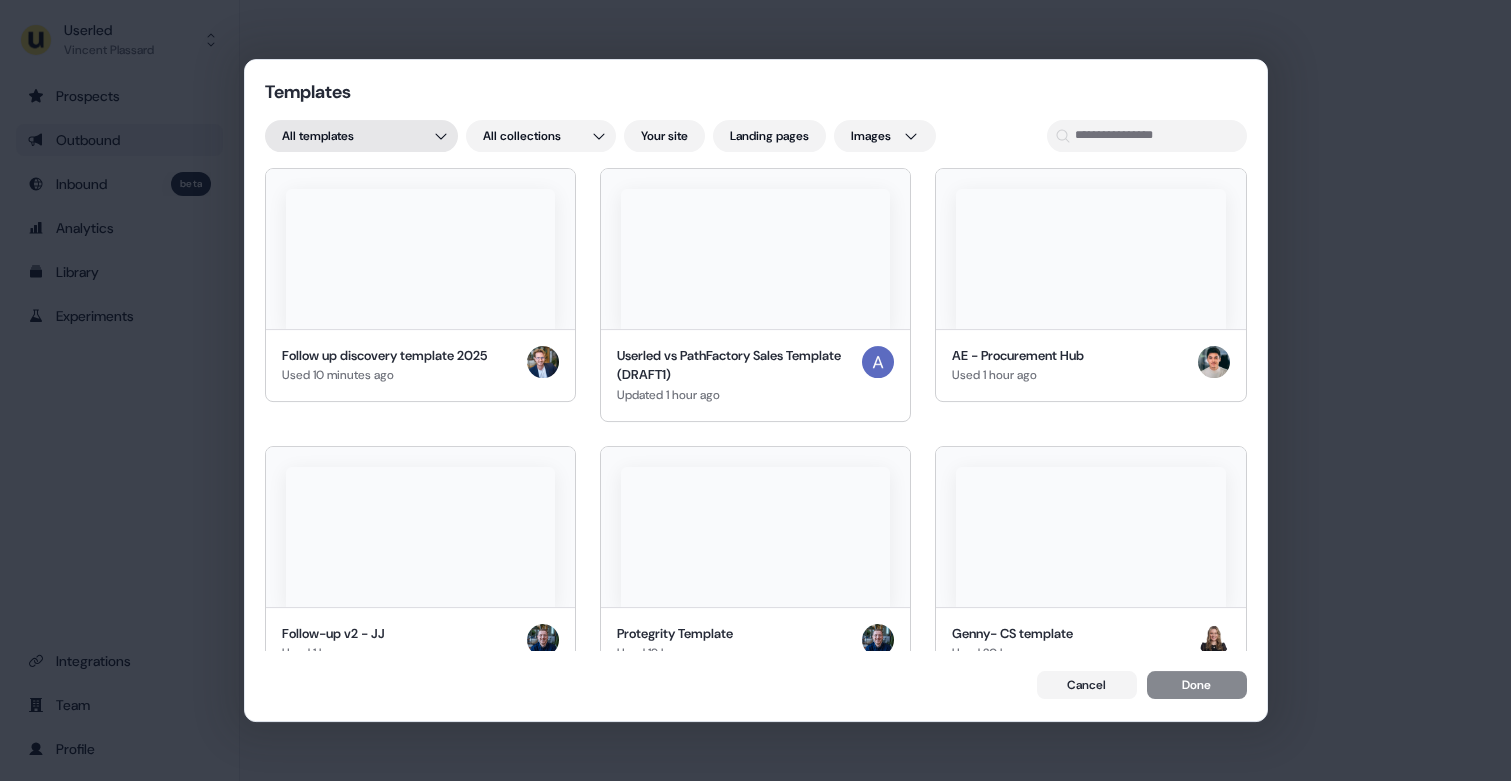 click on "Templates All   templates All collections Your site Landing pages Images Follow up discovery template 2025 Used 10 minutes ago Userled vs PathFactory Sales Template (DRAFT1) Updated 1 hour ago AE - Procurement Hub Used 1 hour ago Follow-up v2 - JJ Used 1 hour ago Protegrity Template Used 19 hours ago Genny- CS template Used 20 hours ago CS - Unaware funnel example Updated 21 hours ago ABM | 1:1 | 2025 Used 22 hours ago Userled | 1:1 Ads | Generic Ads Used 22 hours ago Verisk Maplecroft Template Used 1 day ago 6sense Inspire event invite  Used 1 day ago Proposal template Updated 2 days ago AI + ABM ROI template for Sales (FOR REVIEW) Used 2 days ago Framework: Elastic - Mid Stage Opportunity Used 2 days ago Follow-Up - 2025 AI + ABM Trends Report Used 2 days ago AI Outreach Sales Template (NEW) DRAFT 1 Used 2 days ago Charlotte's new template  Used 2 days ago Charlotte discovery follow up Used 2 days ago Outreach 1:1 LP Used 2 days ago causaLens Template Used 2 days ago Ignite event invite  Used 2 days ago LP" at bounding box center [755, 390] 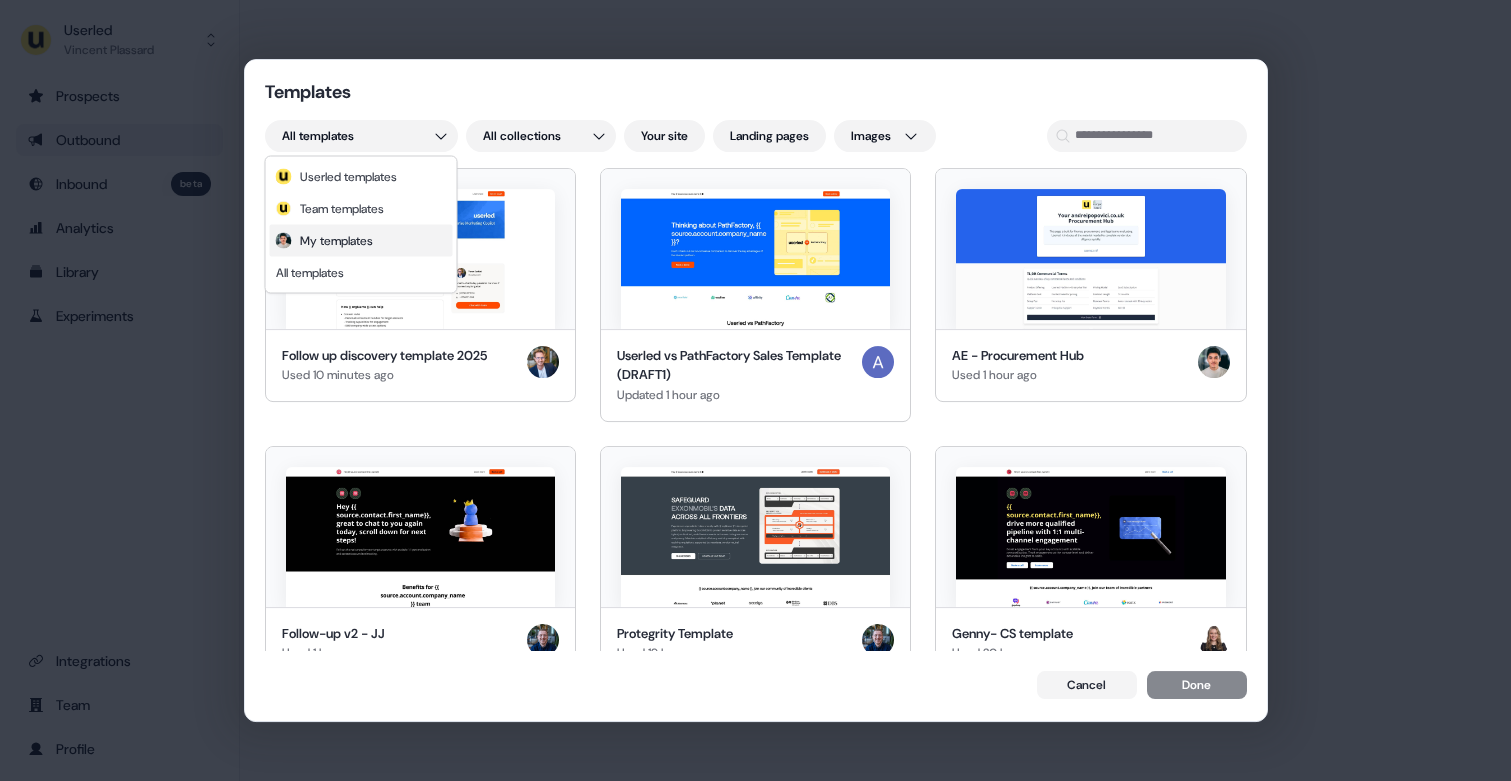 click on "My templates" at bounding box center (336, 241) 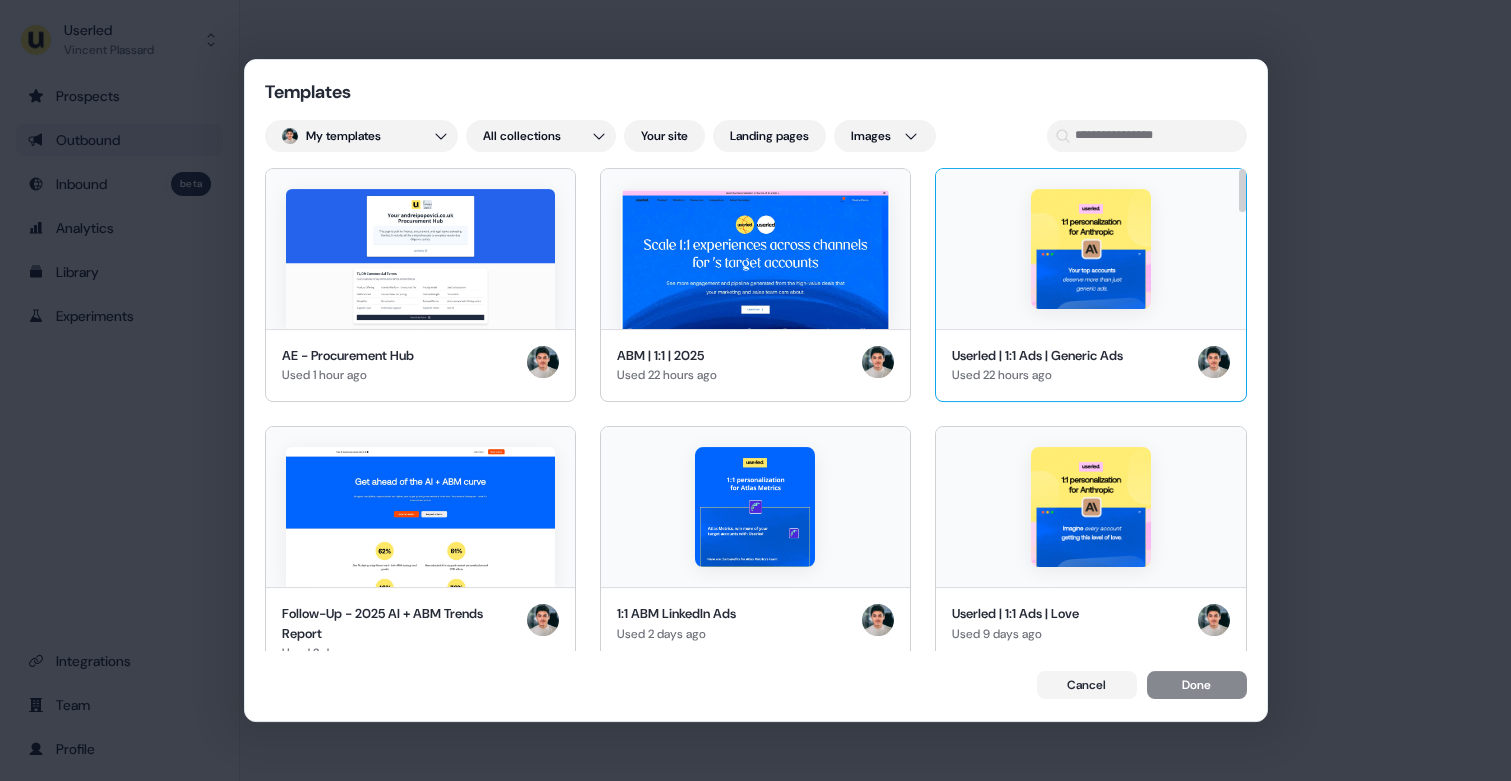click at bounding box center (1091, 249) 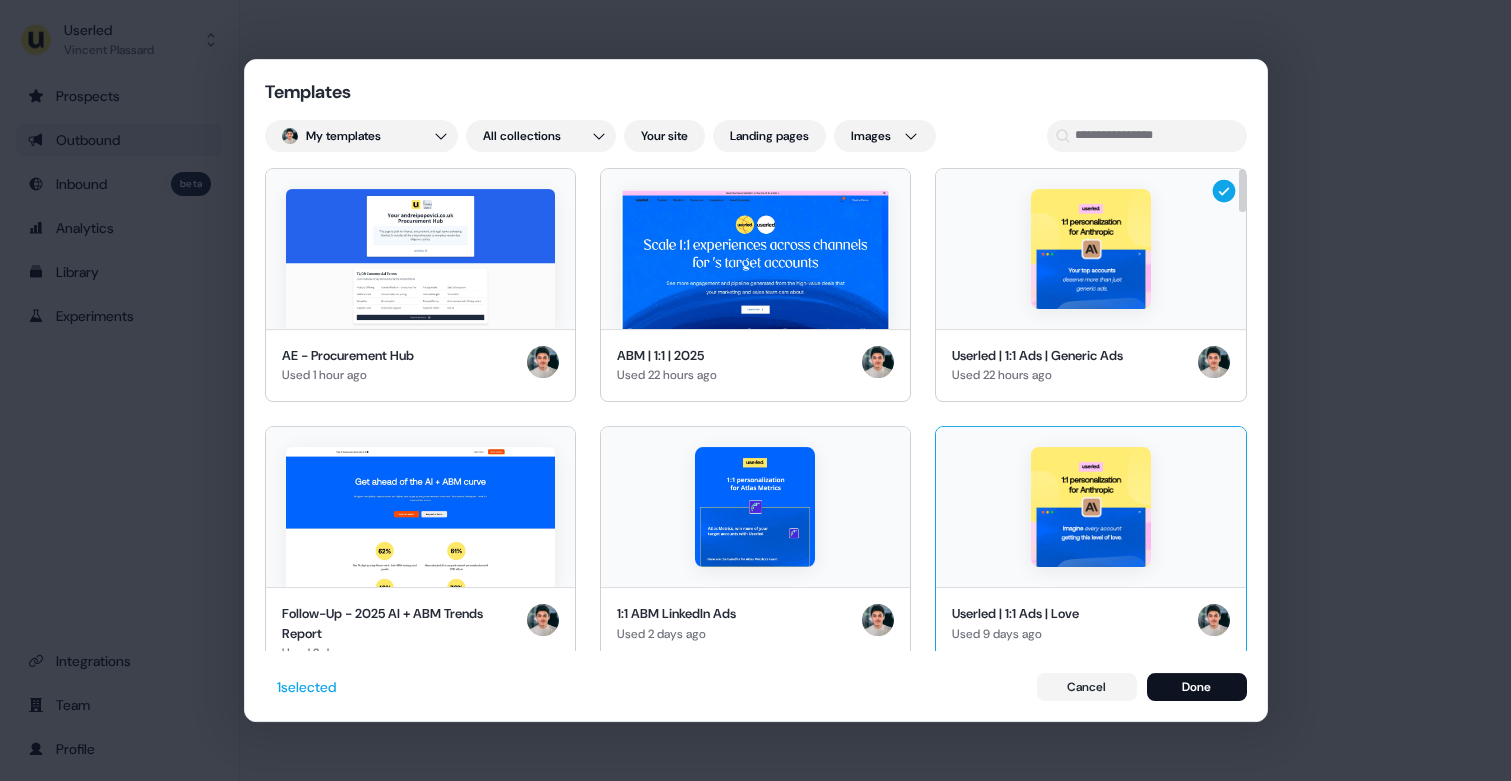 click at bounding box center [1091, 507] 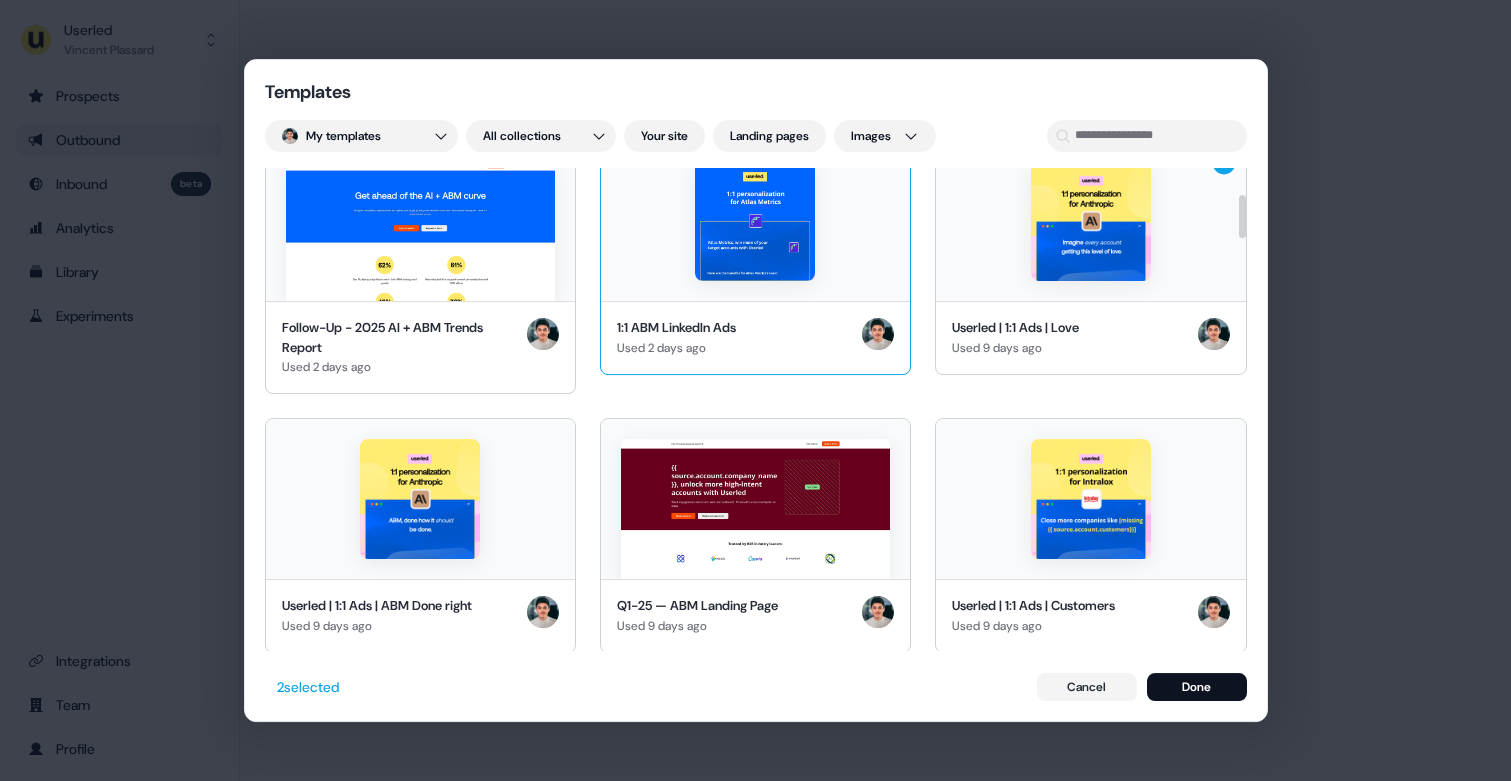 scroll, scrollTop: 280, scrollLeft: 0, axis: vertical 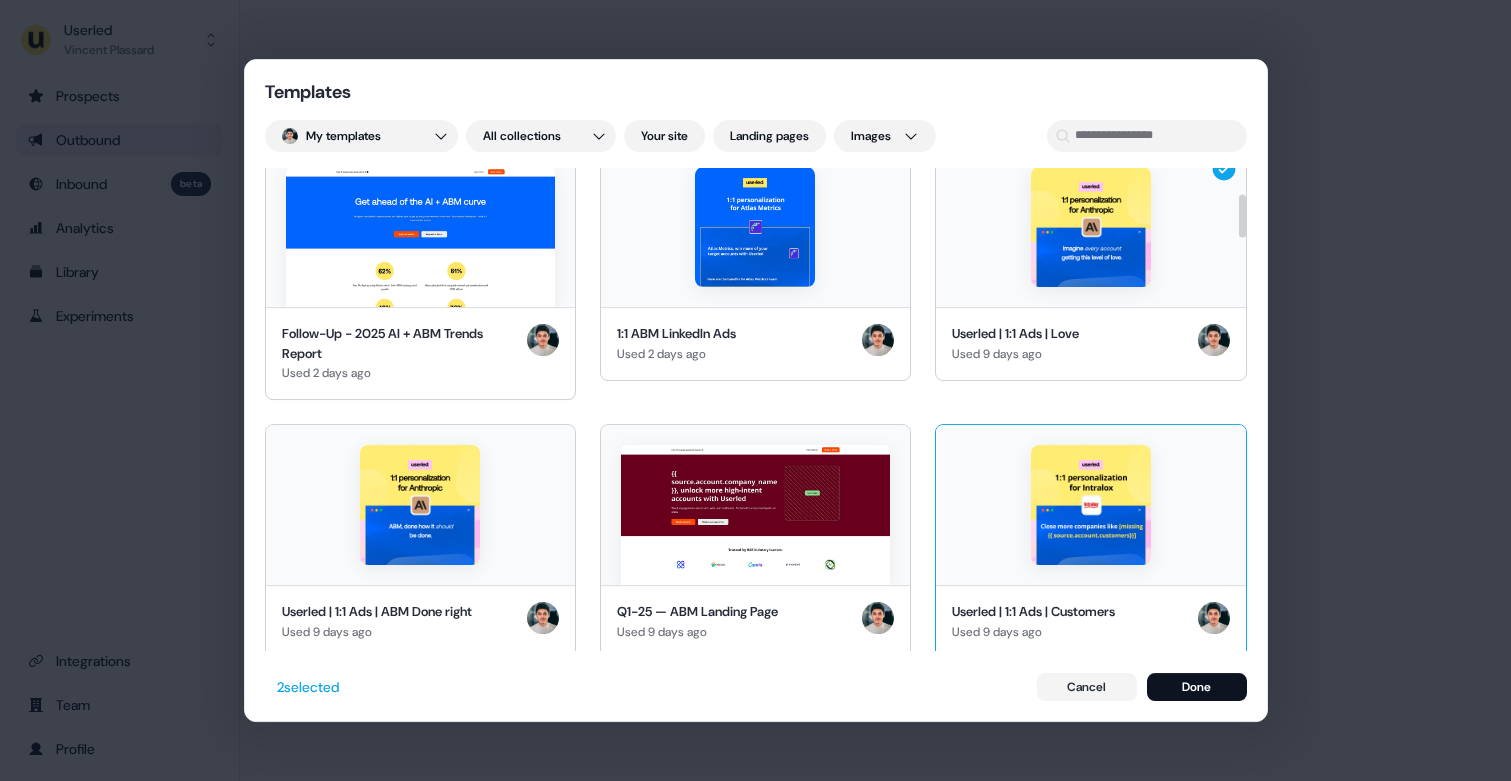 click at bounding box center (1091, 505) 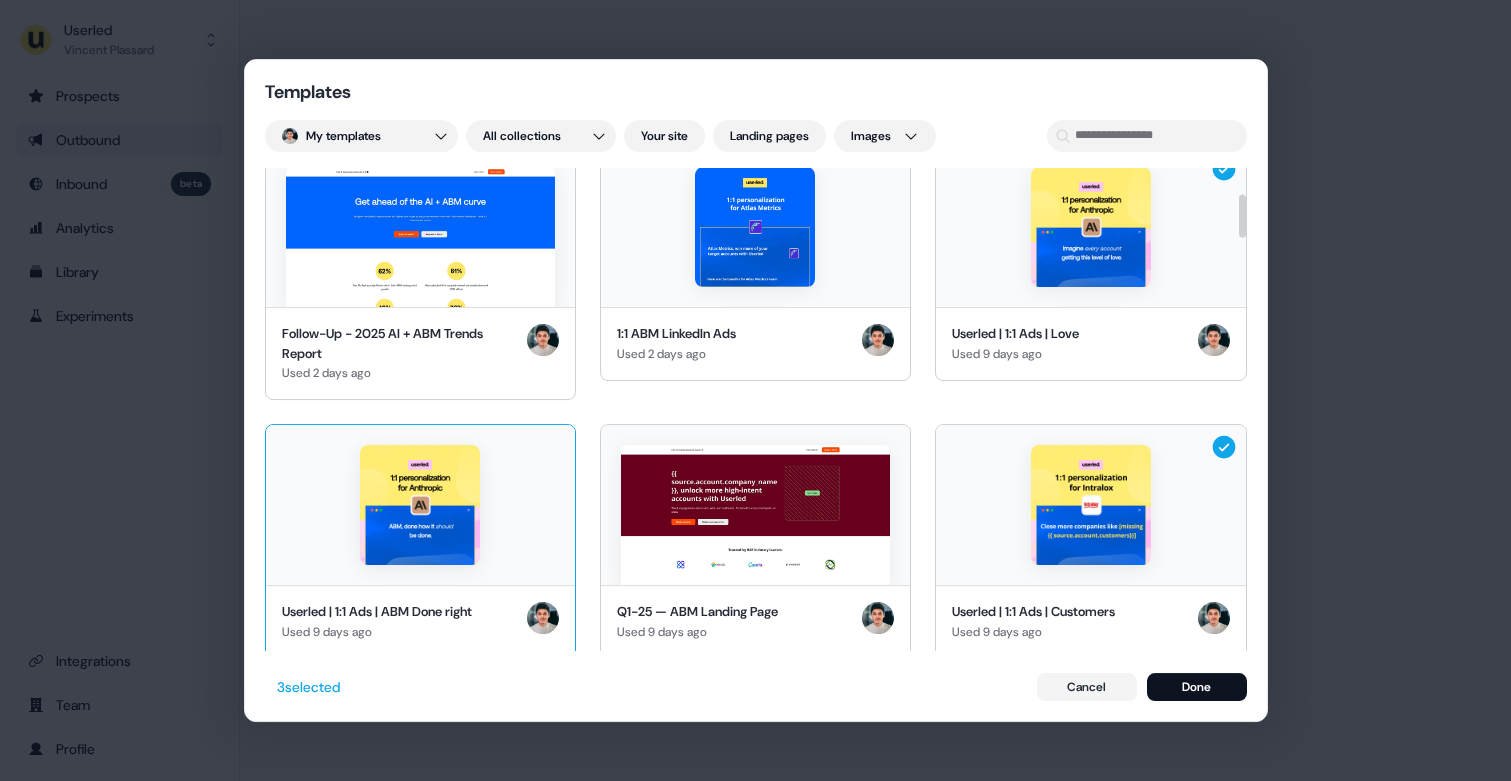 click at bounding box center [420, 505] 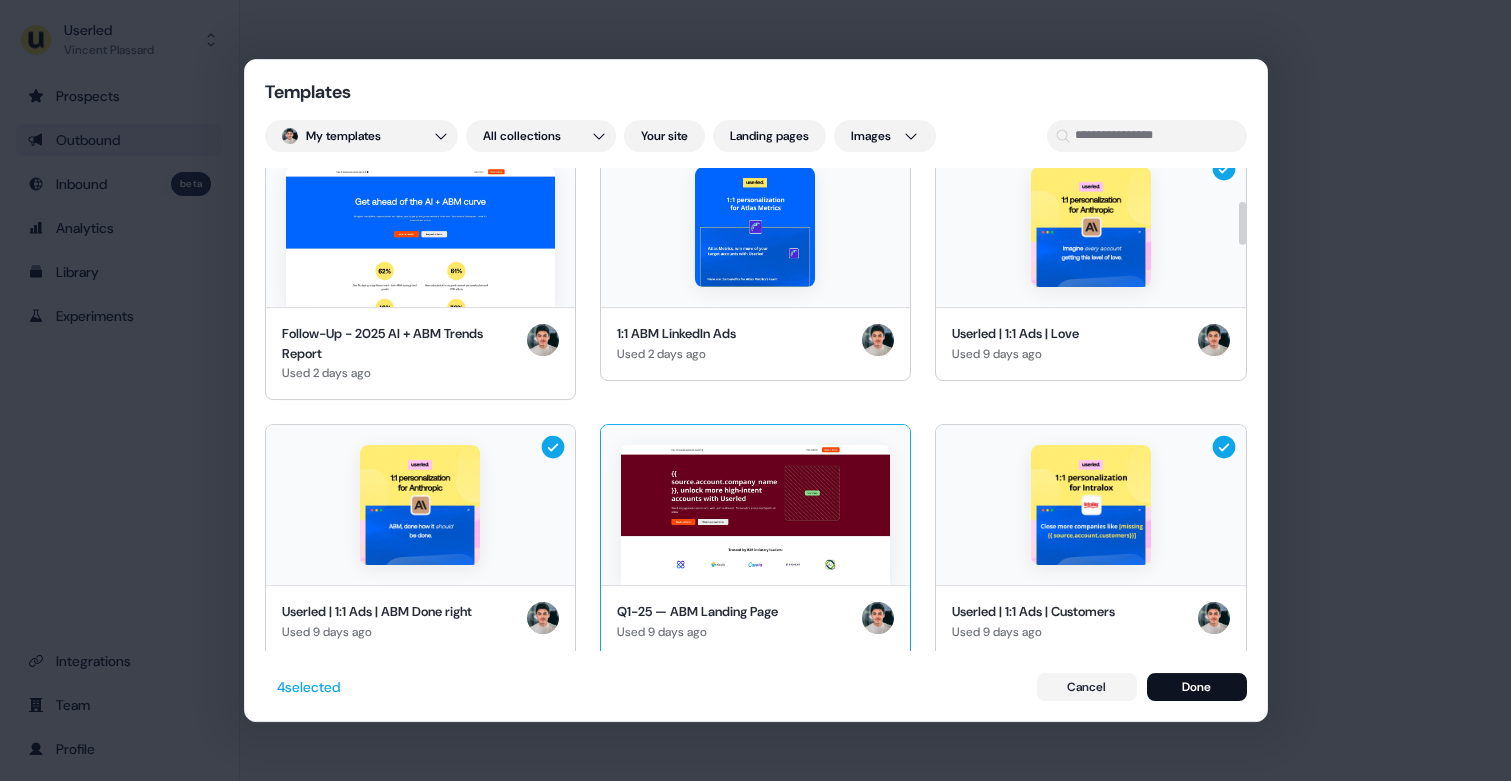 scroll, scrollTop: 505, scrollLeft: 0, axis: vertical 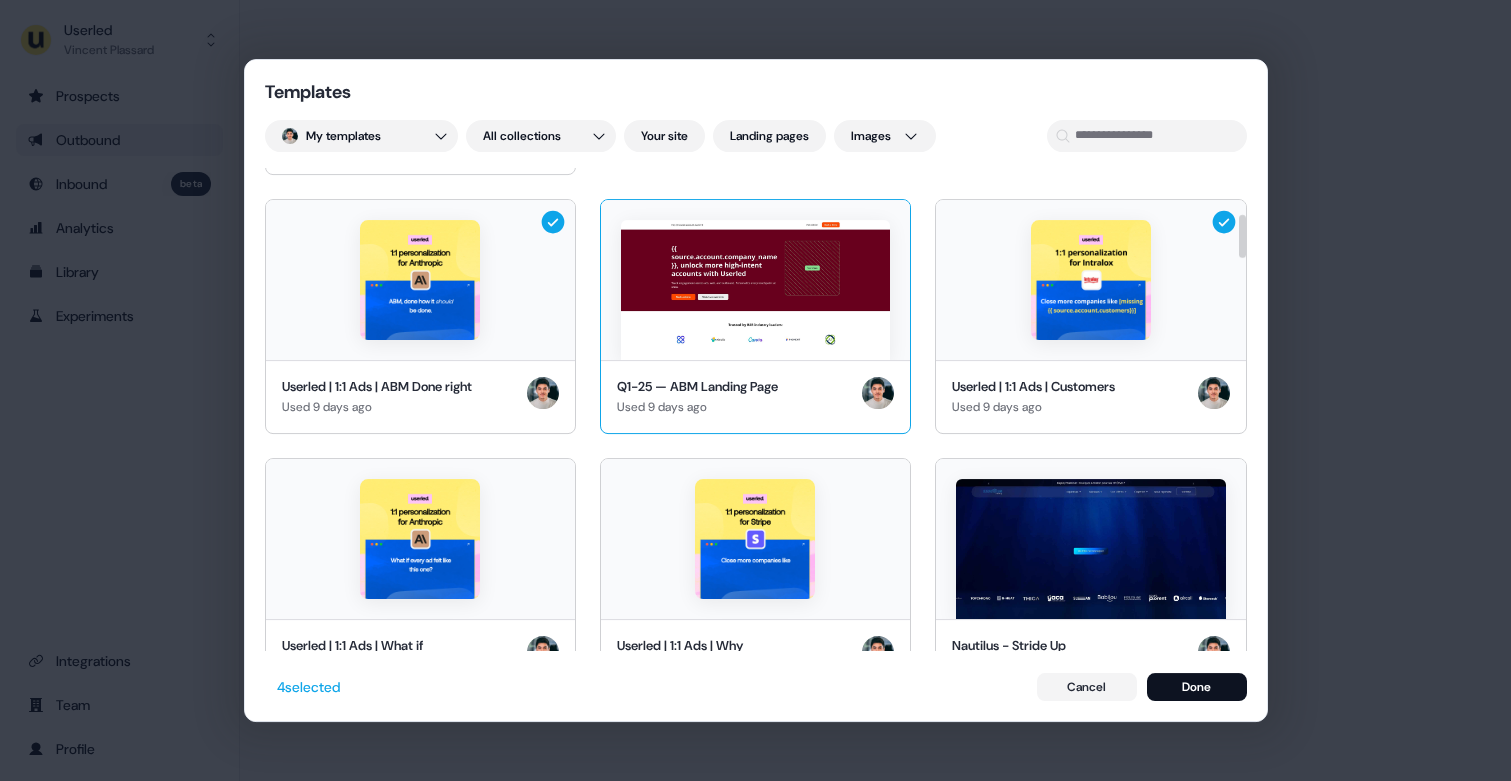 click at bounding box center [755, 290] 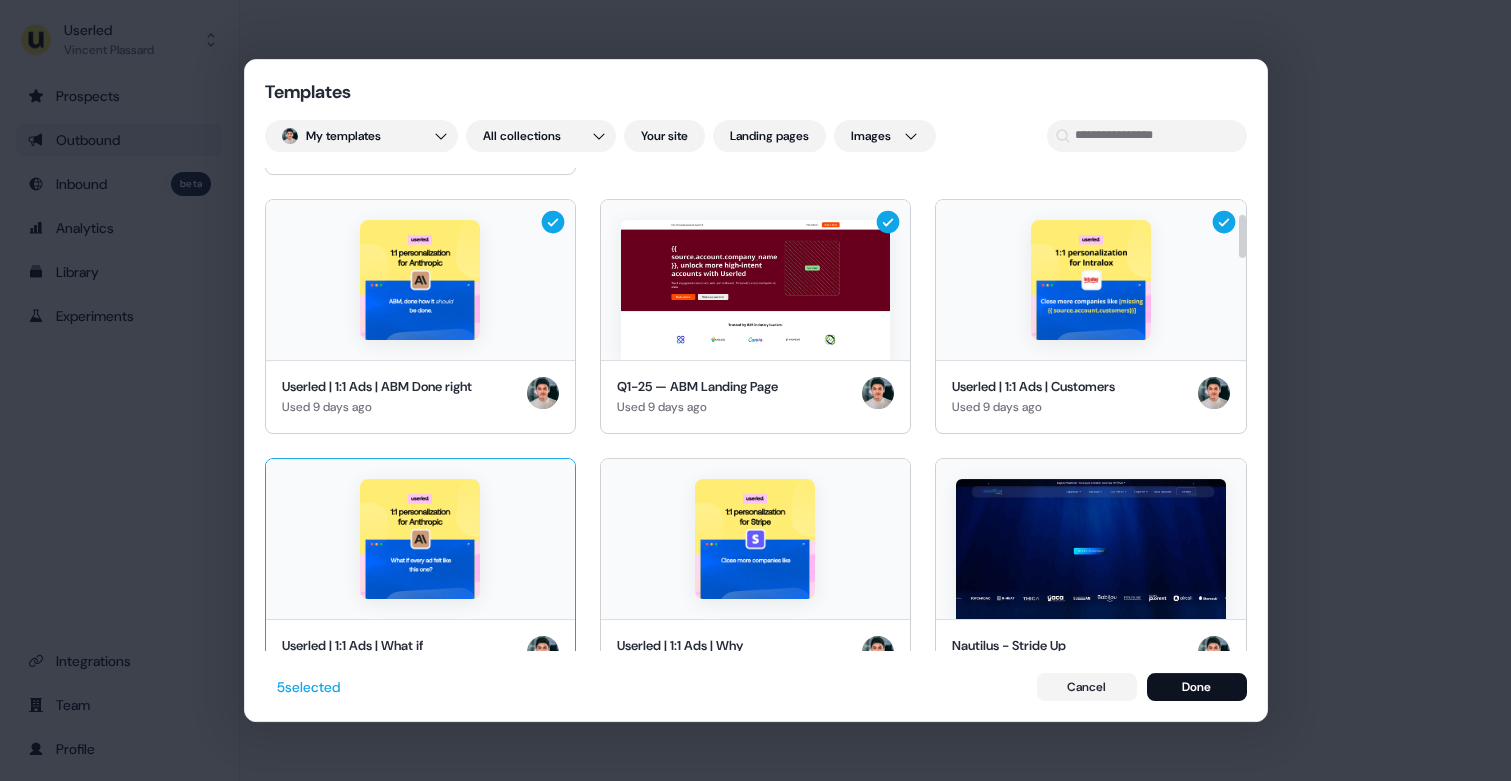 click at bounding box center [420, 539] 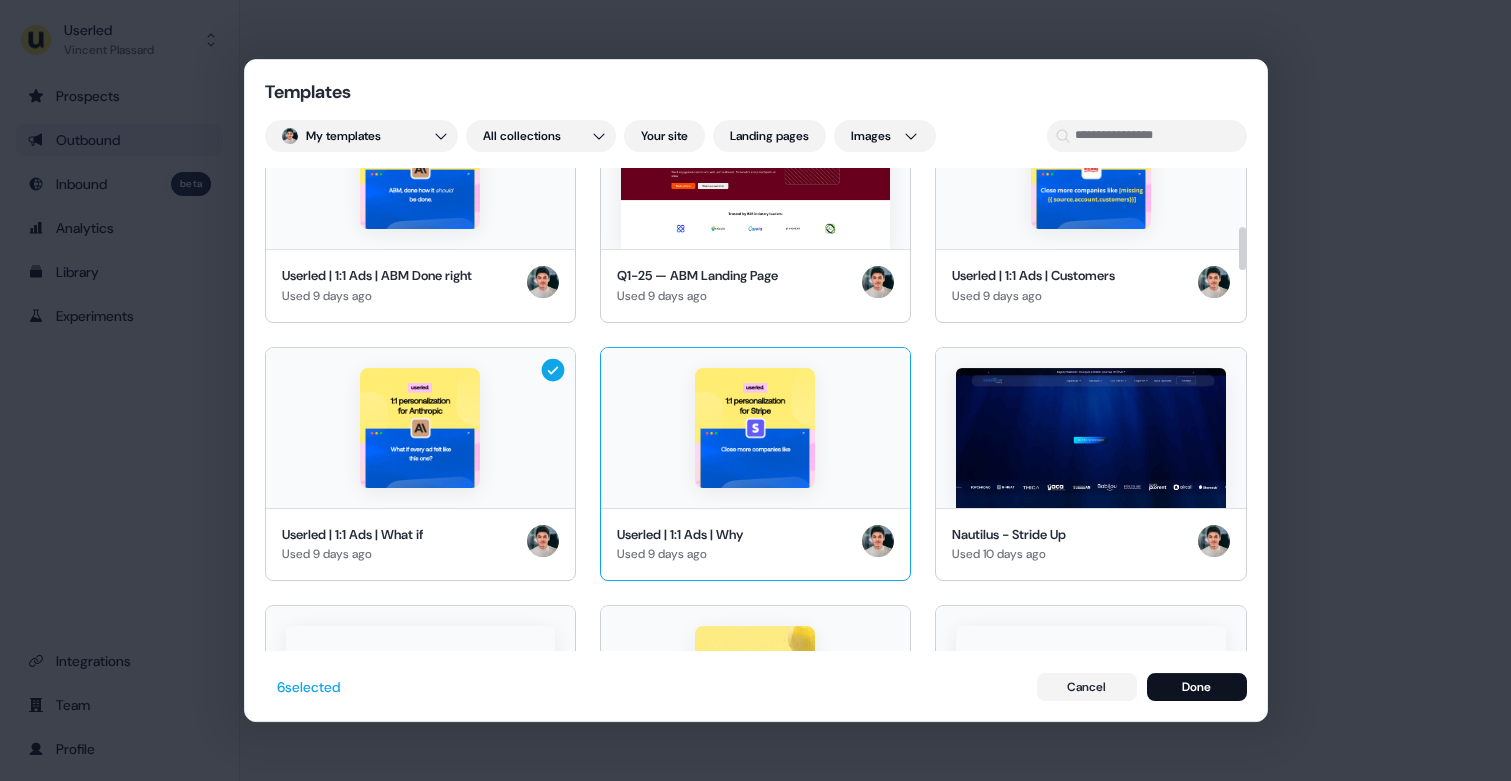 scroll, scrollTop: 639, scrollLeft: 0, axis: vertical 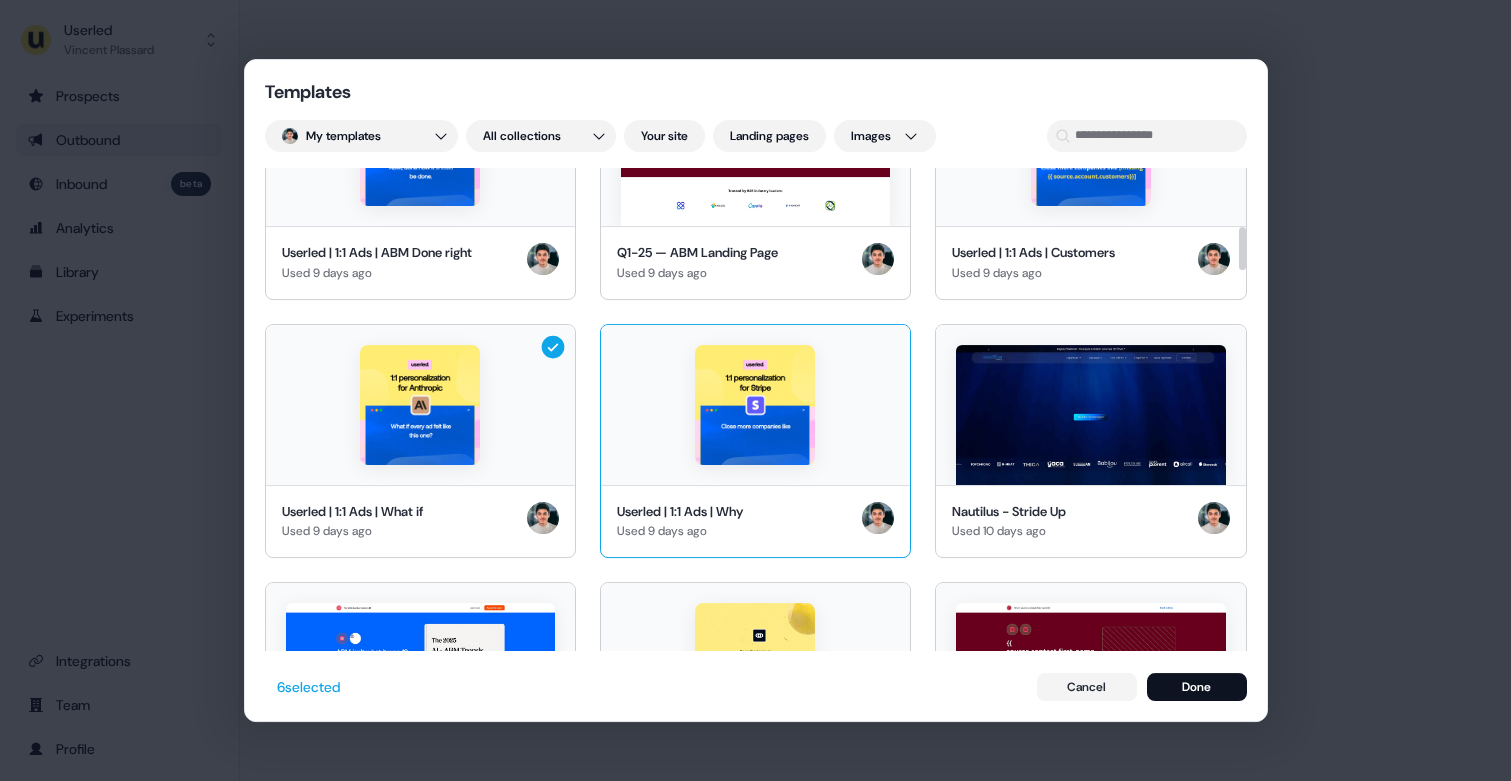 click on "Userled | 1:1 Ads | Why Used 9 days ago" at bounding box center (755, 521) 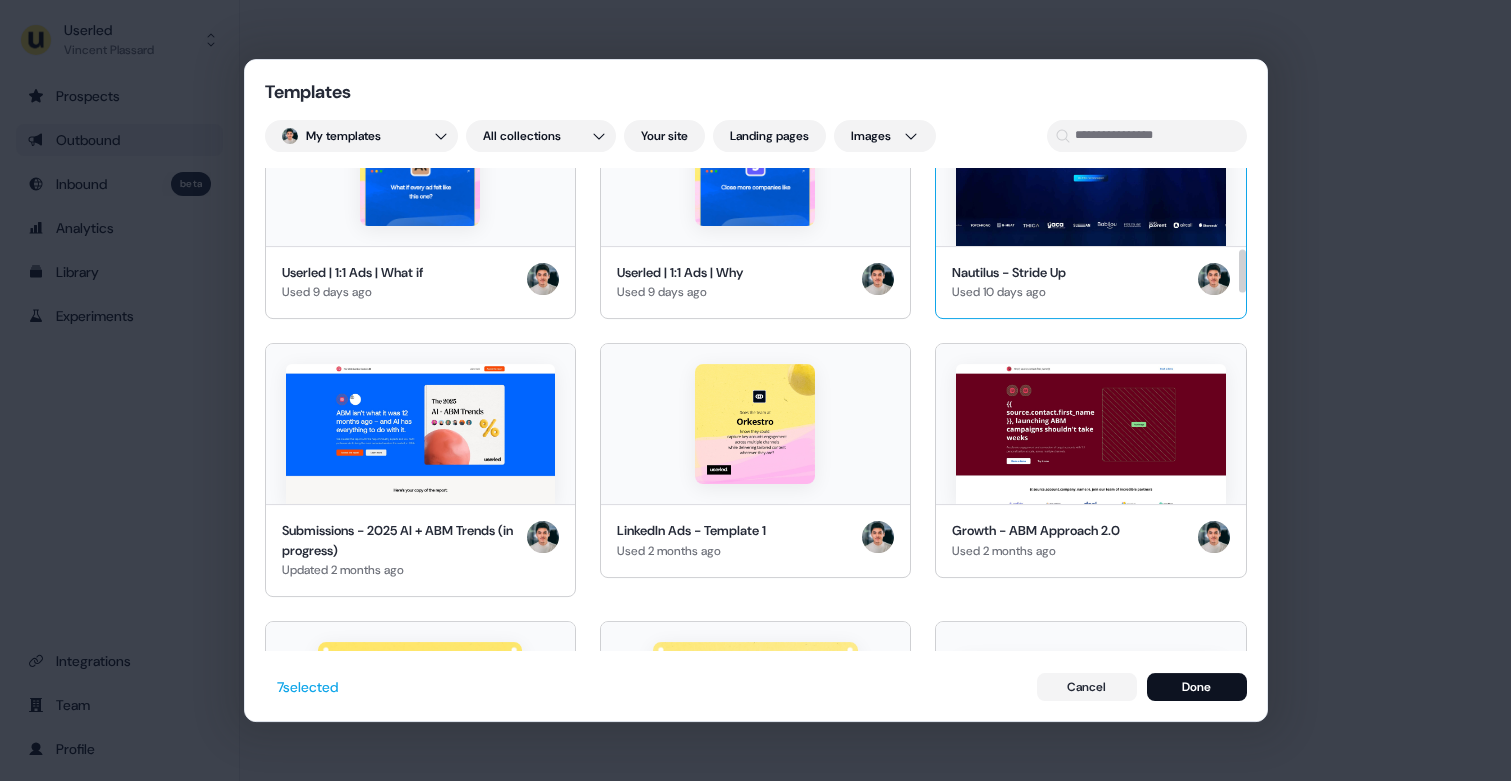 scroll, scrollTop: 889, scrollLeft: 0, axis: vertical 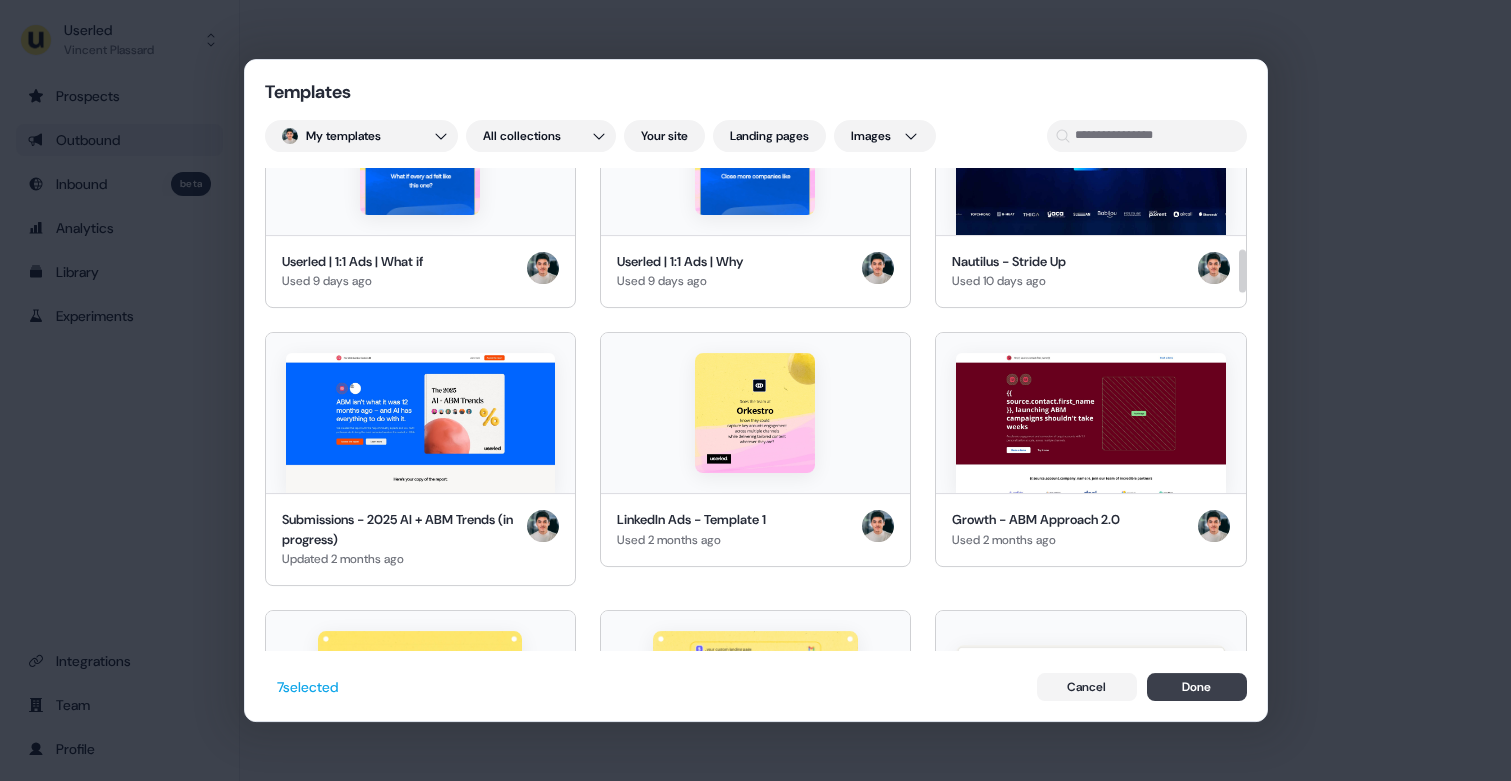 click on "Done" at bounding box center [1197, 687] 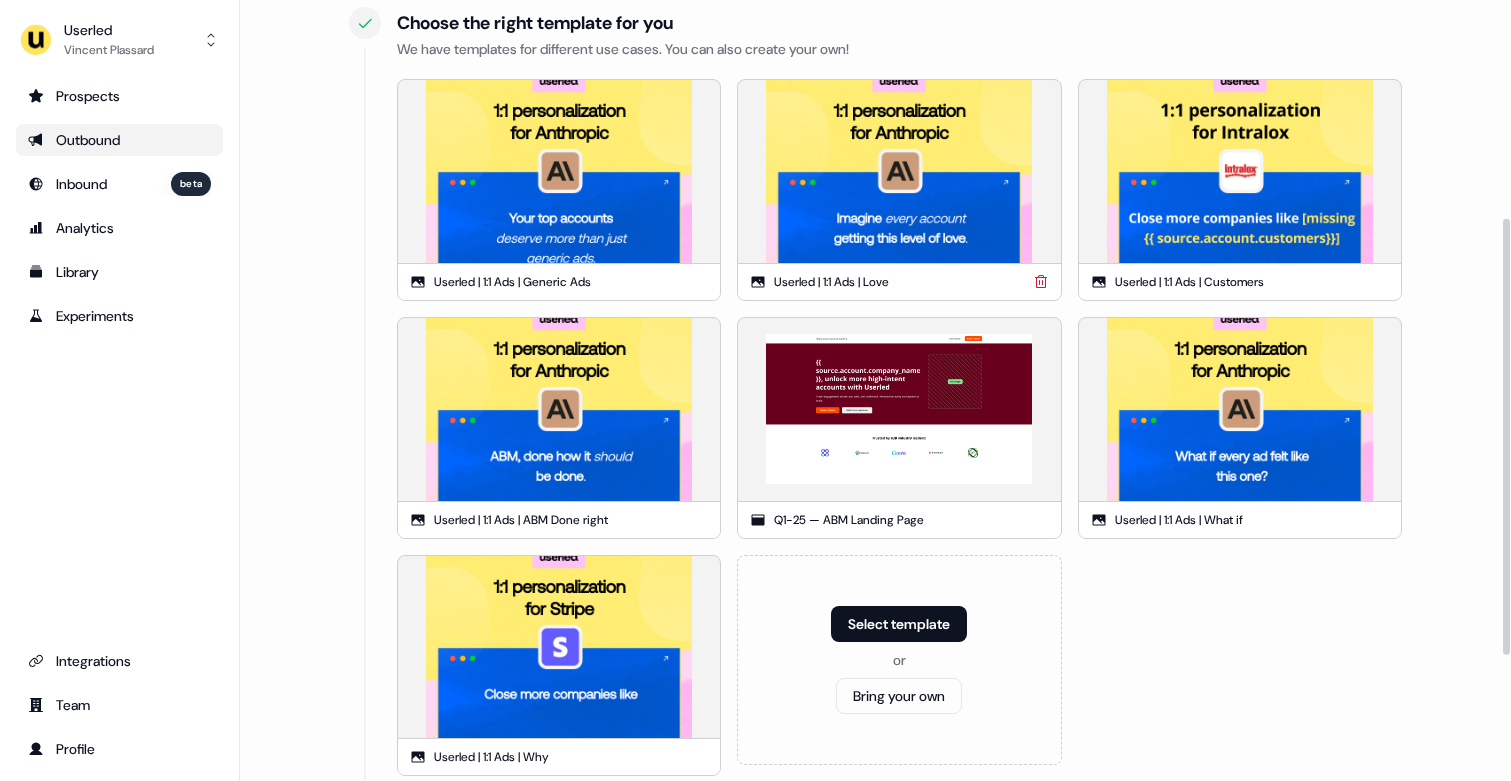 scroll, scrollTop: 615, scrollLeft: 0, axis: vertical 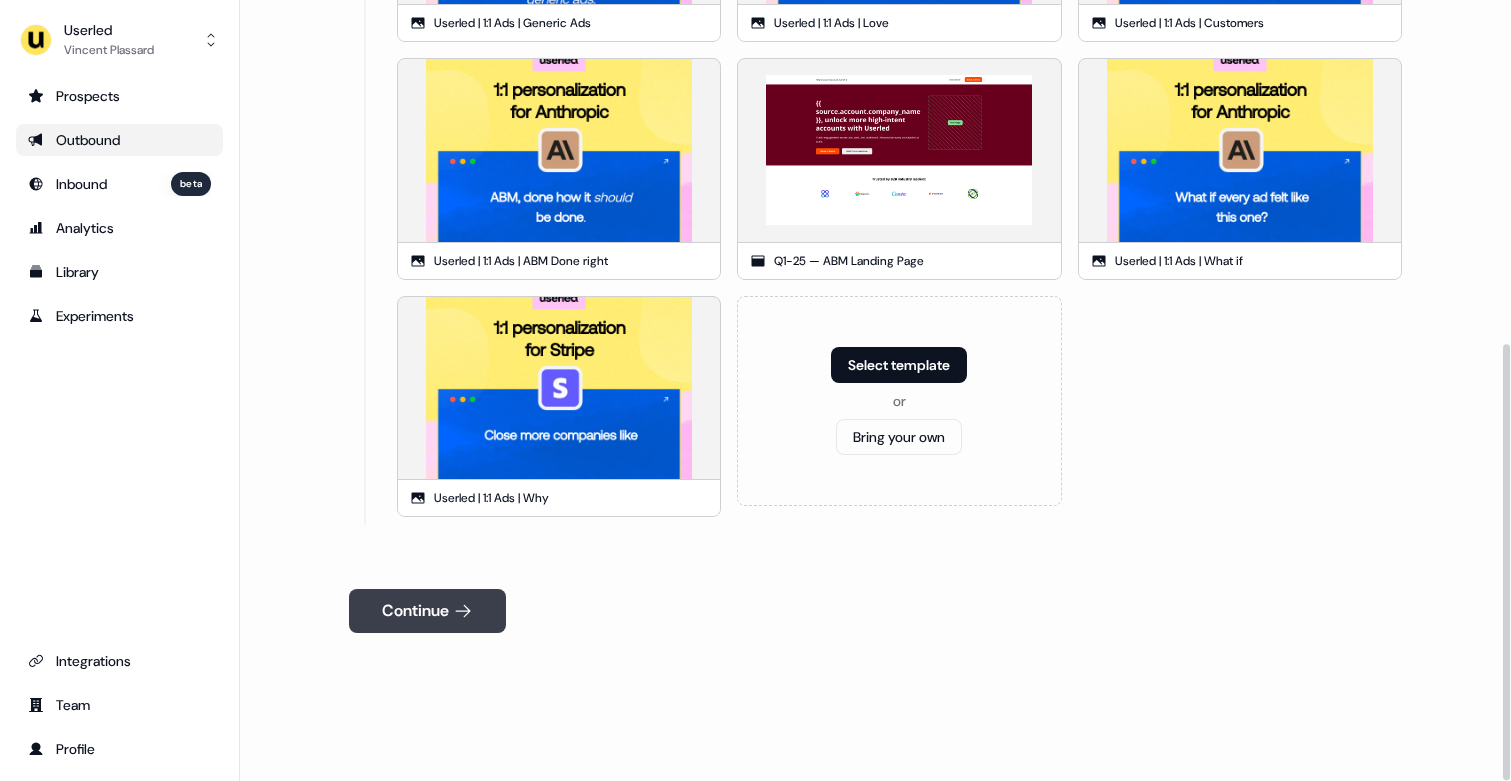 click on "Continue" at bounding box center [427, 611] 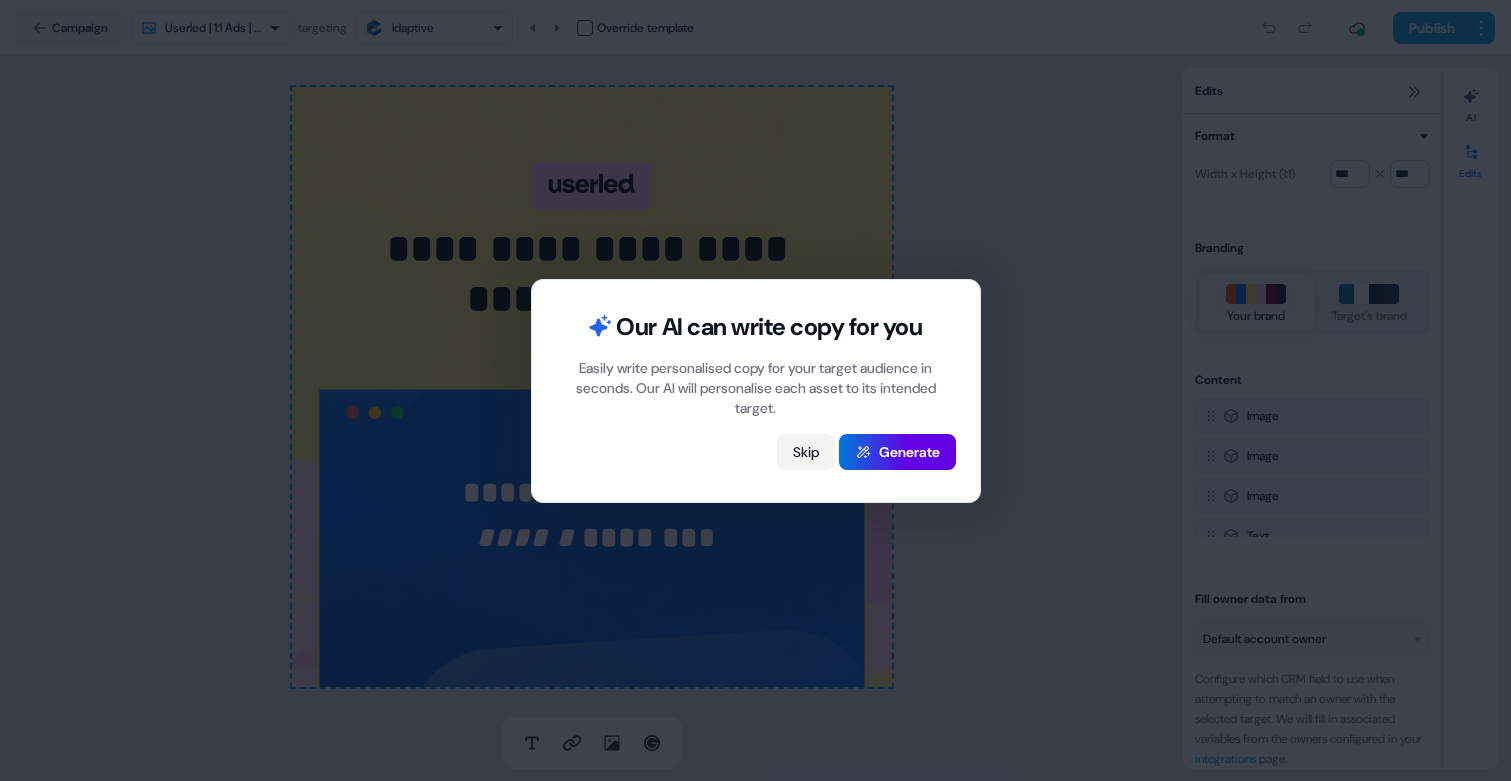 click on "Skip" at bounding box center (806, 452) 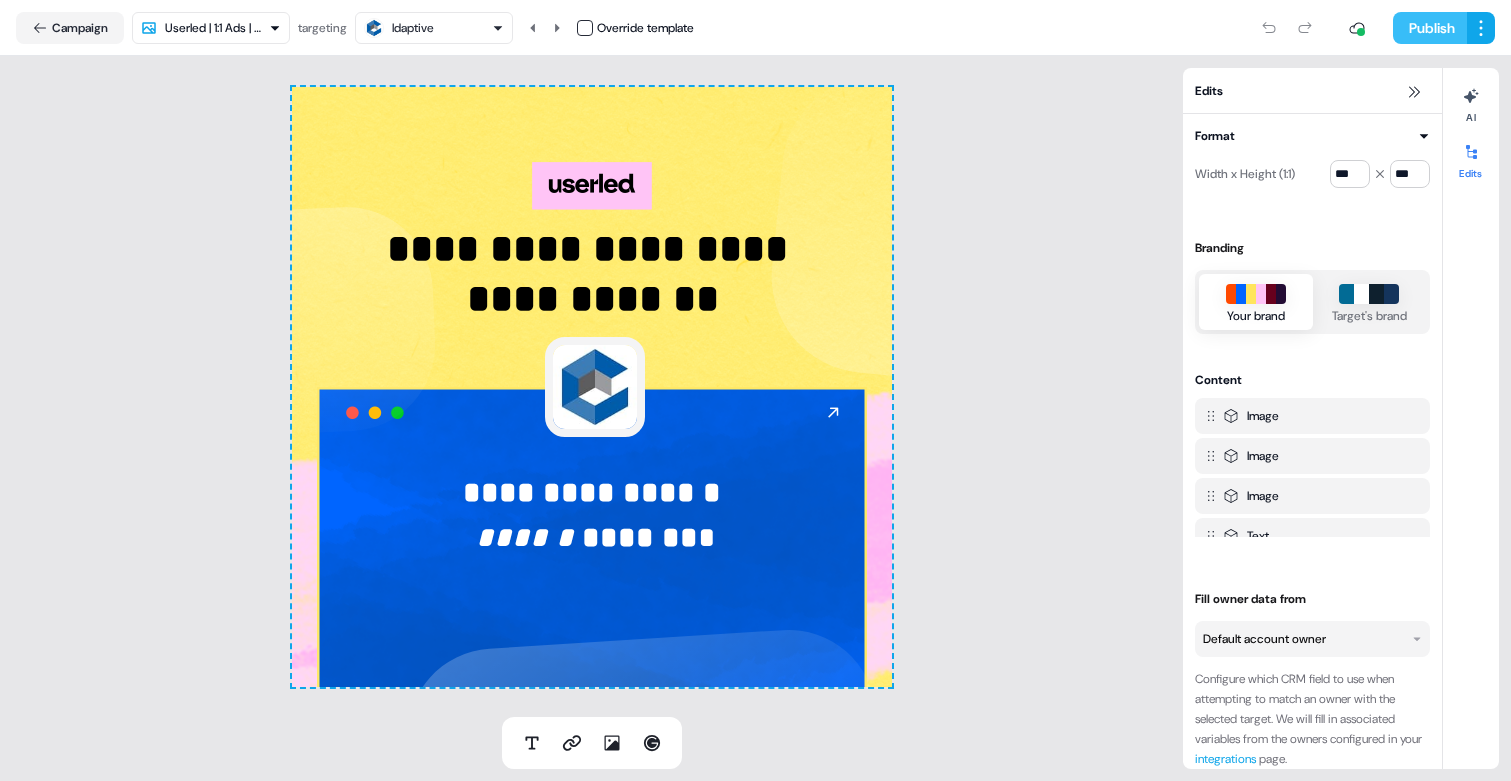 click on "Publish" at bounding box center (1430, 28) 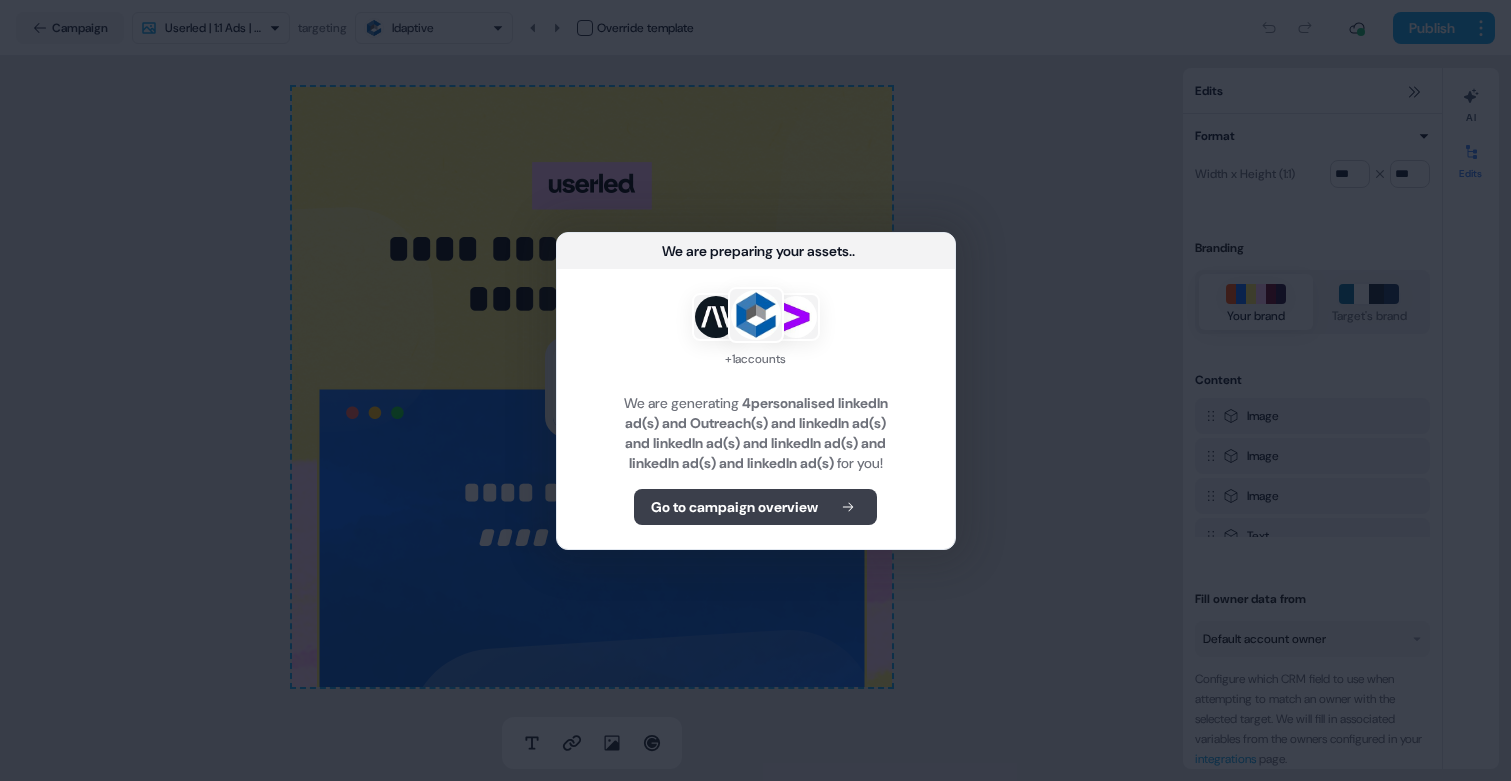 click on "Go to campaign overview" at bounding box center (734, 507) 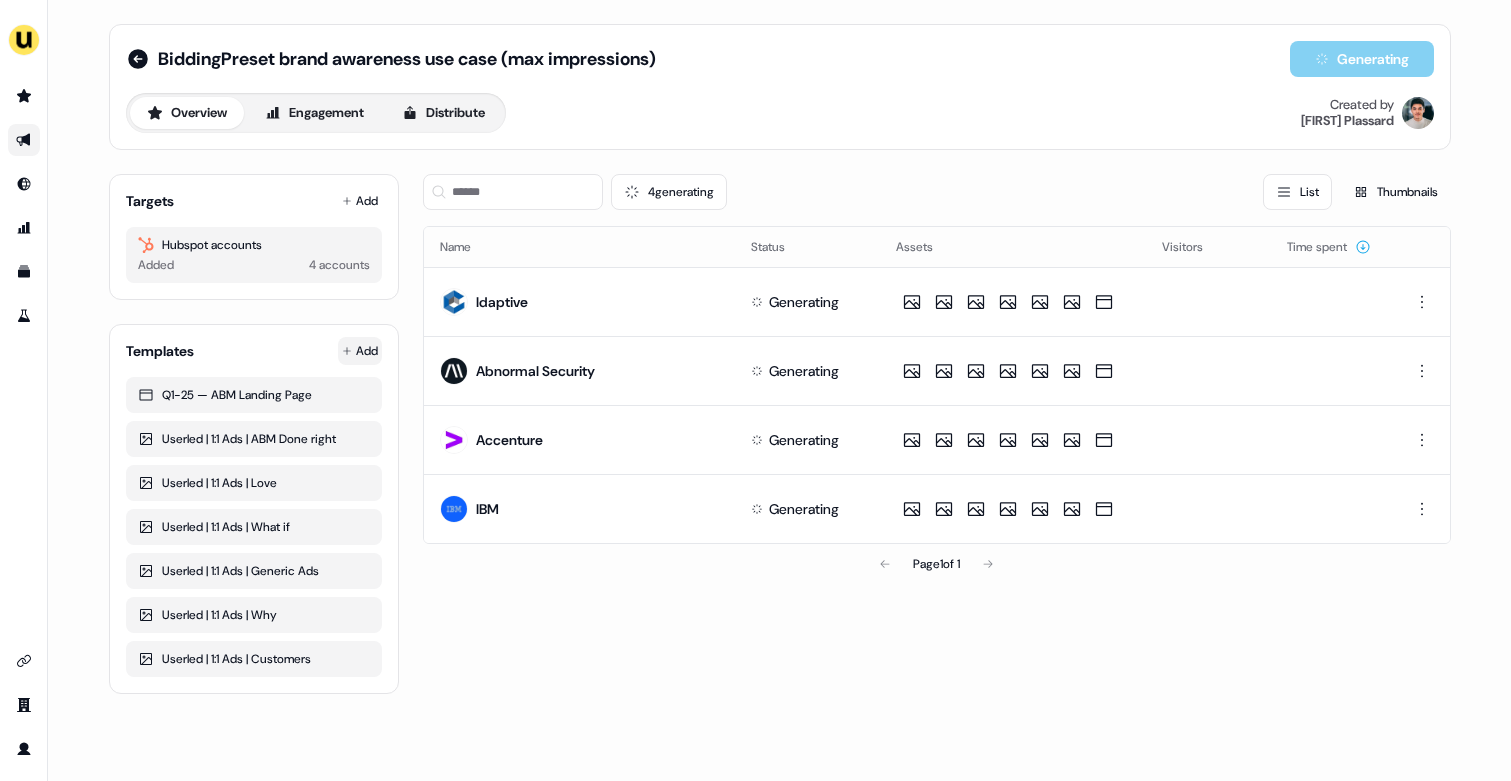 click on "For the best experience switch devices to a bigger screen. Go to Userled.io BiddingPreset brand awareness use case (max impressions) Generating Overview Engagement Distribute Created by Vincent   Plassard Targets Add Hubspot   accounts Added 4   accounts Templates Add Q1-25 — ABM Landing Page Userled | 1:1 Ads | ABM Done right Userled | 1:1 Ads | Love Userled | 1:1 Ads | What if Userled | 1:1 Ads | Generic Ads Userled | 1:1 Ads | Why Userled | 1:1 Ads | Customers 4  generating List Thumbnails Name Status Assets Visitors Time spent Idaptive Generating Abnormal Security Generating Accenture Generating IBM Generating Page  1  of 1" at bounding box center [755, 390] 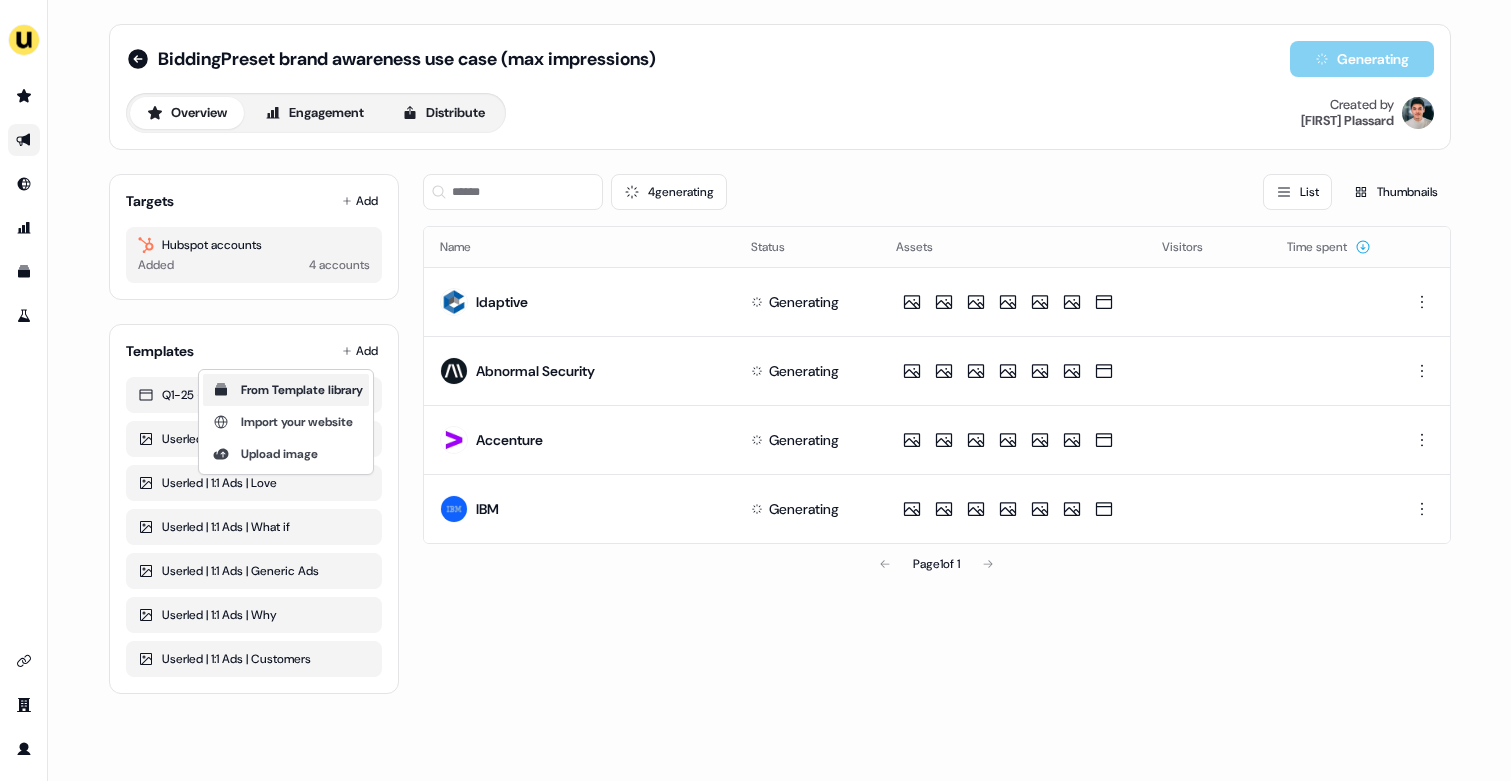 click on "From Template library" at bounding box center (302, 390) 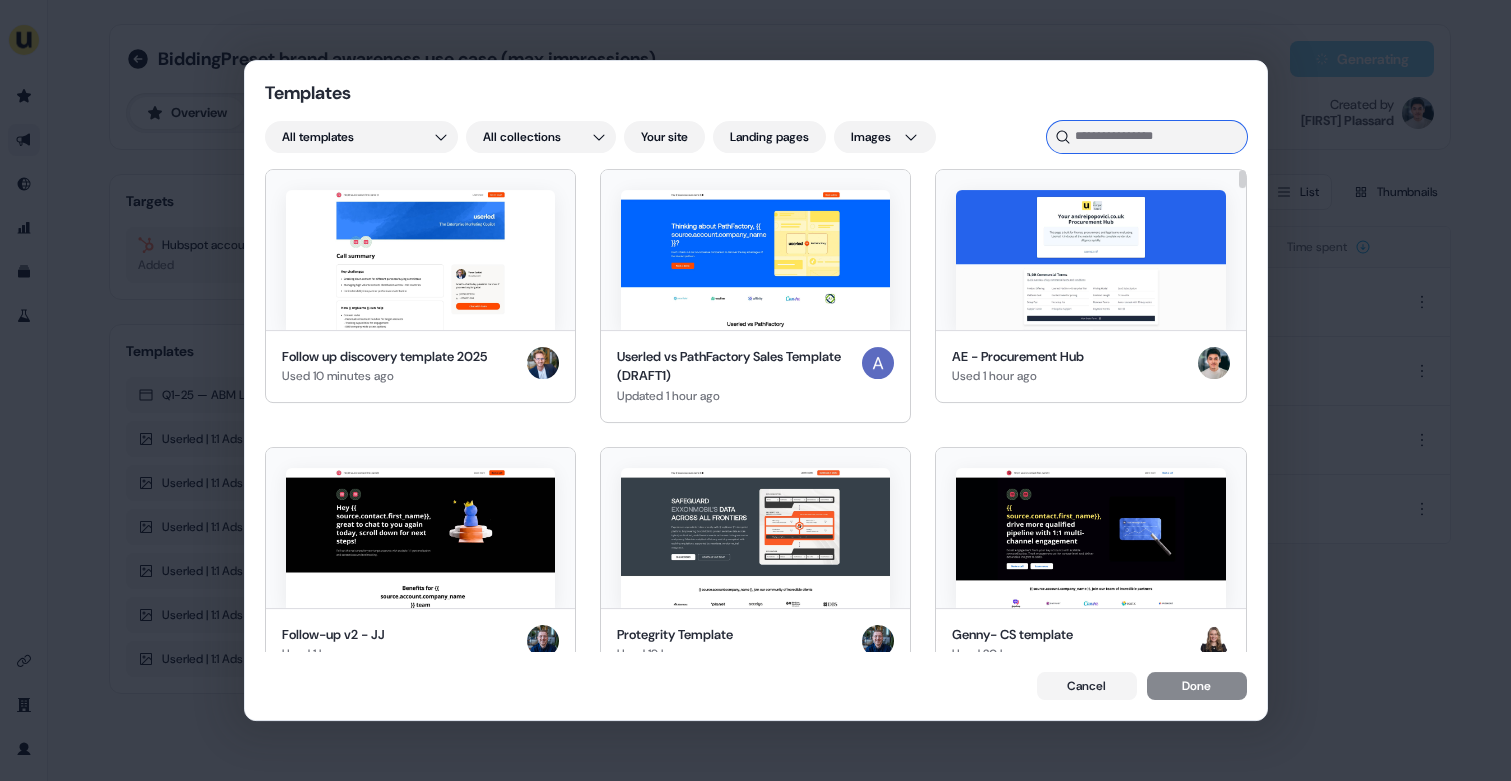 click at bounding box center [1147, 137] 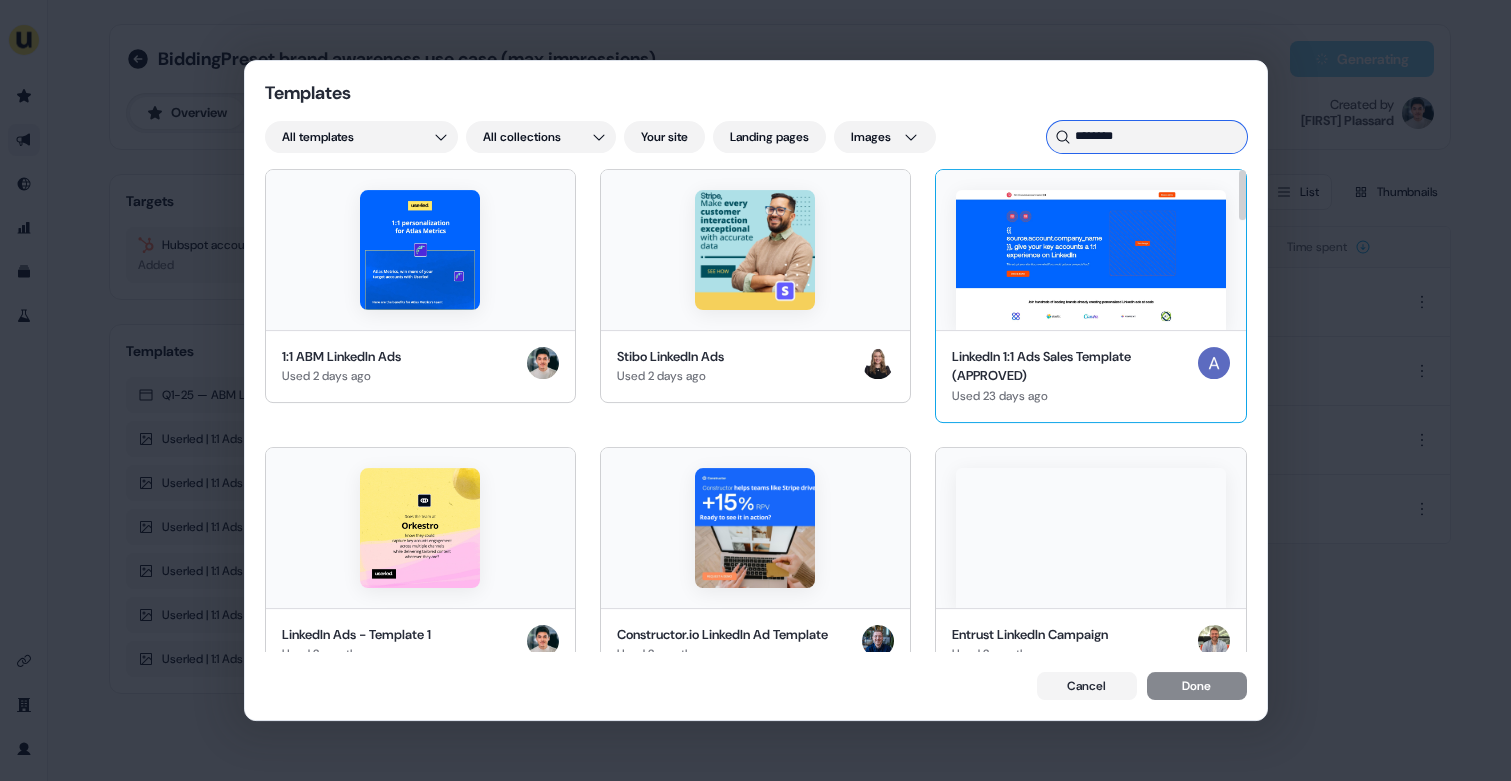 type on "********" 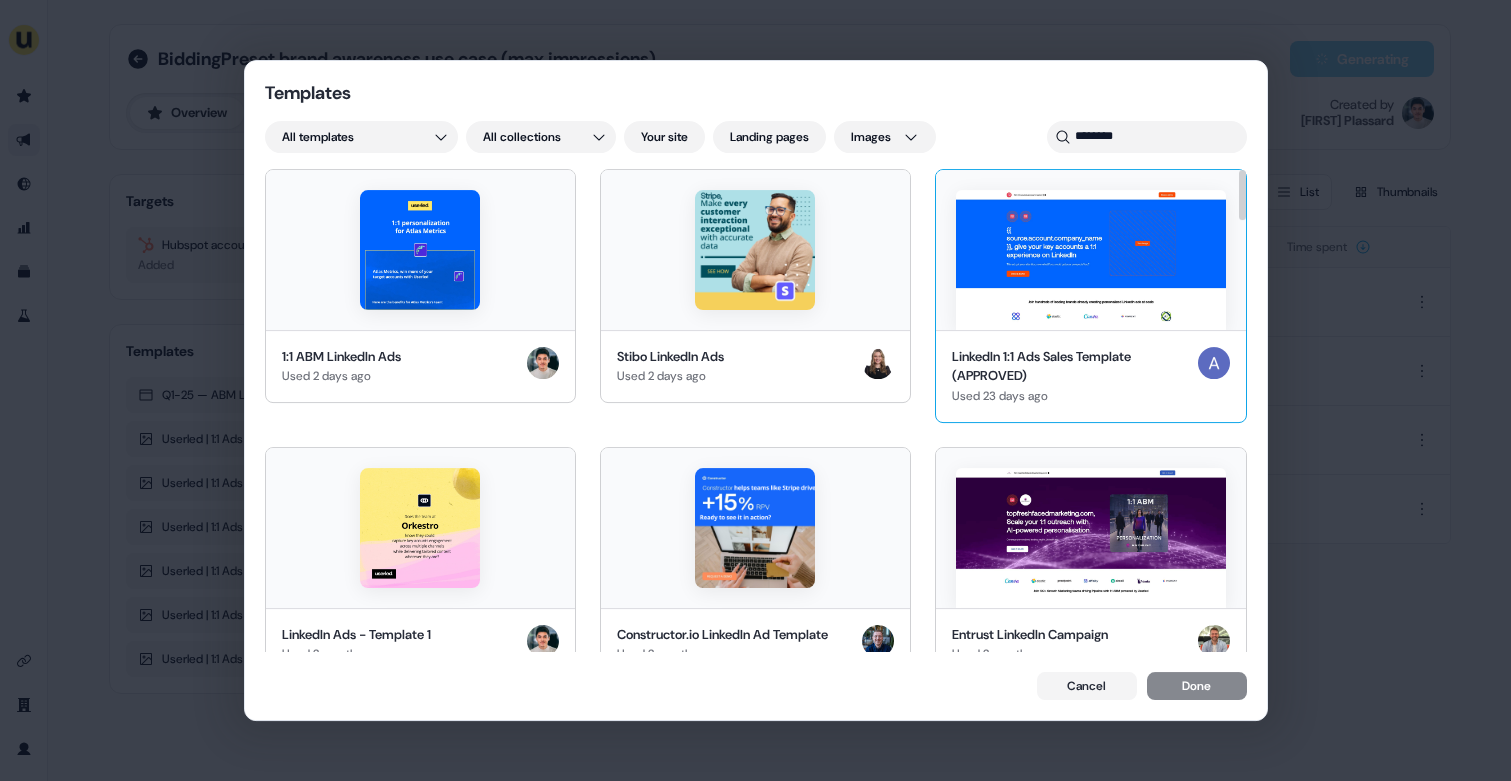 click at bounding box center (1090, 260) 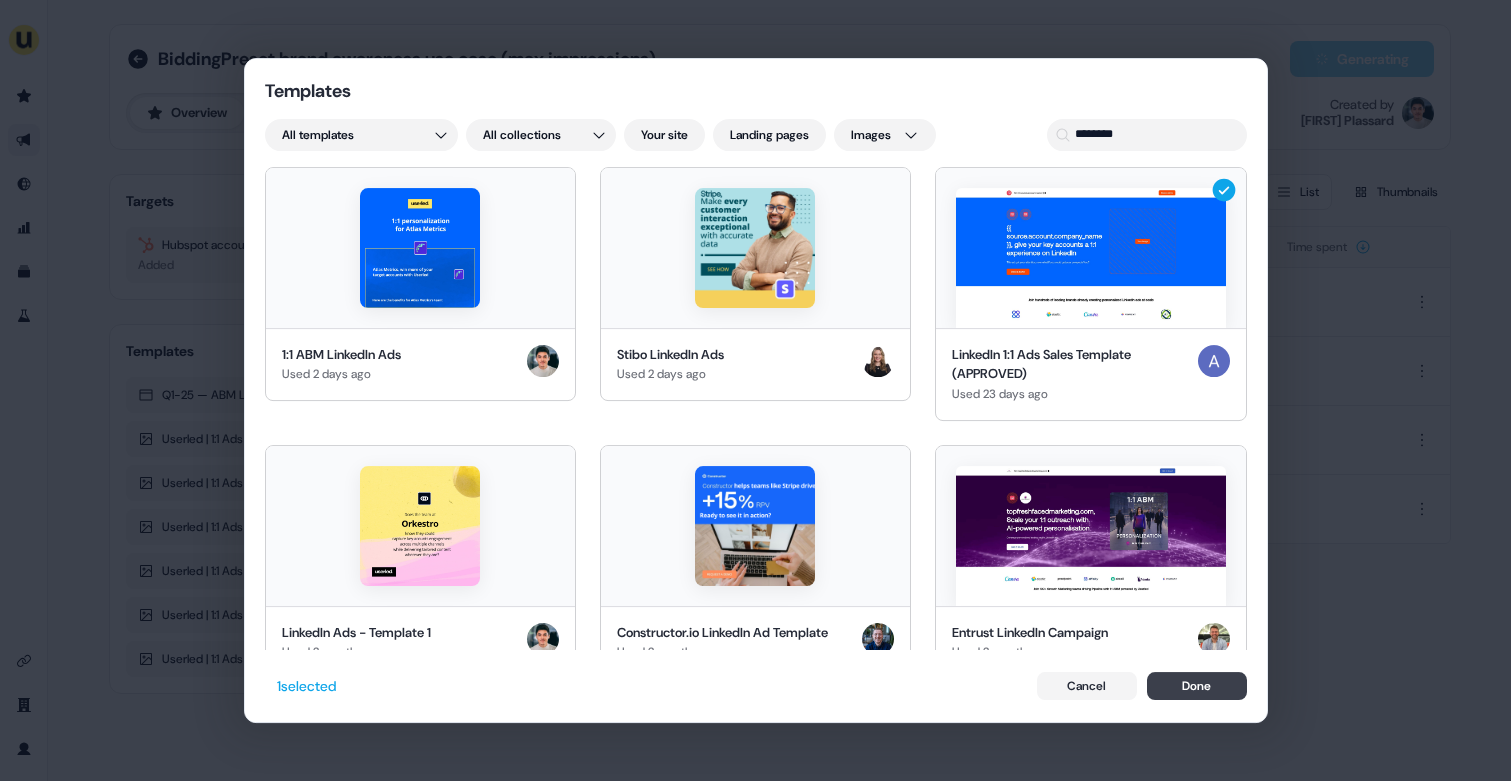 click on "Done" at bounding box center [1197, 686] 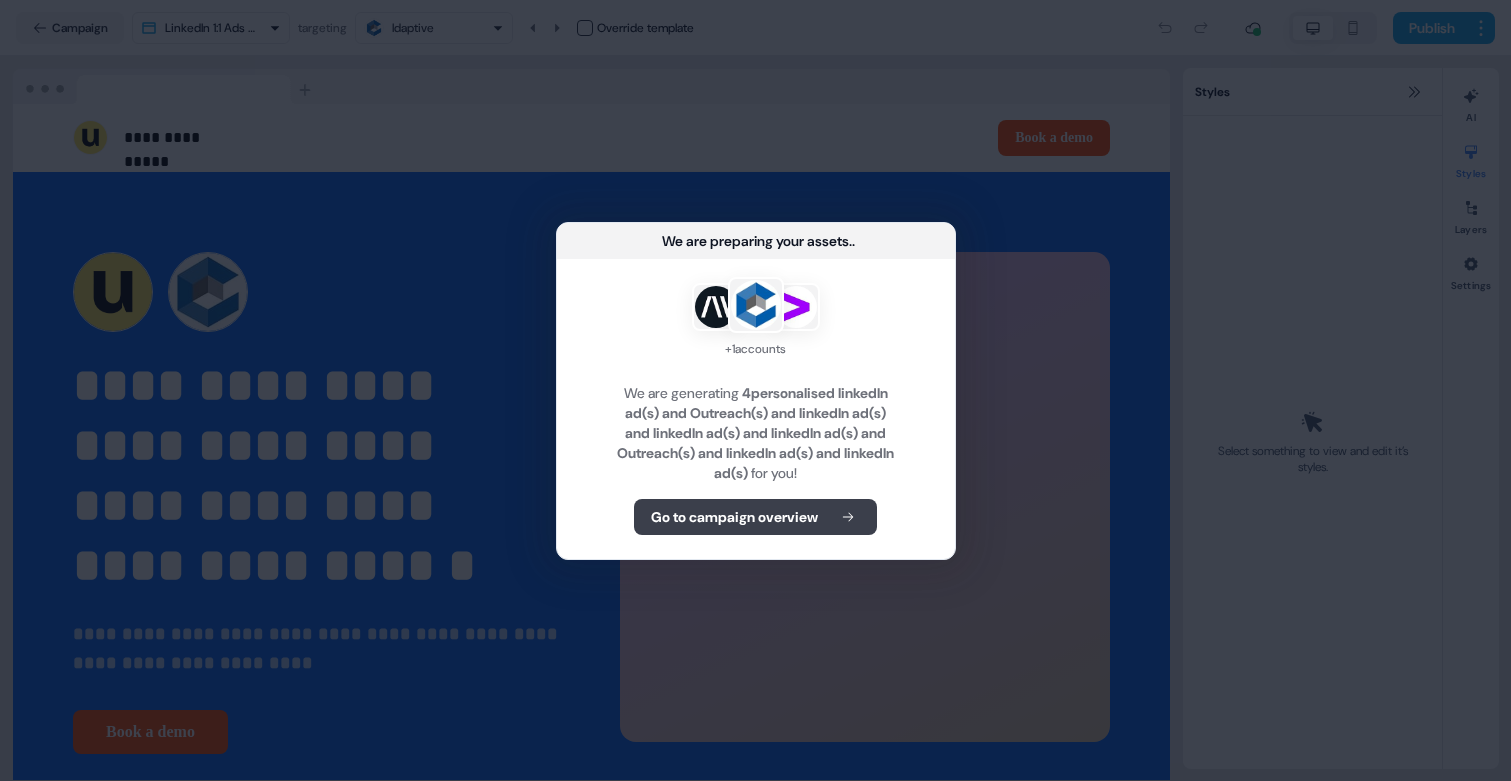 click on "Go to campaign overview" at bounding box center (734, 517) 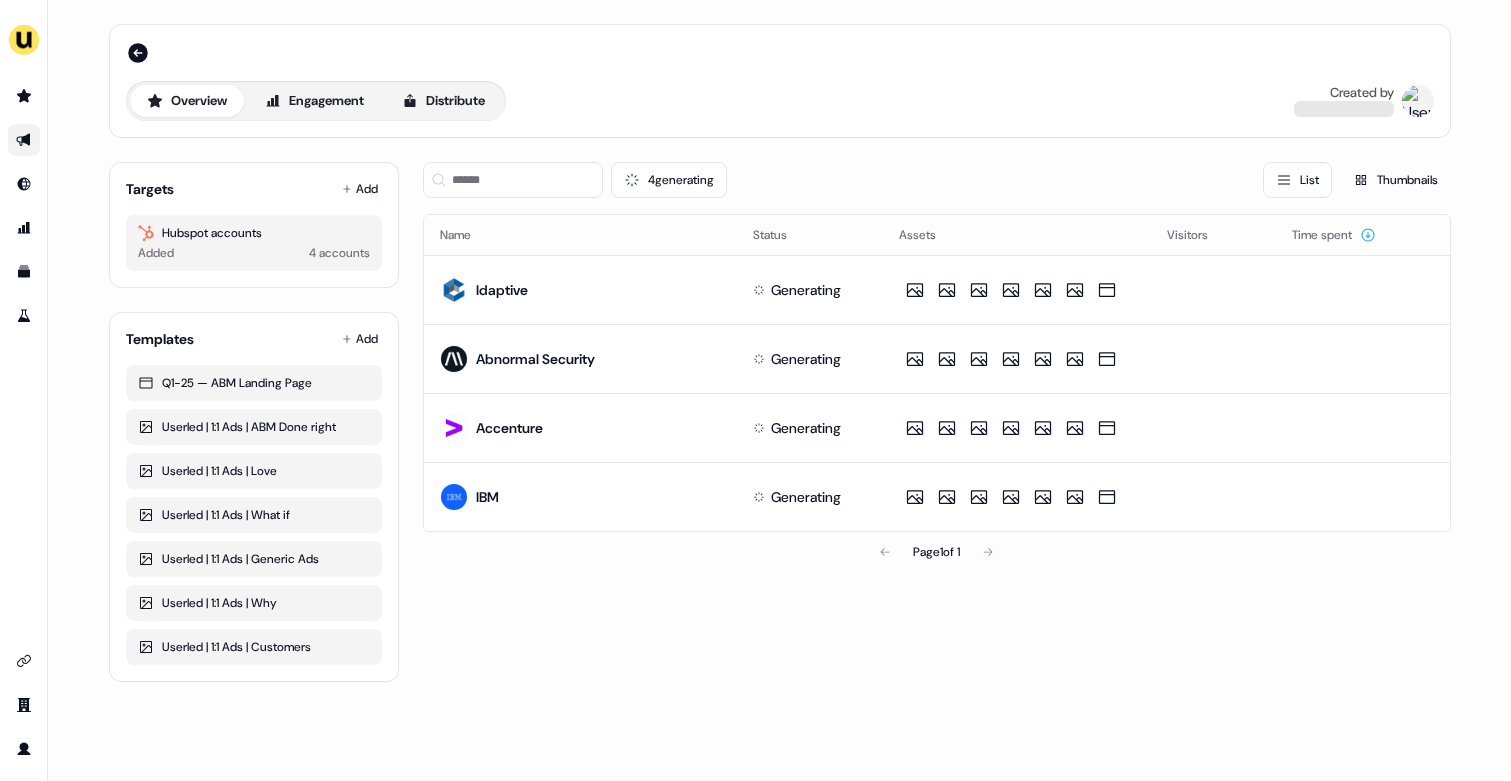 click at bounding box center [780, 53] 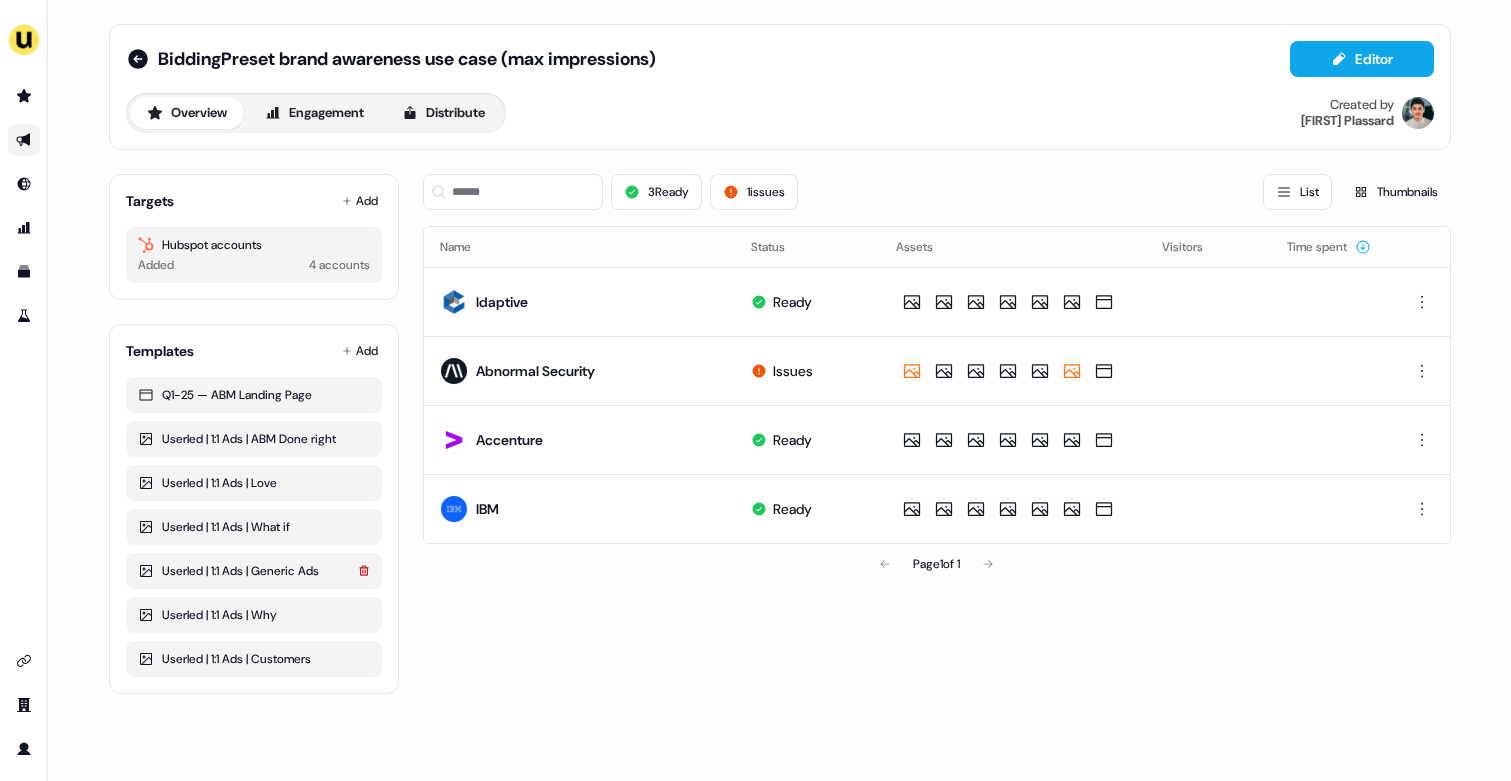 click 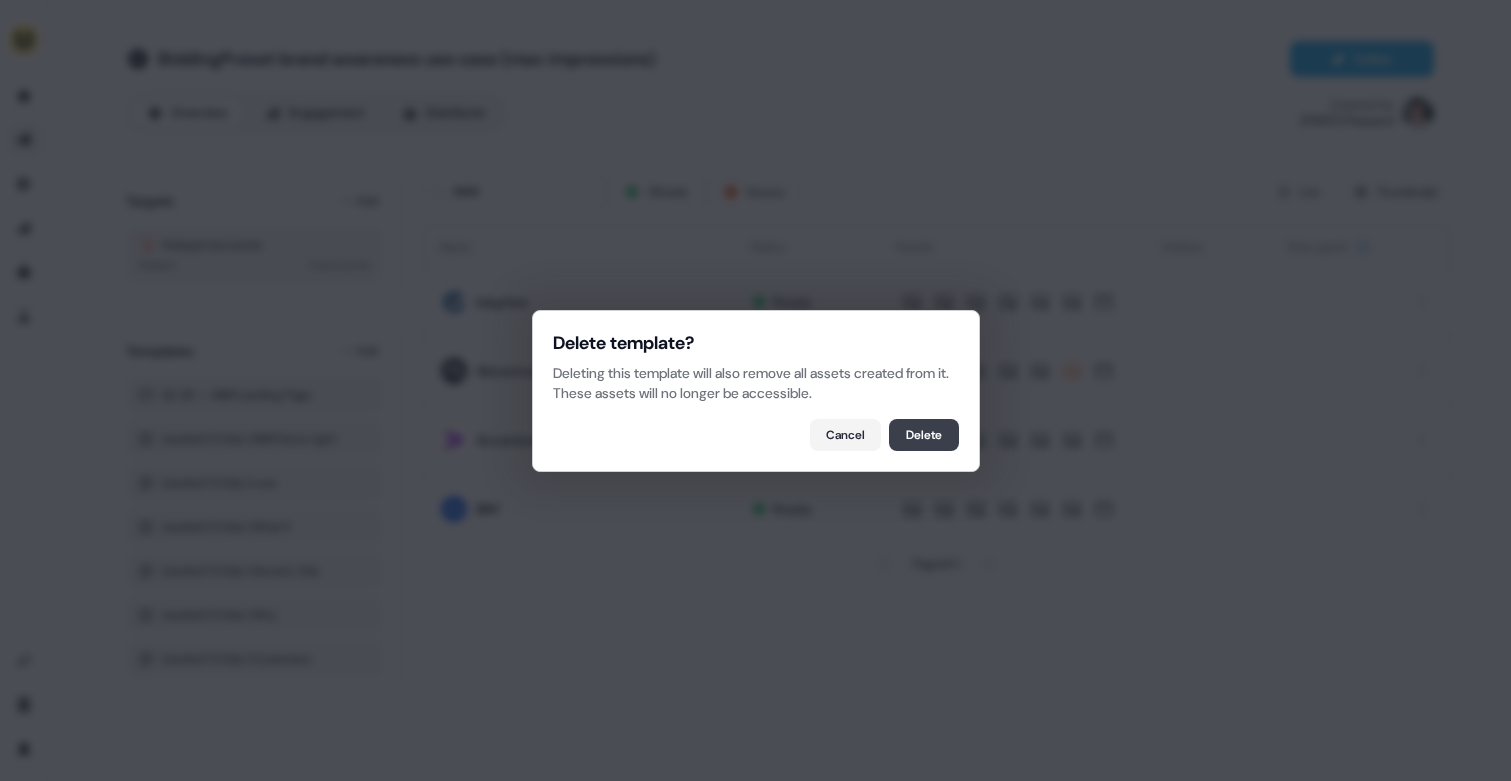 click on "Delete" at bounding box center [924, 435] 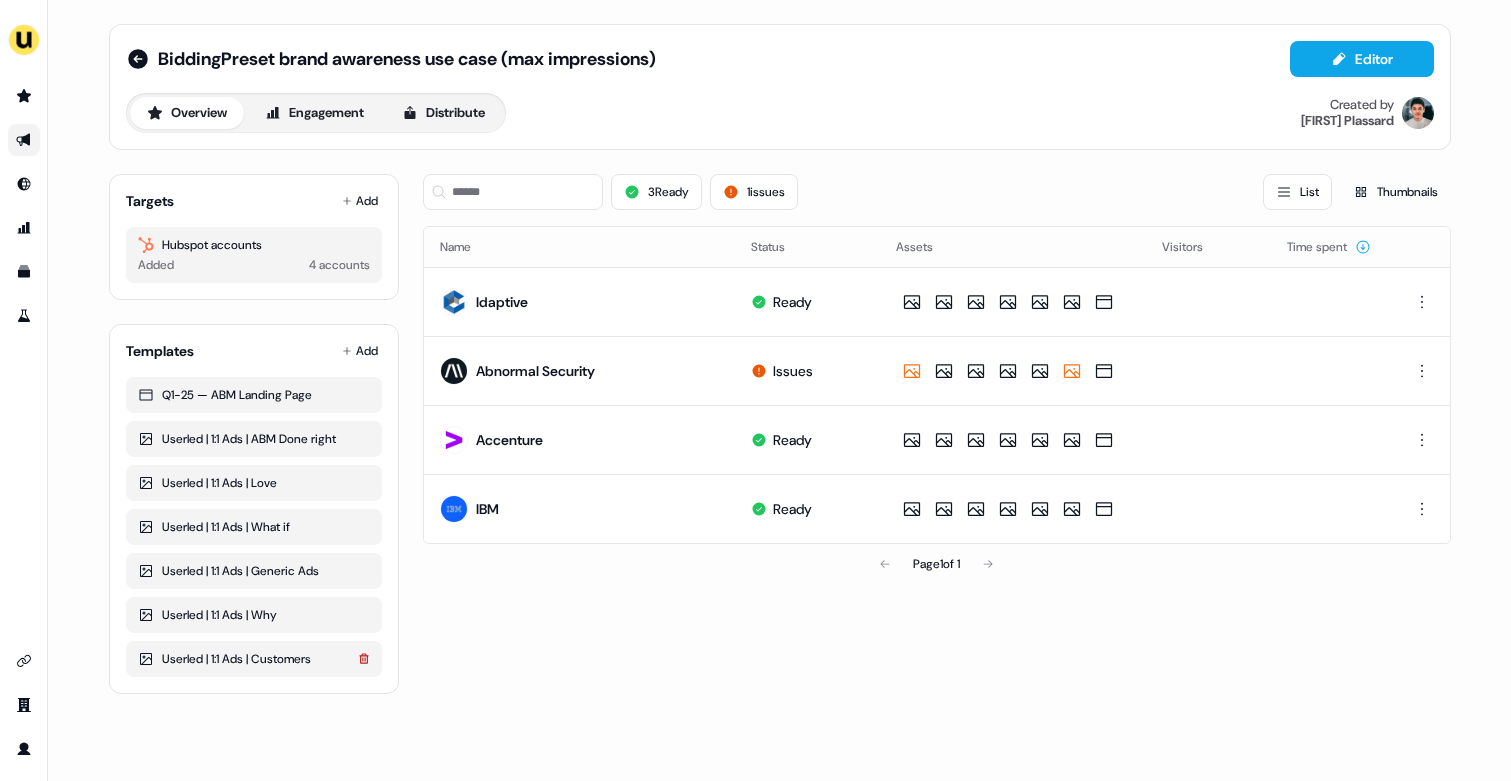 click 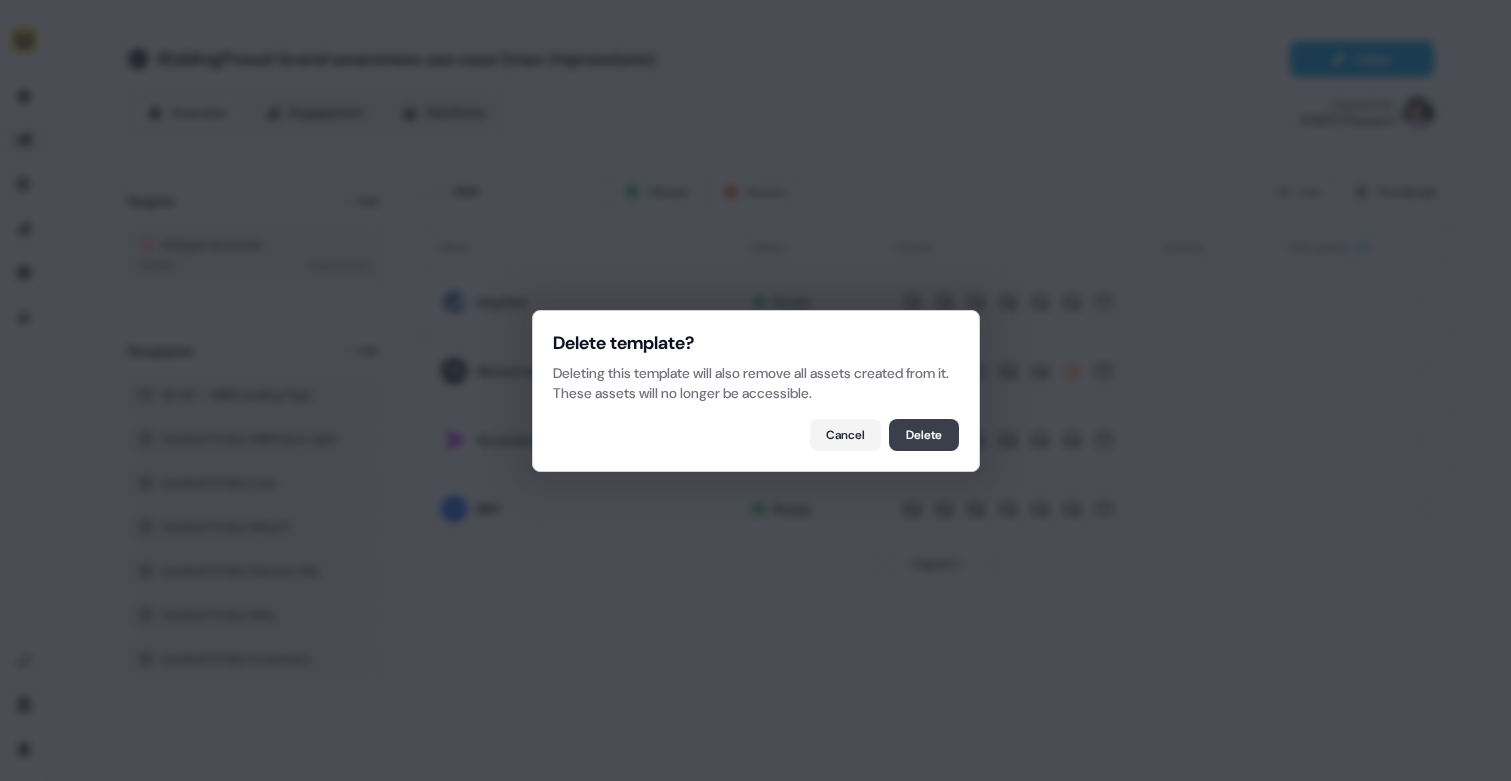 click on "Delete" at bounding box center (924, 435) 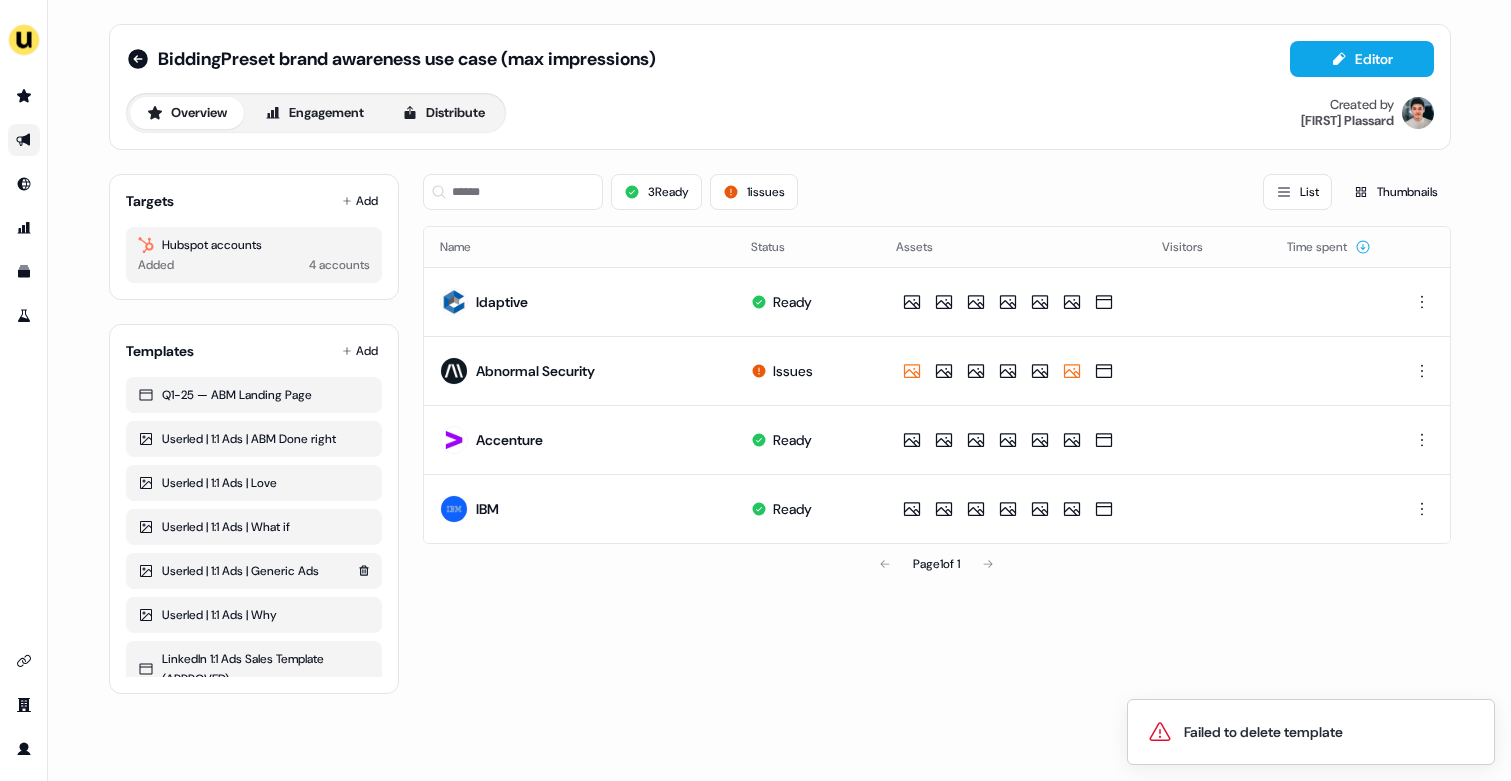 scroll, scrollTop: 20, scrollLeft: 0, axis: vertical 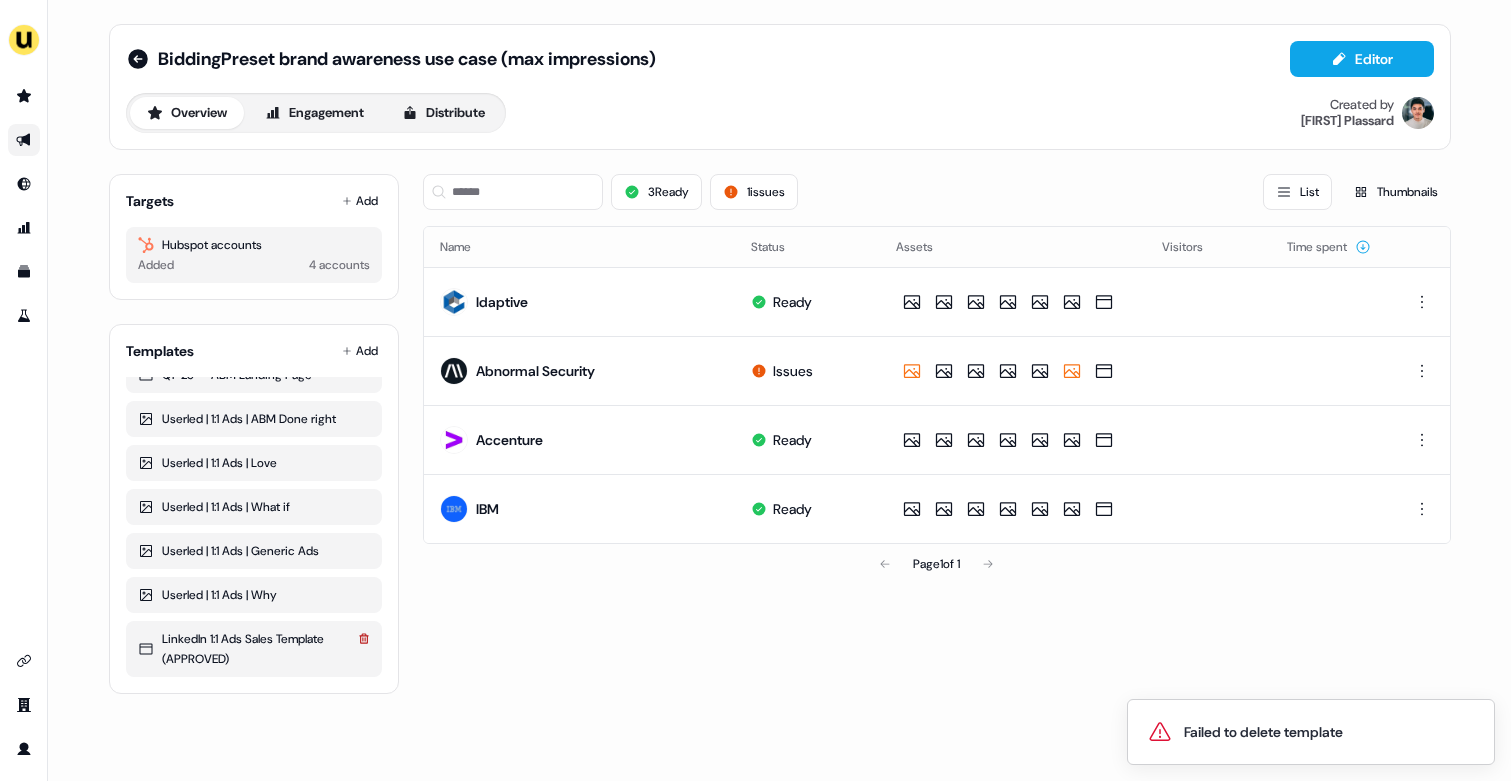 click 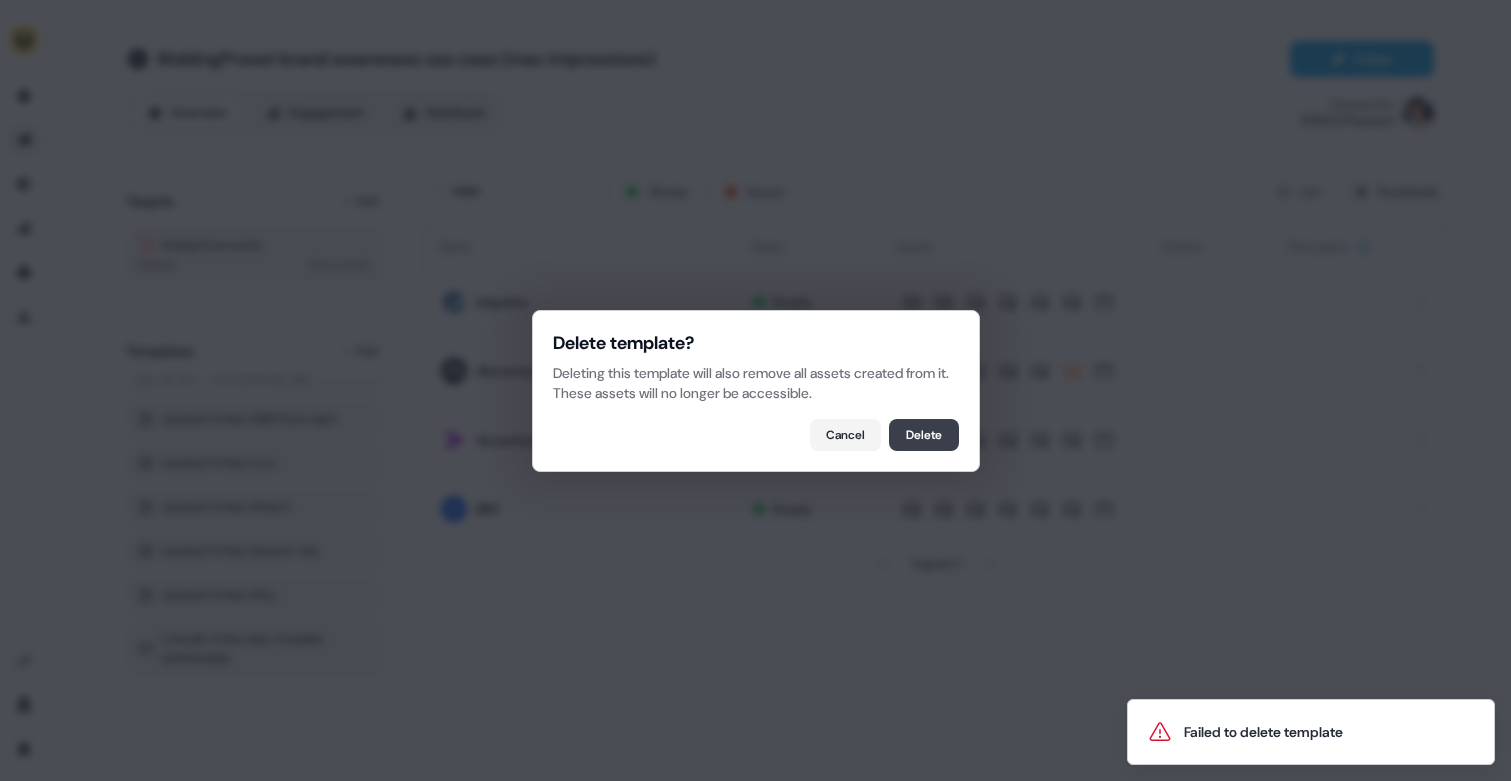 click on "Delete" at bounding box center [924, 435] 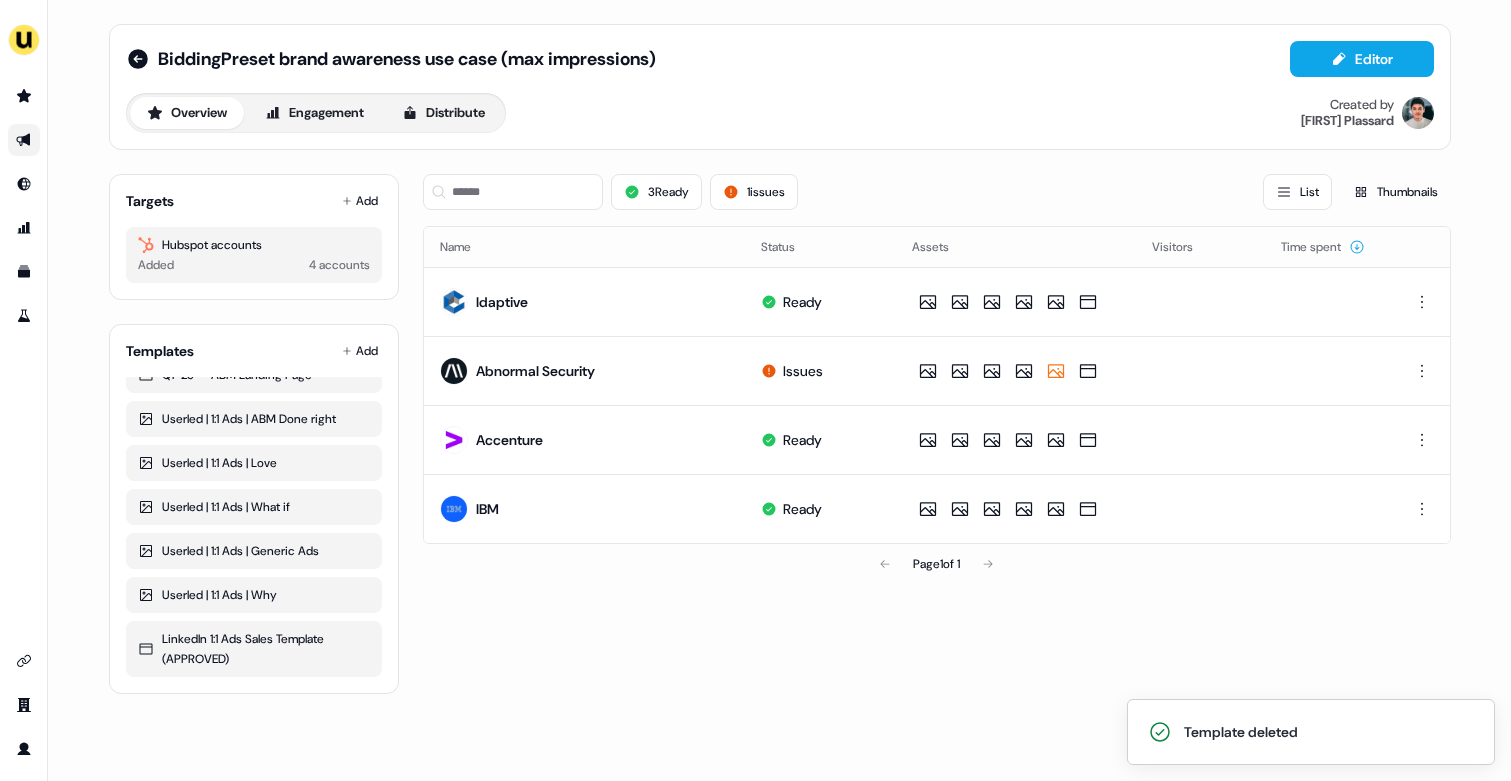 click on "BiddingPreset brand awareness use case (max impressions) Editor Overview Engagement Distribute Created by Vincent   Plassard Targets Add Hubspot   accounts Added 4   accounts Templates Add Q1-25 — ABM Landing Page Userled | 1:1 Ads | ABM Done right Userled | 1:1 Ads | Love Userled | 1:1 Ads | What if Userled | 1:1 Ads | Generic Ads Userled | 1:1 Ads | Why LinkedIn 1:1 Ads Sales Template (APPROVED) 3  Ready 1  issues List Thumbnails Name Status Assets Visitors Time spent Idaptive Ready Abnormal Security Issues Accenture Ready IBM Ready Page  1  of 1" at bounding box center (779, 390) 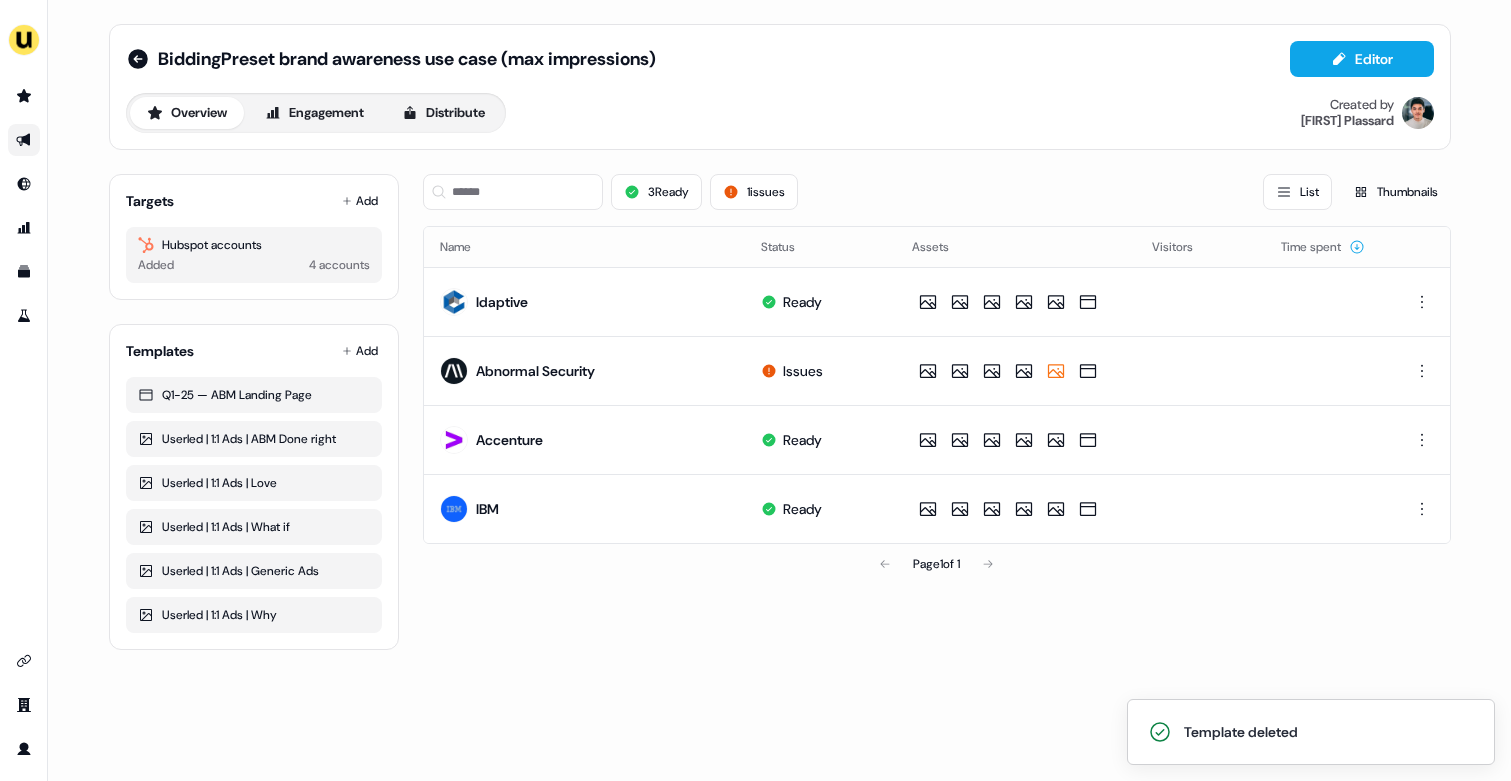 click on "BiddingPreset brand awareness use case (max impressions) Editor Overview Engagement Distribute Created by Vincent   Plassard Targets Add Hubspot   accounts Added 4   accounts Templates Add Q1-25 — ABM Landing Page Userled | 1:1 Ads | ABM Done right Userled | 1:1 Ads | Love Userled | 1:1 Ads | What if Userled | 1:1 Ads | Generic Ads Userled | 1:1 Ads | Why 3  Ready 1  issues List Thumbnails Name Status Assets Visitors Time spent Idaptive Ready Abnormal Security Issues Accenture Ready IBM Ready Page  1  of 1" at bounding box center [780, 337] 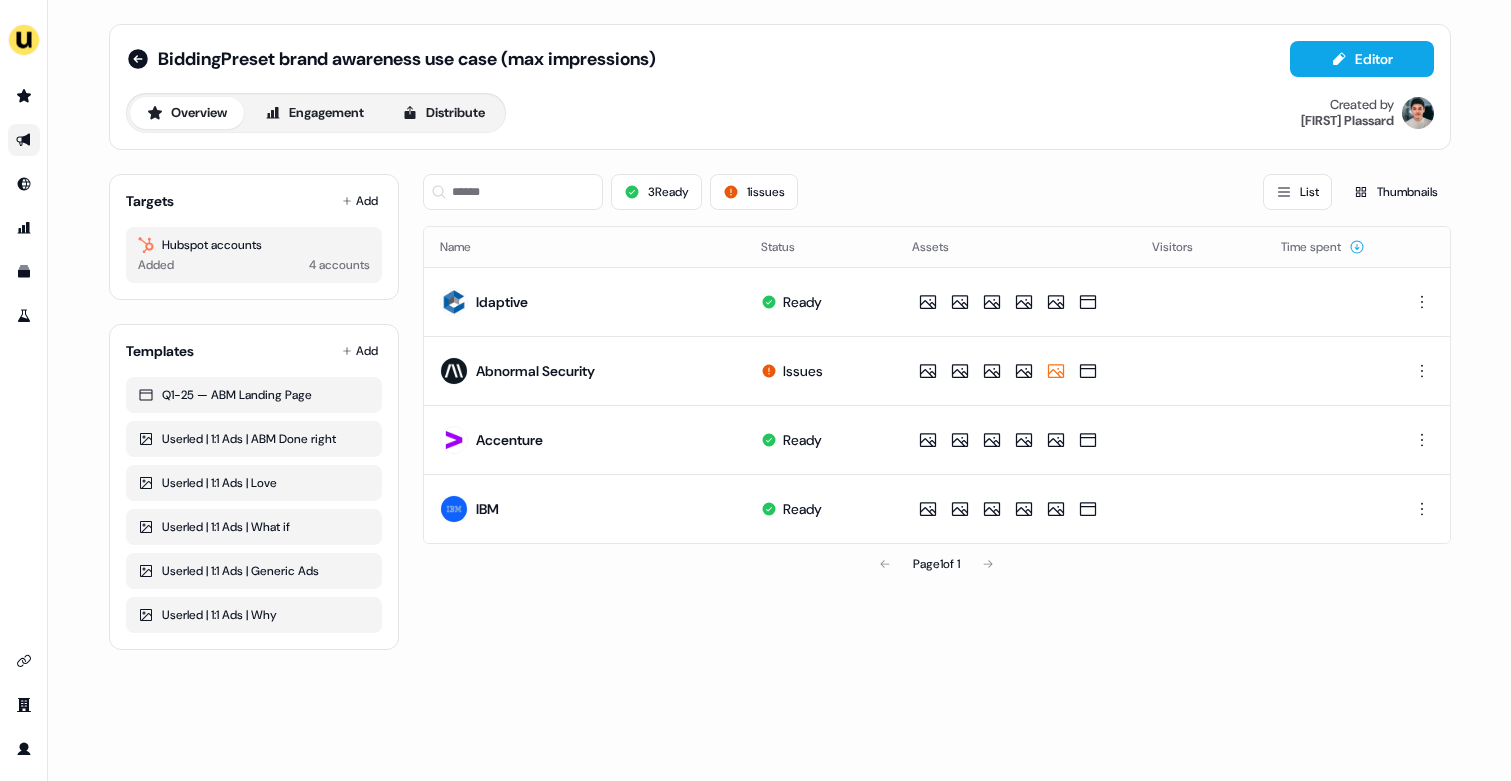 scroll, scrollTop: 0, scrollLeft: 0, axis: both 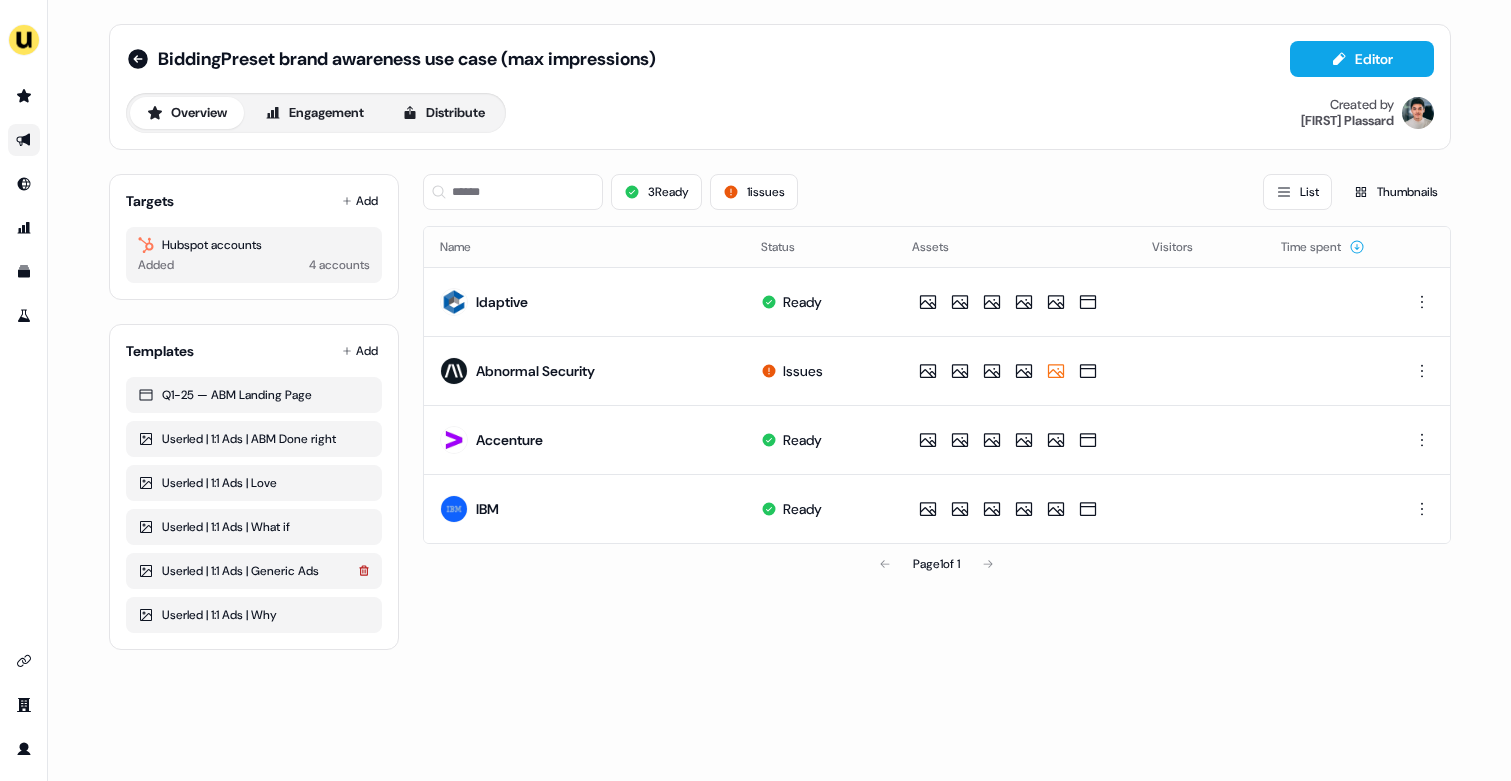 click 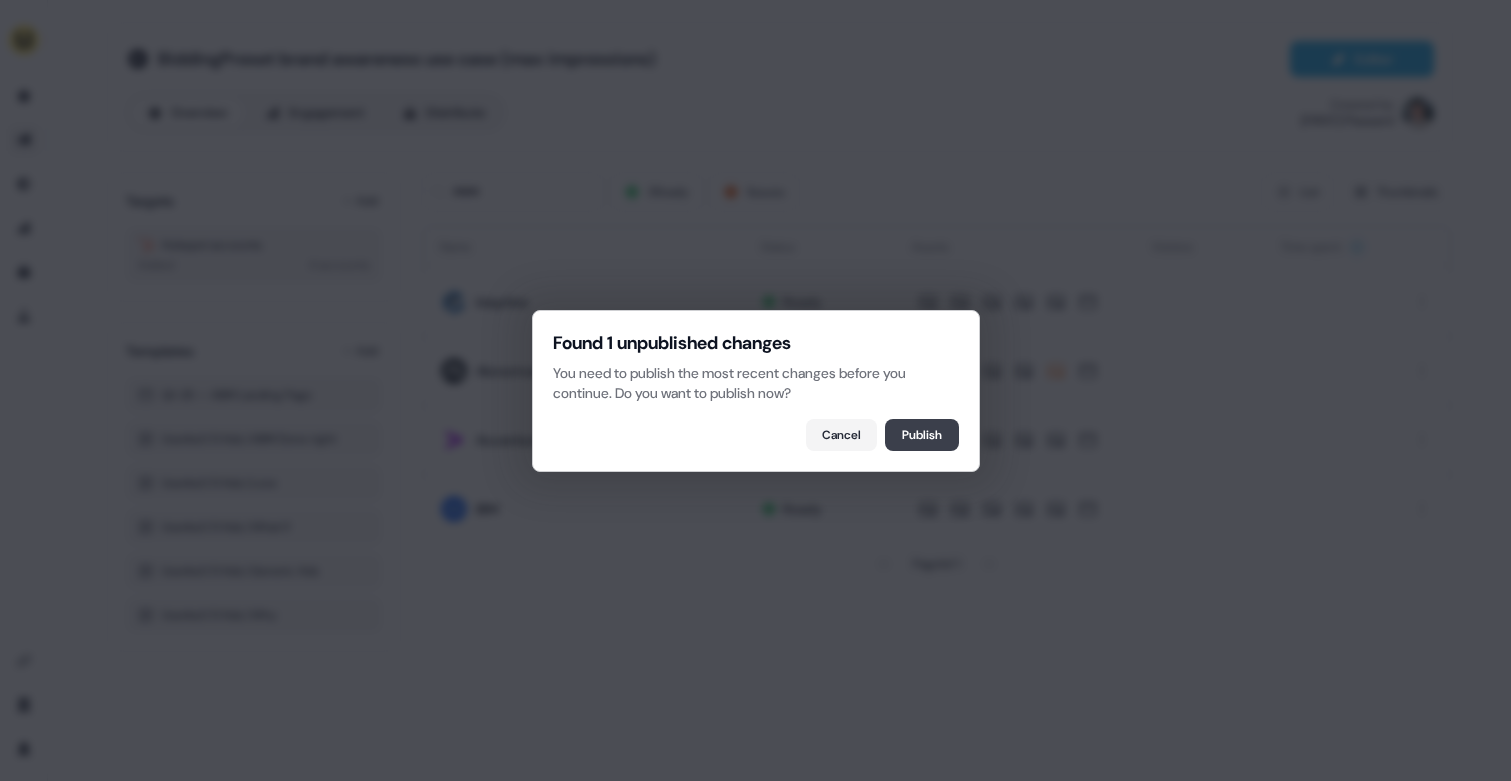 click on "Publish" at bounding box center (922, 435) 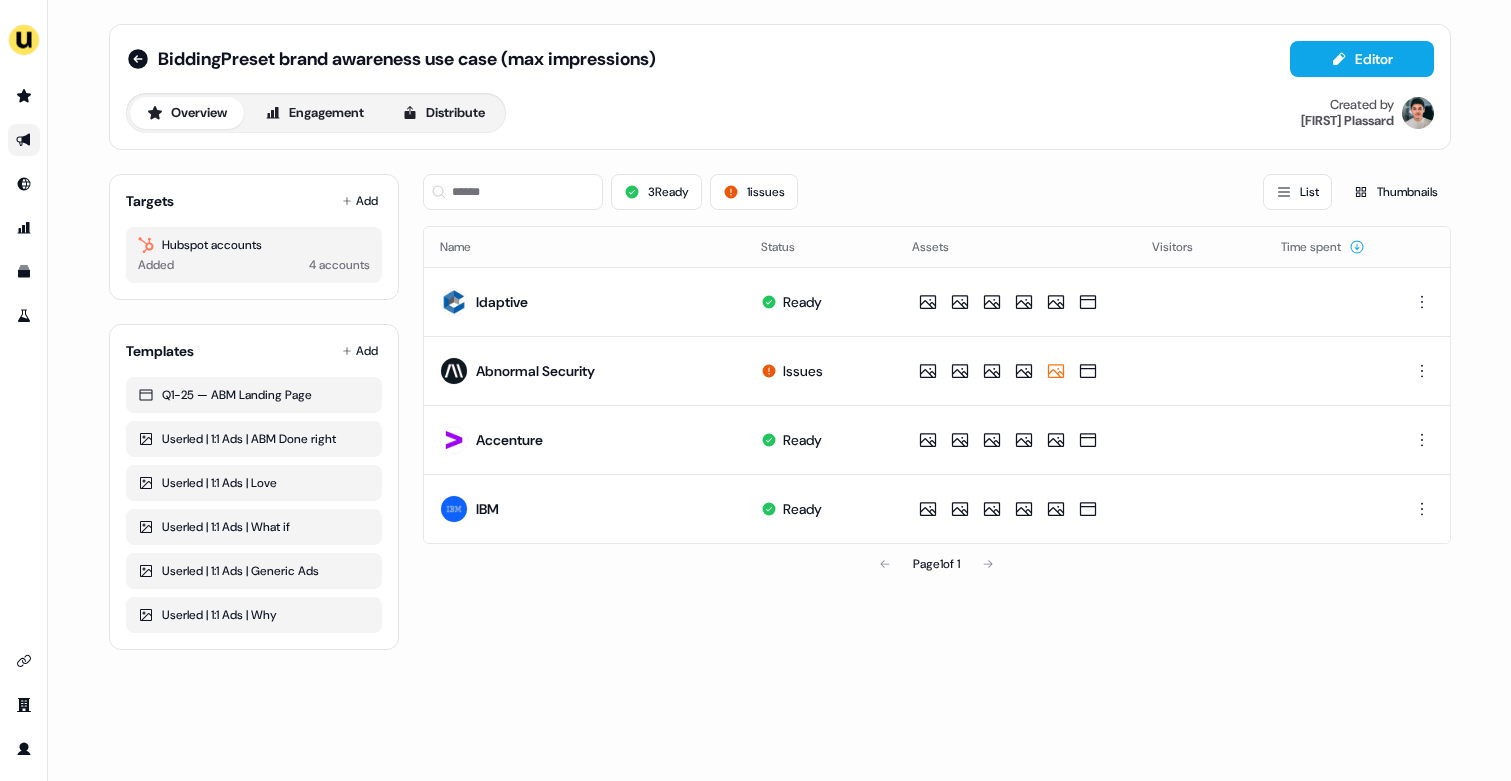 click on "3  Ready 1  issues List Thumbnails Name Status Assets Visitors Time spent Idaptive Ready Abnormal Security Issues Accenture Ready IBM Ready Page  1  of 1" at bounding box center [937, 404] 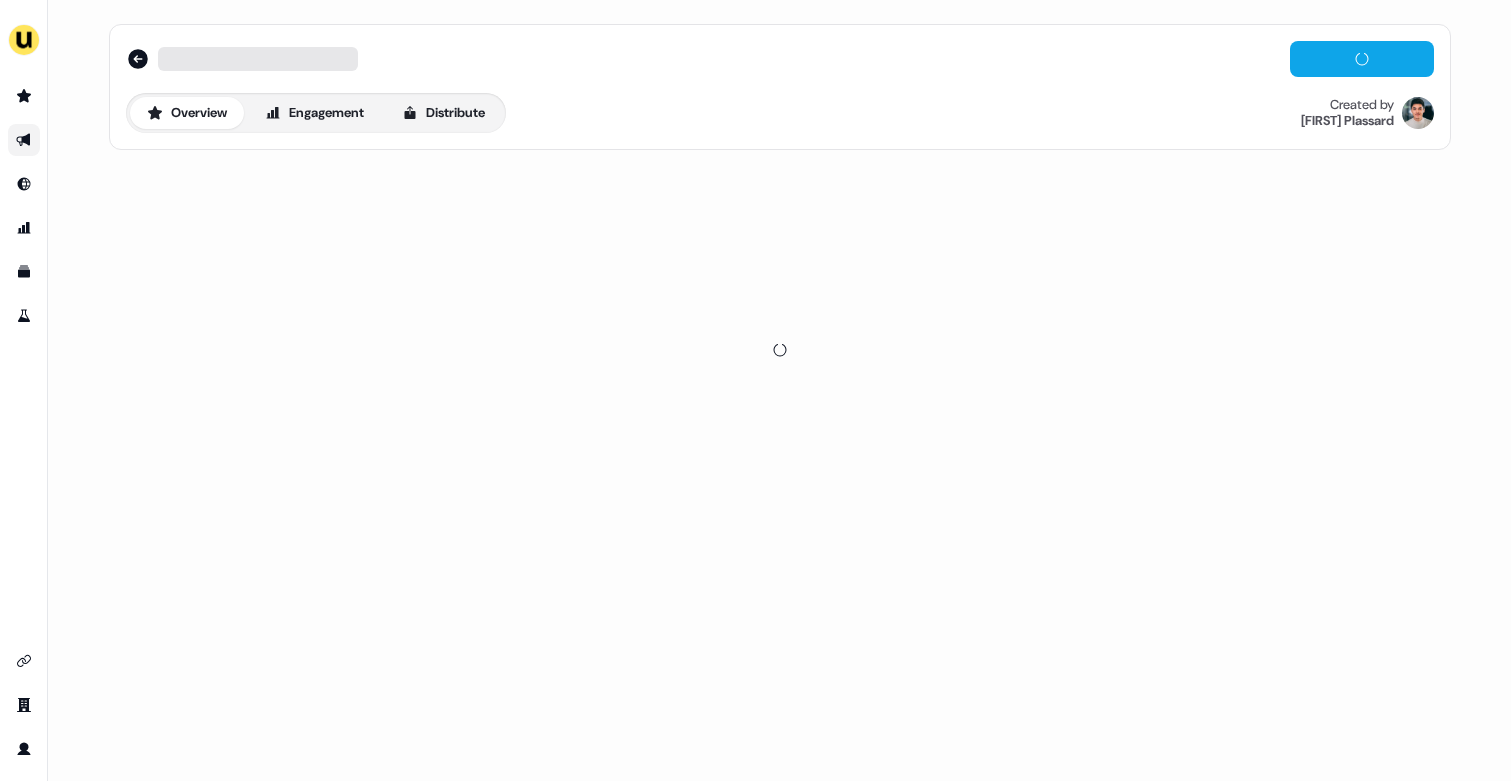 scroll, scrollTop: 0, scrollLeft: 0, axis: both 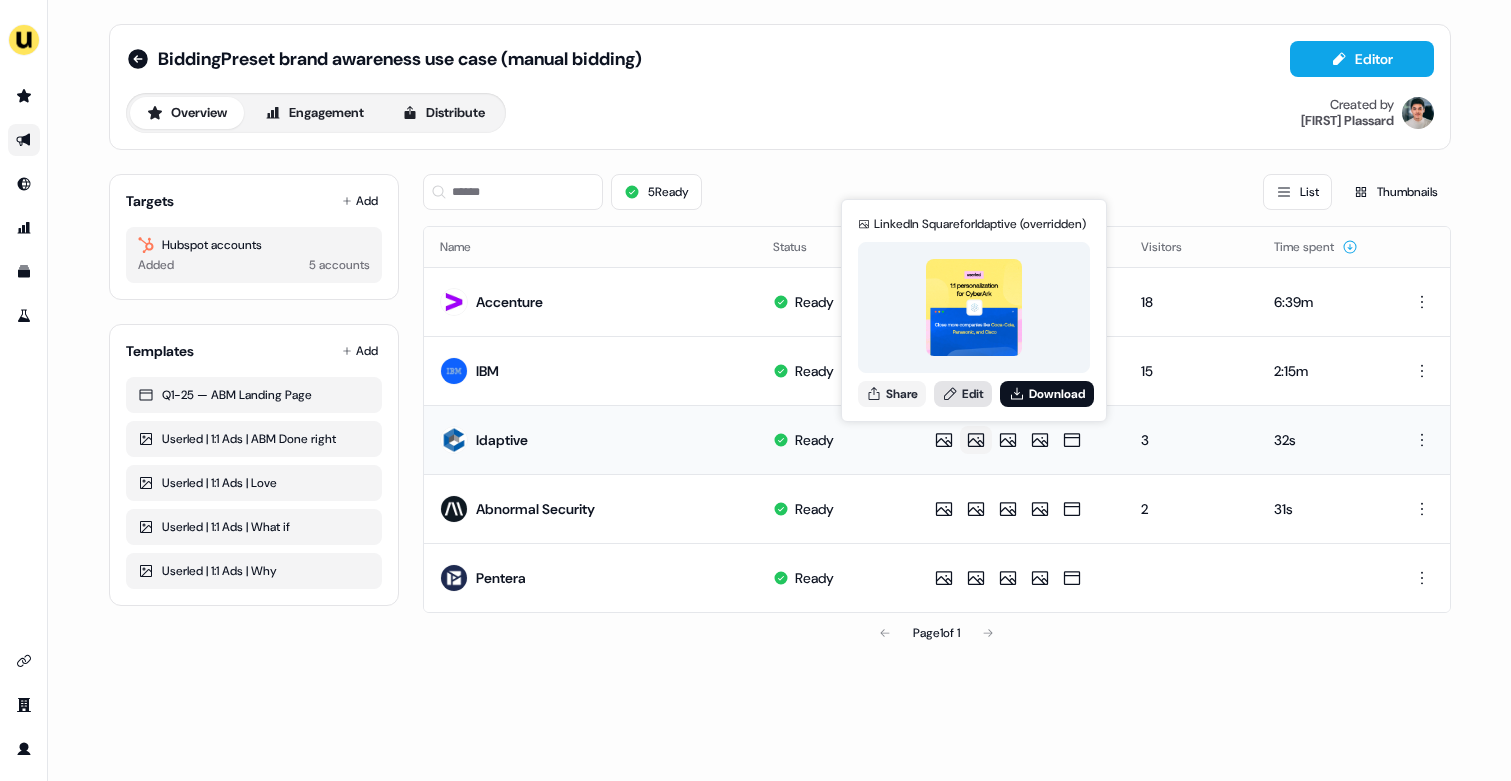 click on "Edit" at bounding box center (963, 394) 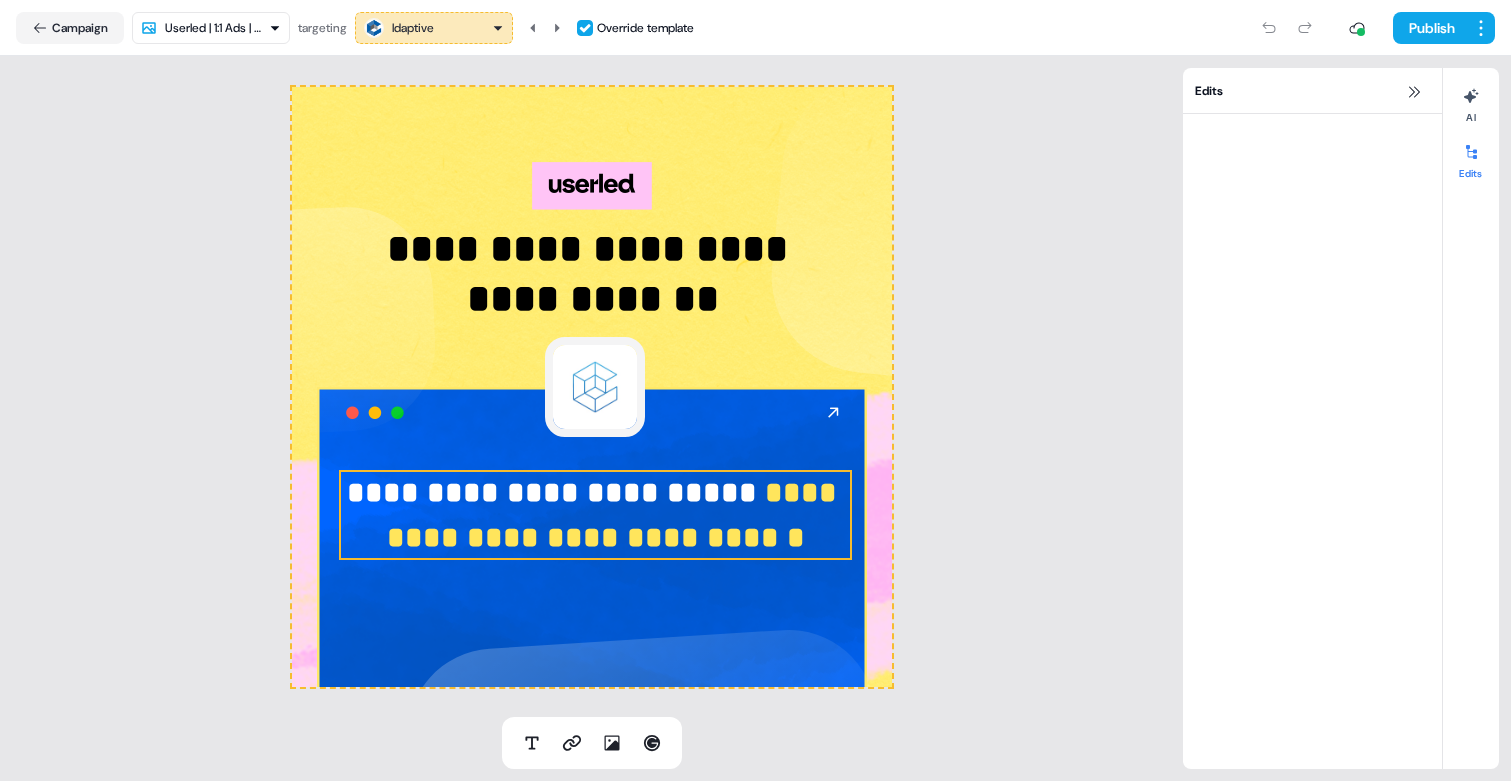 click on "**********" at bounding box center (616, 515) 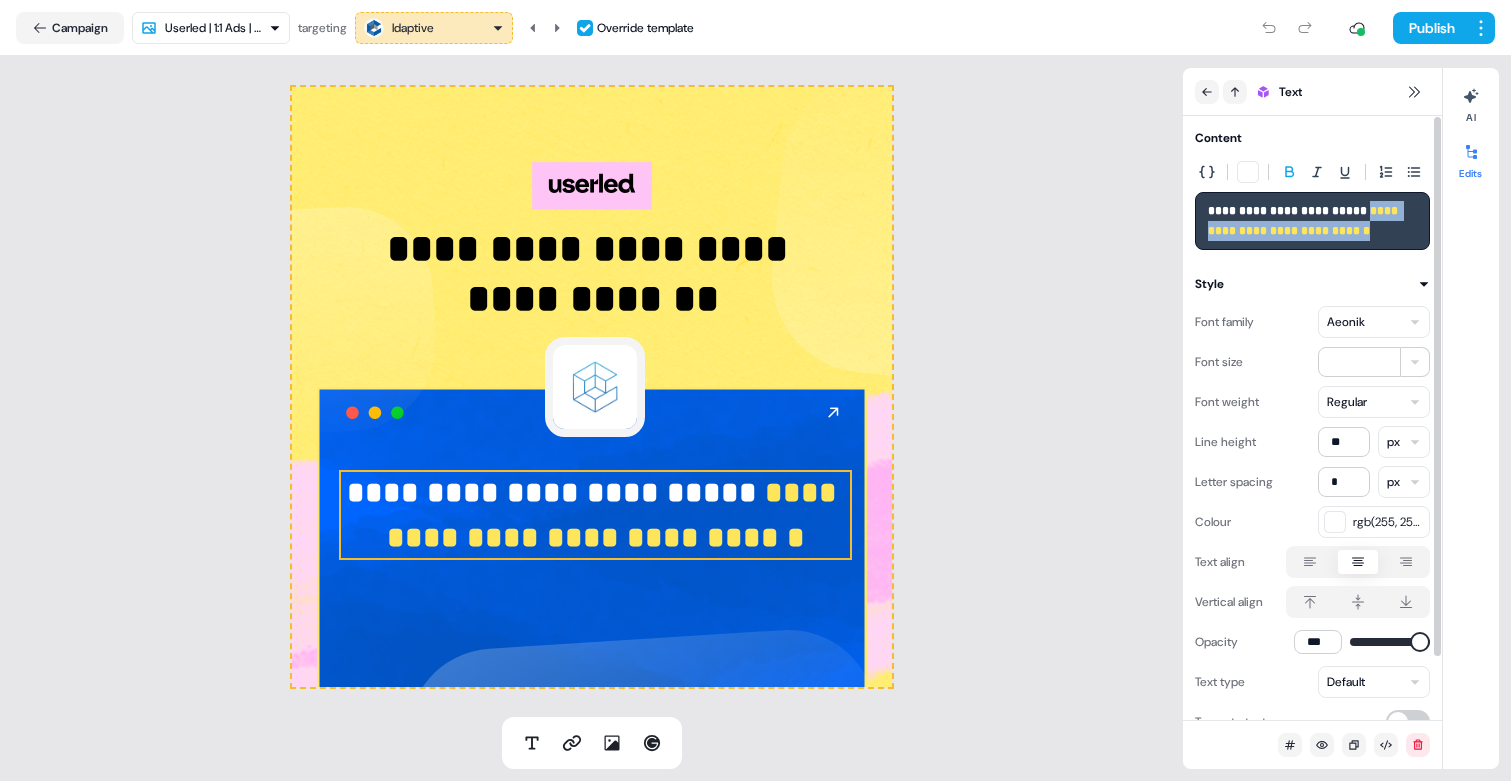 drag, startPoint x: 1371, startPoint y: 213, endPoint x: 1378, endPoint y: 307, distance: 94.26028 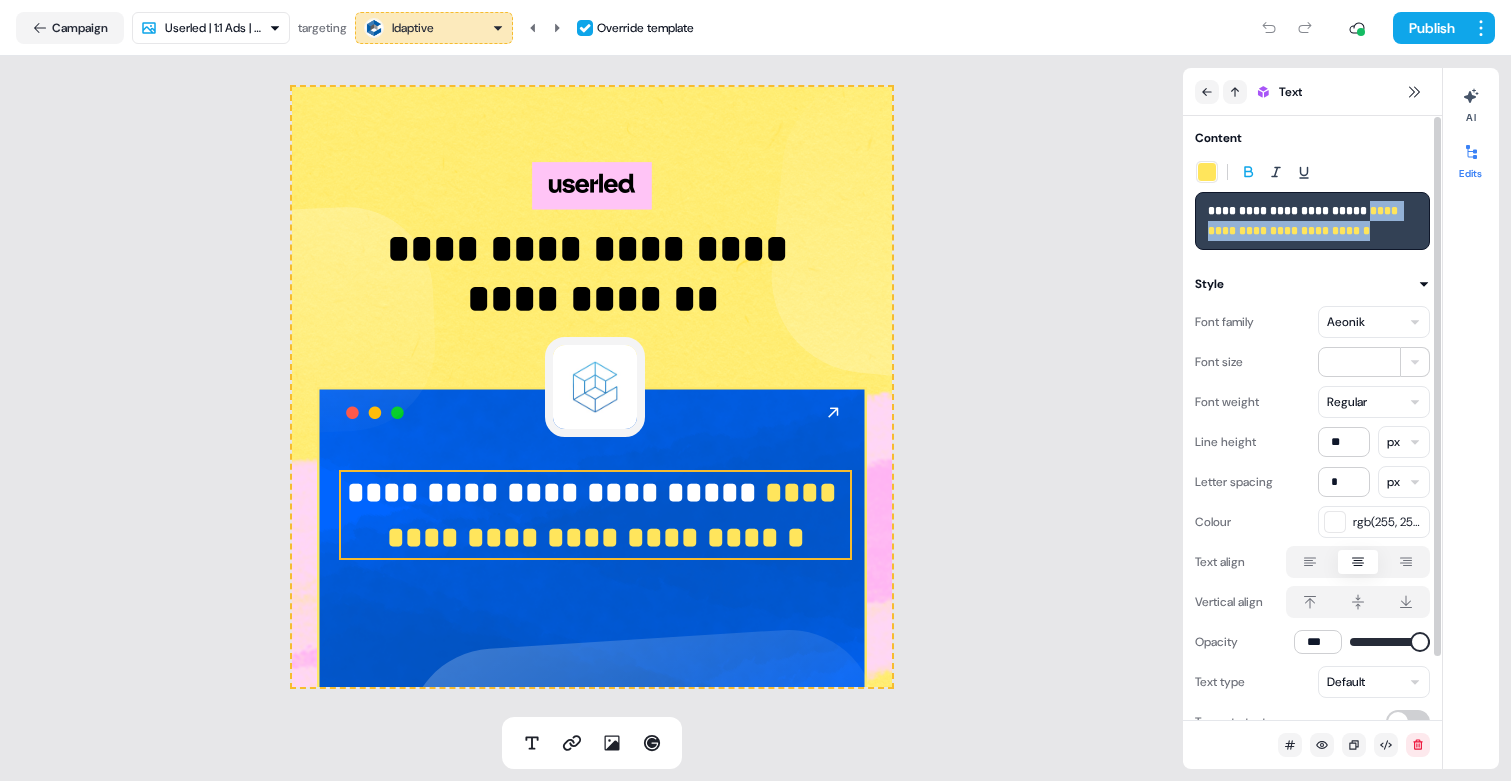 copy on "**********" 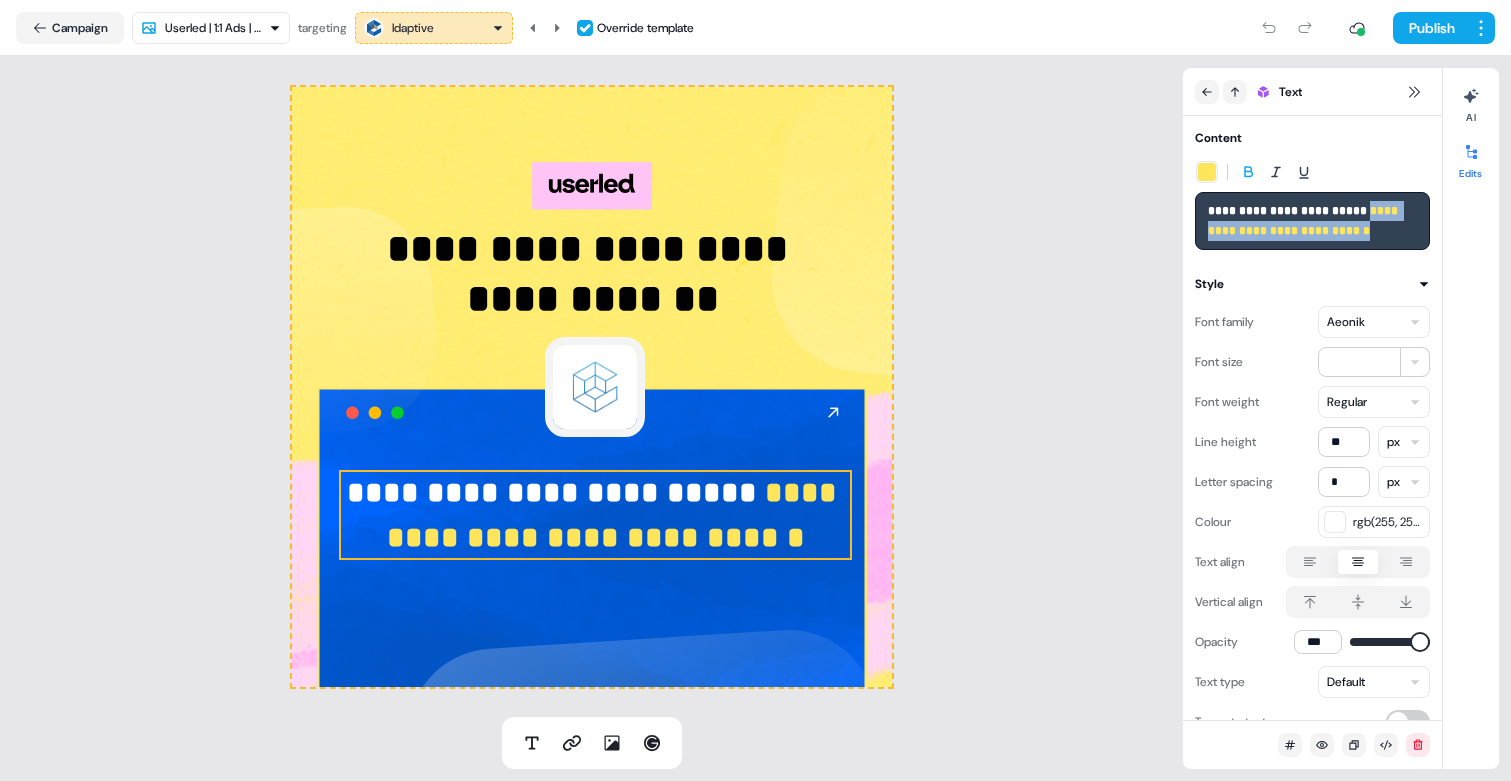 click on "**********" at bounding box center (755, 390) 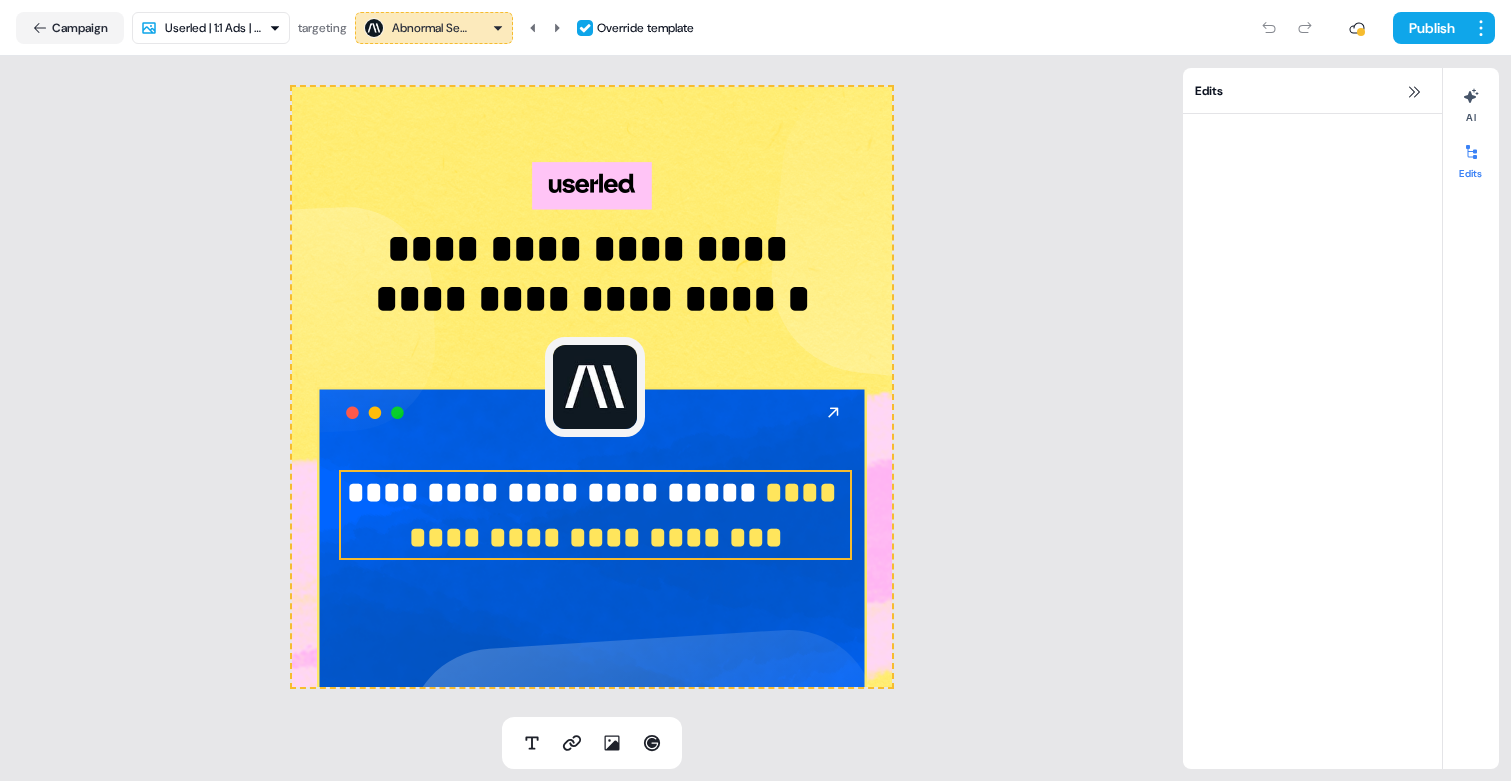 click on "**********" at bounding box center (595, 515) 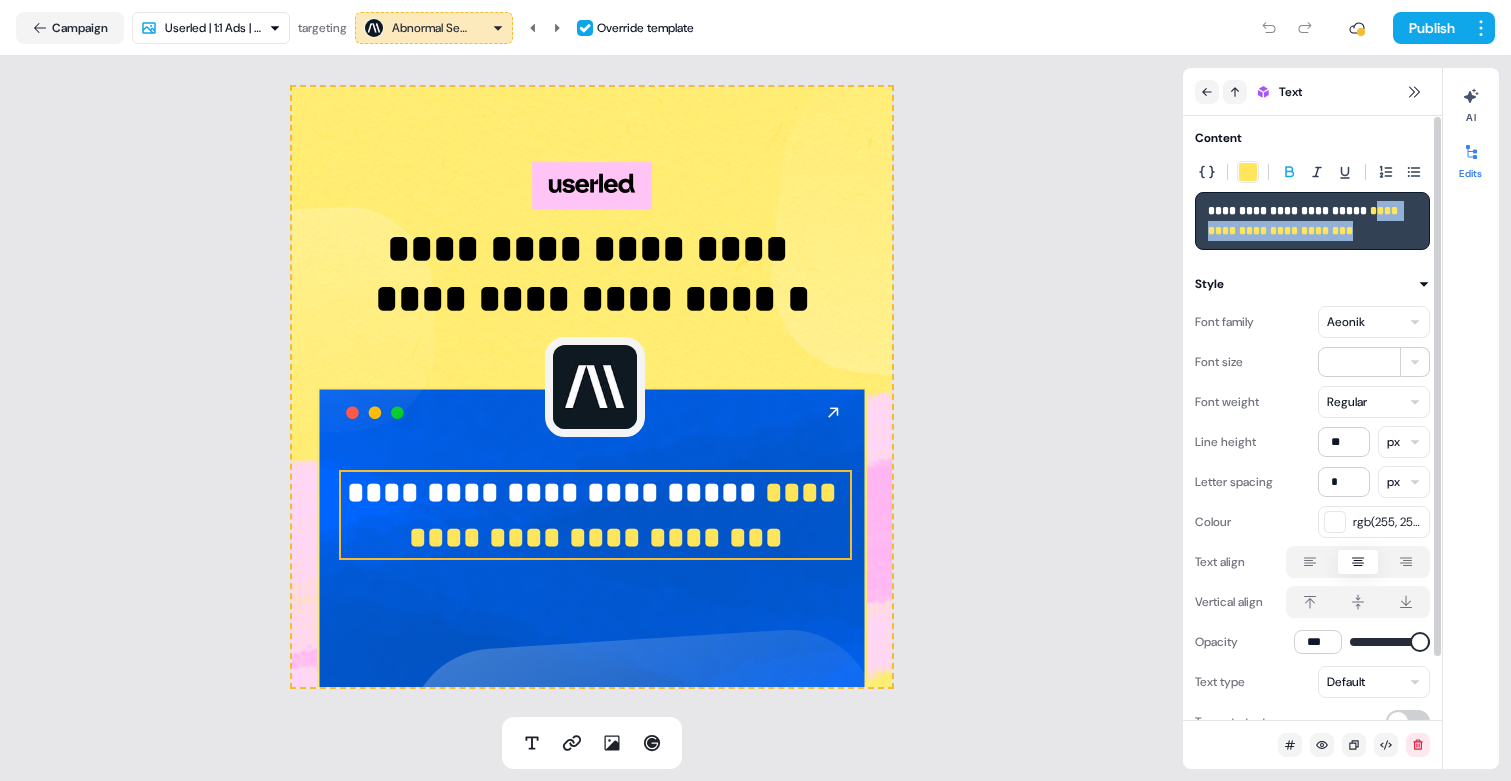 drag, startPoint x: 1372, startPoint y: 208, endPoint x: 1390, endPoint y: 289, distance: 82.9759 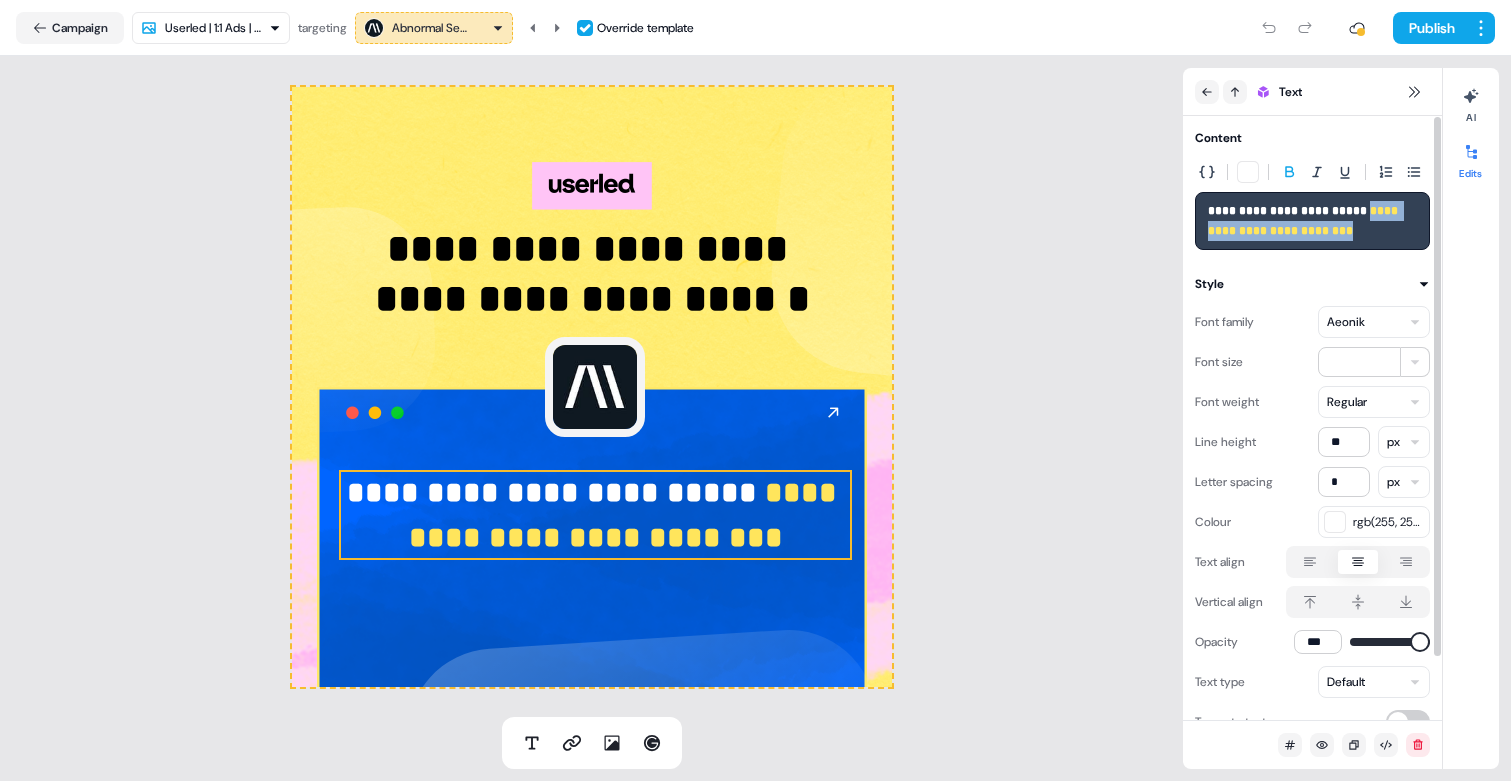 copy on "**********" 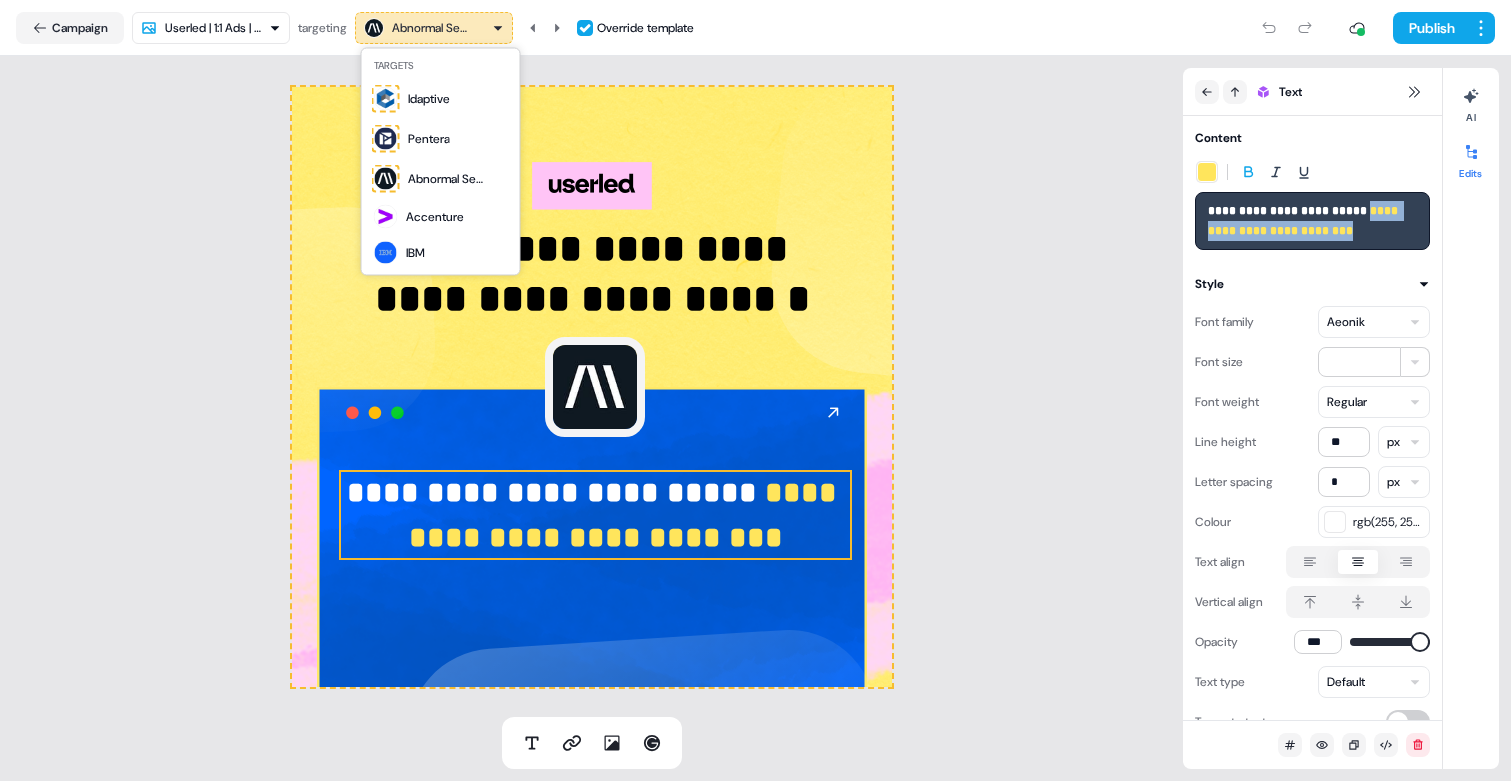 click on "**********" at bounding box center [755, 390] 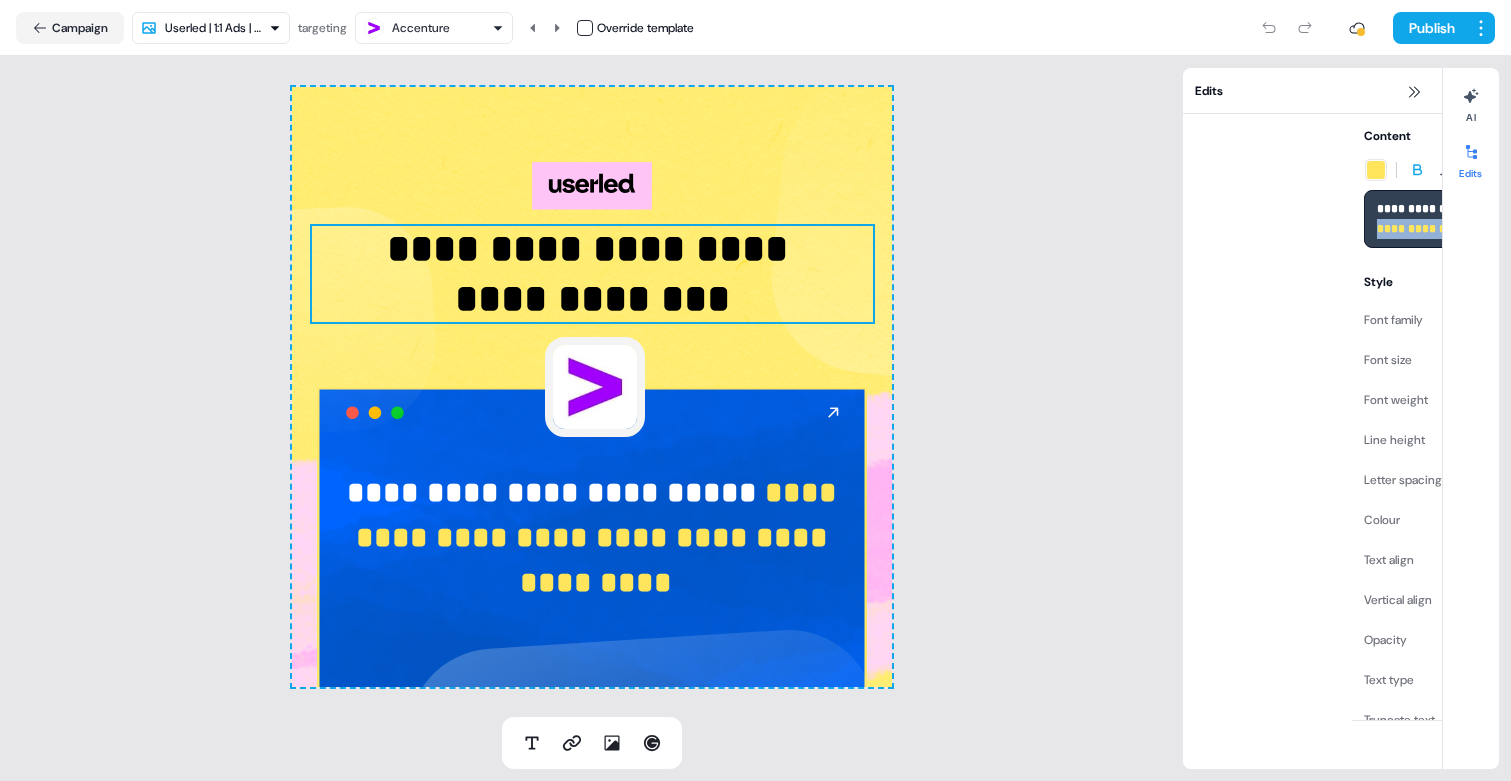 type 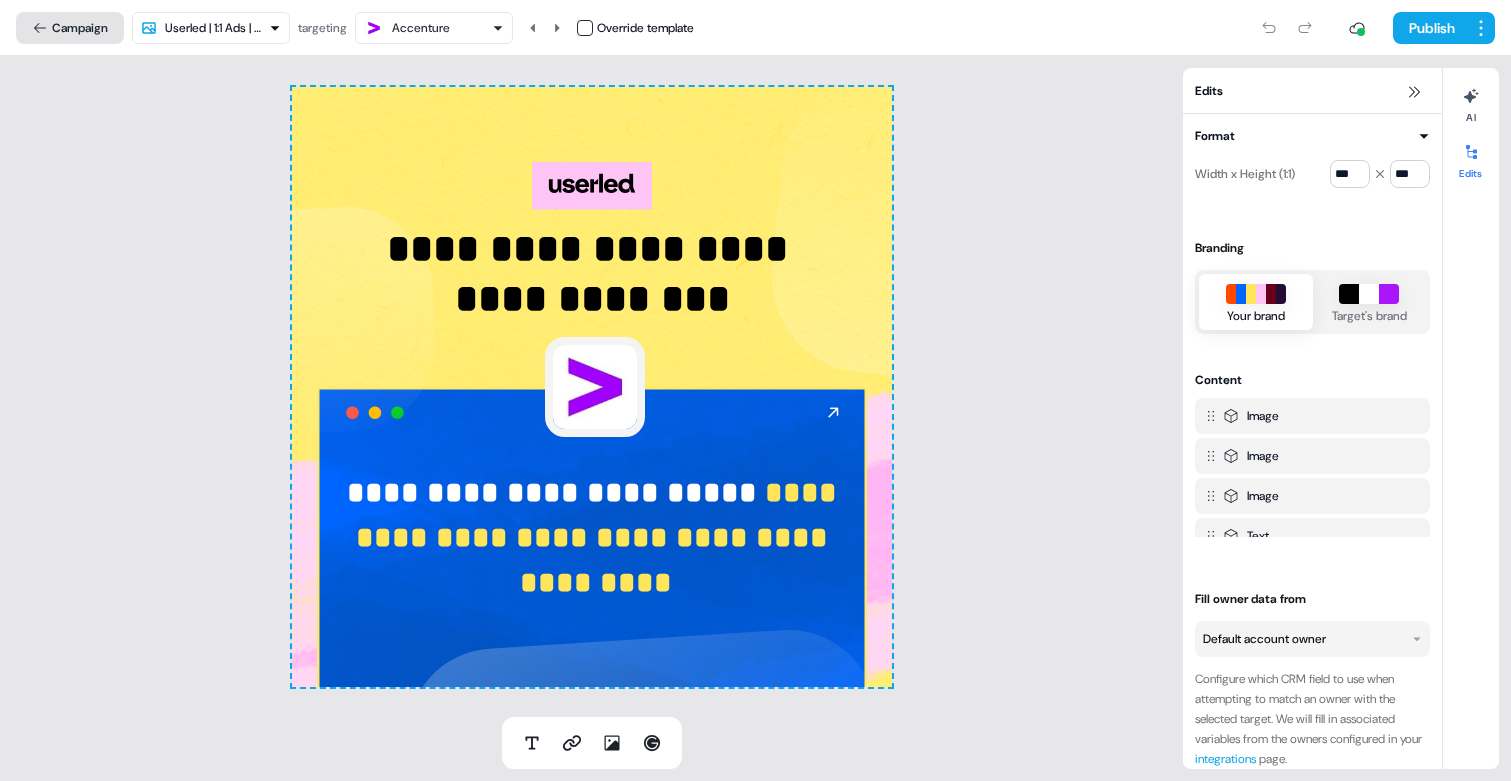 click on "Campaign" at bounding box center [70, 28] 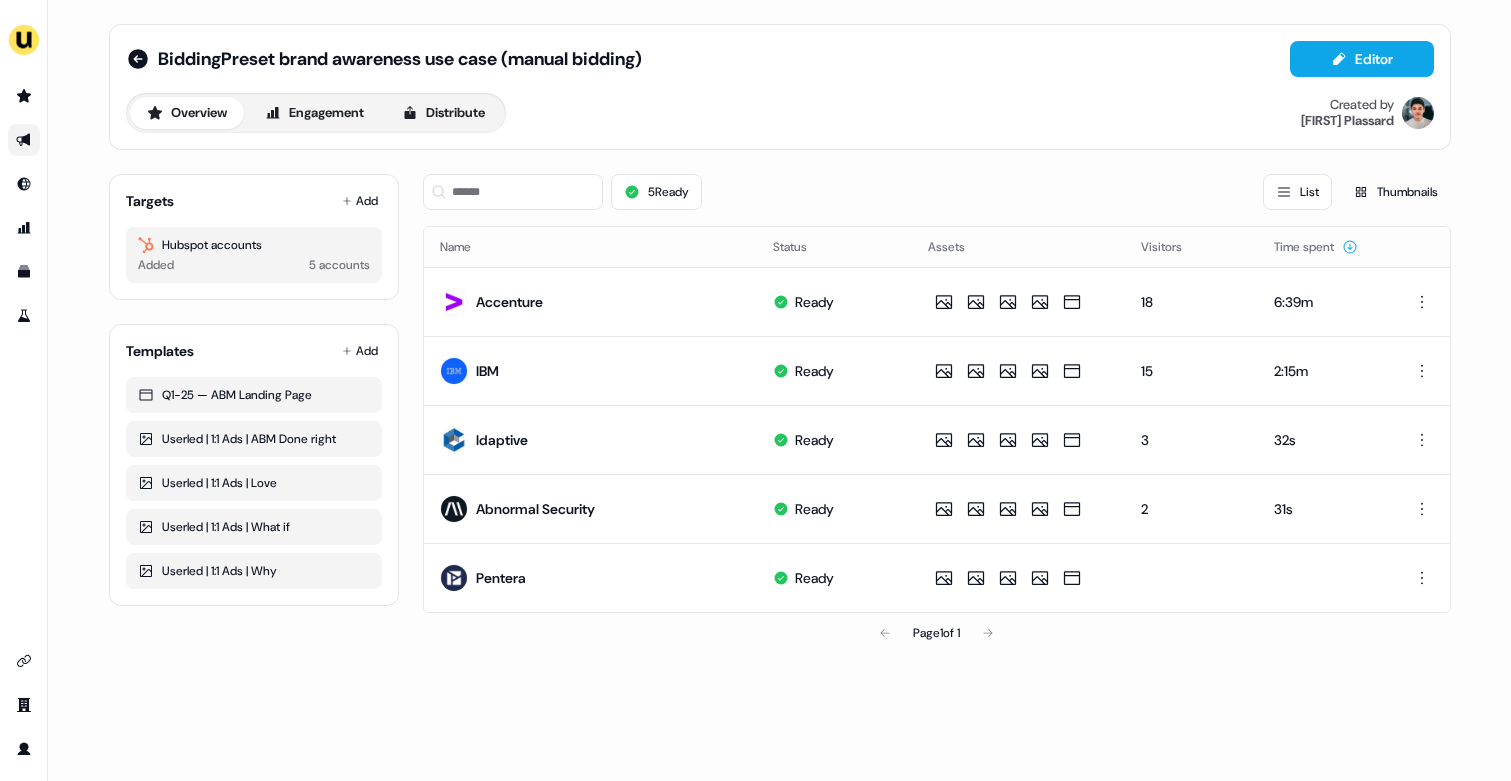 click 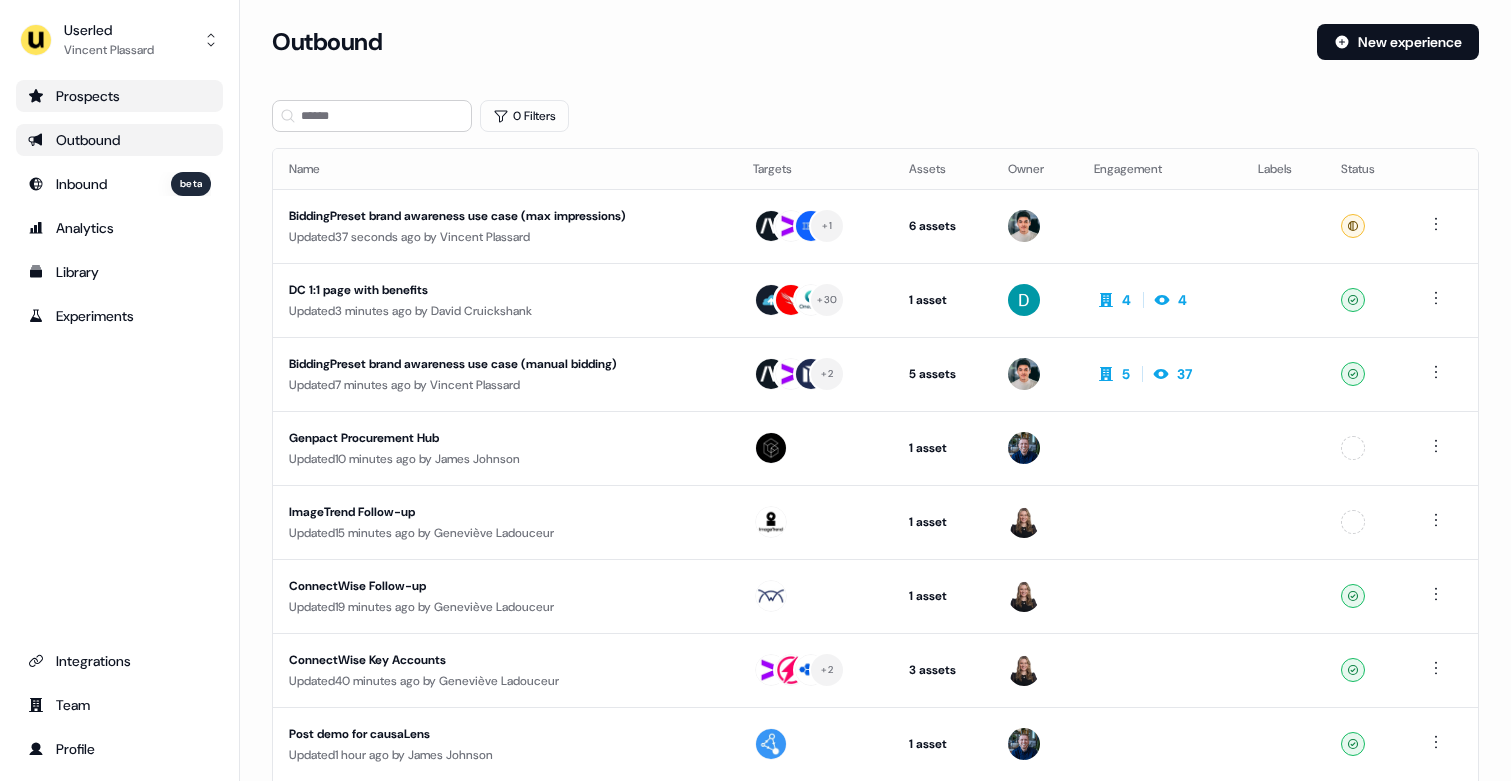 click on "Prospects" at bounding box center [119, 96] 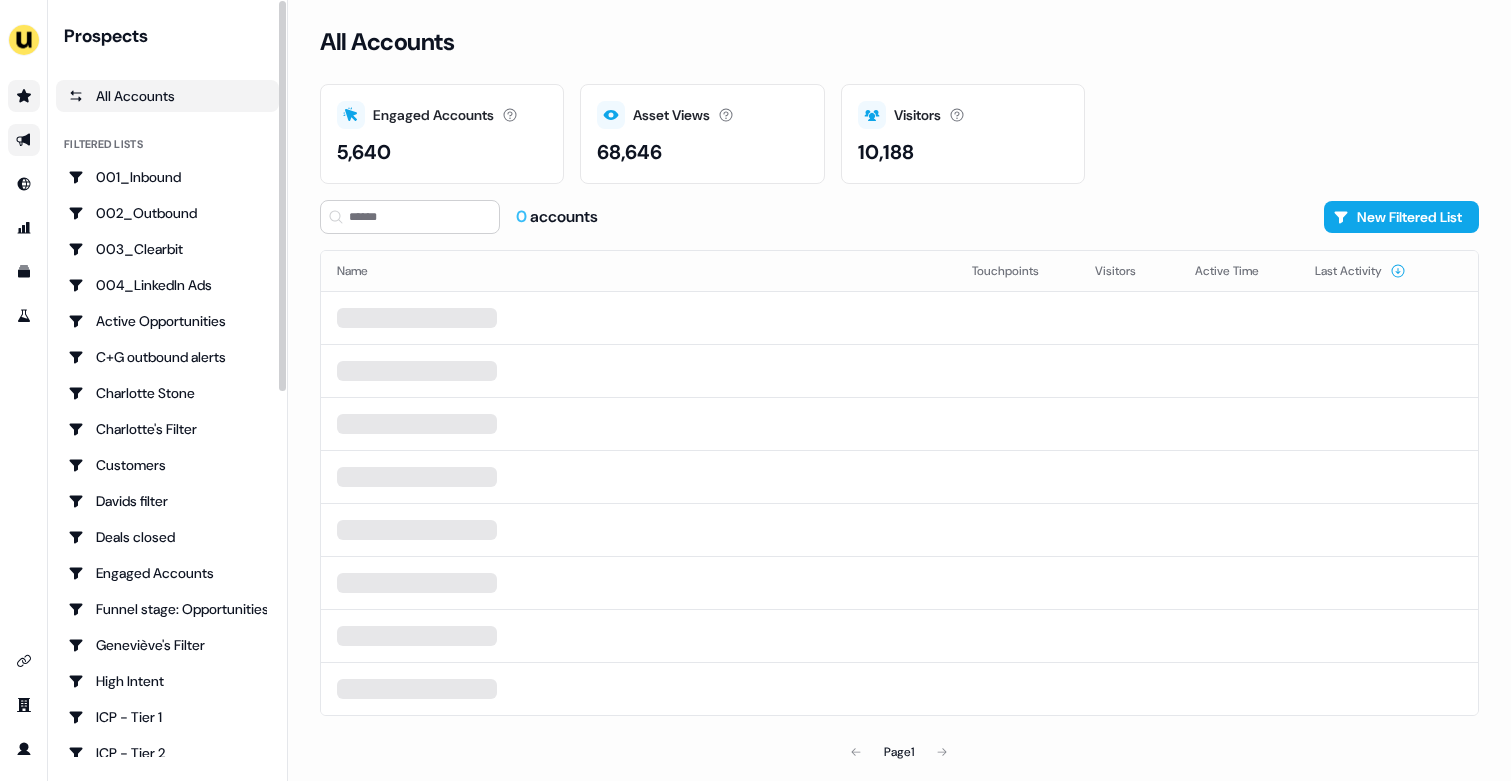 click on "0   accounts New Filtered List" at bounding box center [899, 217] 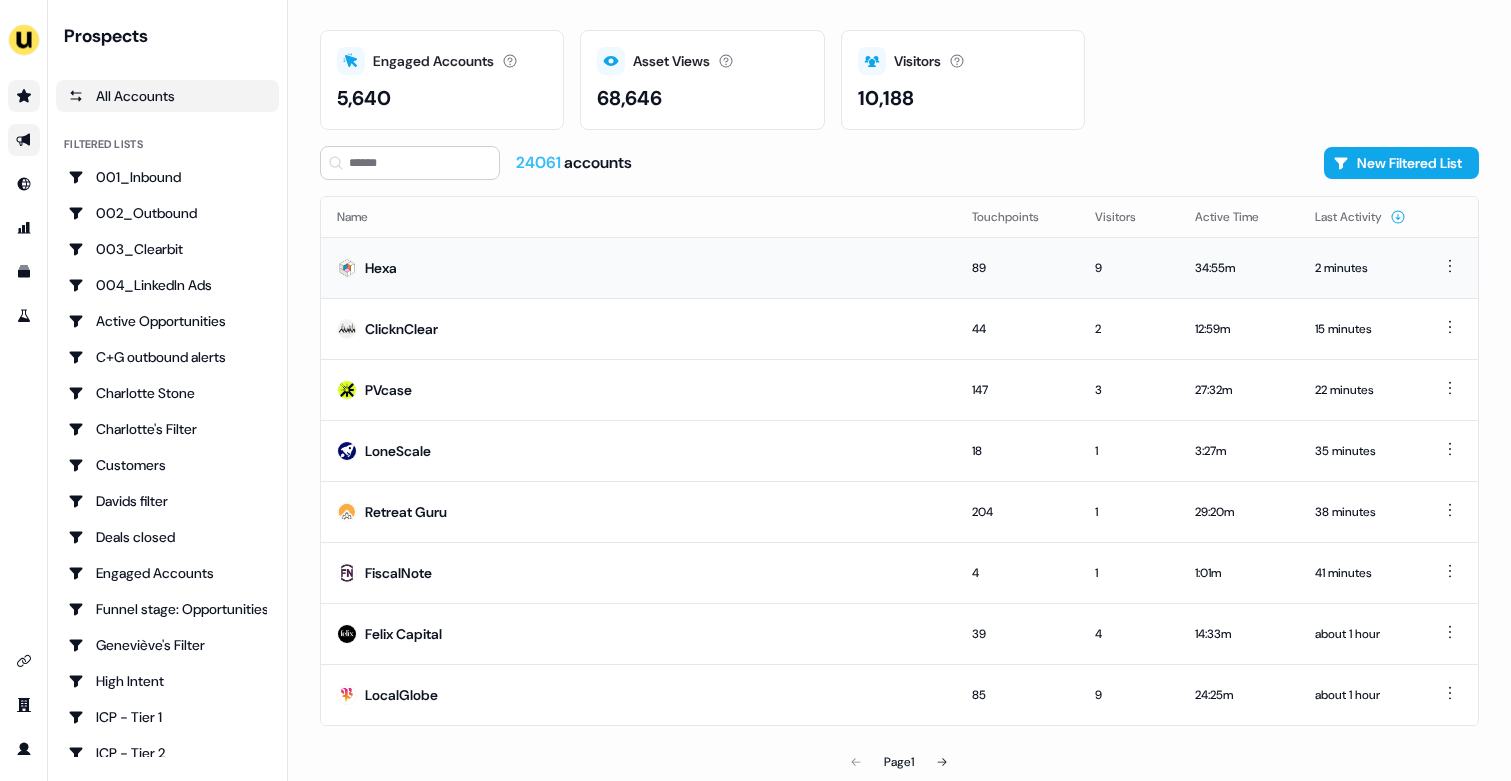 scroll, scrollTop: 0, scrollLeft: 0, axis: both 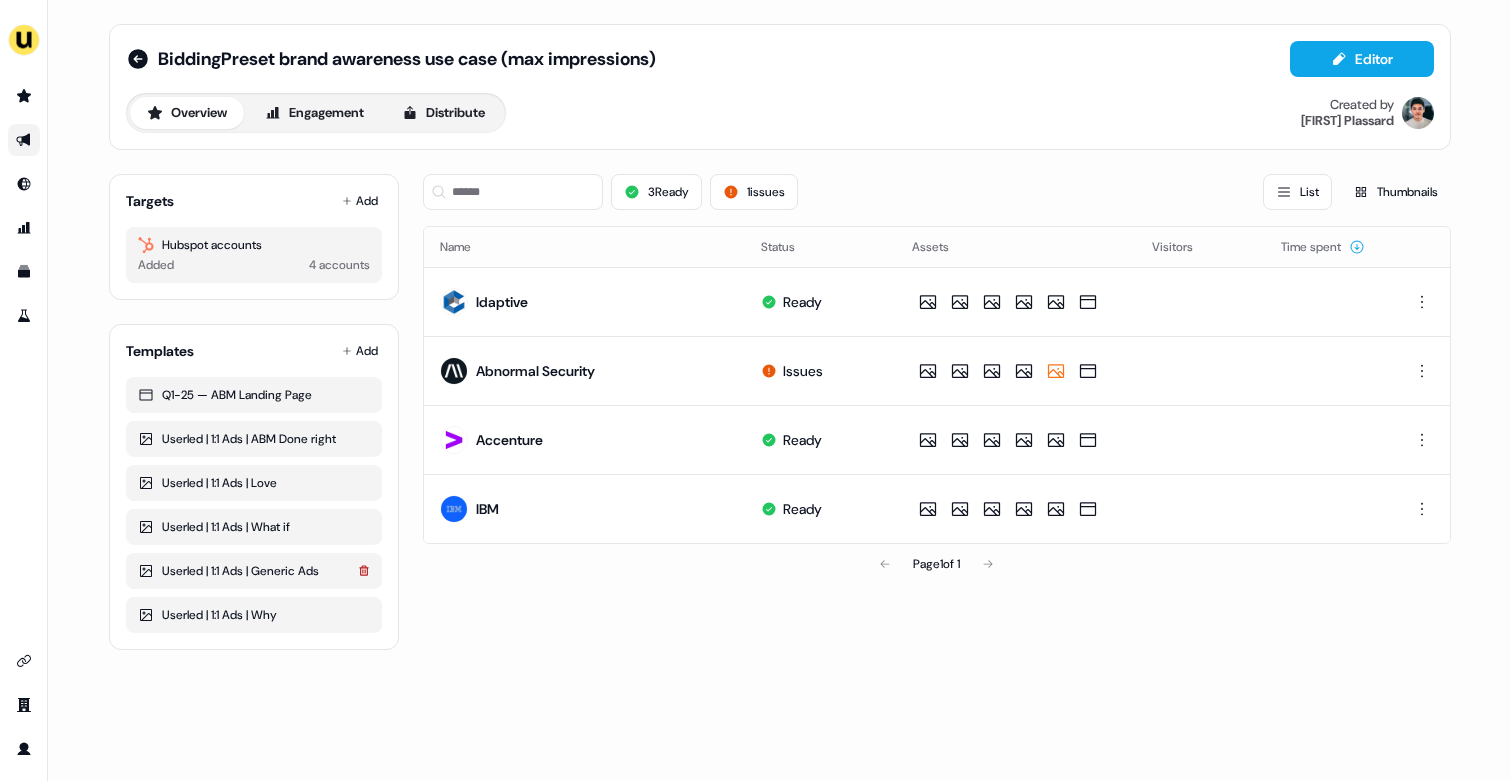 click 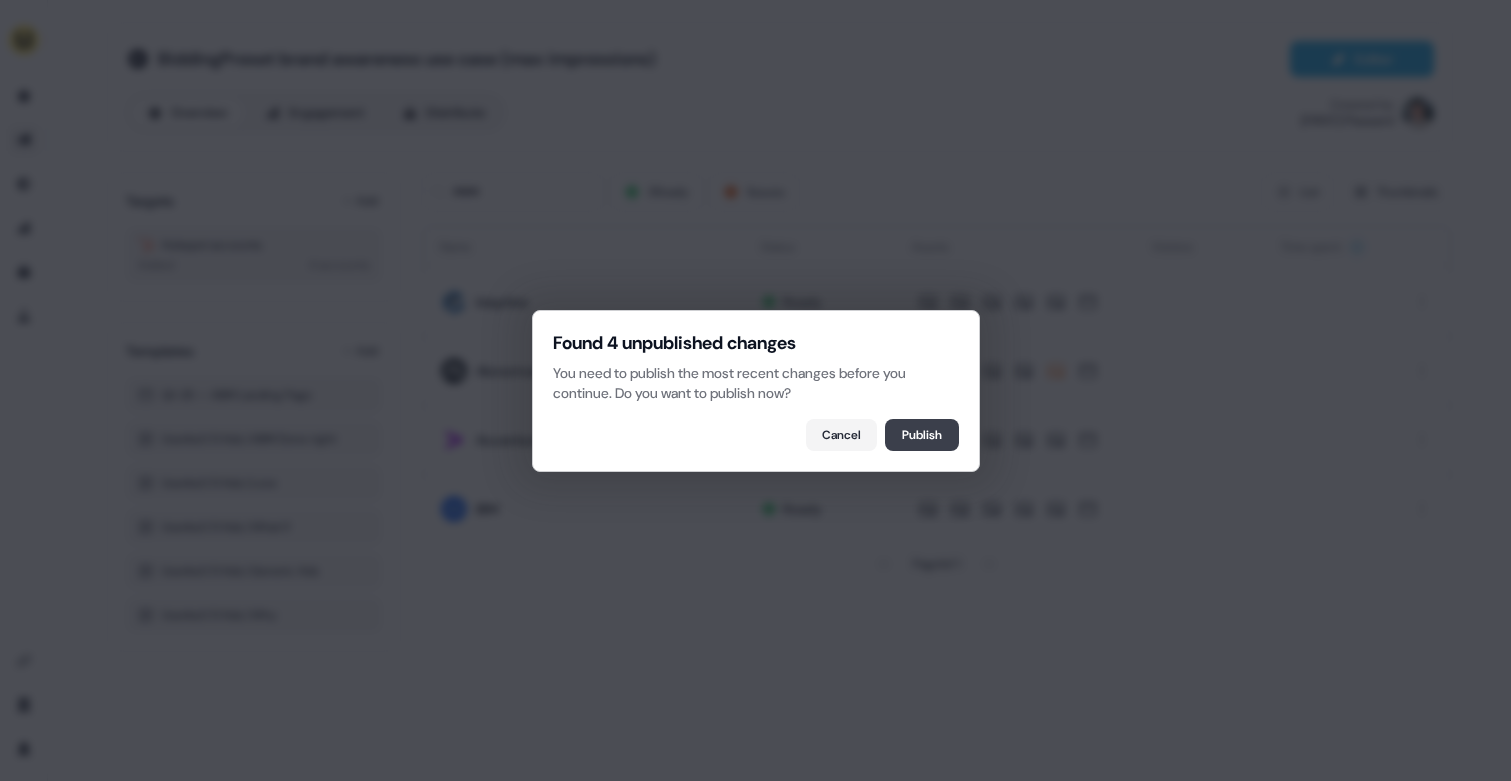 click on "Publish" at bounding box center (922, 435) 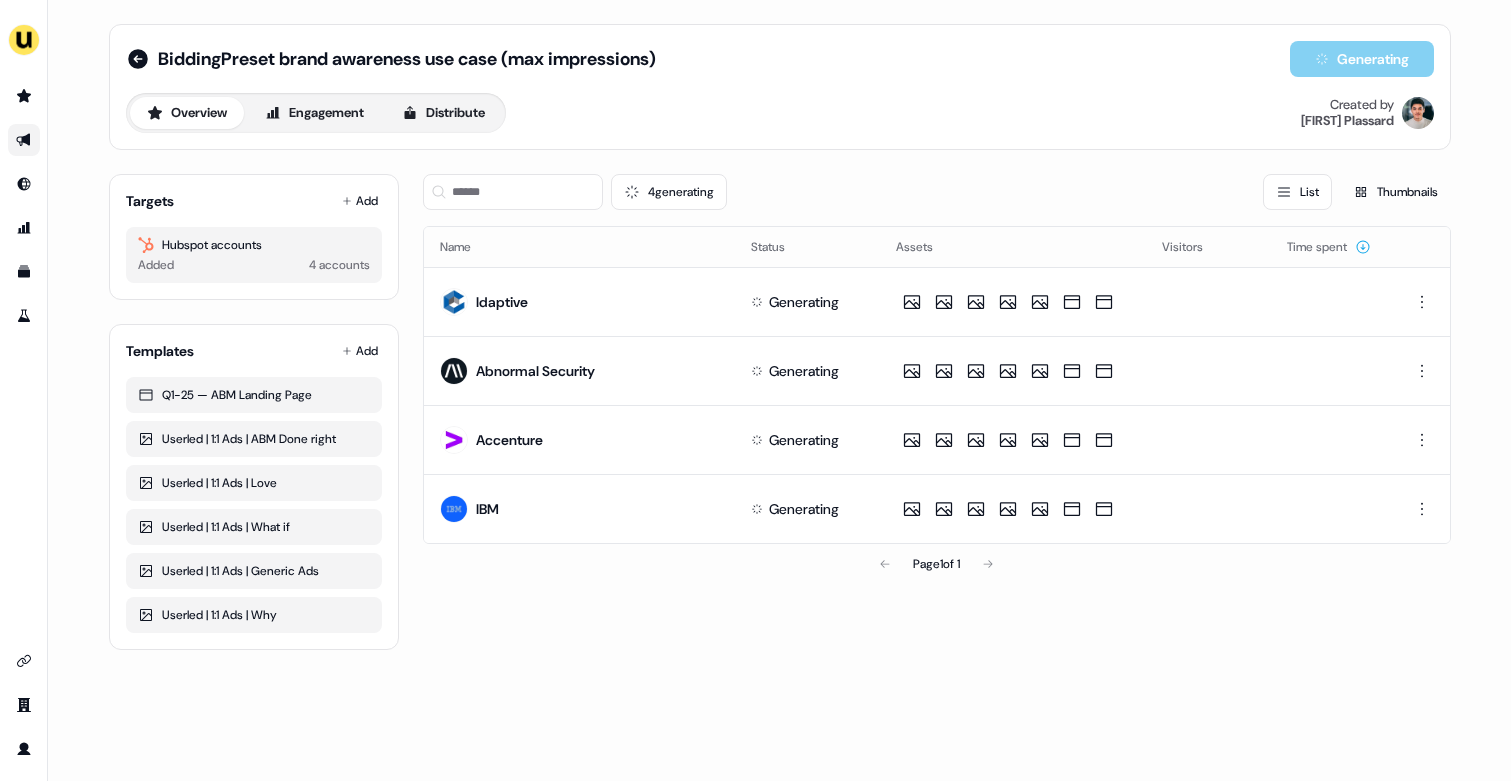 click on "4 generating List Thumbnails Name Status Assets Visitors Time spent Idaptive Generating Abnormal Security Generating Accenture Generating IBM Generating Page 1 of 1" at bounding box center [937, 404] 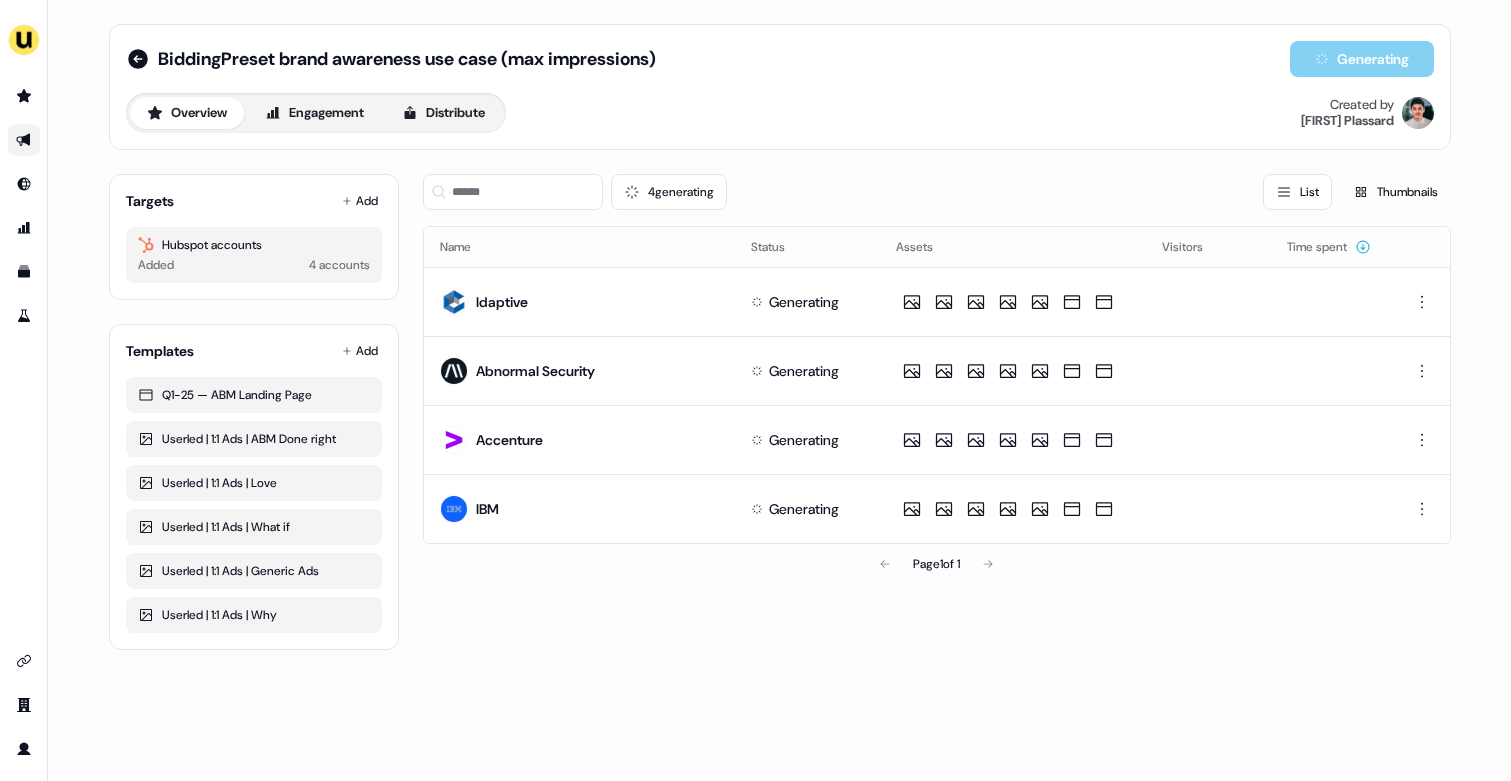 click on "4 generating List Thumbnails Name Status Assets Visitors Time spent Idaptive Generating Abnormal Security Generating Accenture Generating IBM Generating Page 1 of 1" at bounding box center (937, 404) 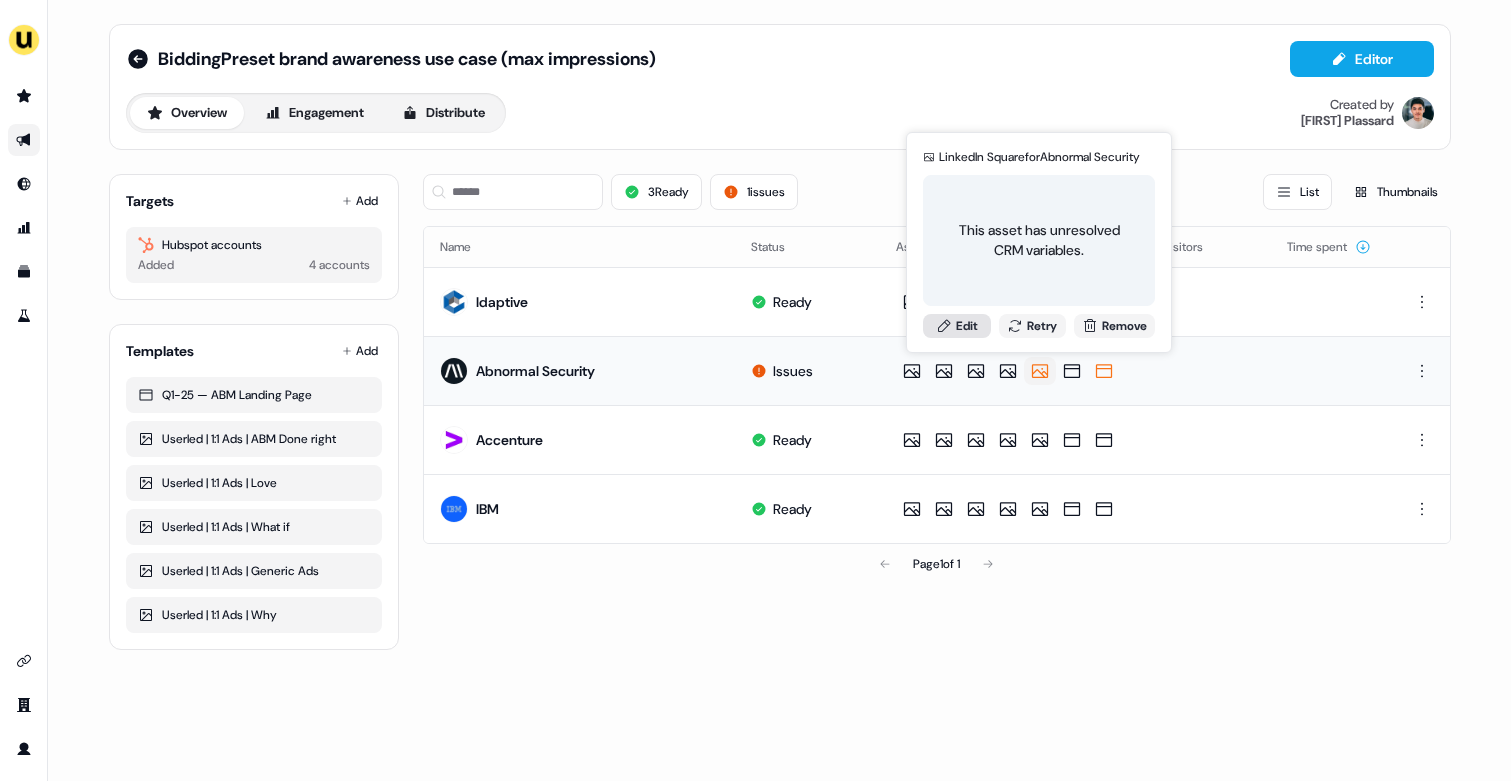 click on "Edit" at bounding box center [957, 326] 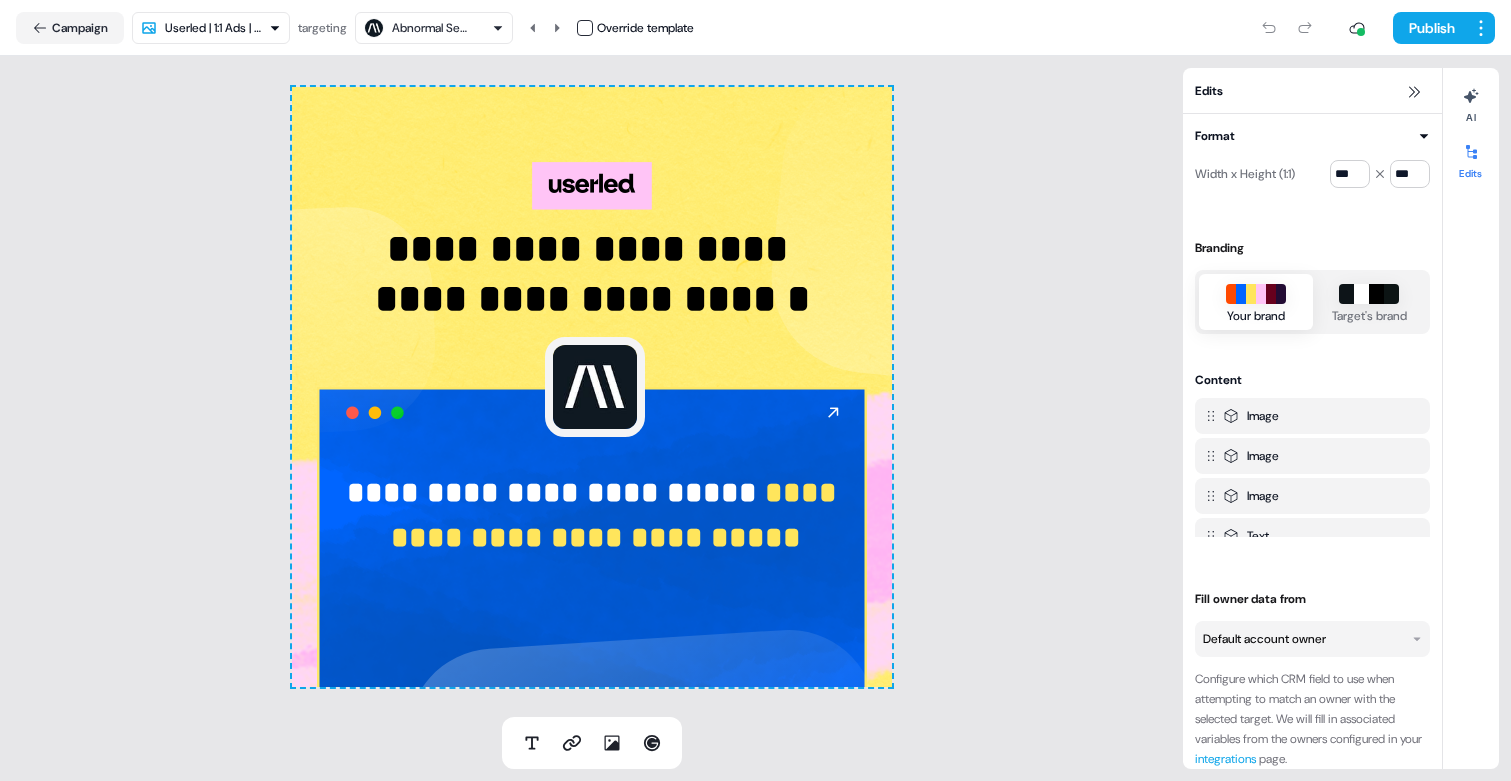 click on "Campaign Userled | 1:1 Ads | Why targeting Abnormal Security Override template Publish" at bounding box center (755, 28) 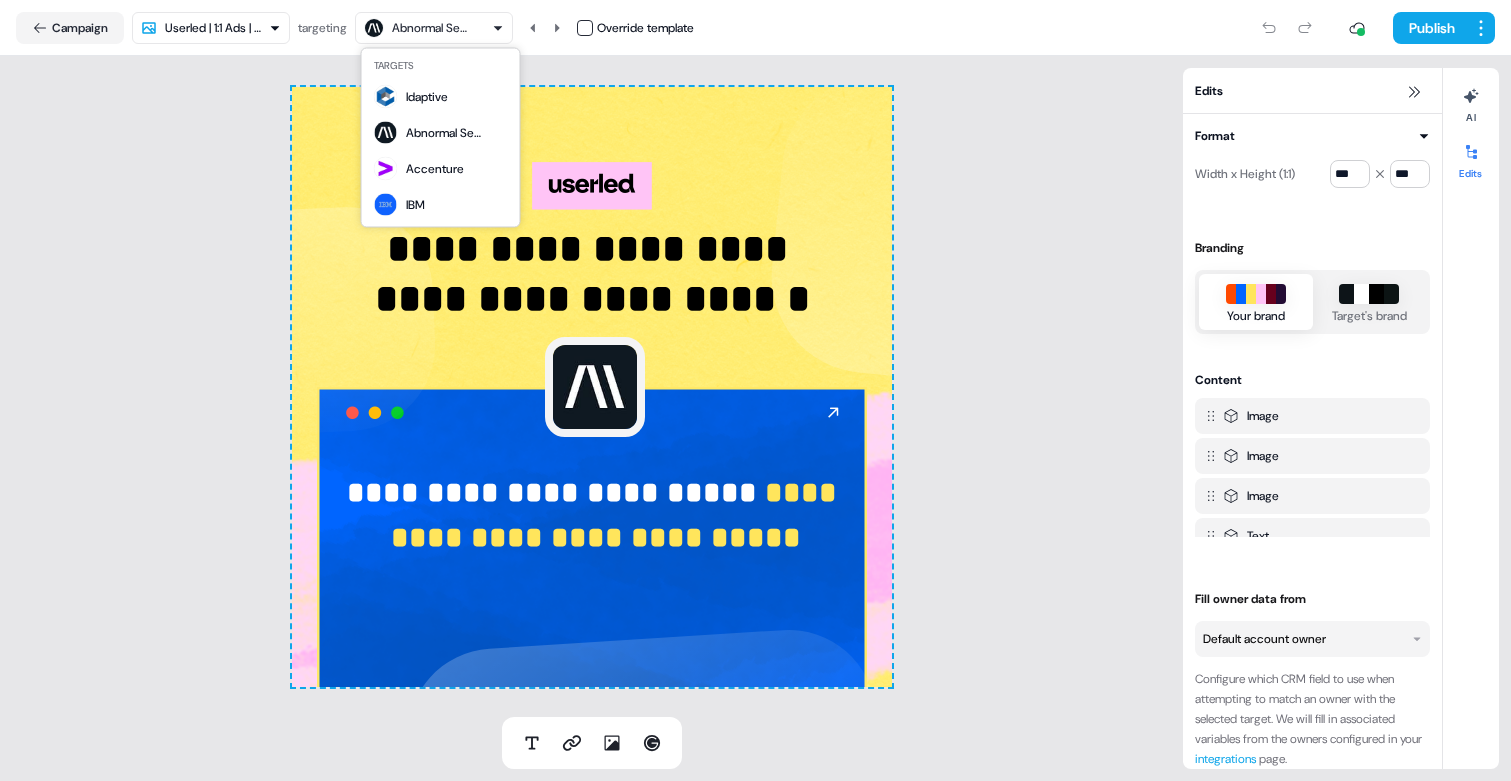 click on "**********" at bounding box center [755, 390] 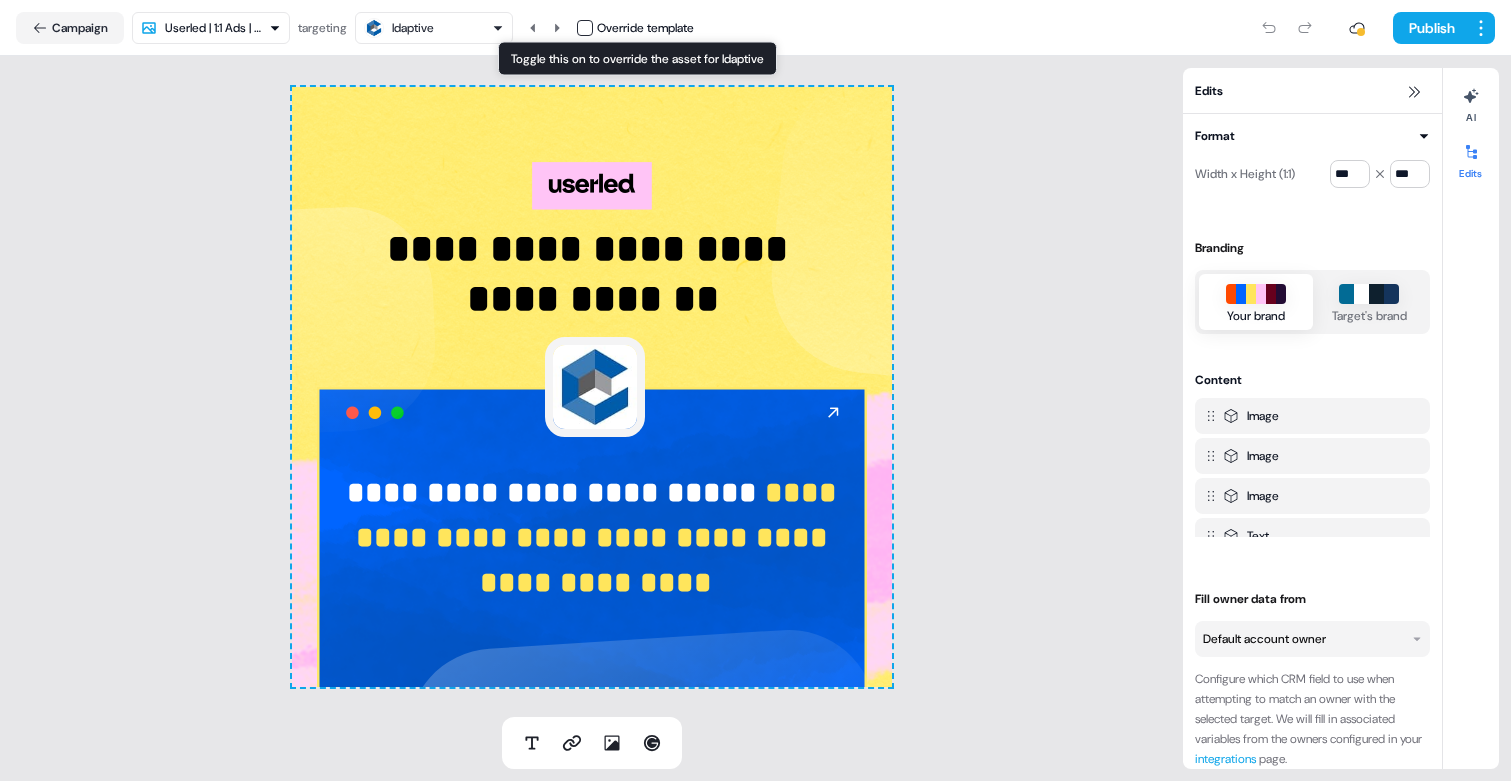 click on "Override template" at bounding box center [635, 28] 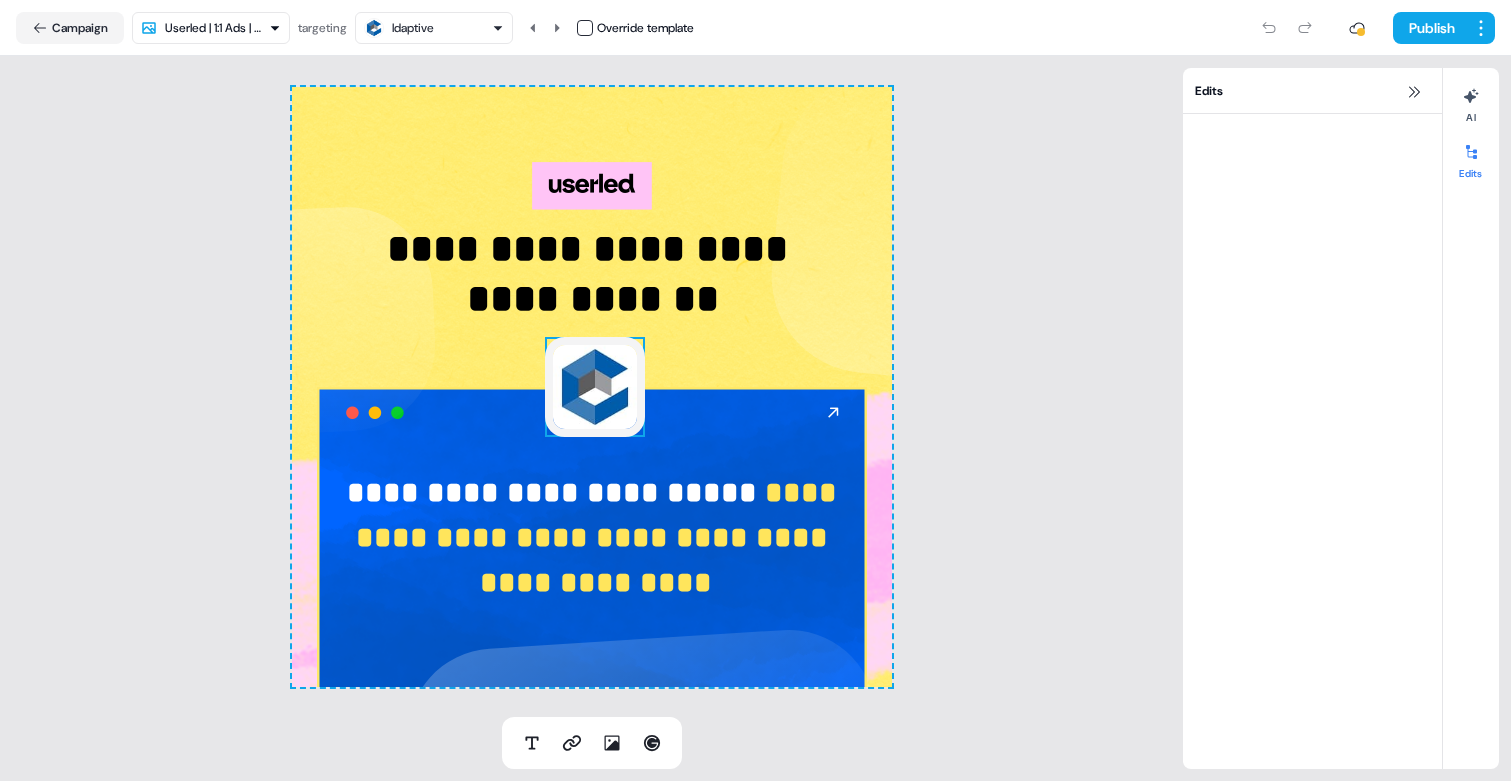 click at bounding box center [595, 387] 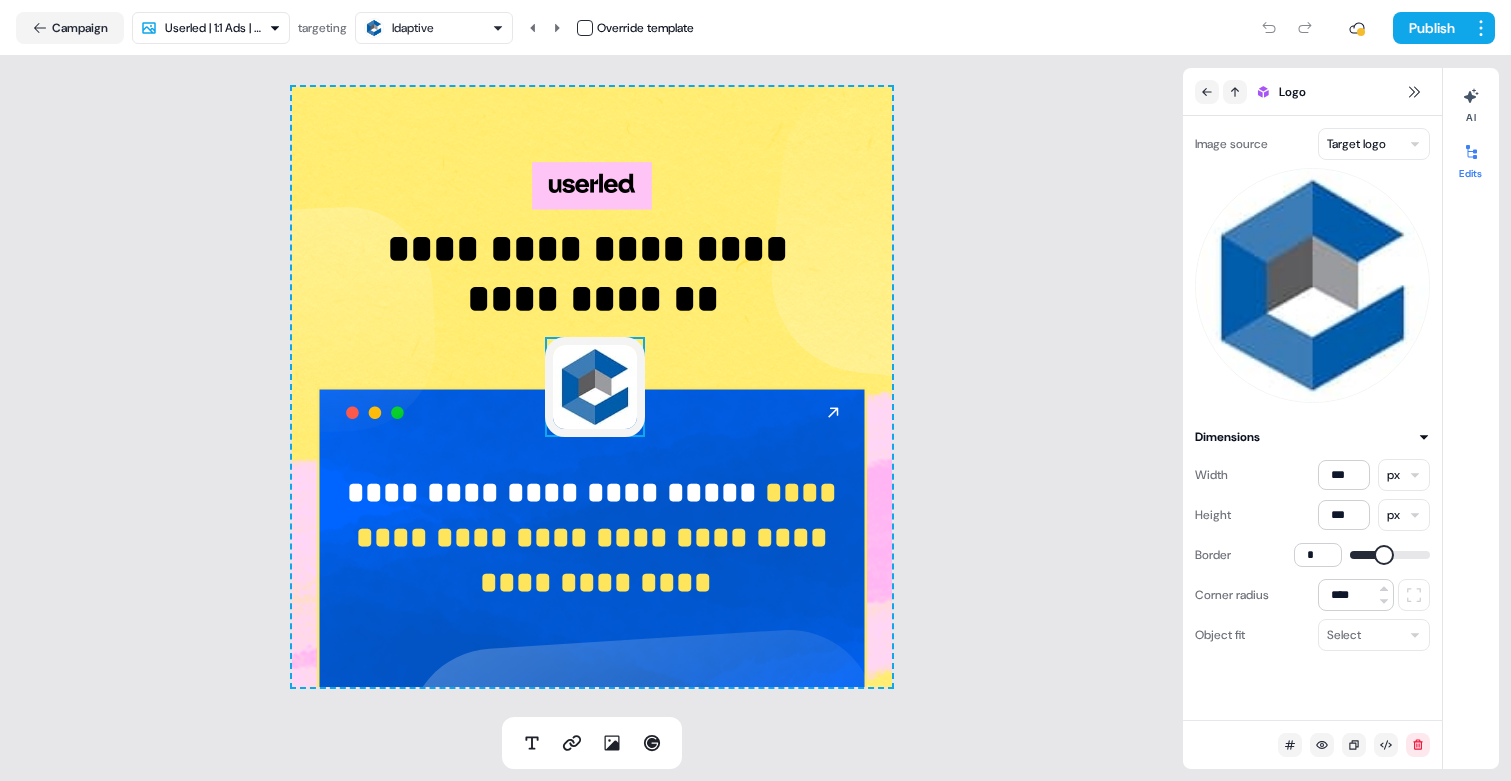 click on "**********" at bounding box center (755, 390) 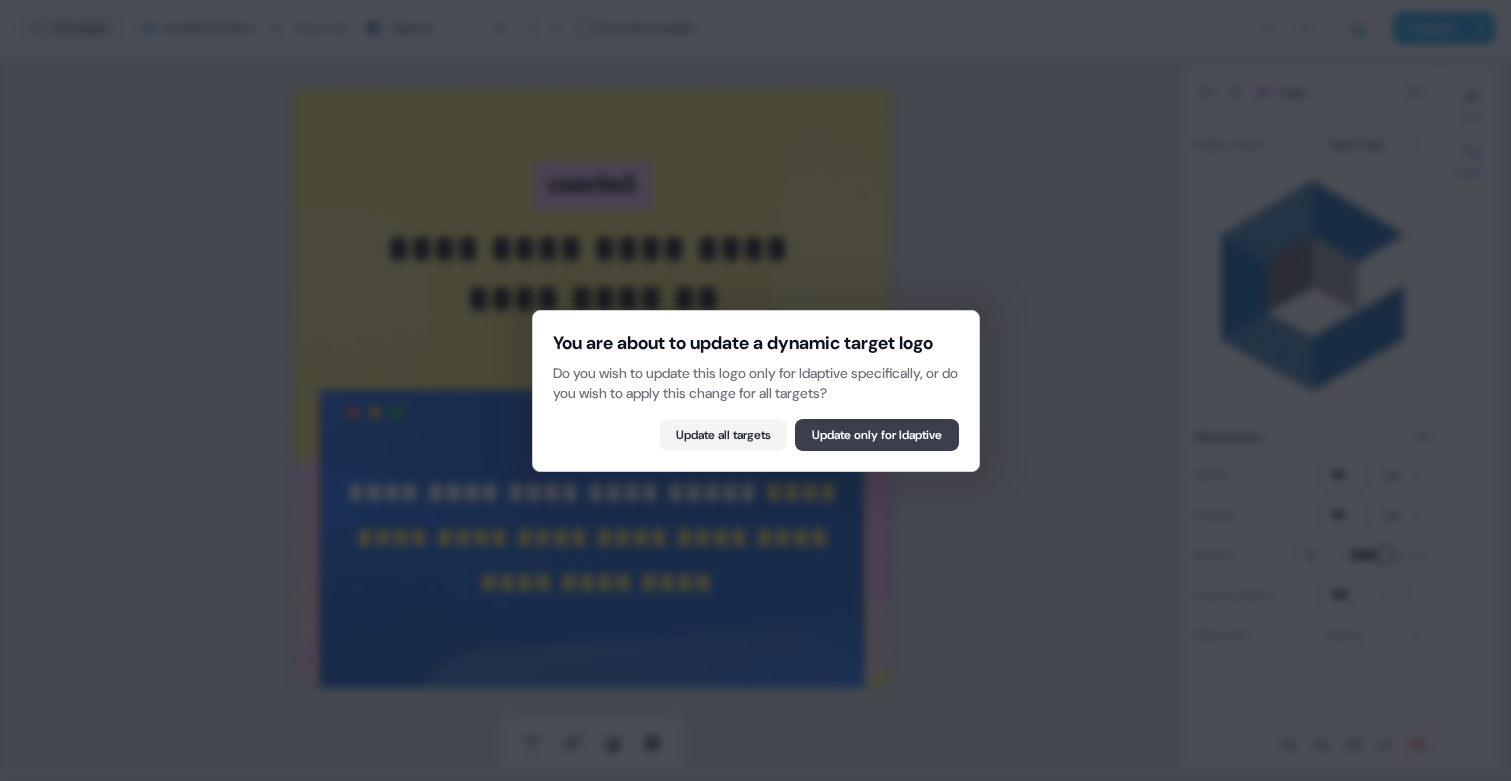 click on "Update only for Idaptive" at bounding box center [877, 435] 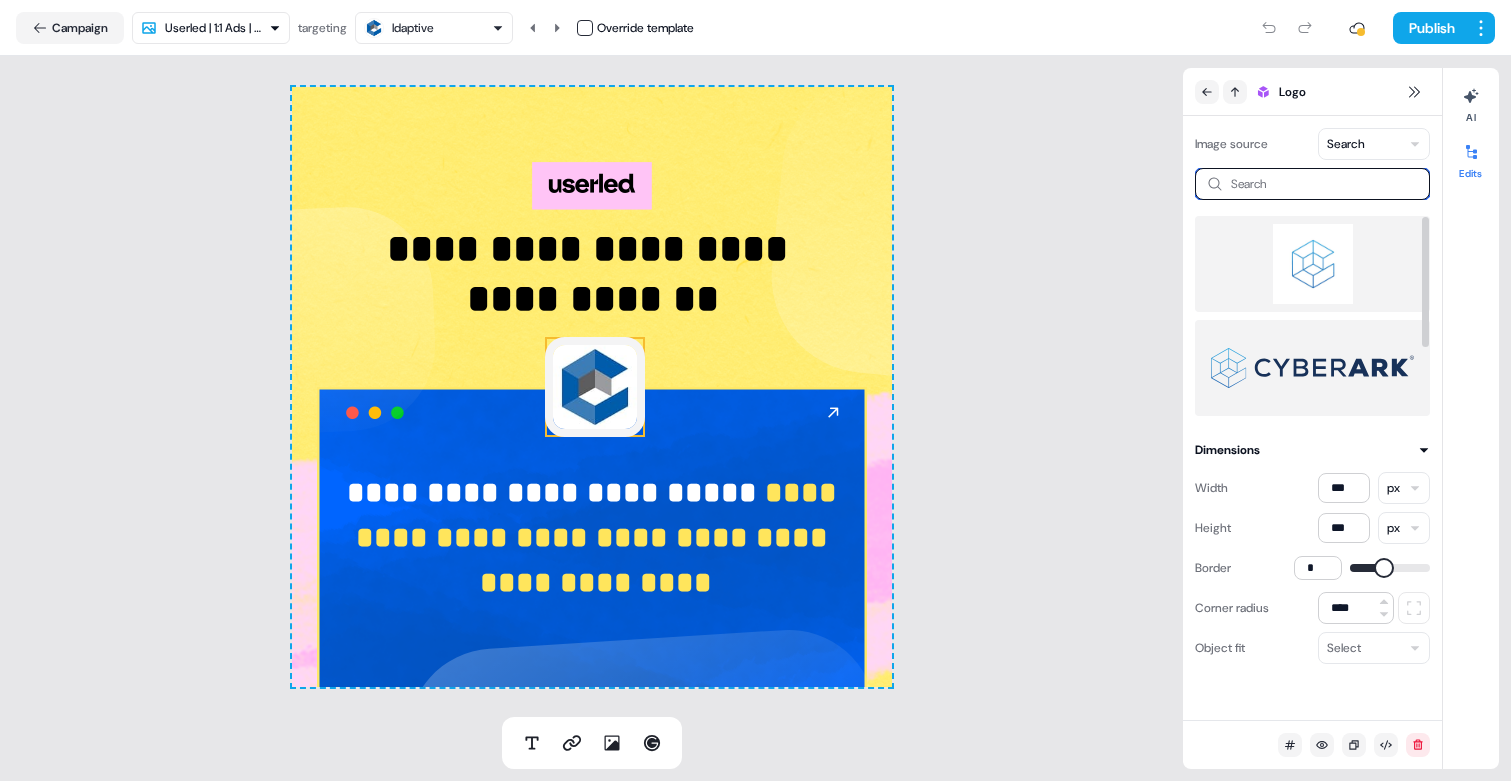 click at bounding box center (1312, 184) 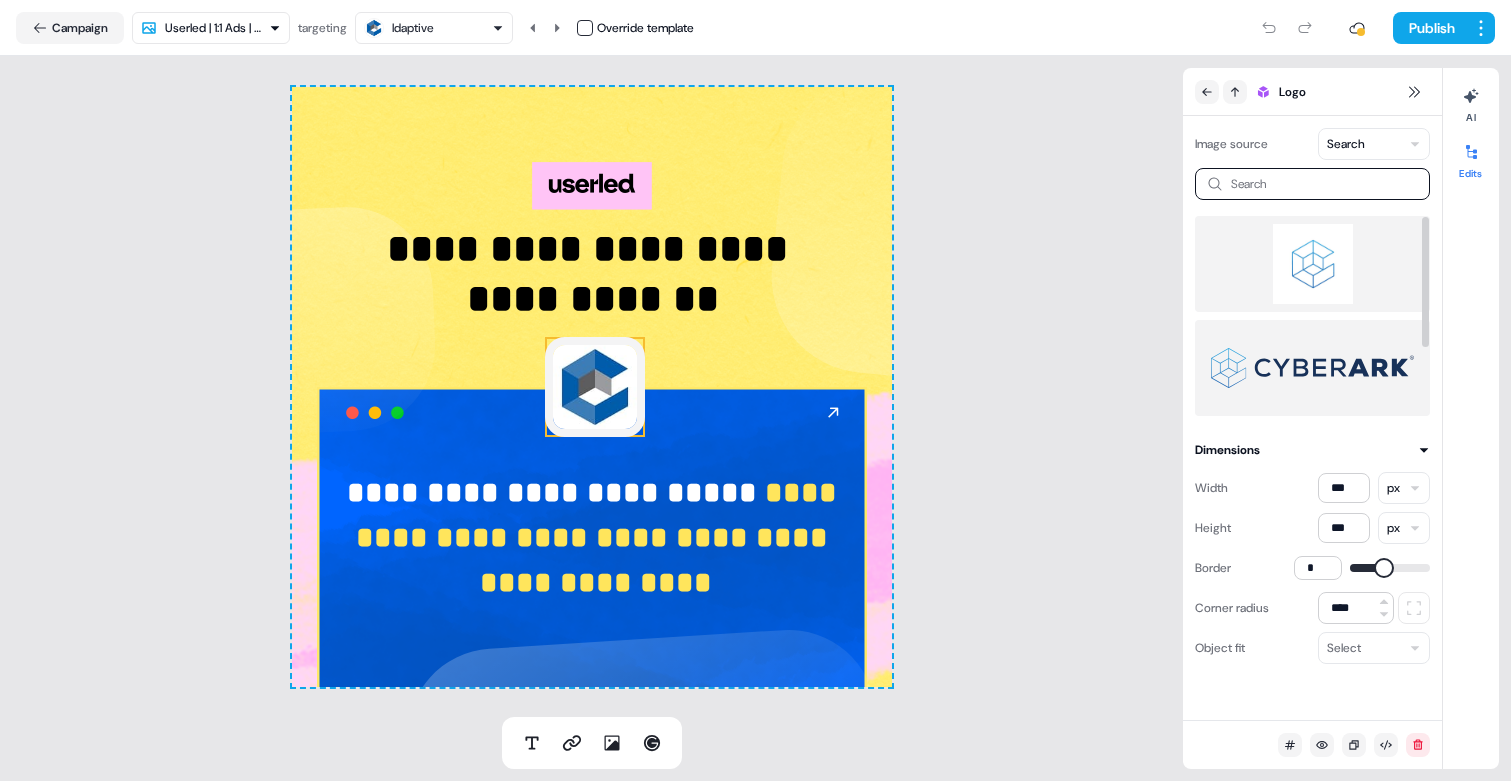 click at bounding box center (1312, 264) 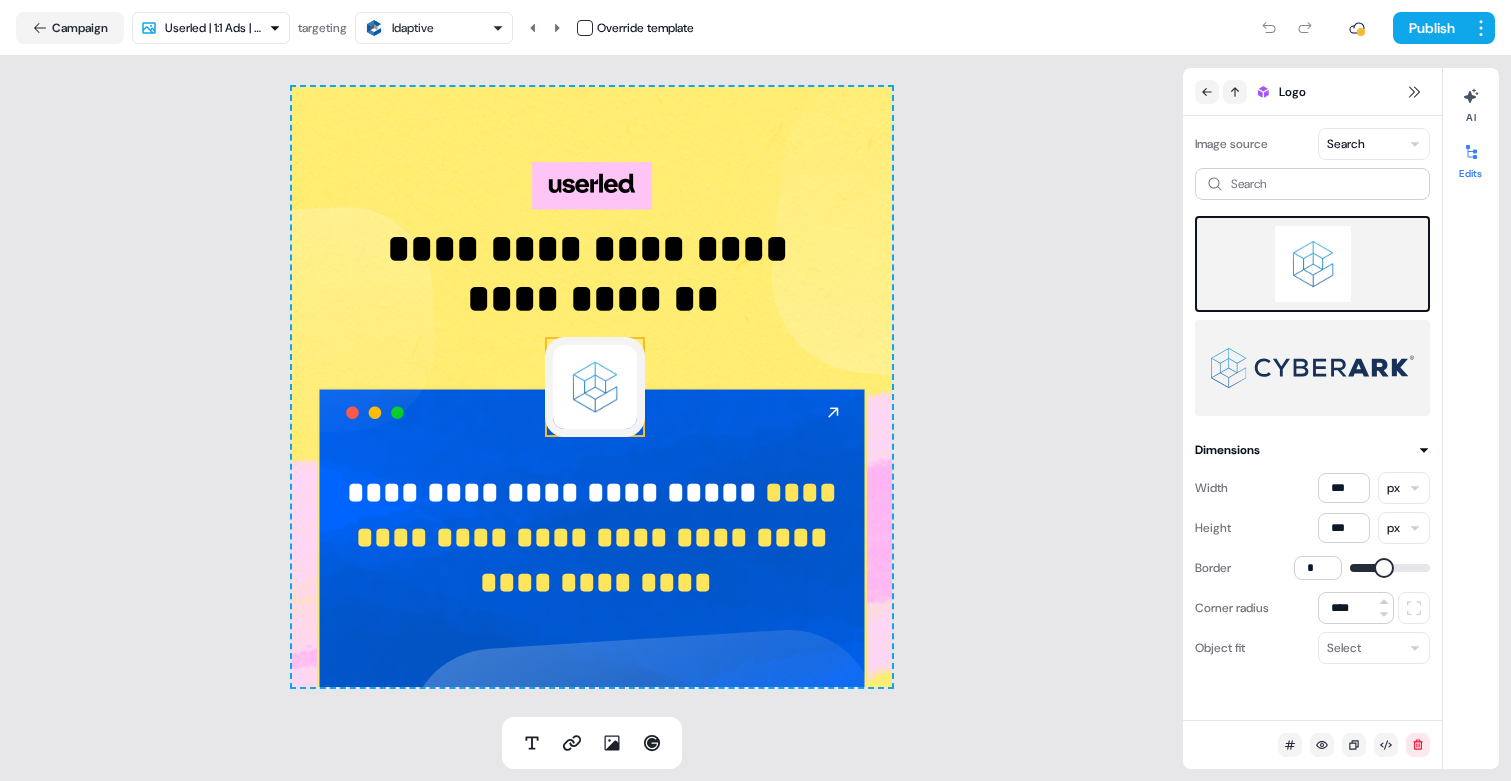click on "**********" at bounding box center [755, 390] 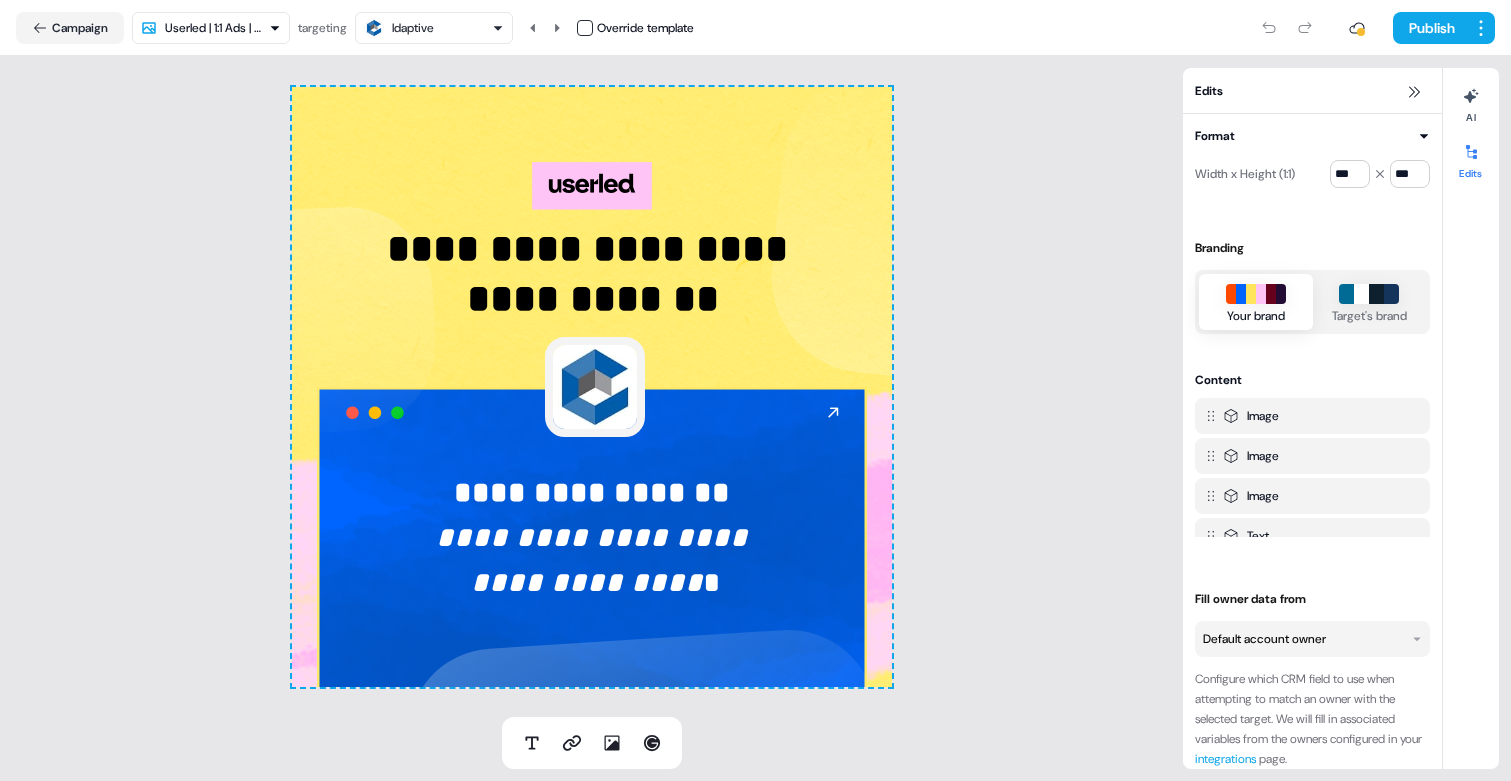 click on "**********" at bounding box center (755, 390) 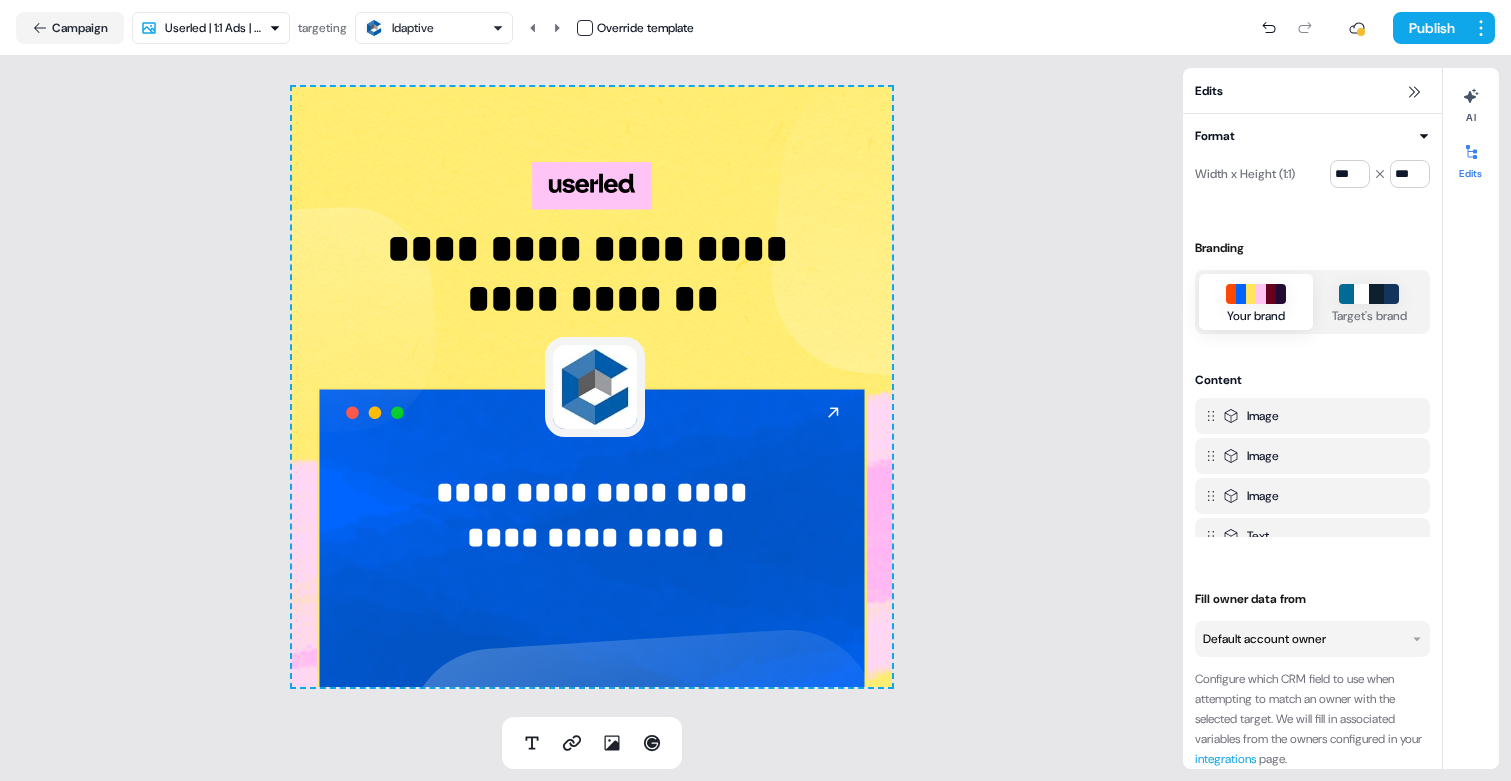 click at bounding box center [585, 28] 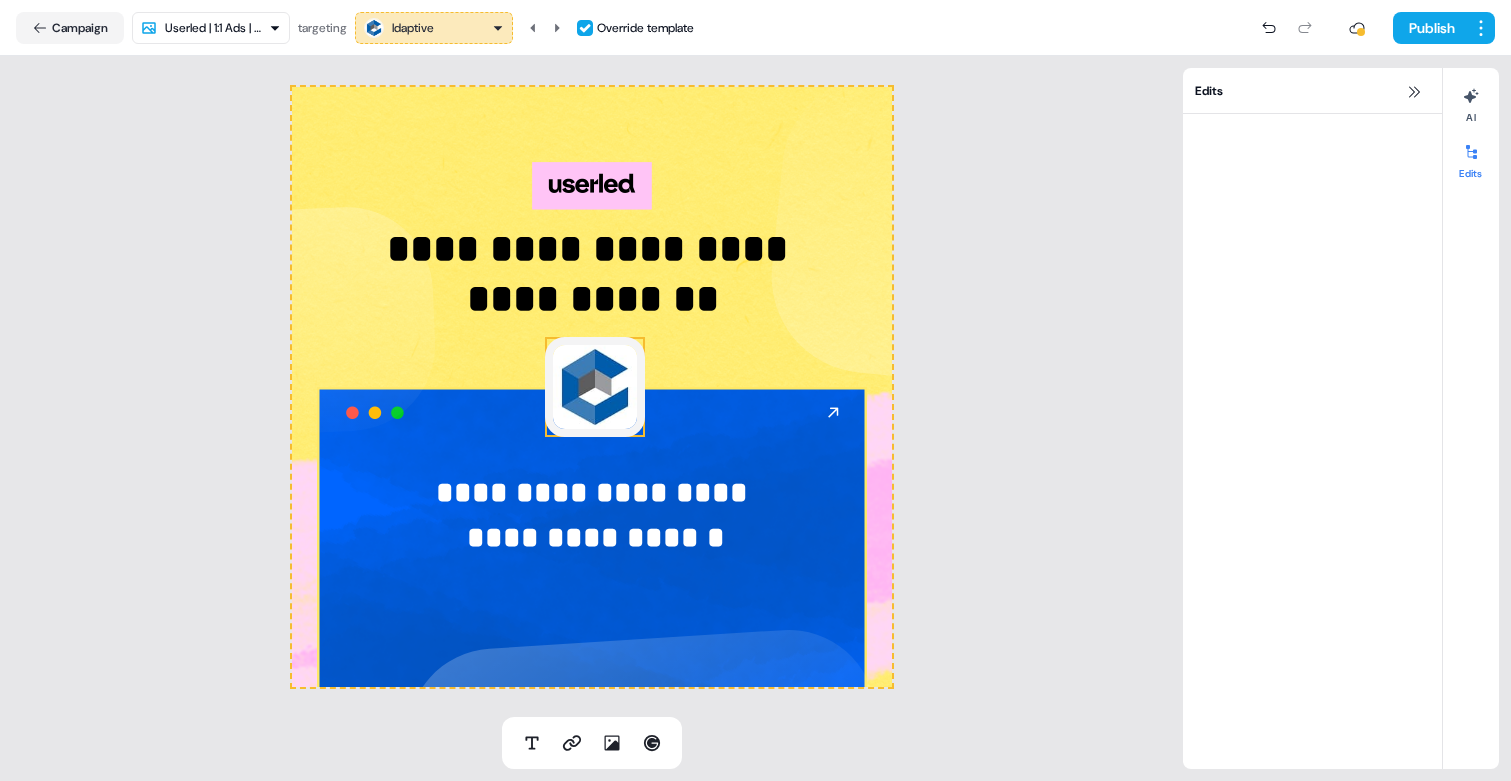 click at bounding box center (595, 387) 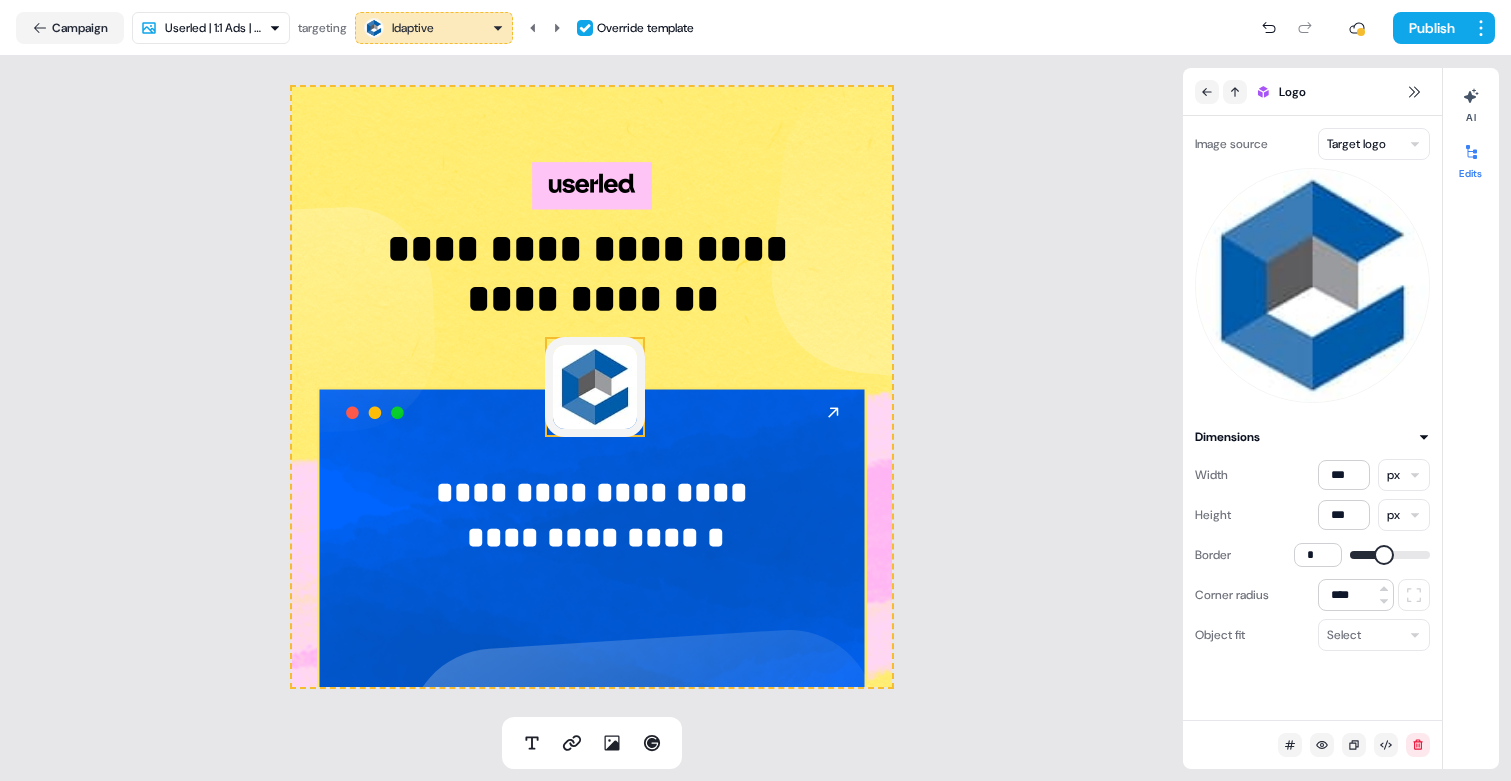 click on "**********" at bounding box center [755, 390] 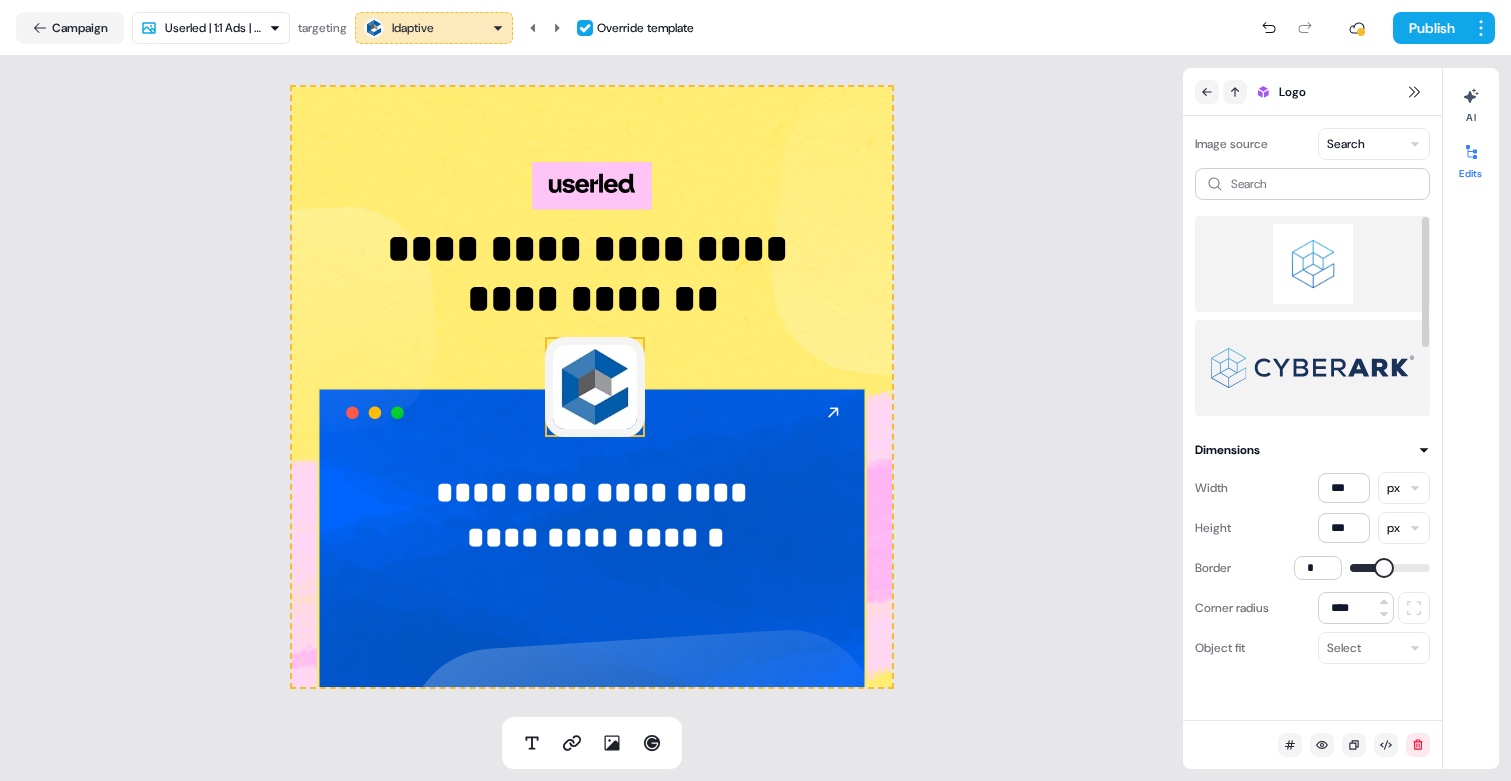 click at bounding box center (1312, 264) 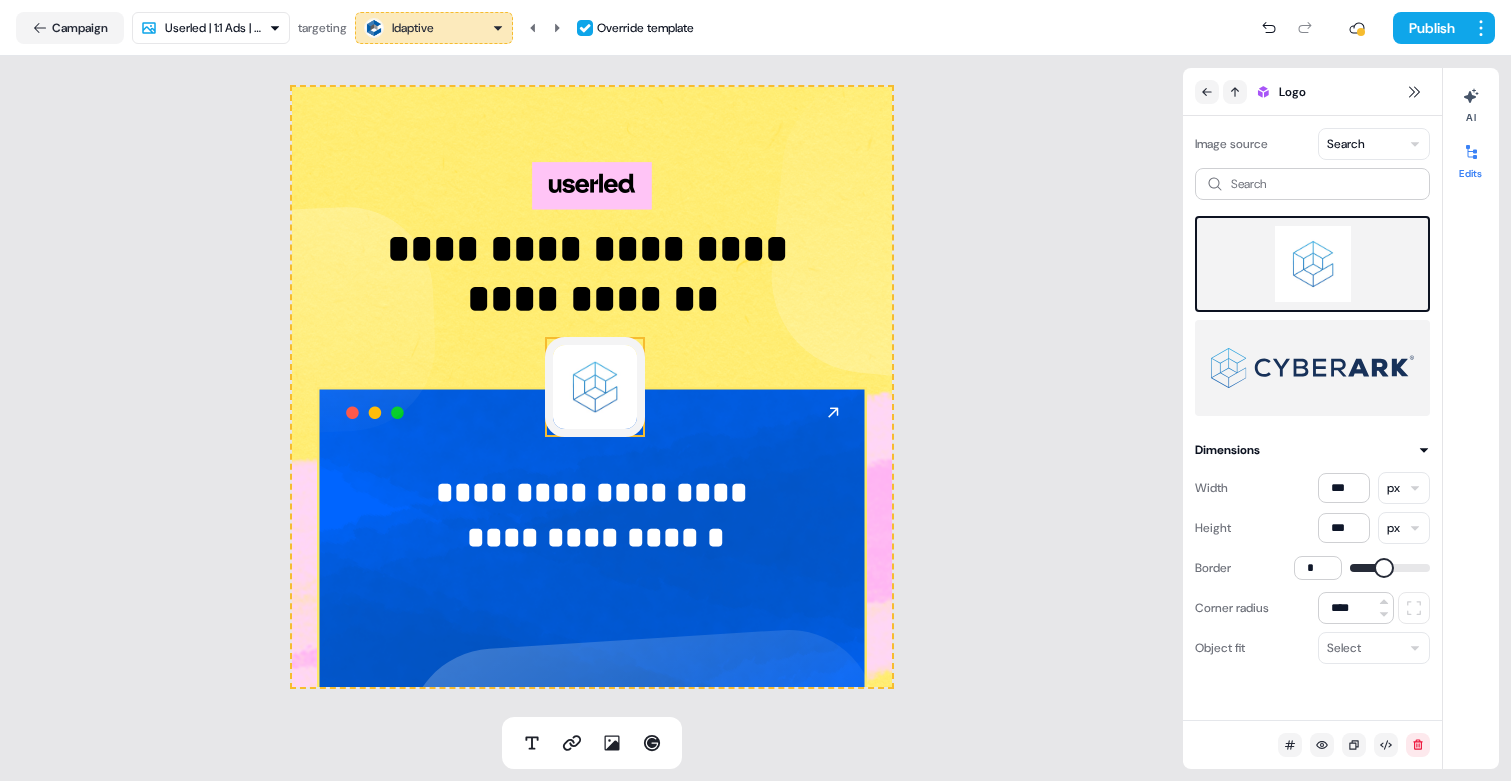 click on "Campaign Userled | 1:1 Ads | What if targeting Idaptive Override template Publish" at bounding box center [755, 28] 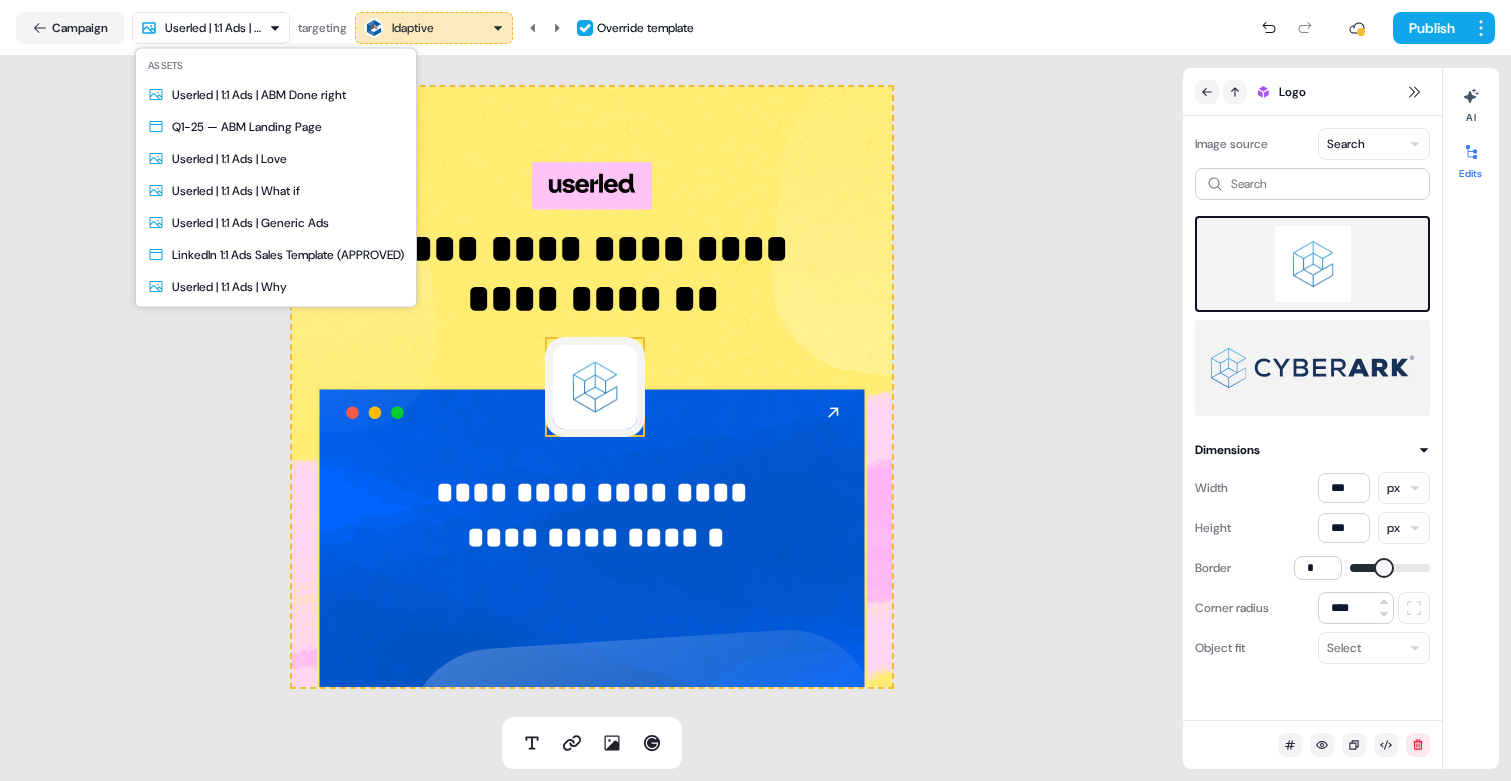click on "**********" at bounding box center [755, 390] 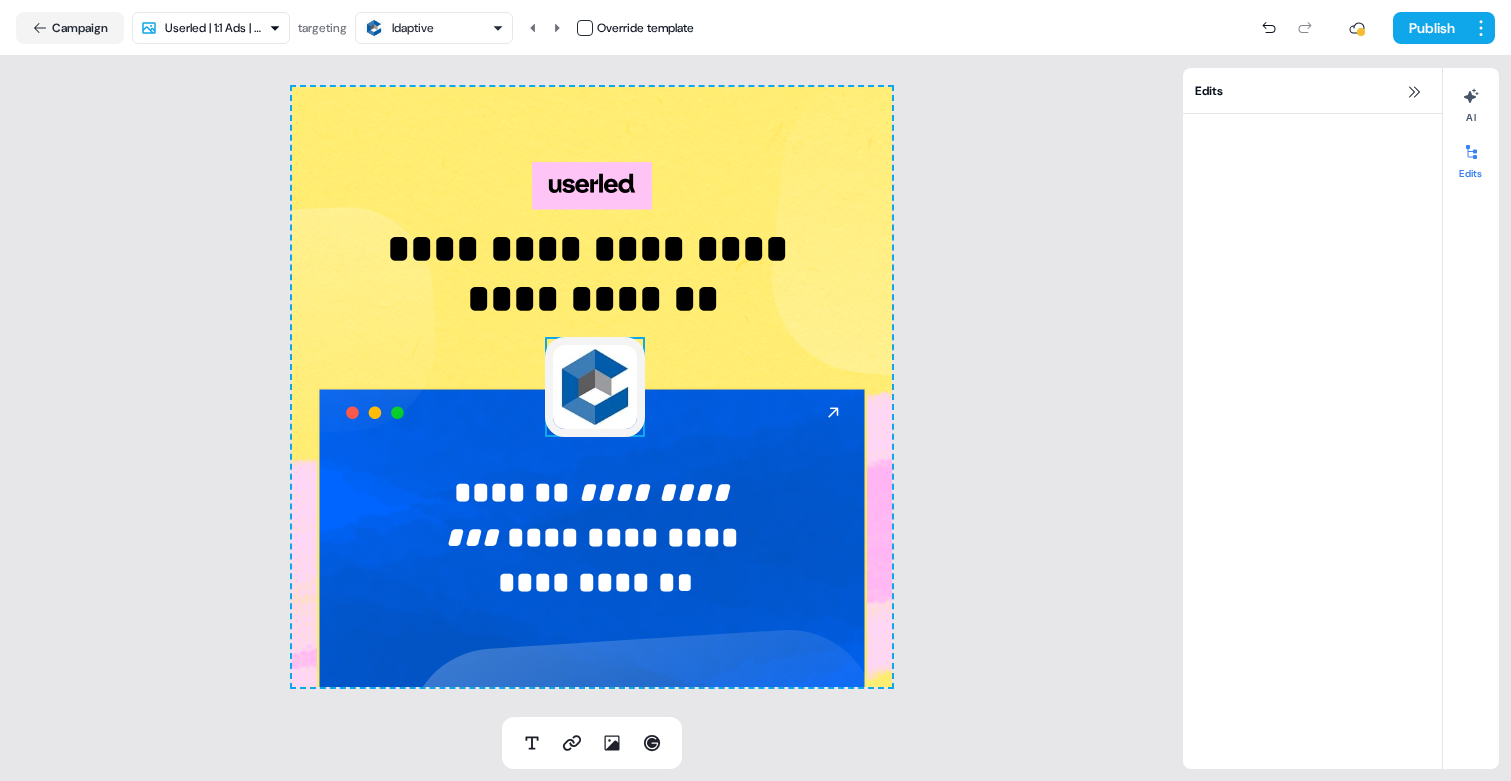 click at bounding box center [595, 387] 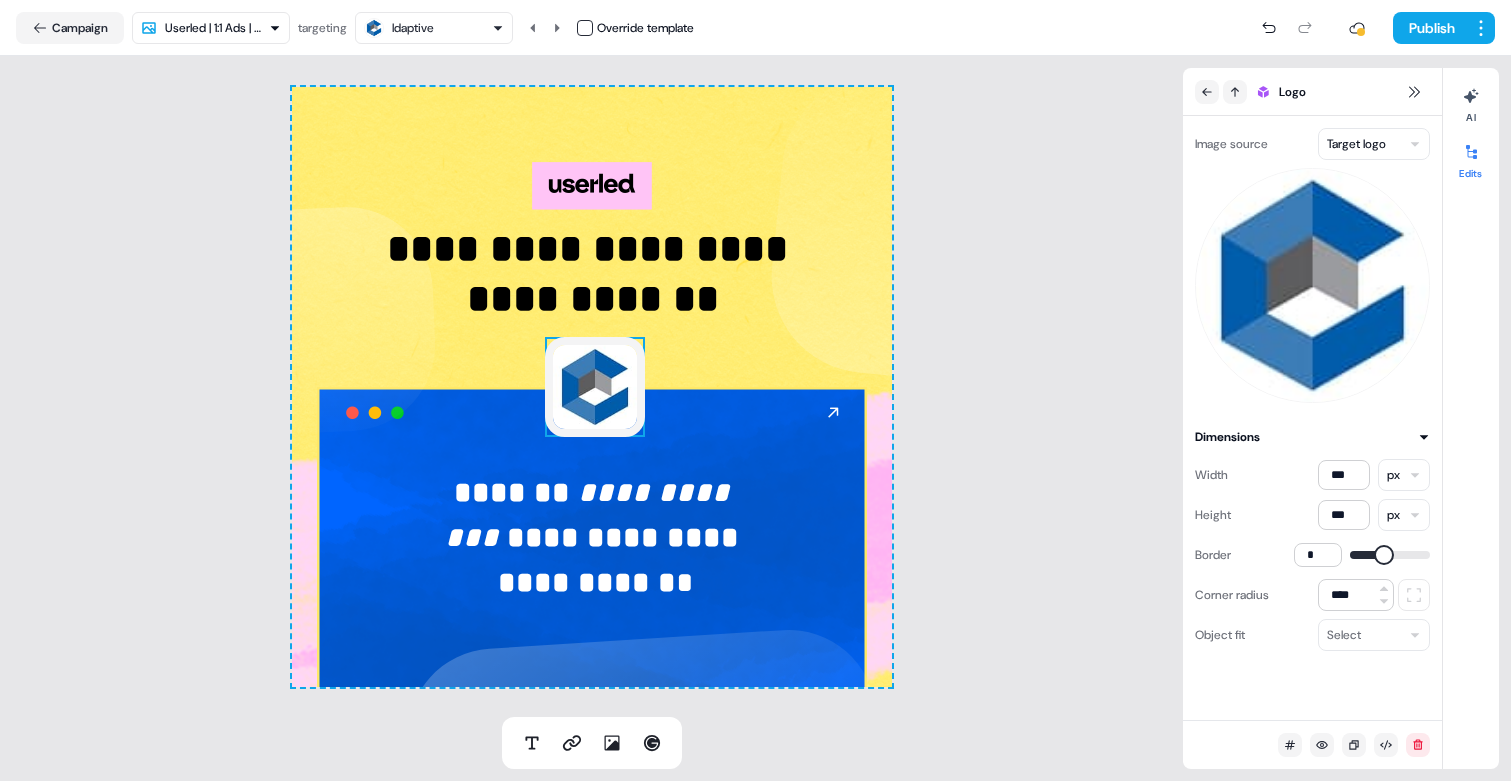 click at bounding box center [585, 28] 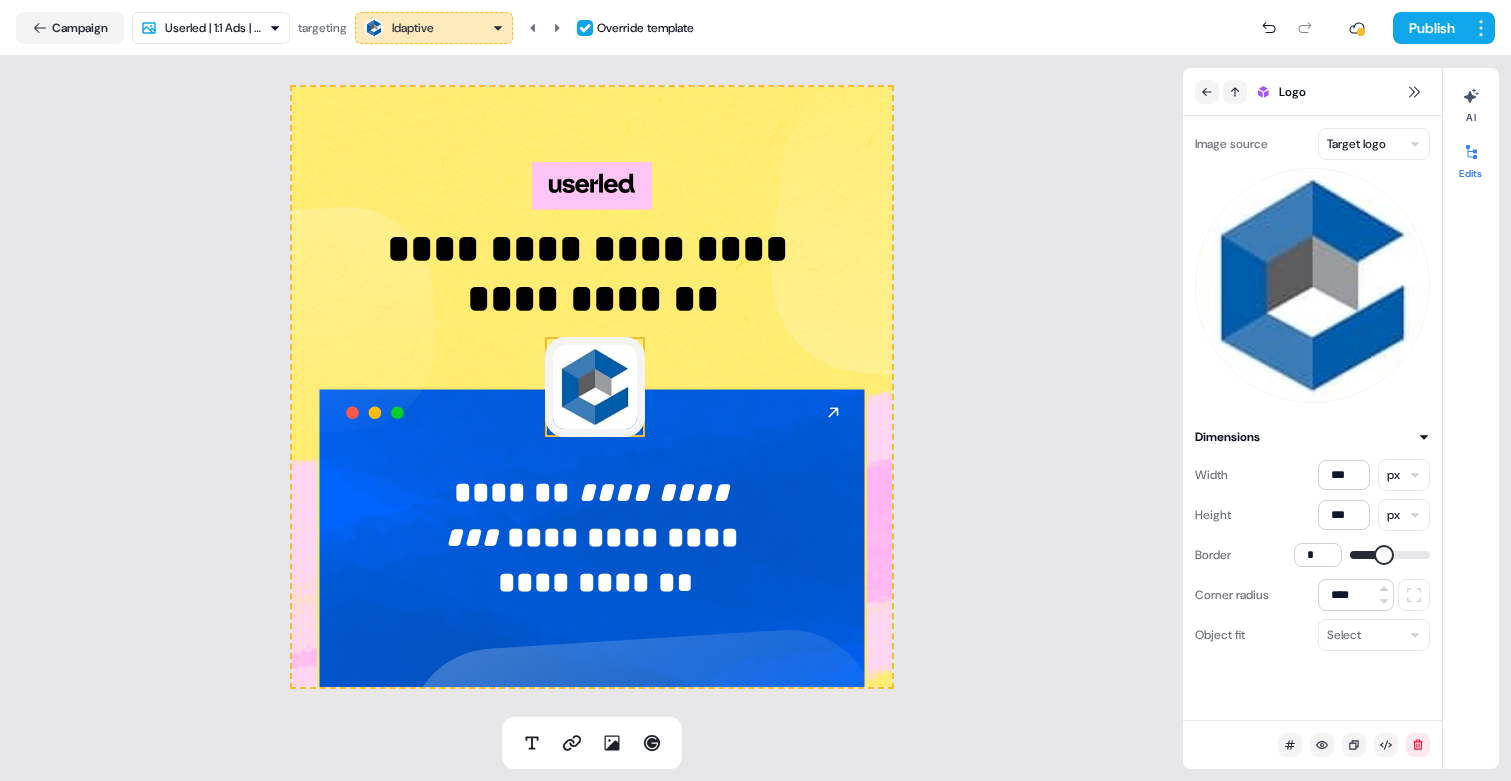 click on "**********" at bounding box center [755, 390] 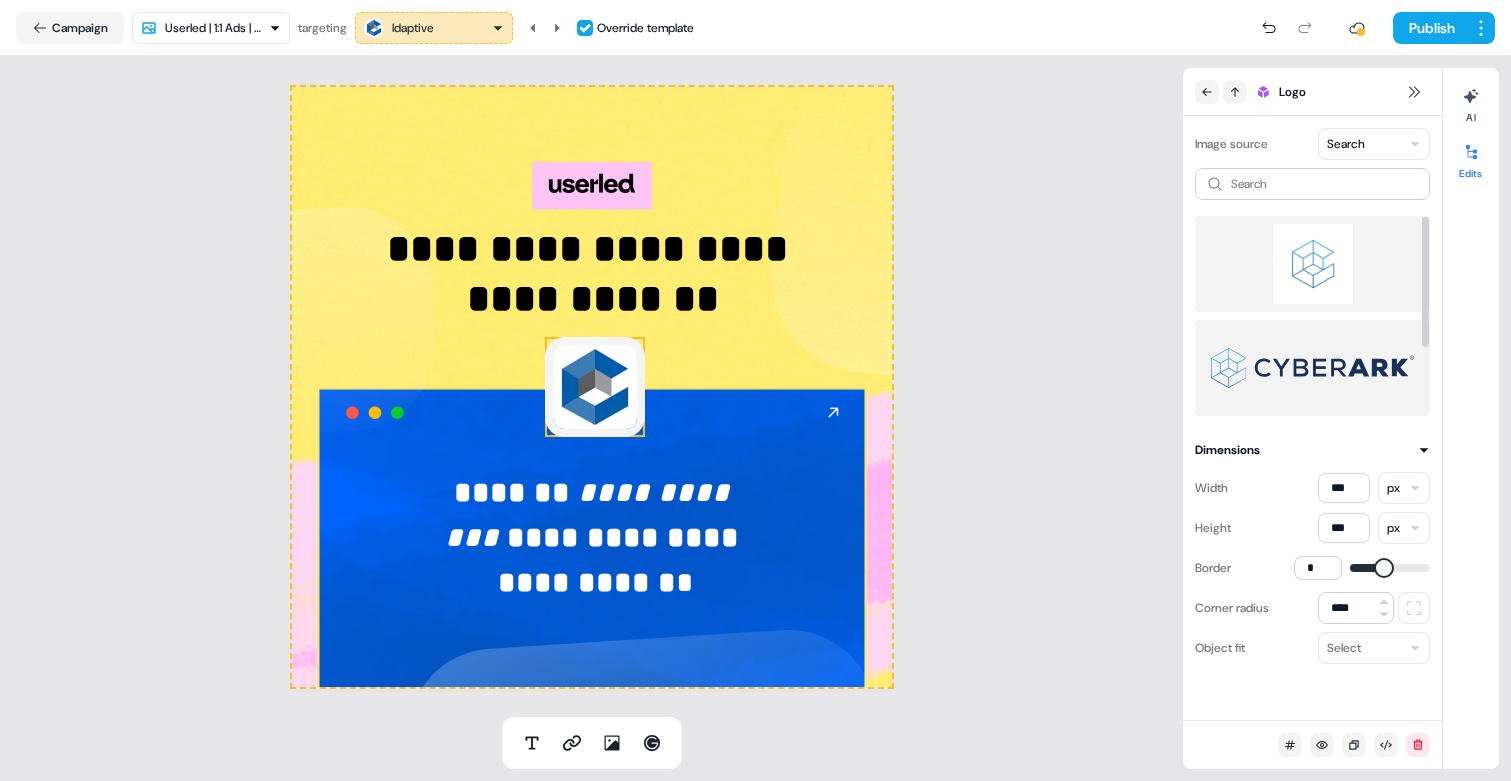 click at bounding box center (1312, 264) 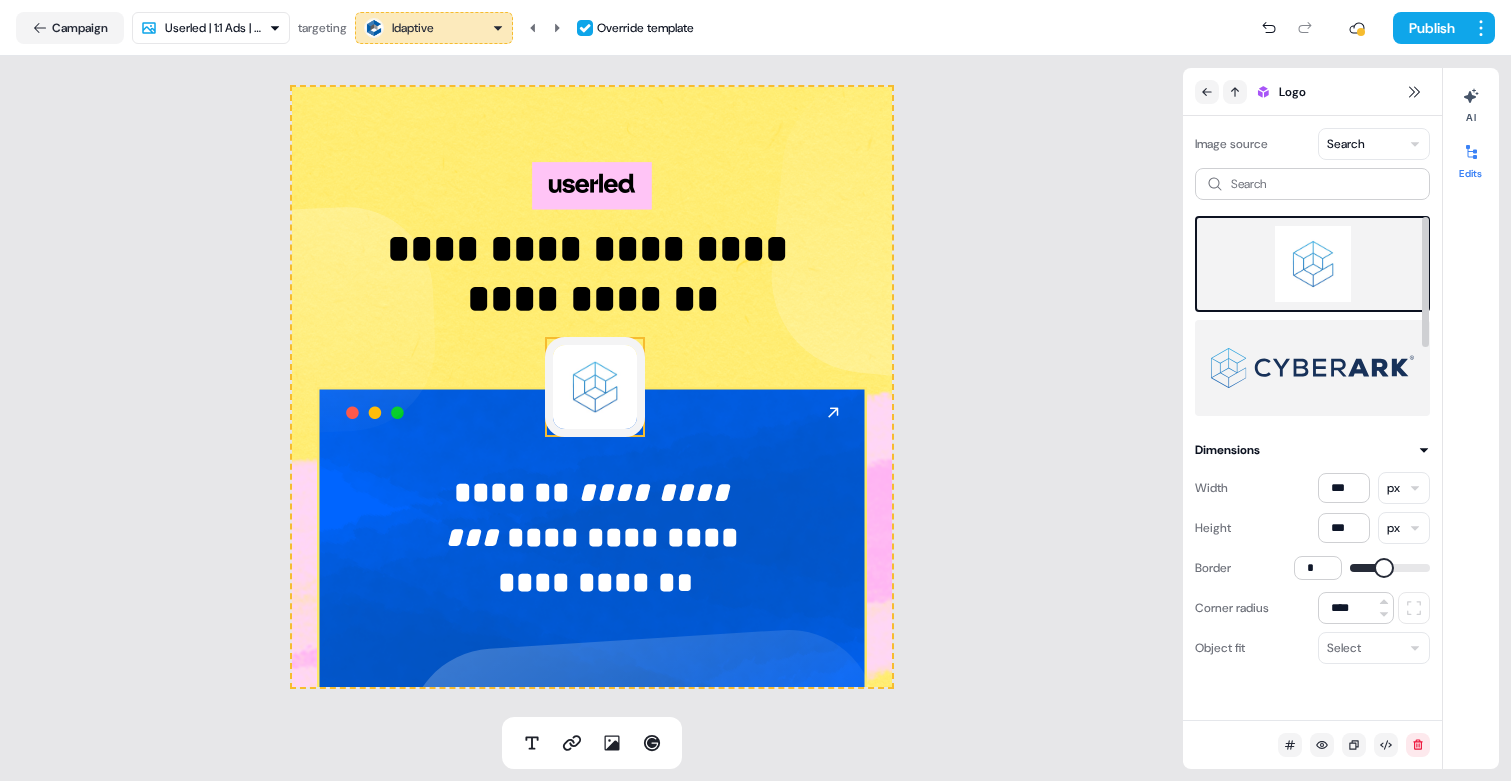 click on "**********" at bounding box center [755, 390] 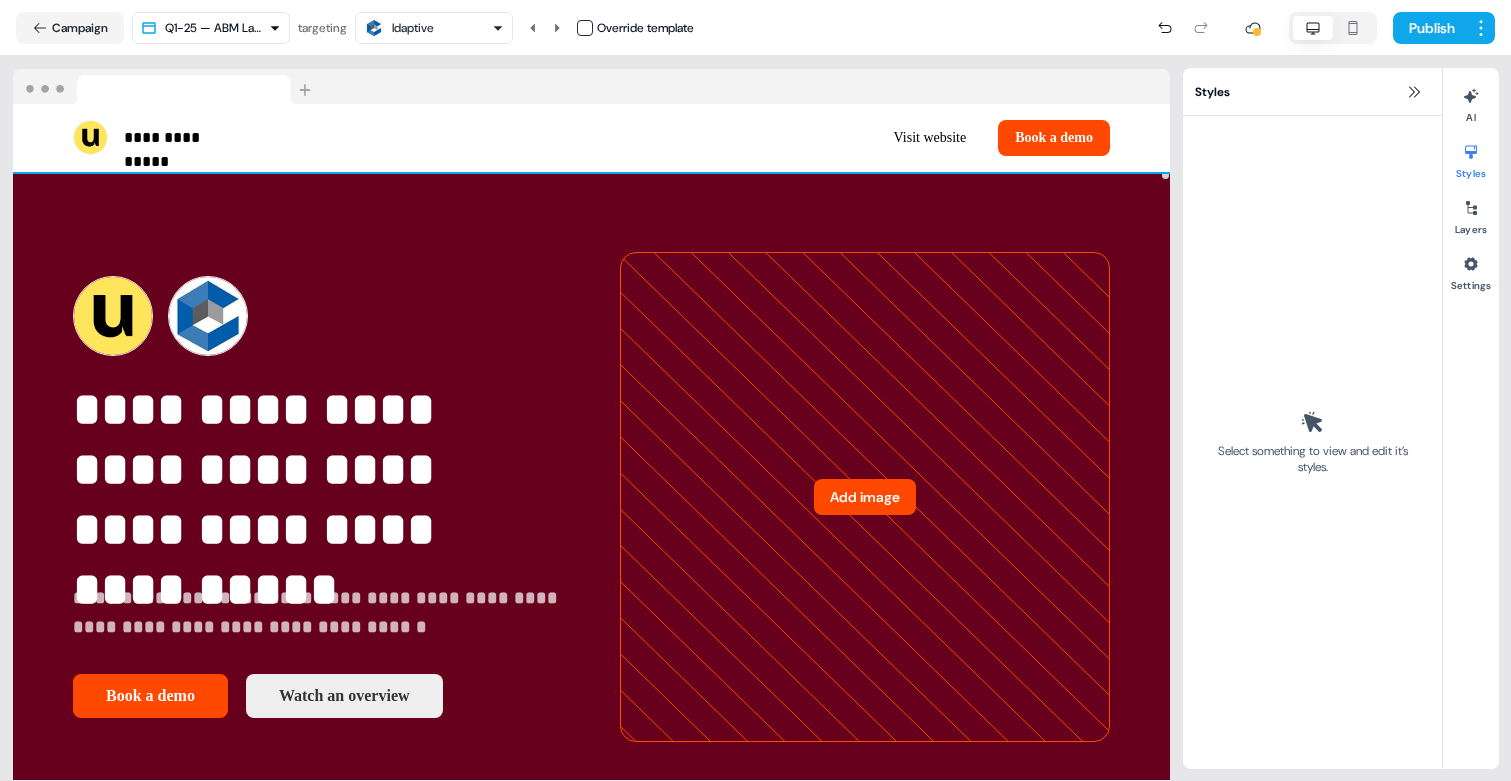 click at bounding box center (208, 316) 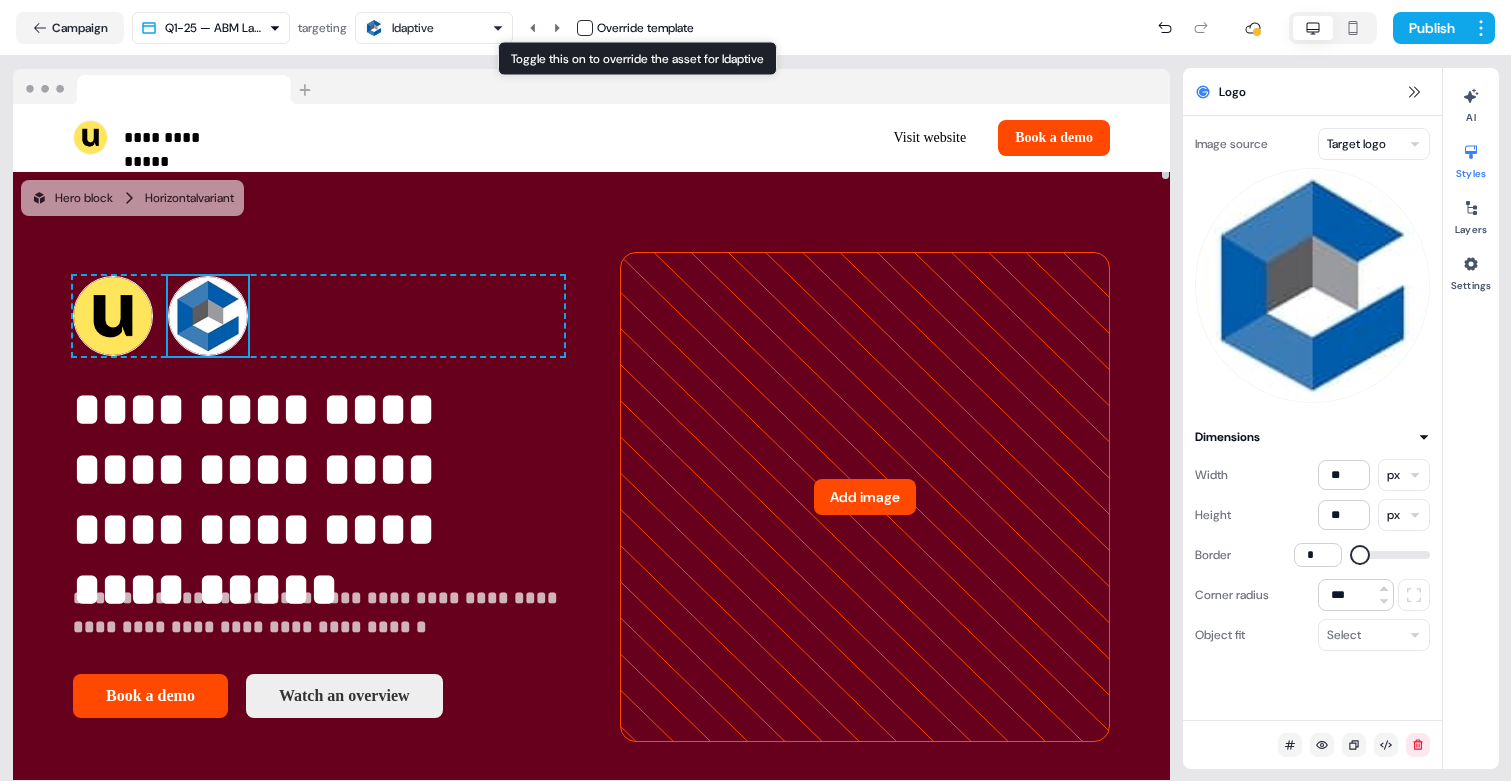 click on "Override template" at bounding box center [635, 28] 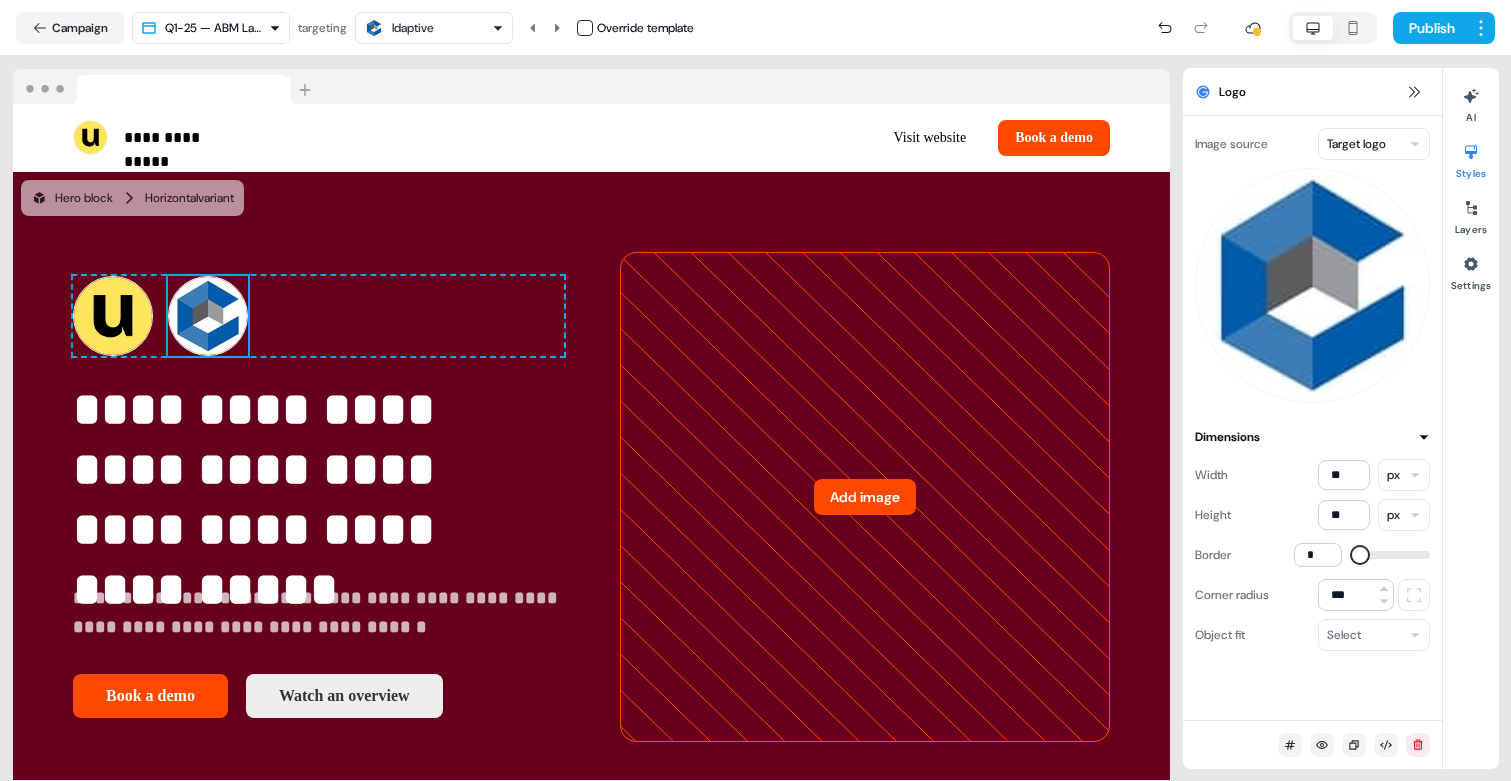 click at bounding box center (585, 28) 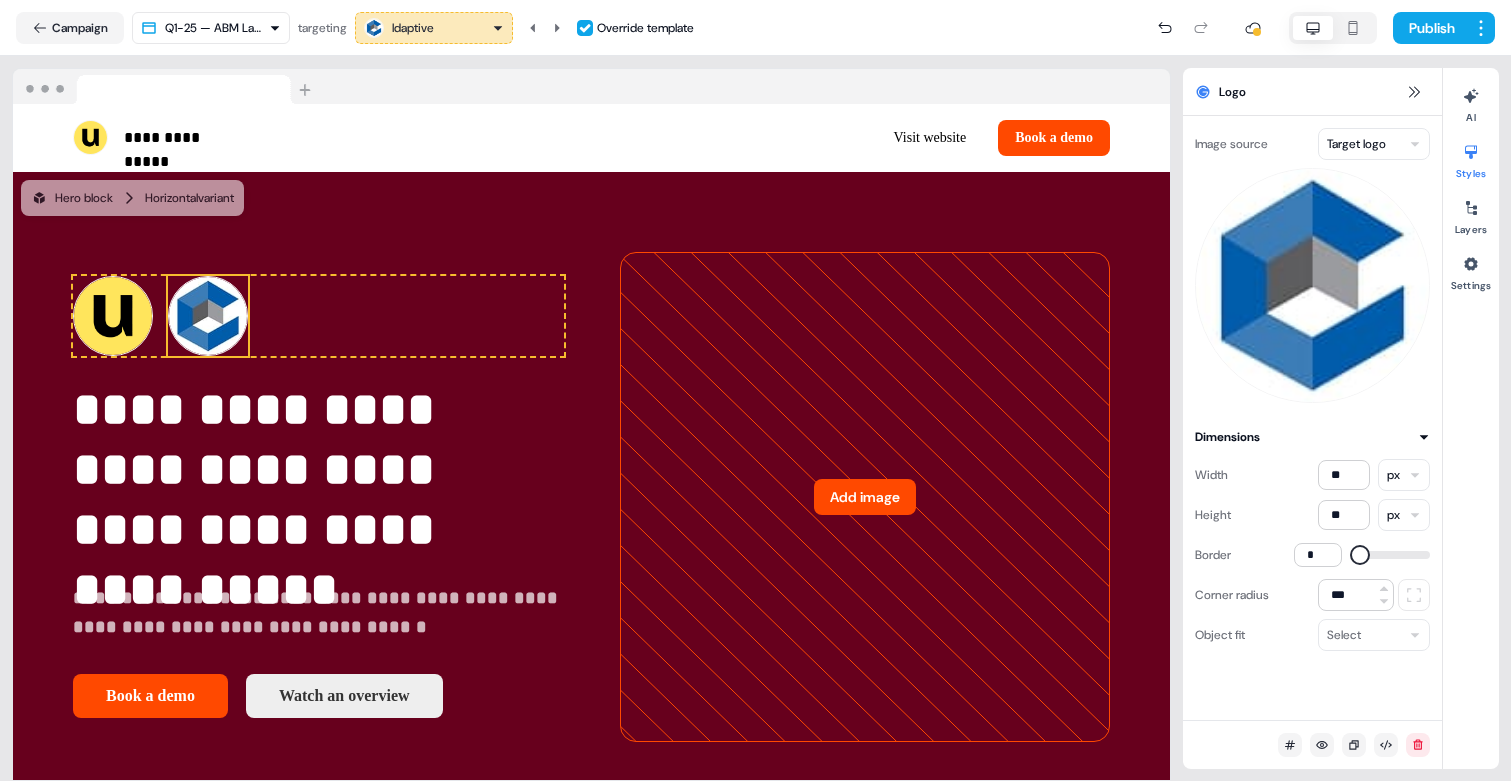 click on "**********" at bounding box center (755, 390) 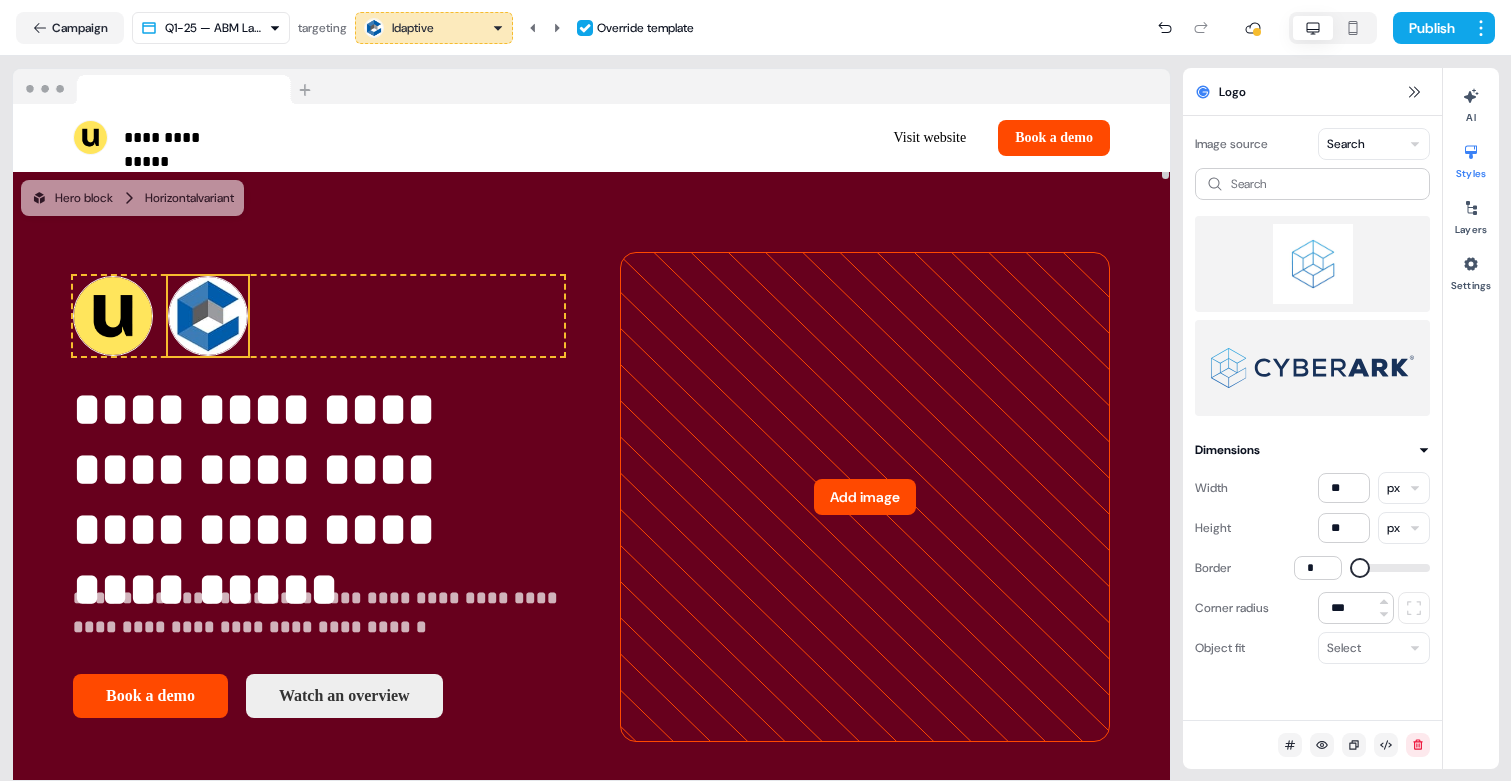 click at bounding box center (1312, 264) 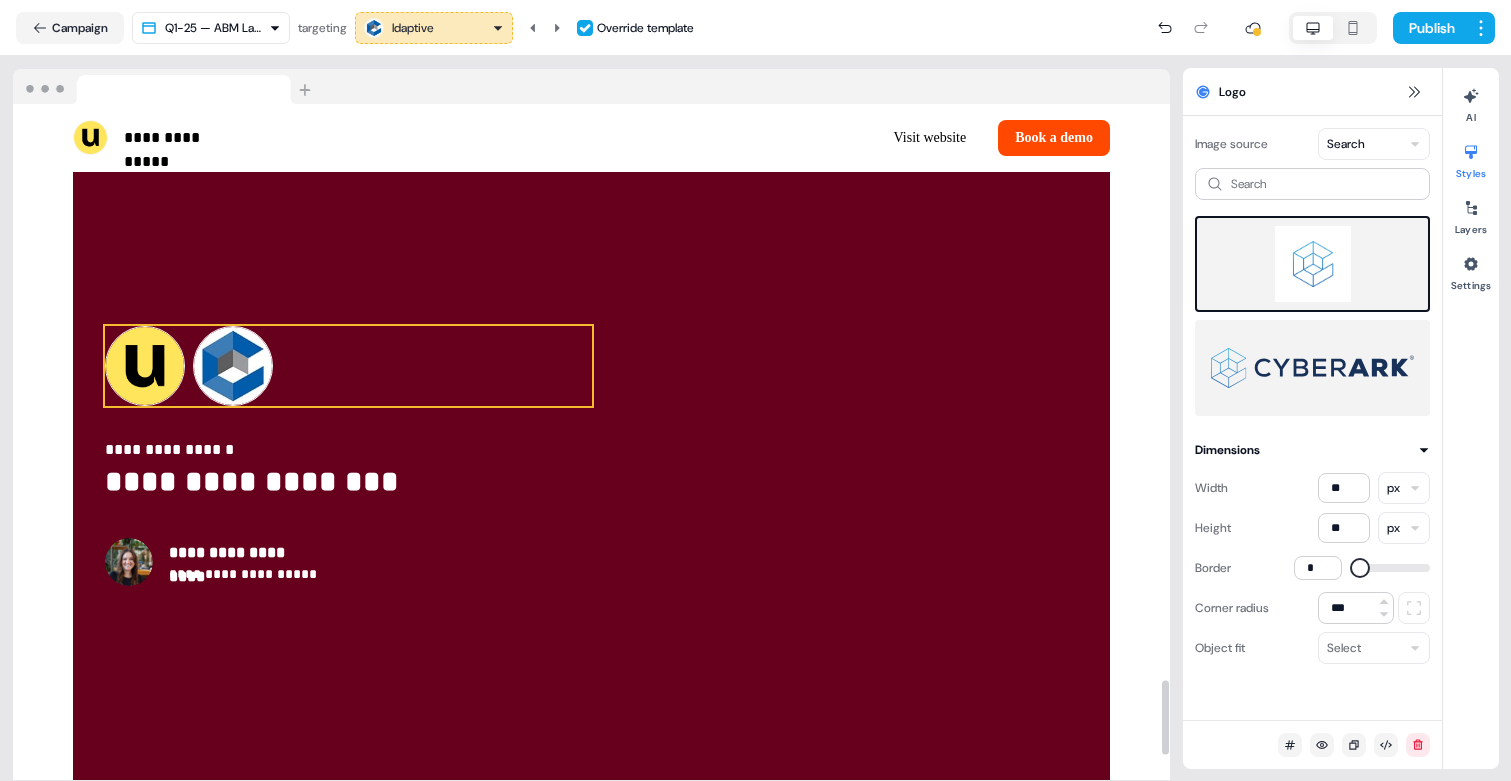 scroll, scrollTop: 5217, scrollLeft: 0, axis: vertical 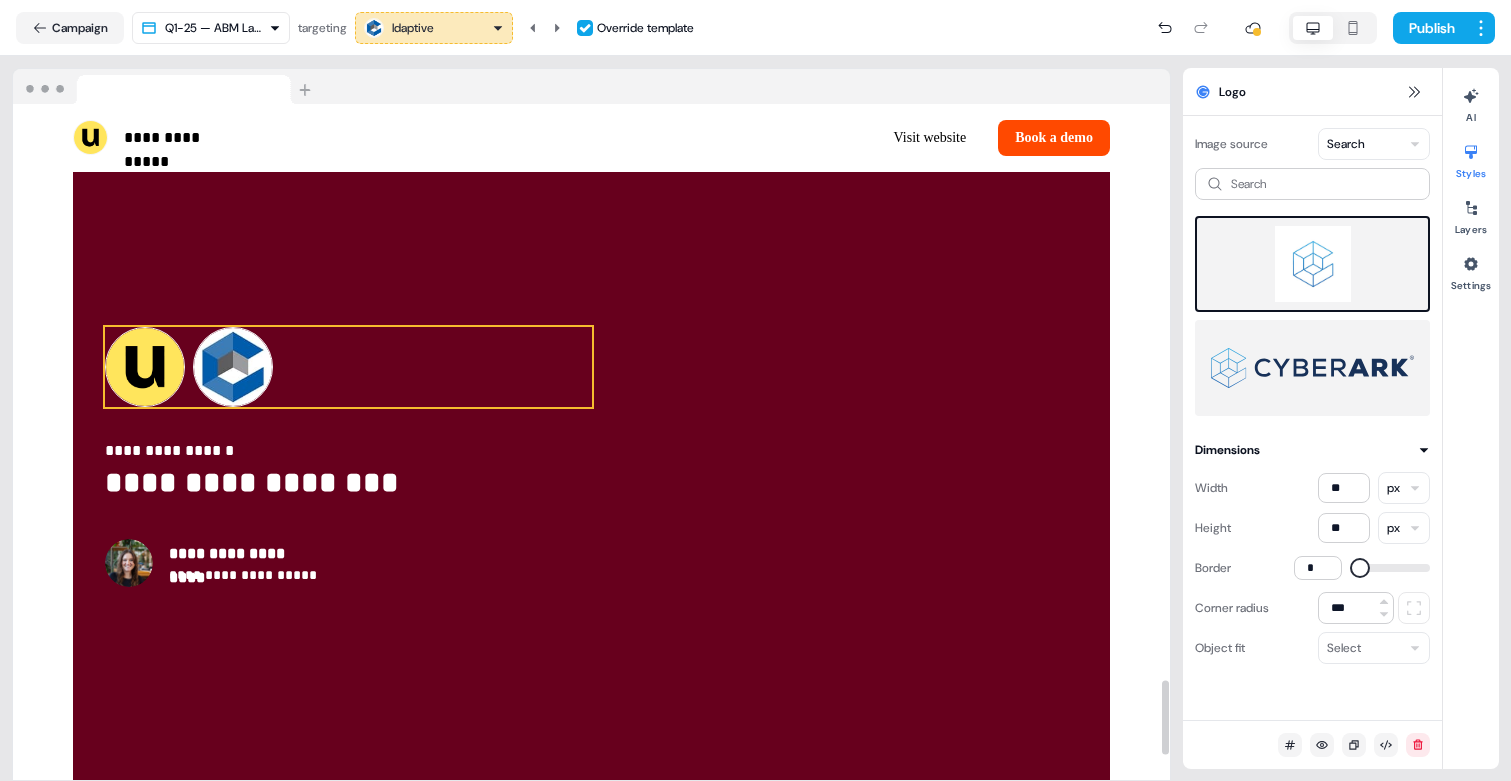 click at bounding box center [233, 367] 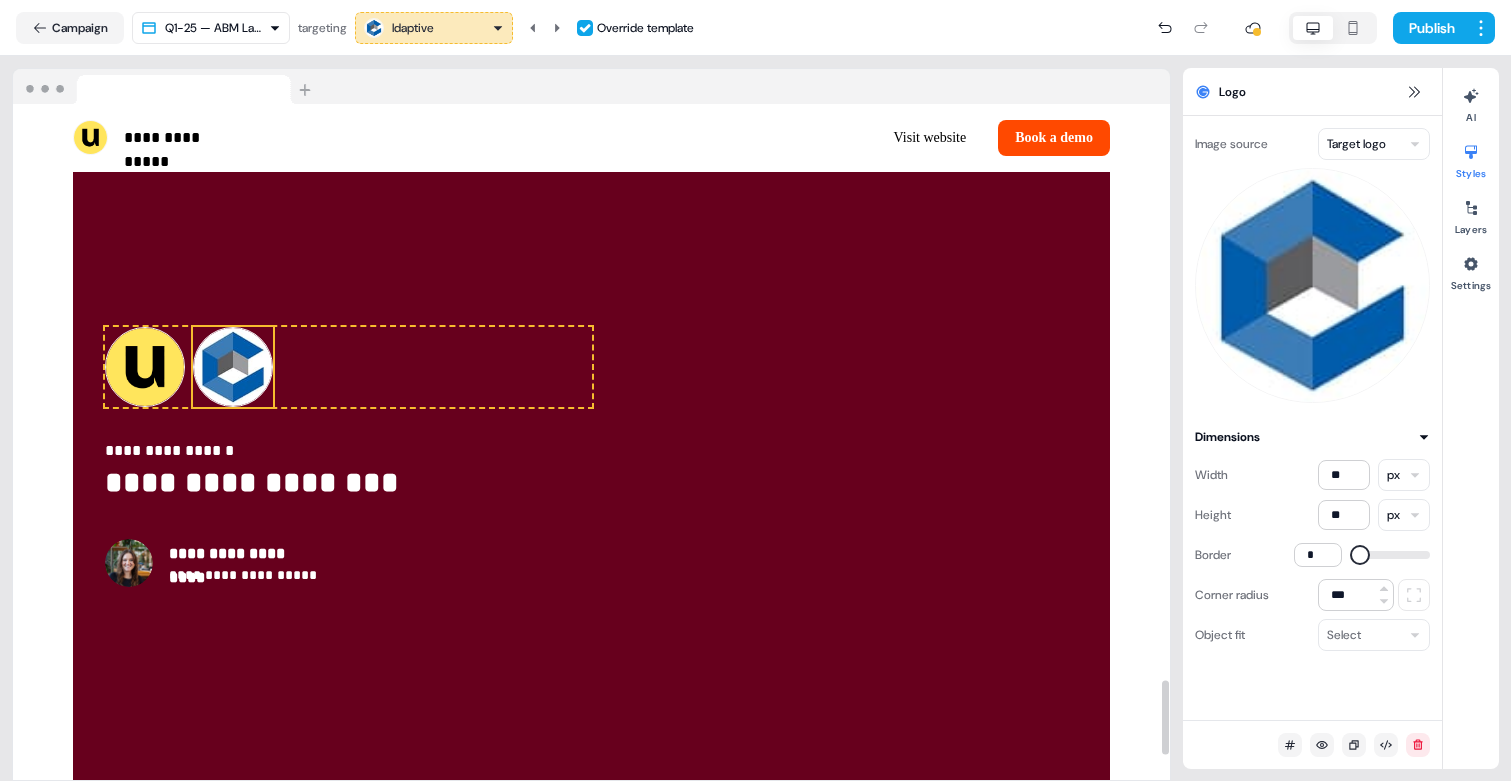 click on "**********" at bounding box center (755, 390) 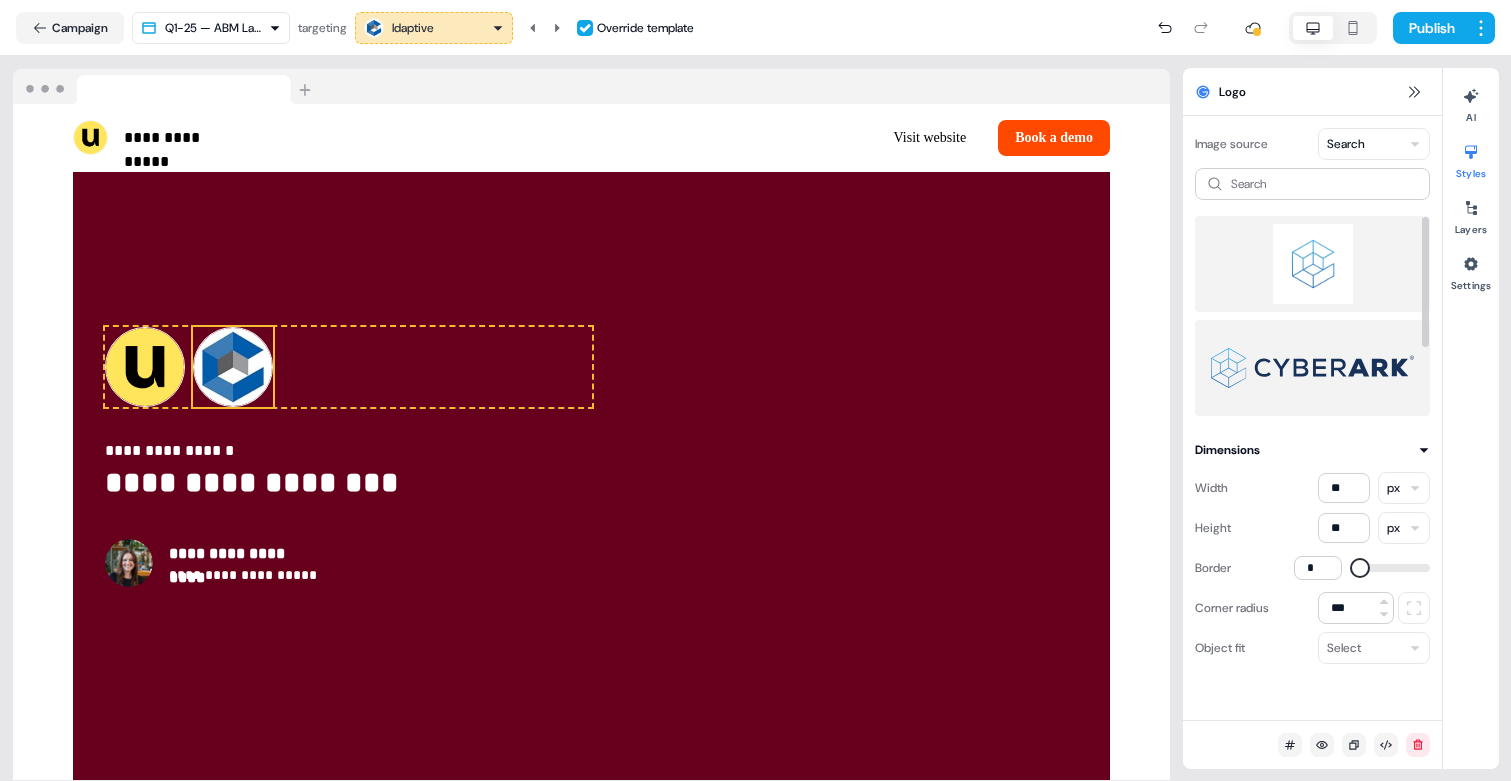 click at bounding box center (1312, 264) 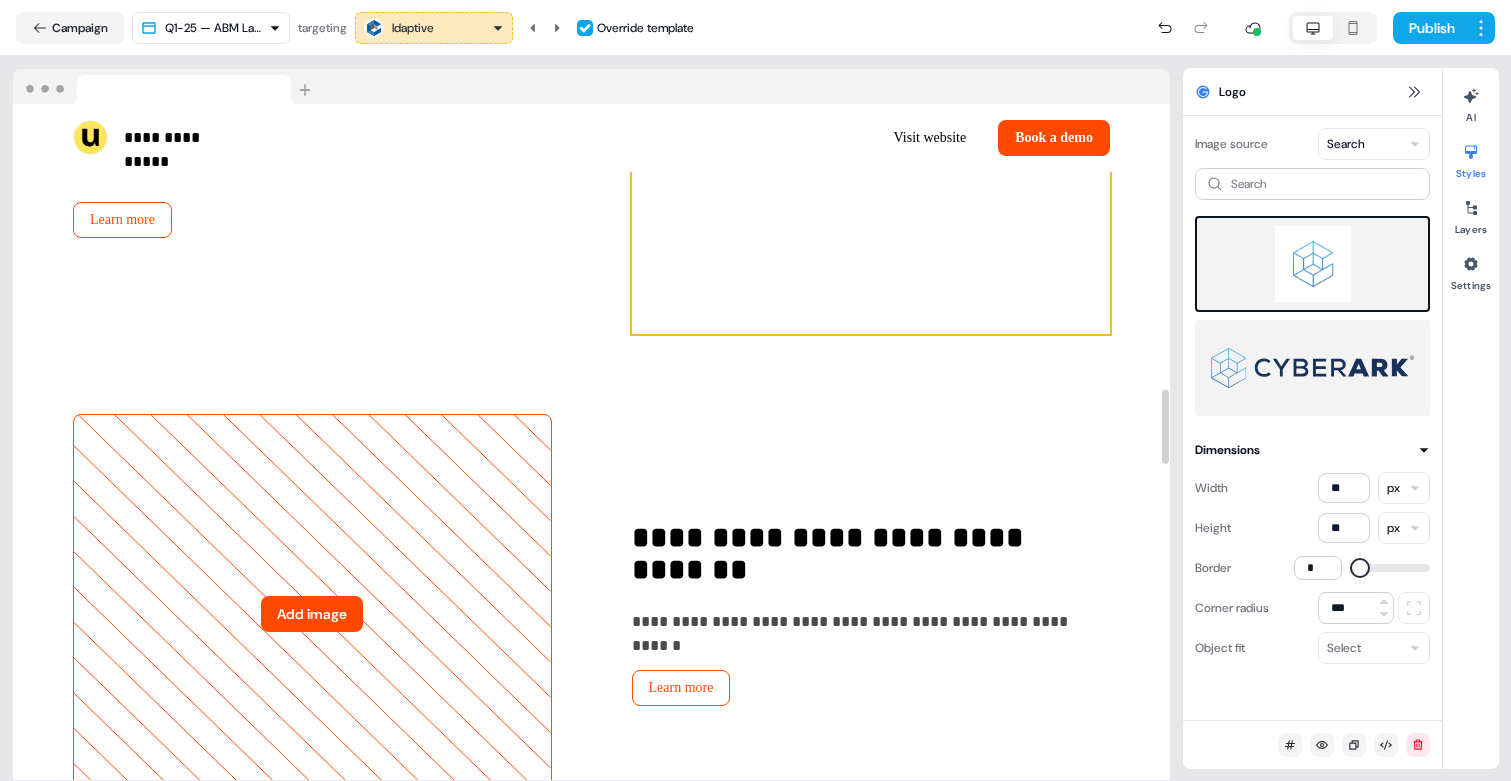 scroll, scrollTop: 2582, scrollLeft: 0, axis: vertical 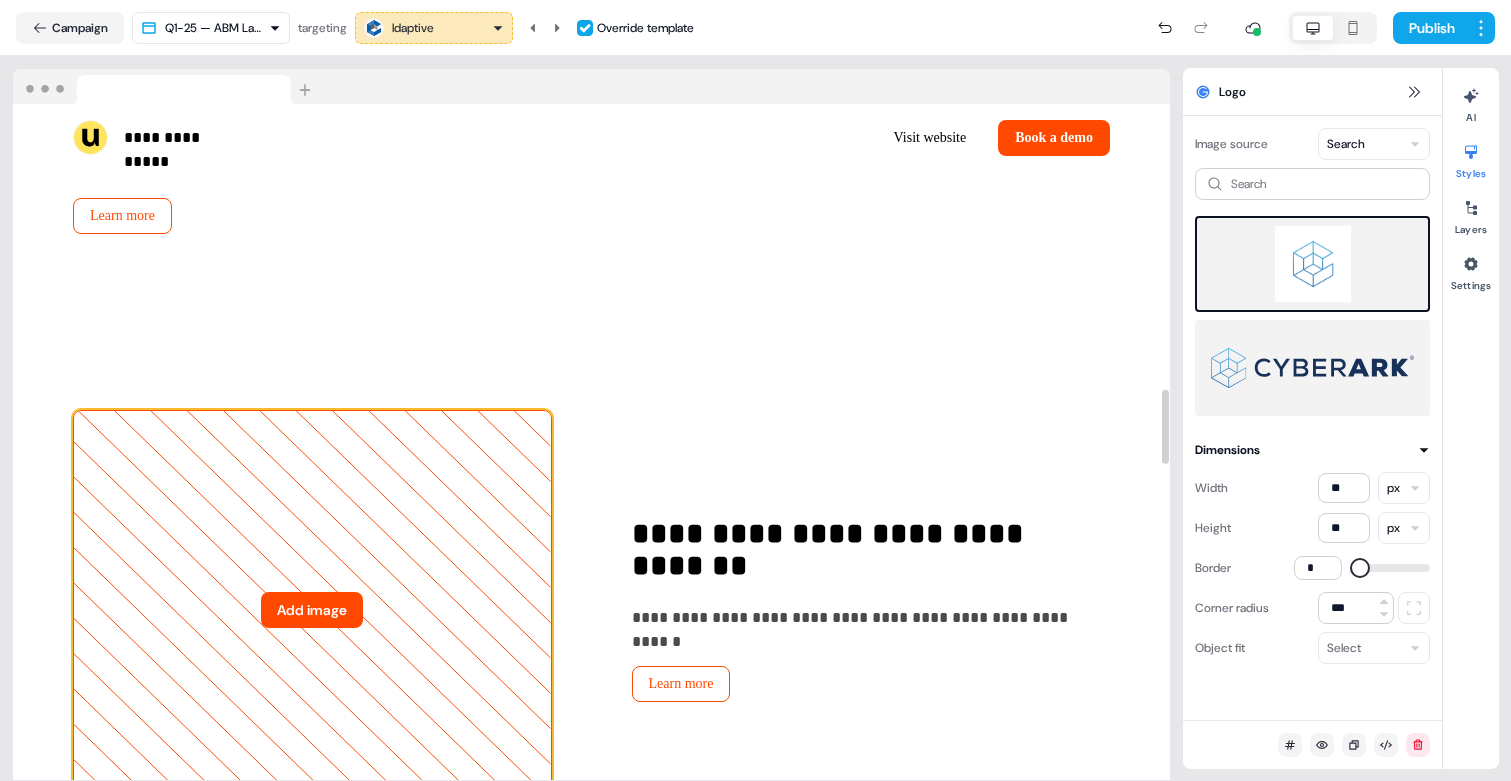 click on "Add image" at bounding box center (312, 610) 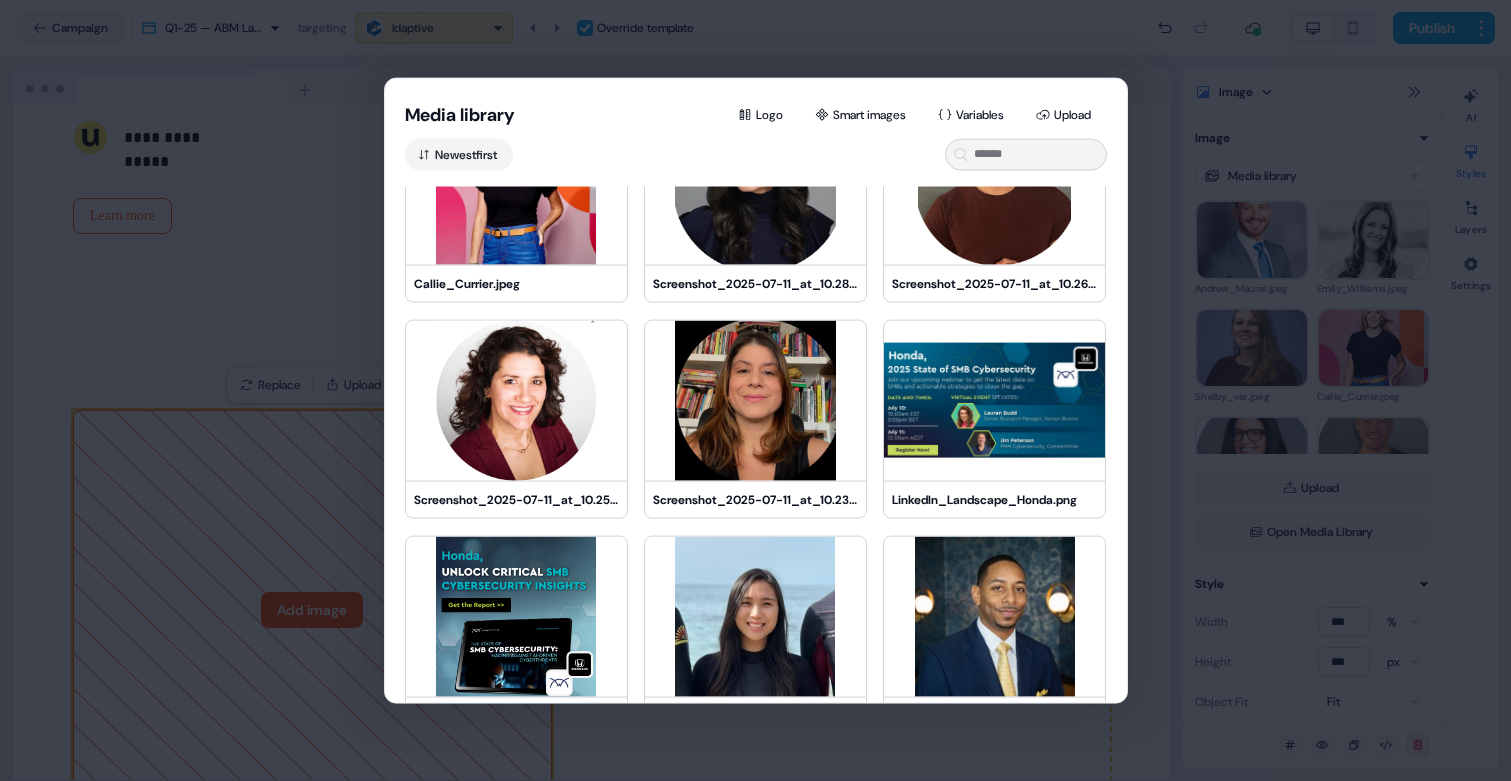 scroll, scrollTop: 0, scrollLeft: 0, axis: both 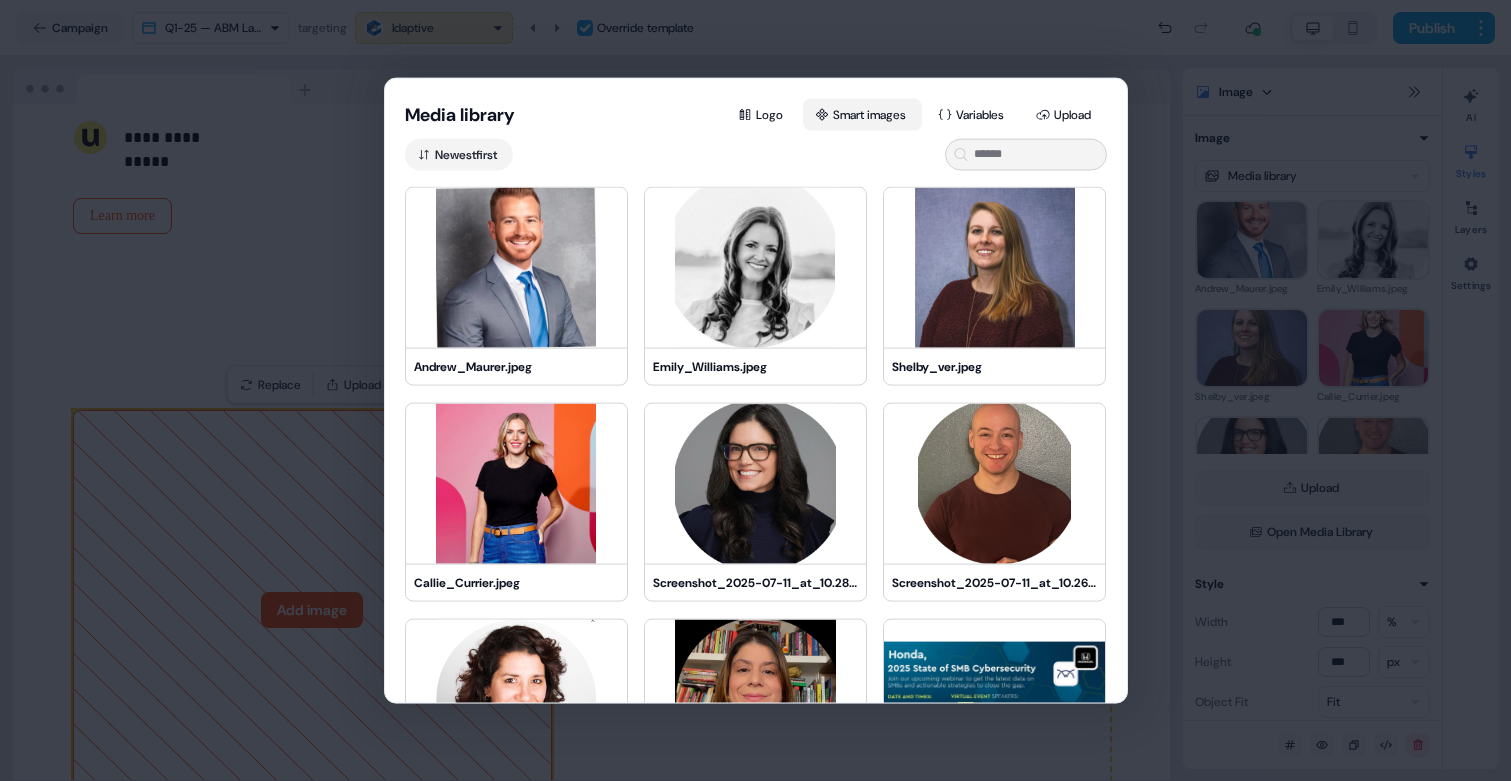 click on "Smart images" at bounding box center (862, 114) 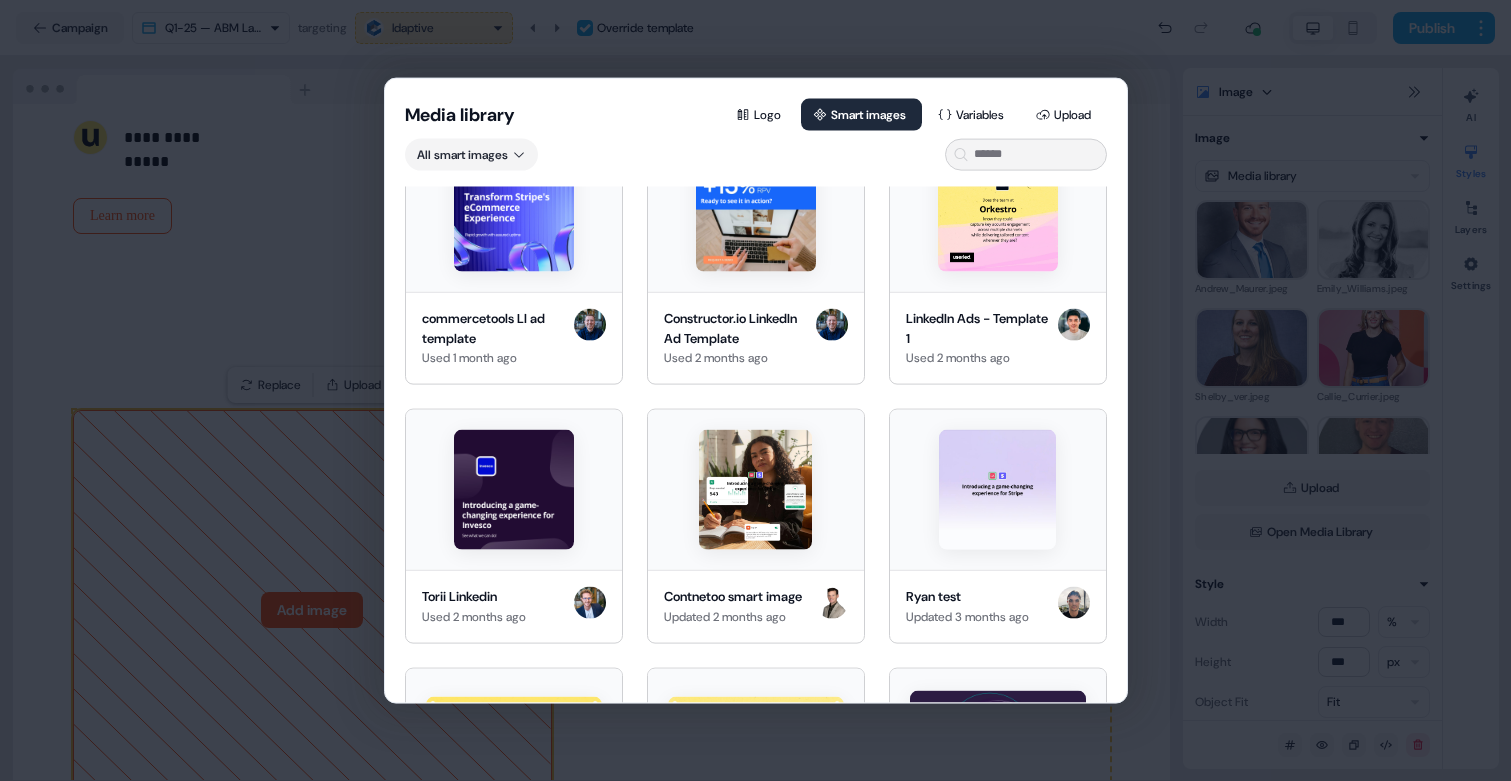 scroll, scrollTop: 1380, scrollLeft: 0, axis: vertical 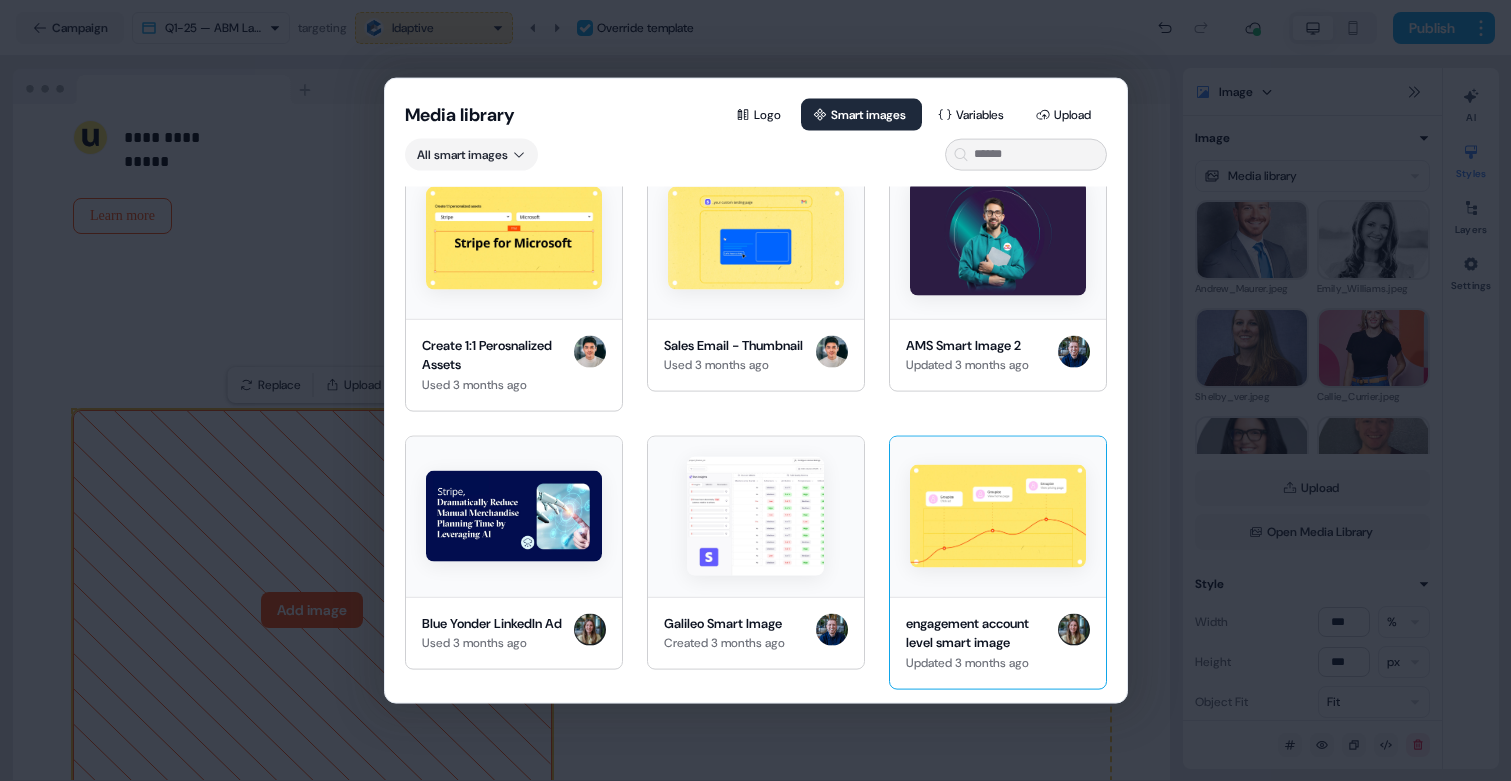 click at bounding box center (998, 516) 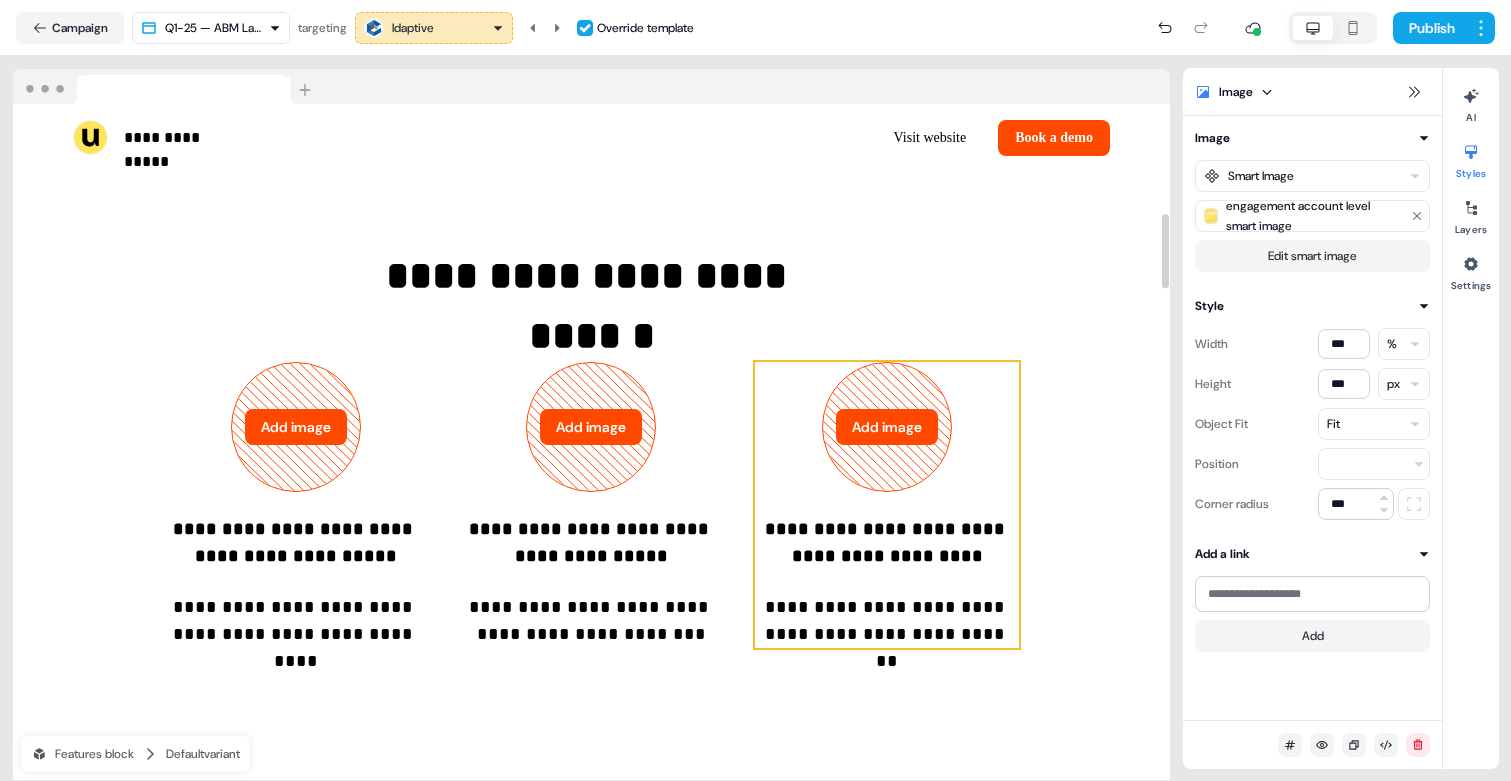scroll, scrollTop: 983, scrollLeft: 0, axis: vertical 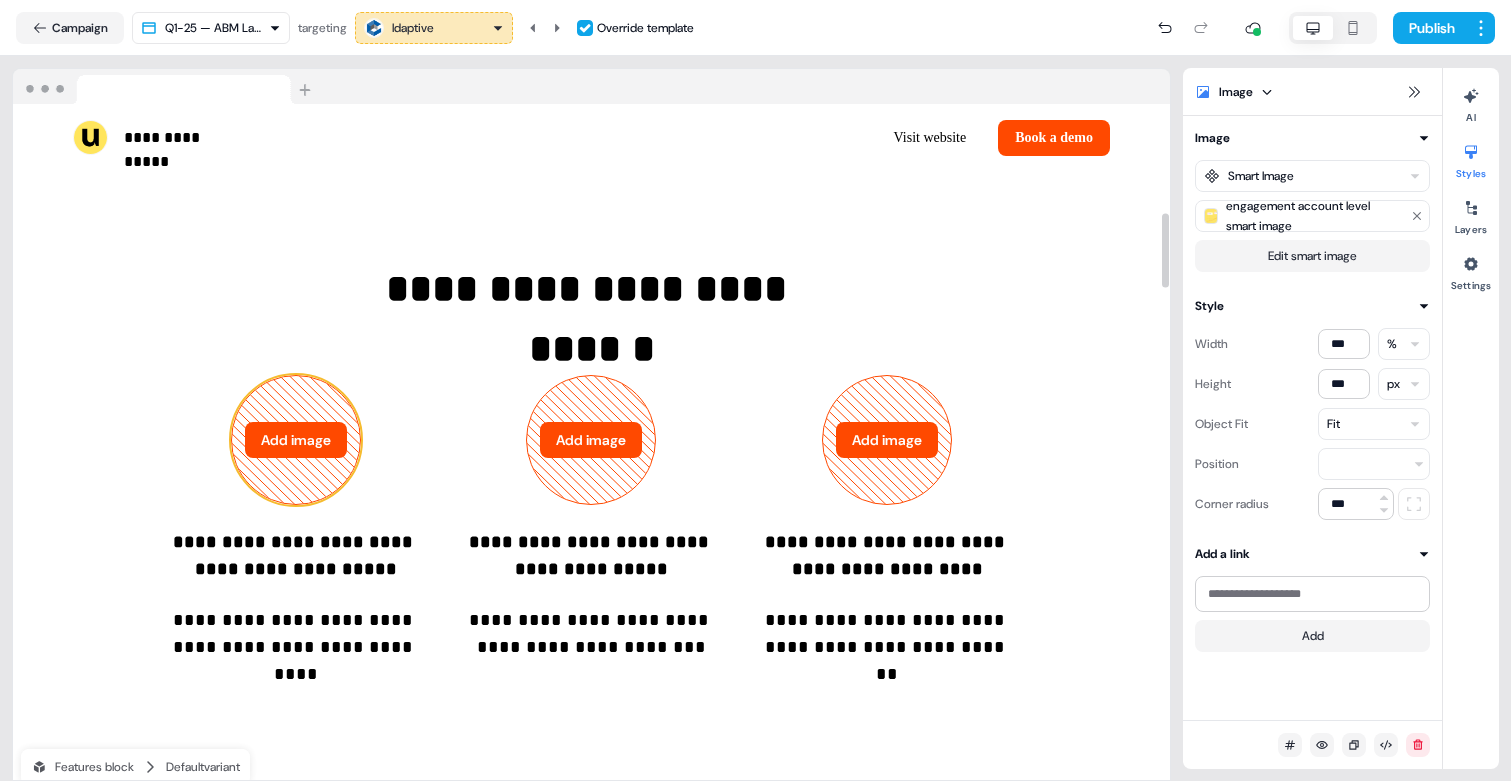 click 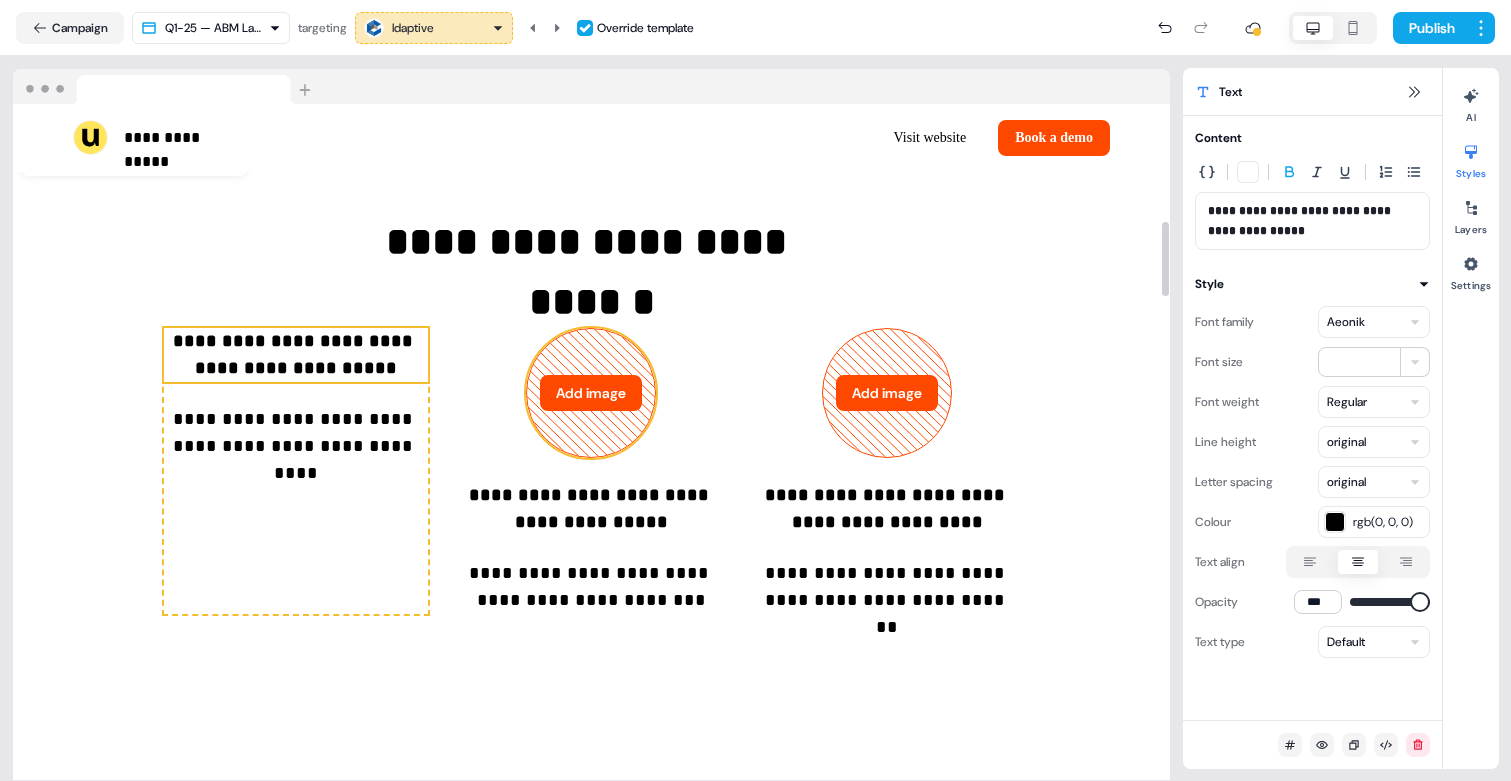 scroll, scrollTop: 1059, scrollLeft: 0, axis: vertical 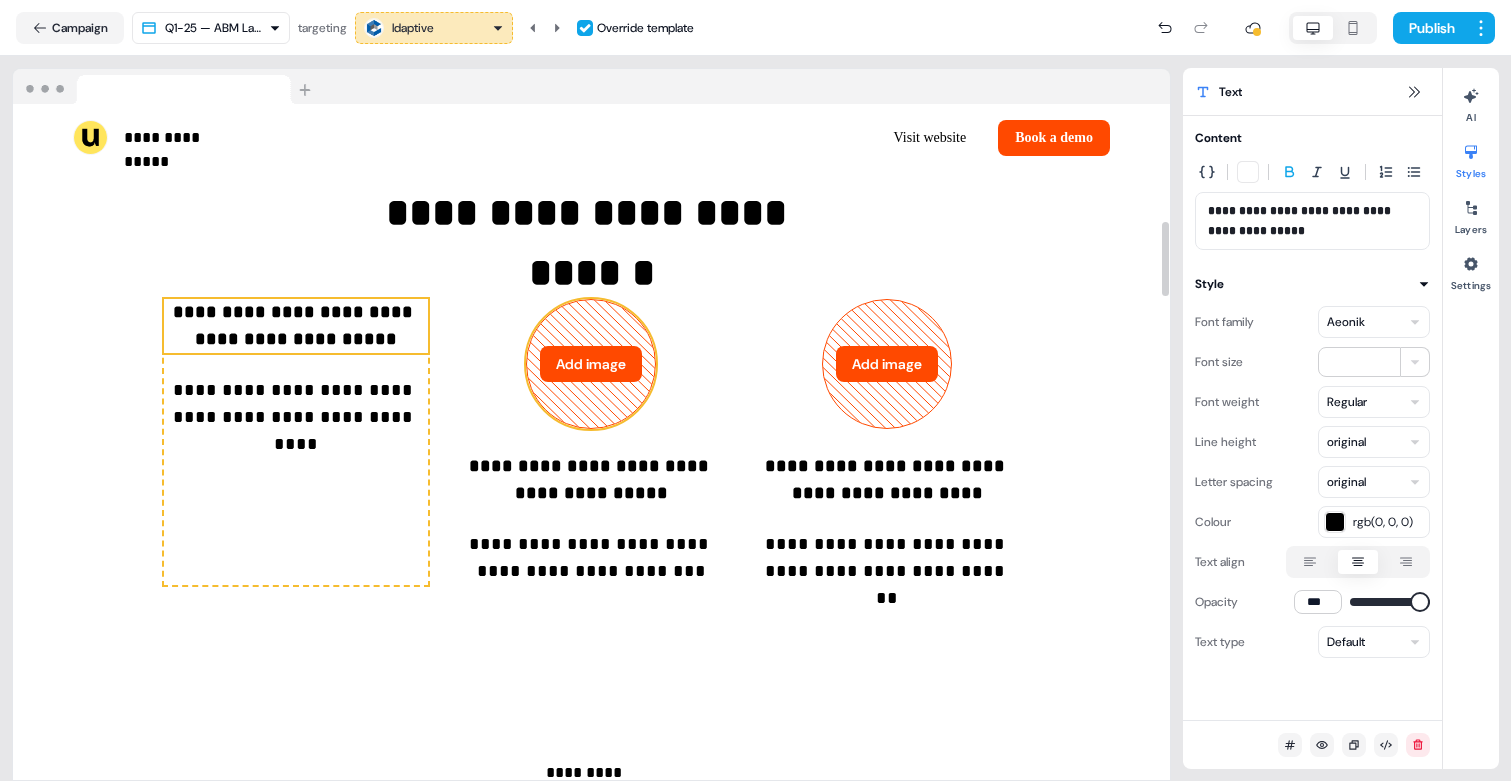 click 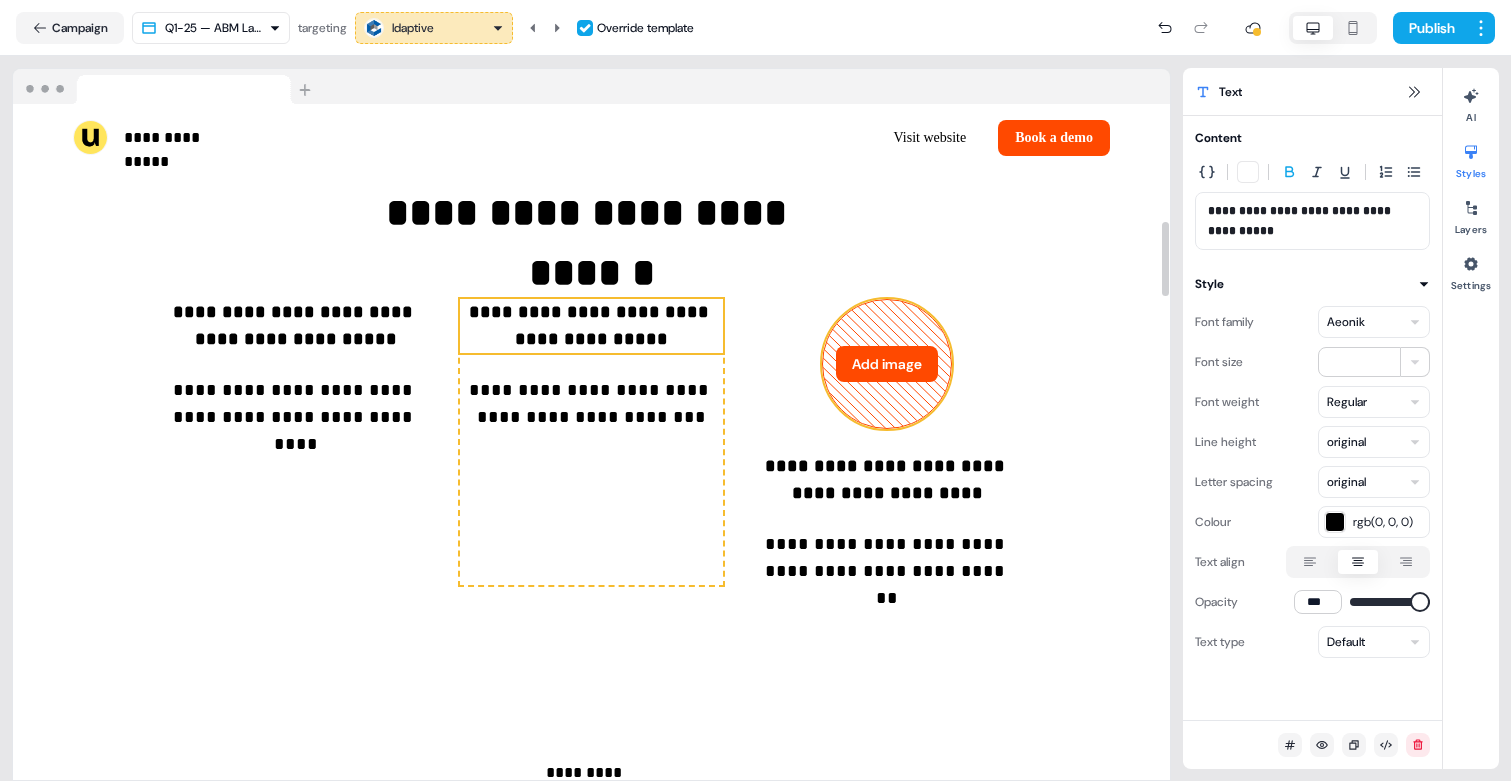 click on "Add image" at bounding box center (887, 364) 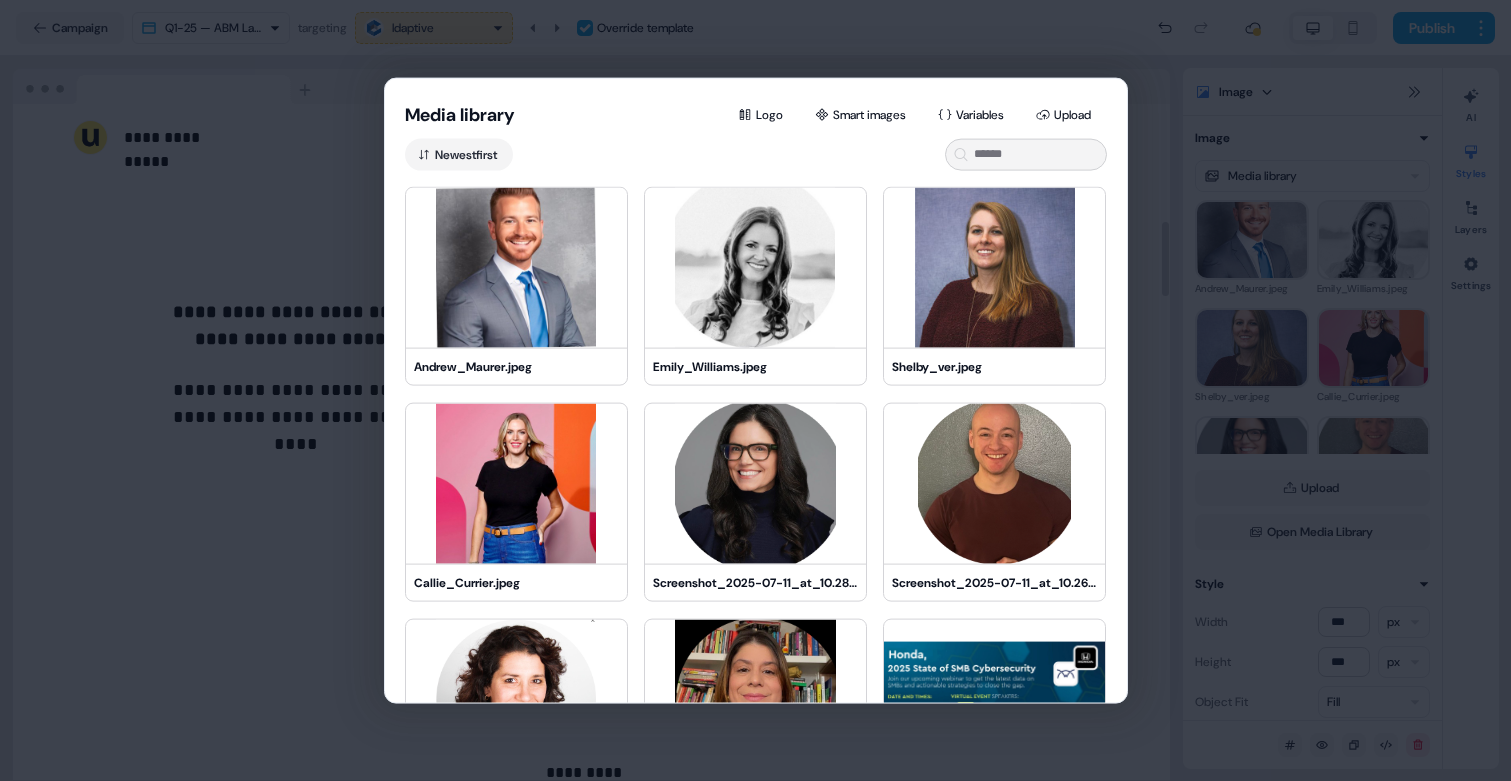 type 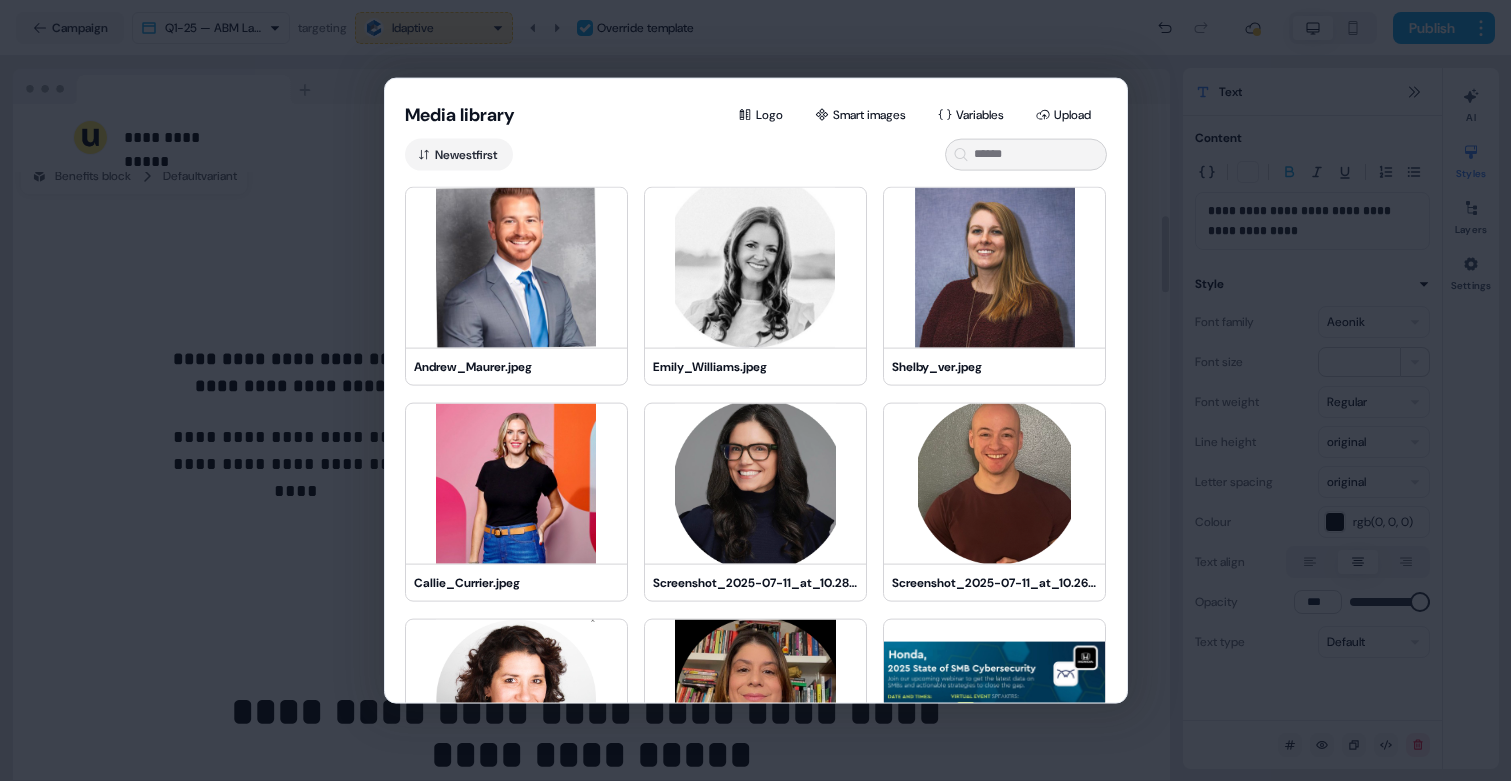 scroll, scrollTop: 982, scrollLeft: 0, axis: vertical 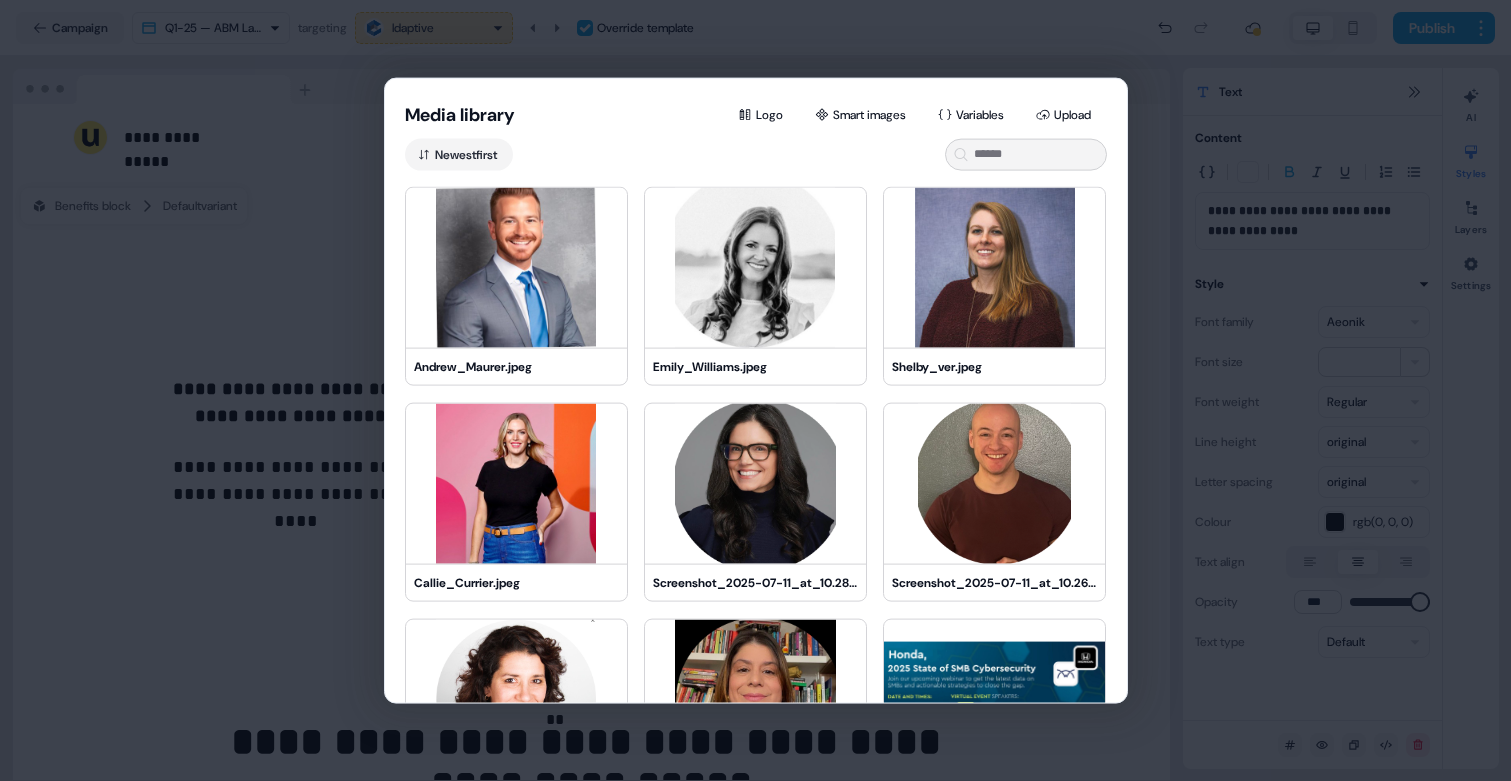 click on "Media library Logo Smart images Variables Upload Newest  first Andrew_Maurer.jpeg Emily_Williams.jpeg Shelby_ver.jpeg Callie_Currier.jpeg Screenshot_2025-07-11_at_10.28.22.png Screenshot_2025-07-11_at_10.26.21.png Screenshot_2025-07-11_at_10.25.21.png Screenshot_2025-07-11_at_10.23.39.png LinkedIn_Landscape_Honda.png LinkedIn_Square_Honda.png Kayla_n.jpeg Antonio_a.jpeg" at bounding box center (755, 390) 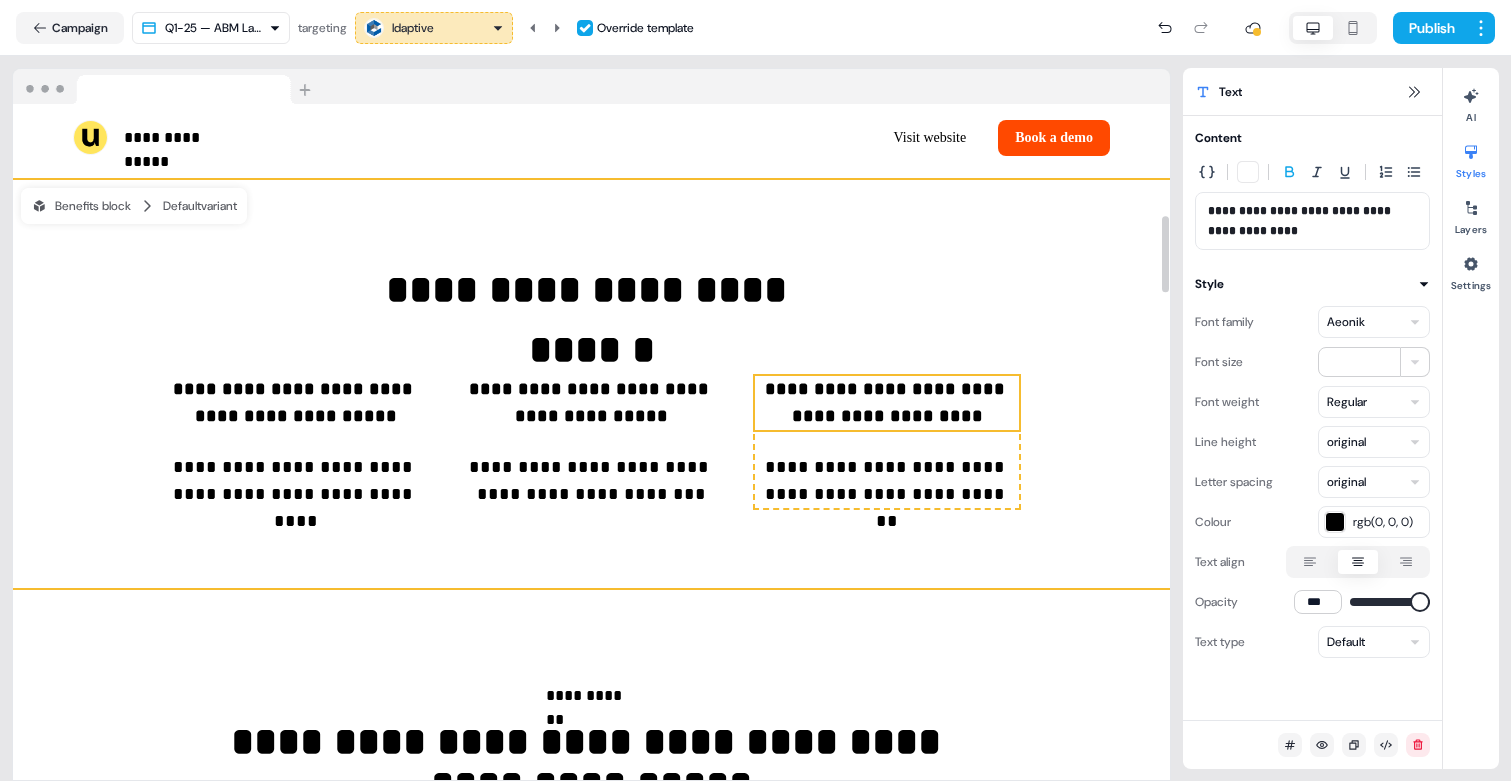 click on "**********" at bounding box center (591, 384) 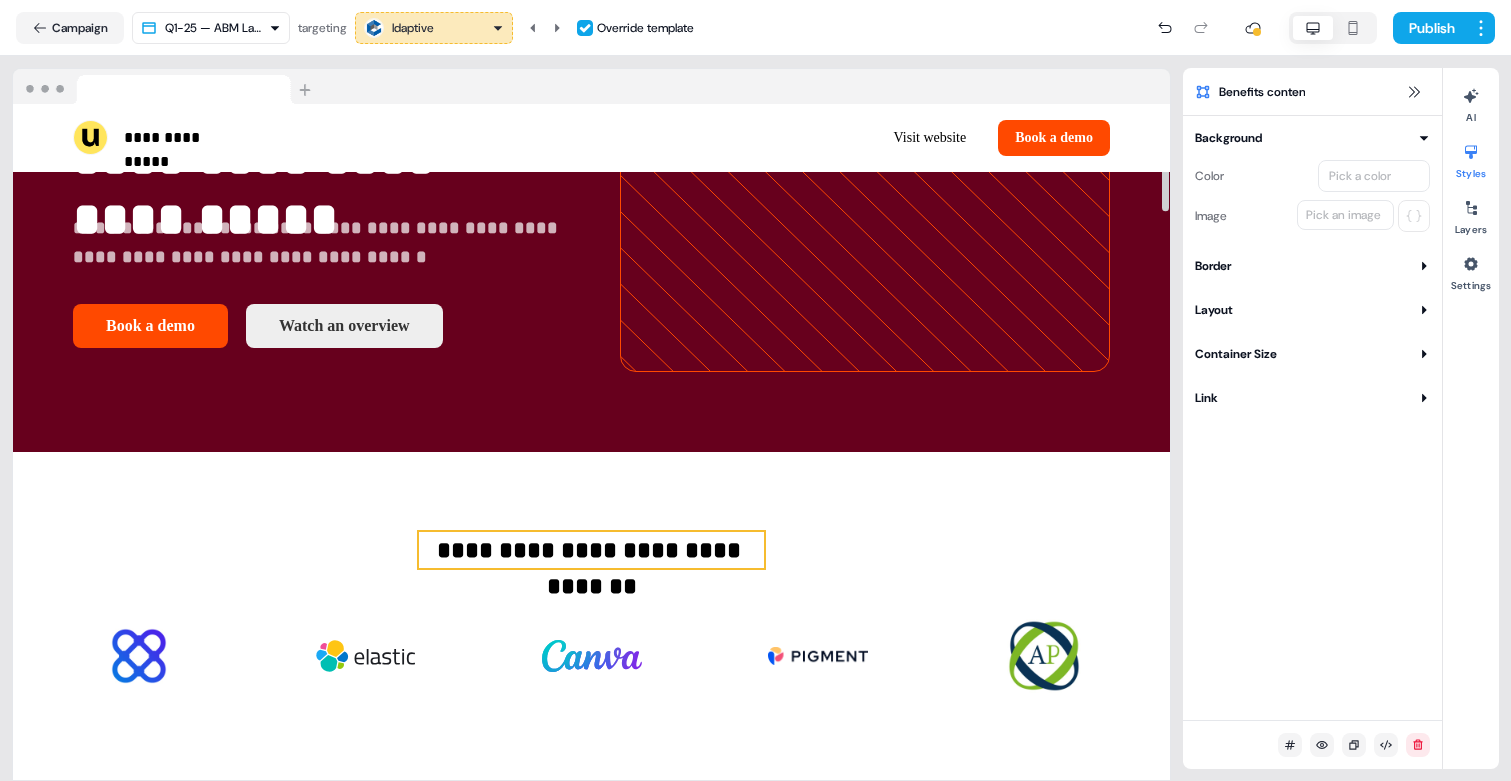 scroll, scrollTop: 0, scrollLeft: 0, axis: both 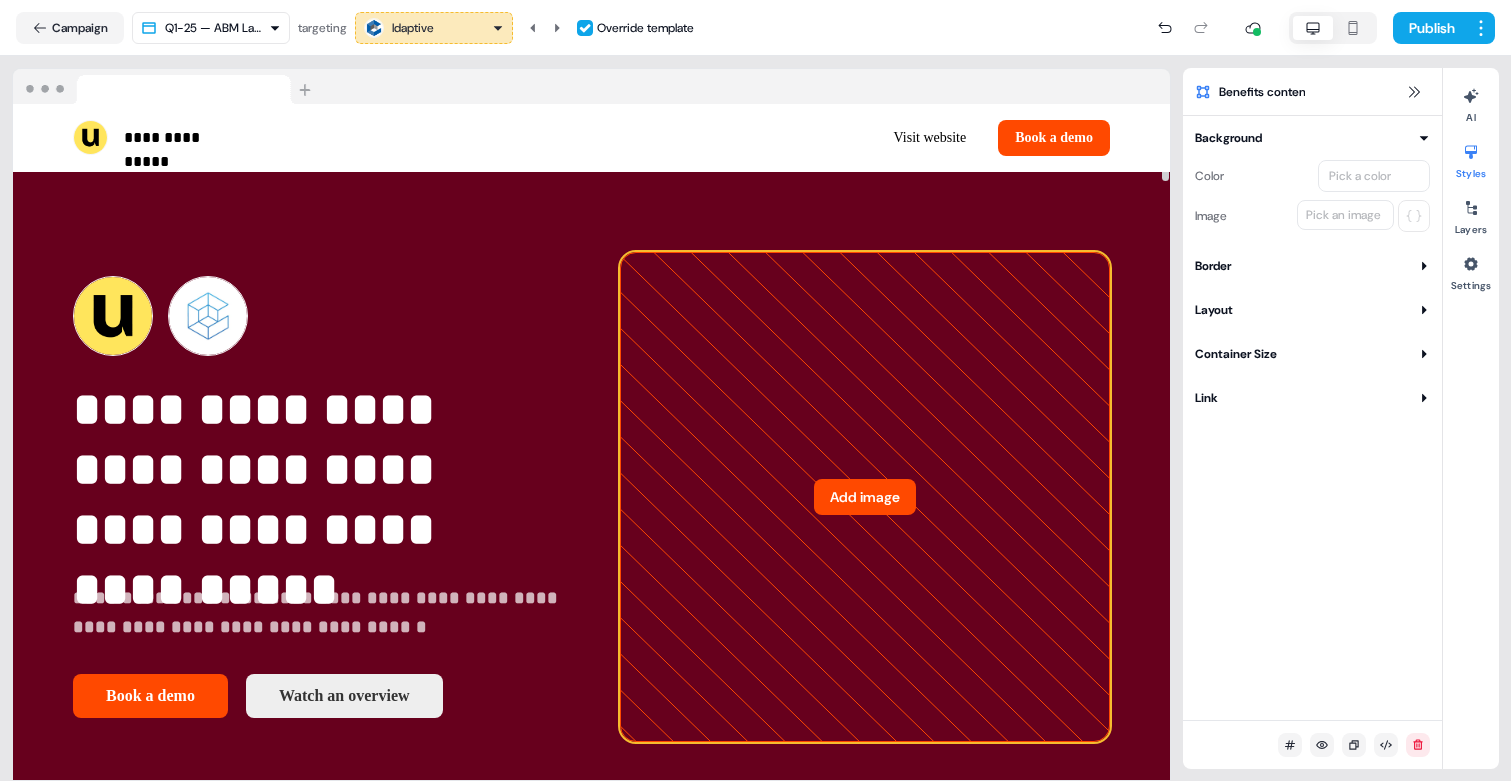 click 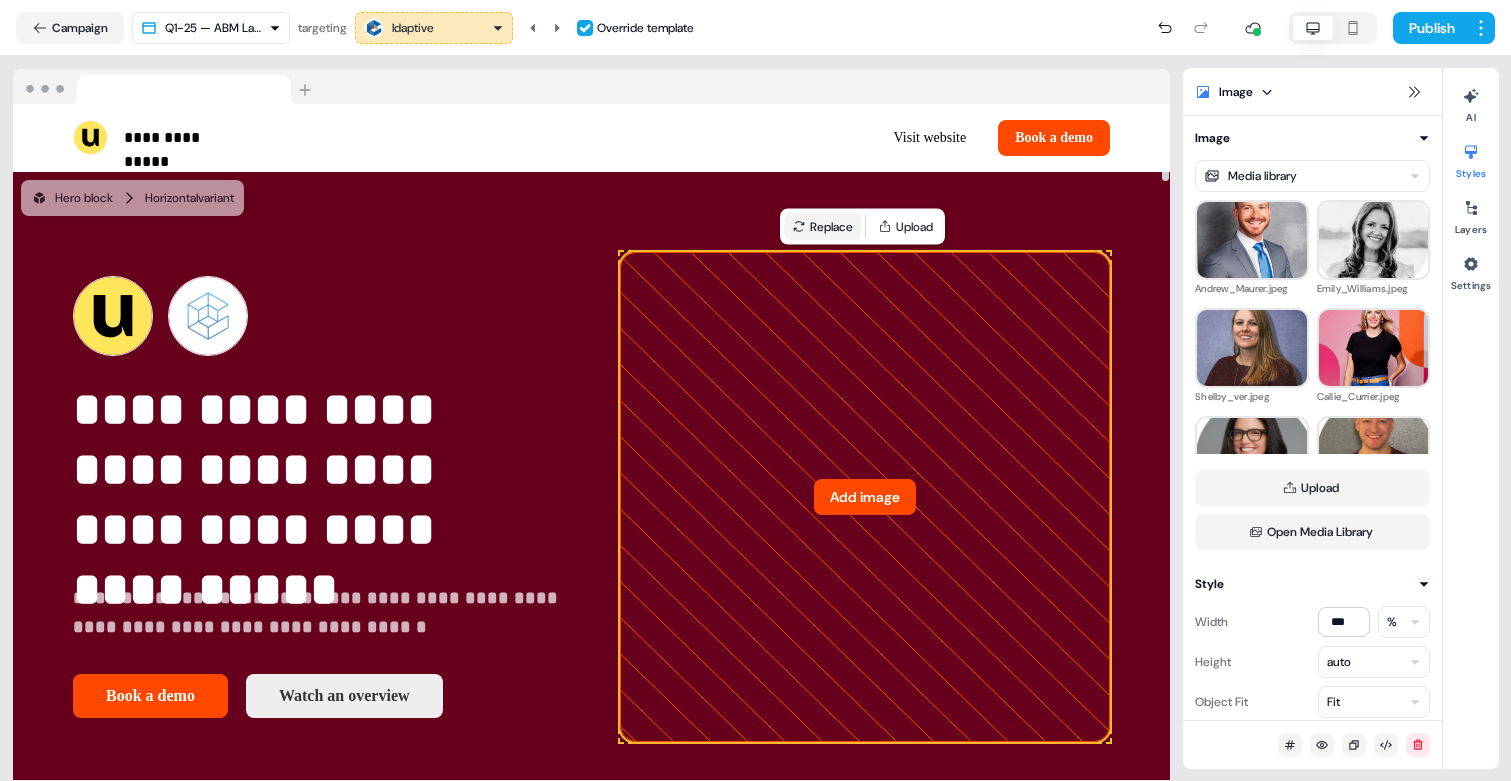click on "Replace" at bounding box center (822, 227) 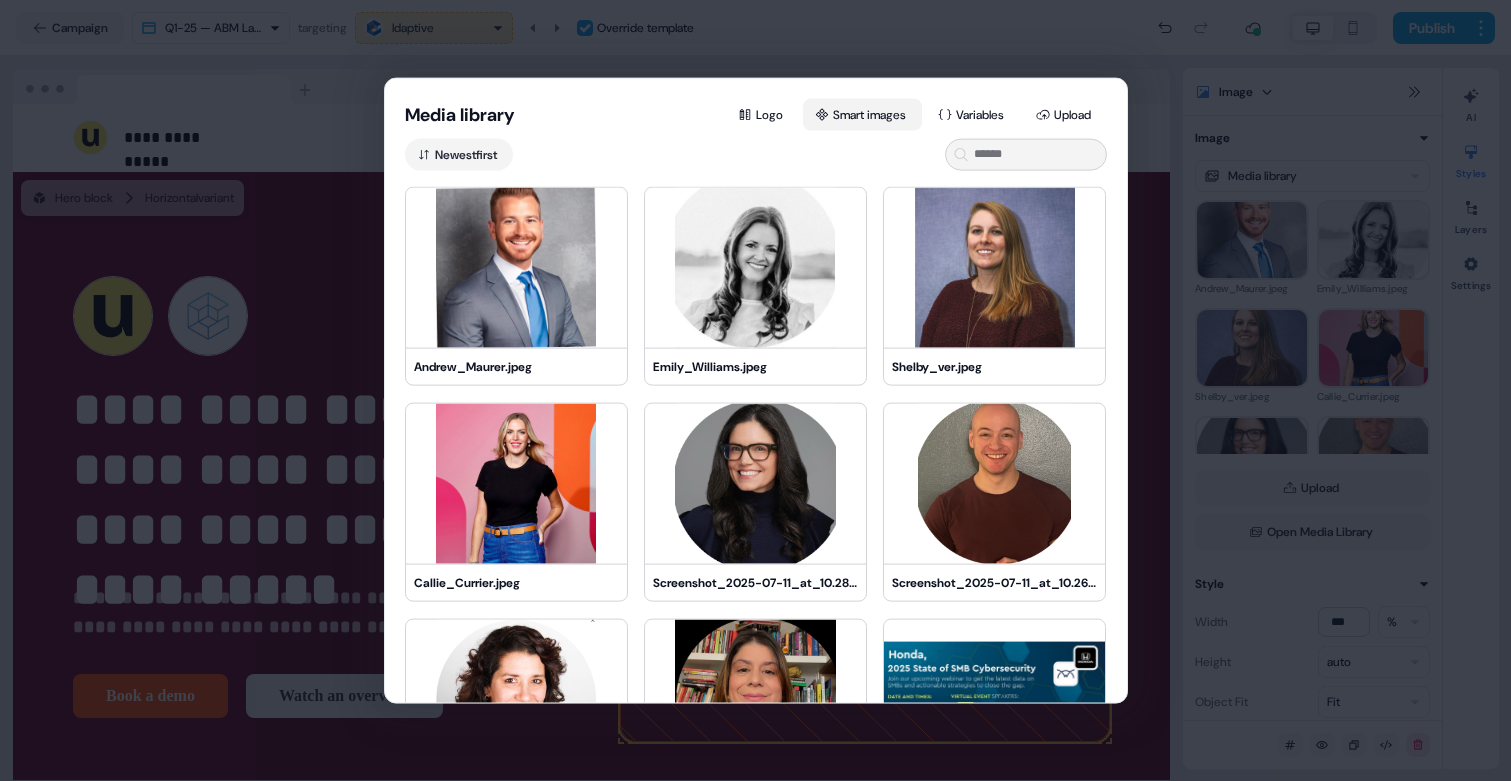 click on "Smart images" at bounding box center [862, 114] 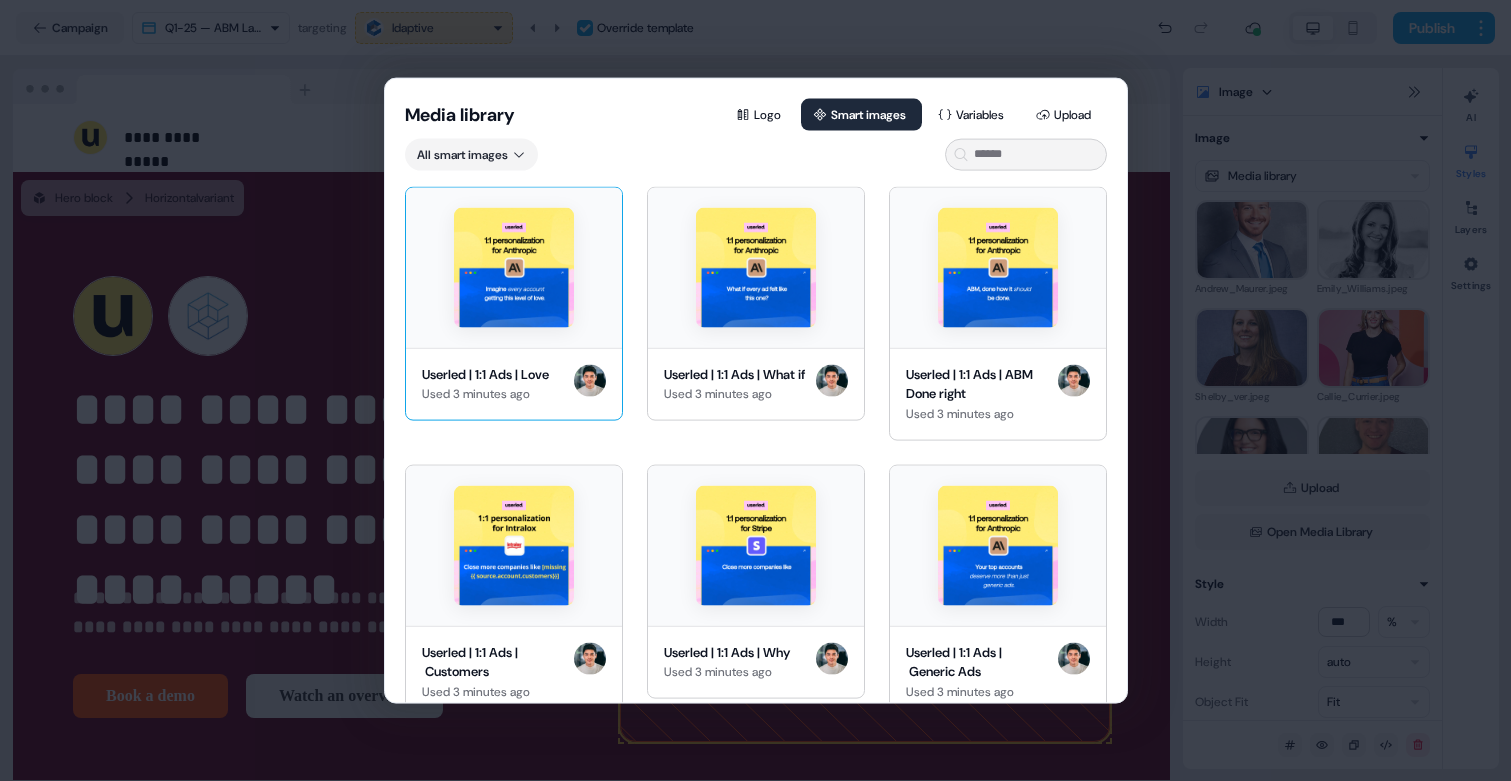click at bounding box center [514, 267] 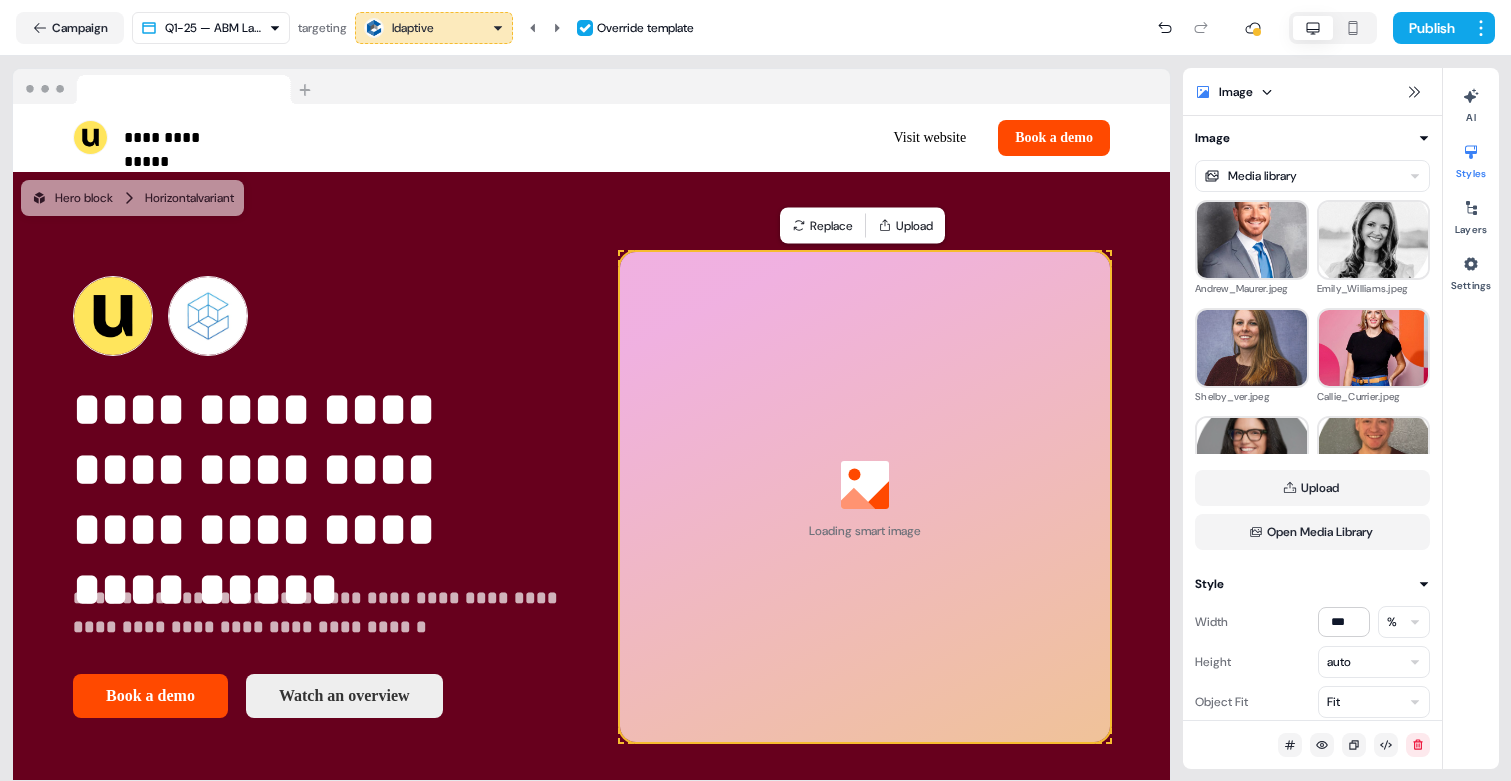 click on "**********" at bounding box center (755, 390) 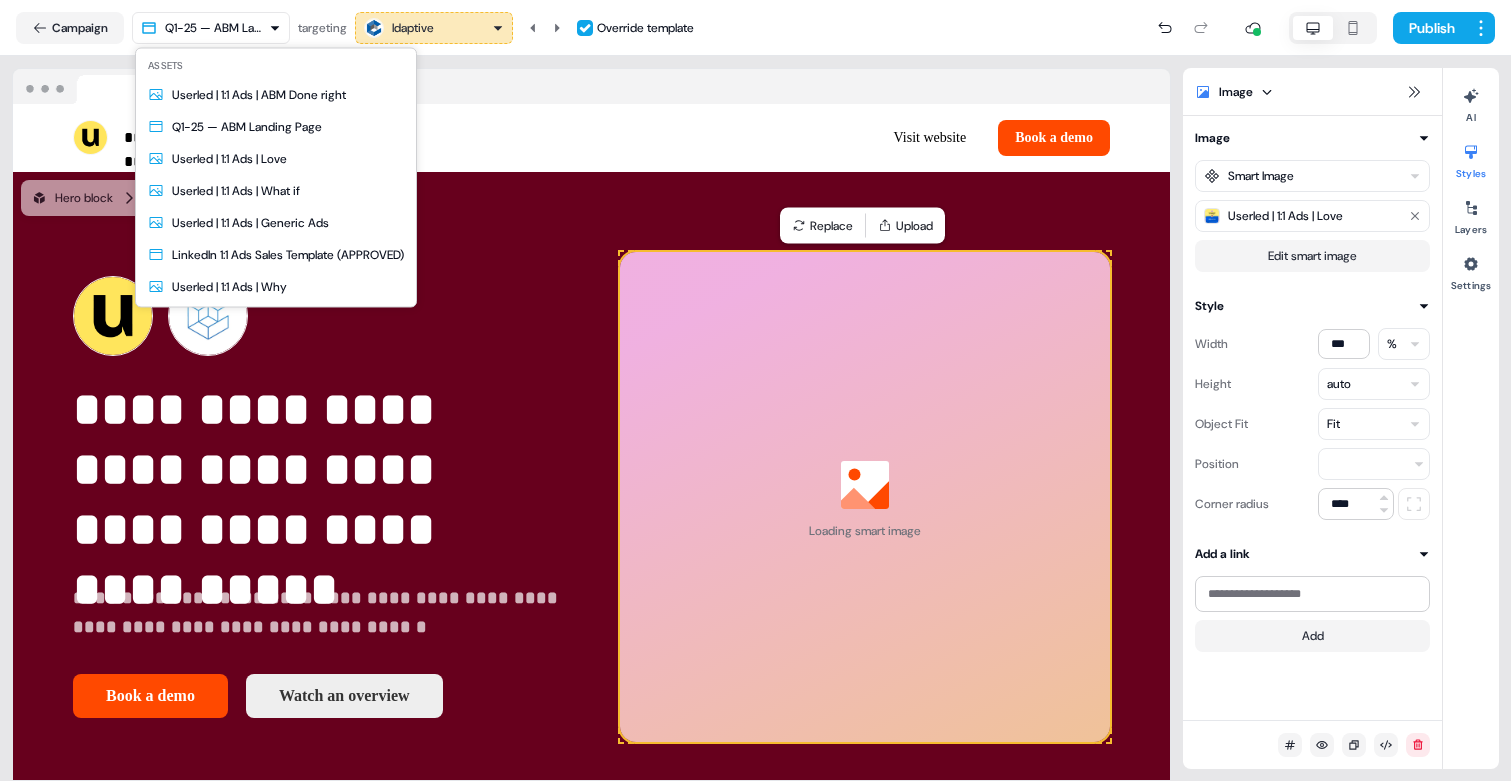 click on "**********" at bounding box center [755, 390] 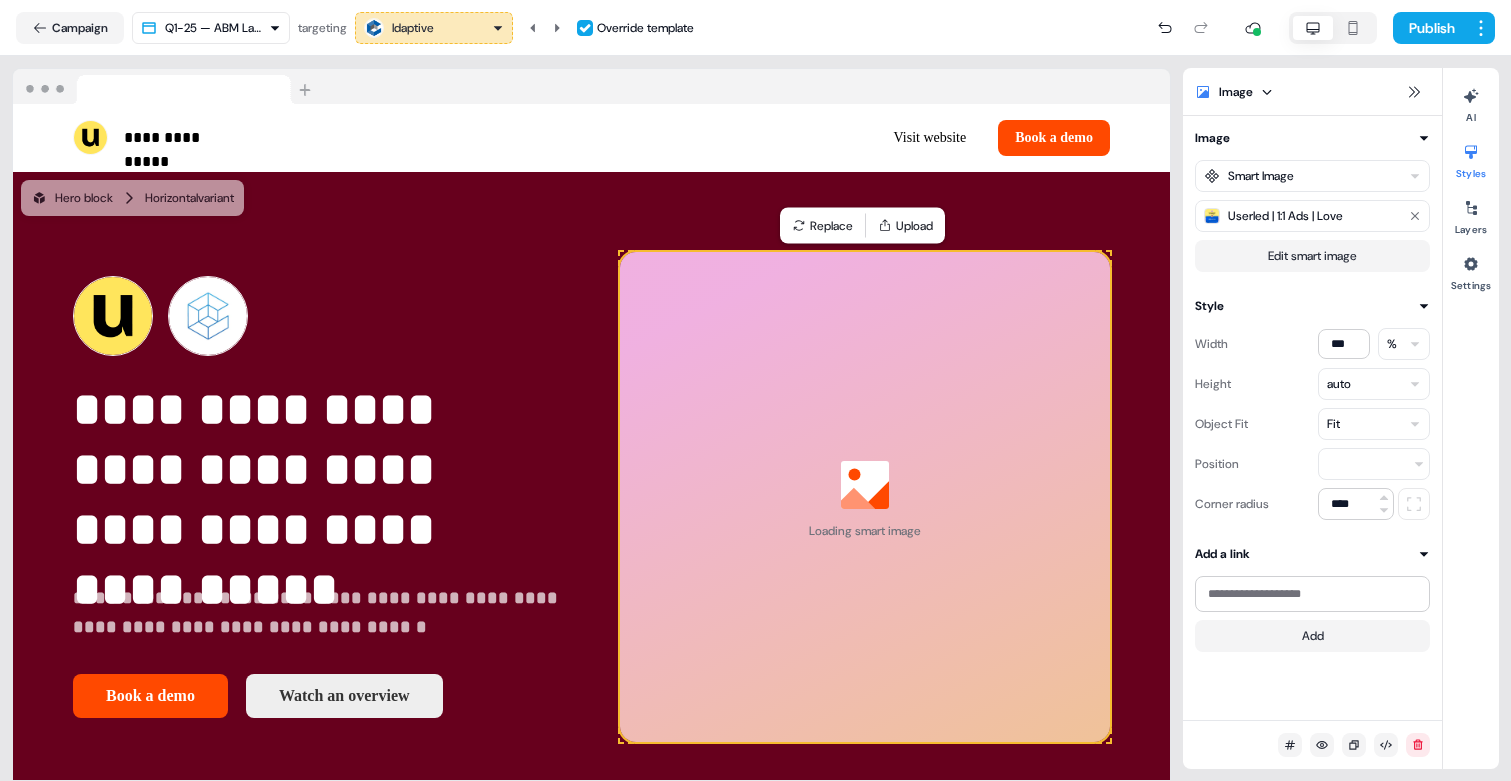 click on "**********" at bounding box center (755, 390) 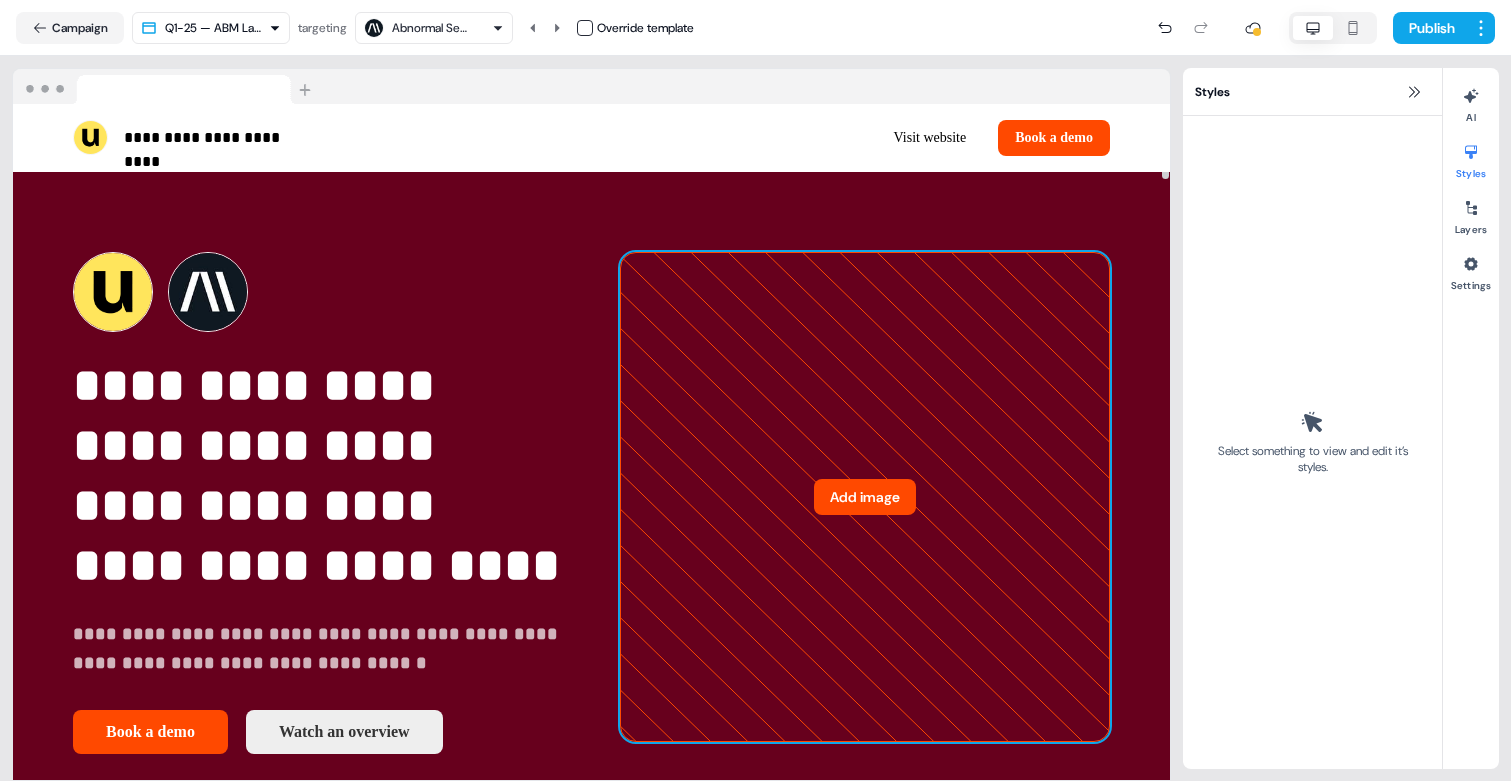 click on "Add image" at bounding box center [865, 497] 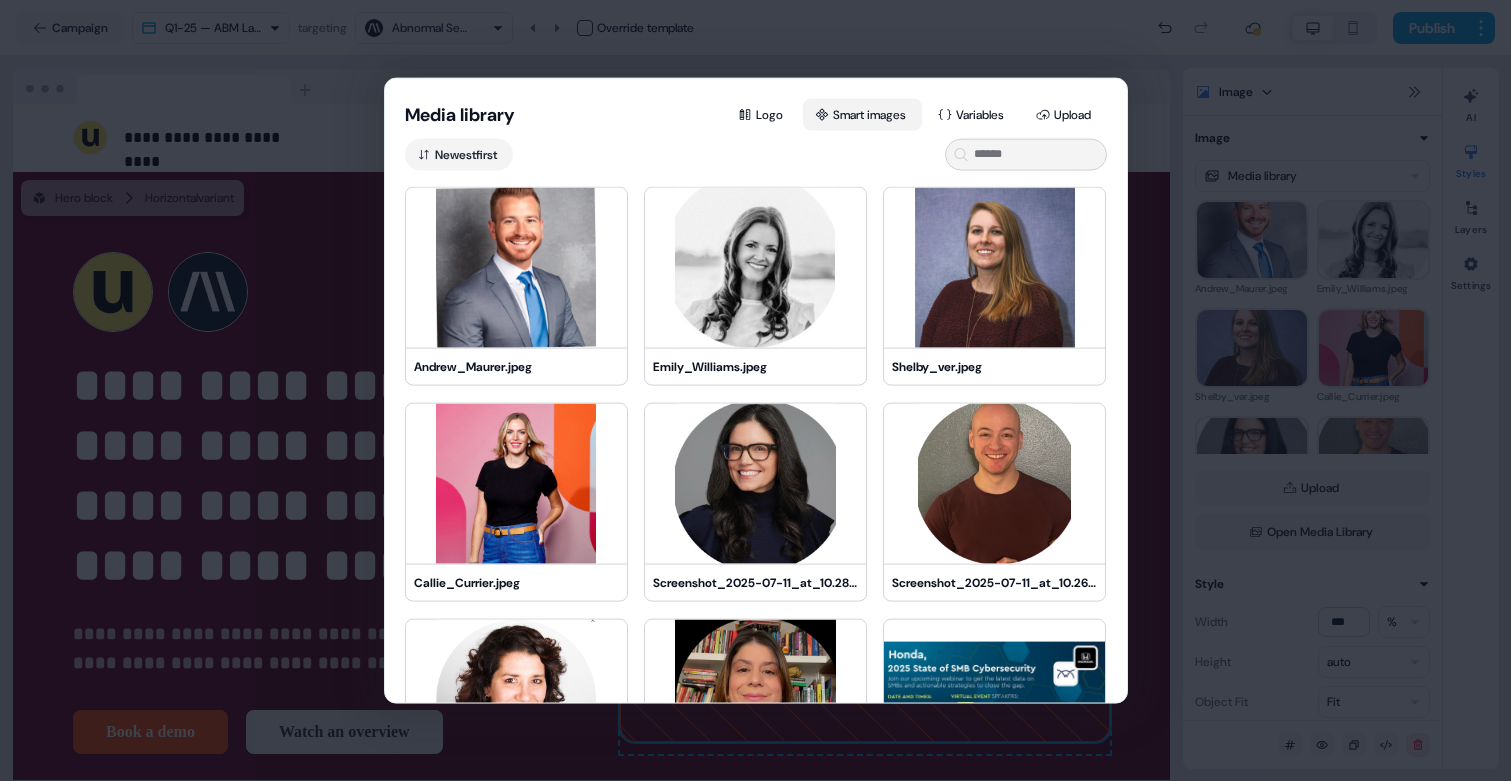 click on "Smart images" at bounding box center (862, 114) 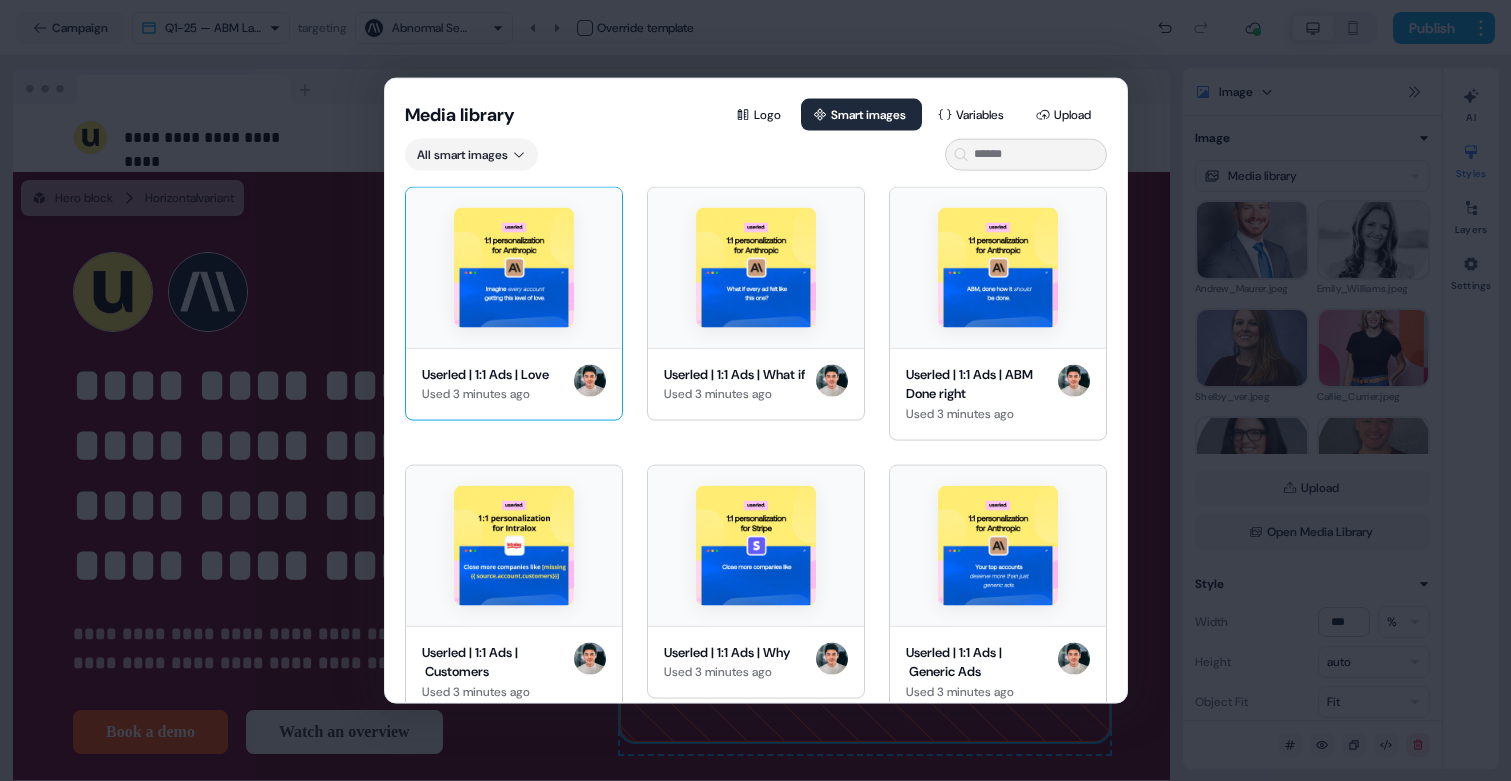 click at bounding box center (514, 267) 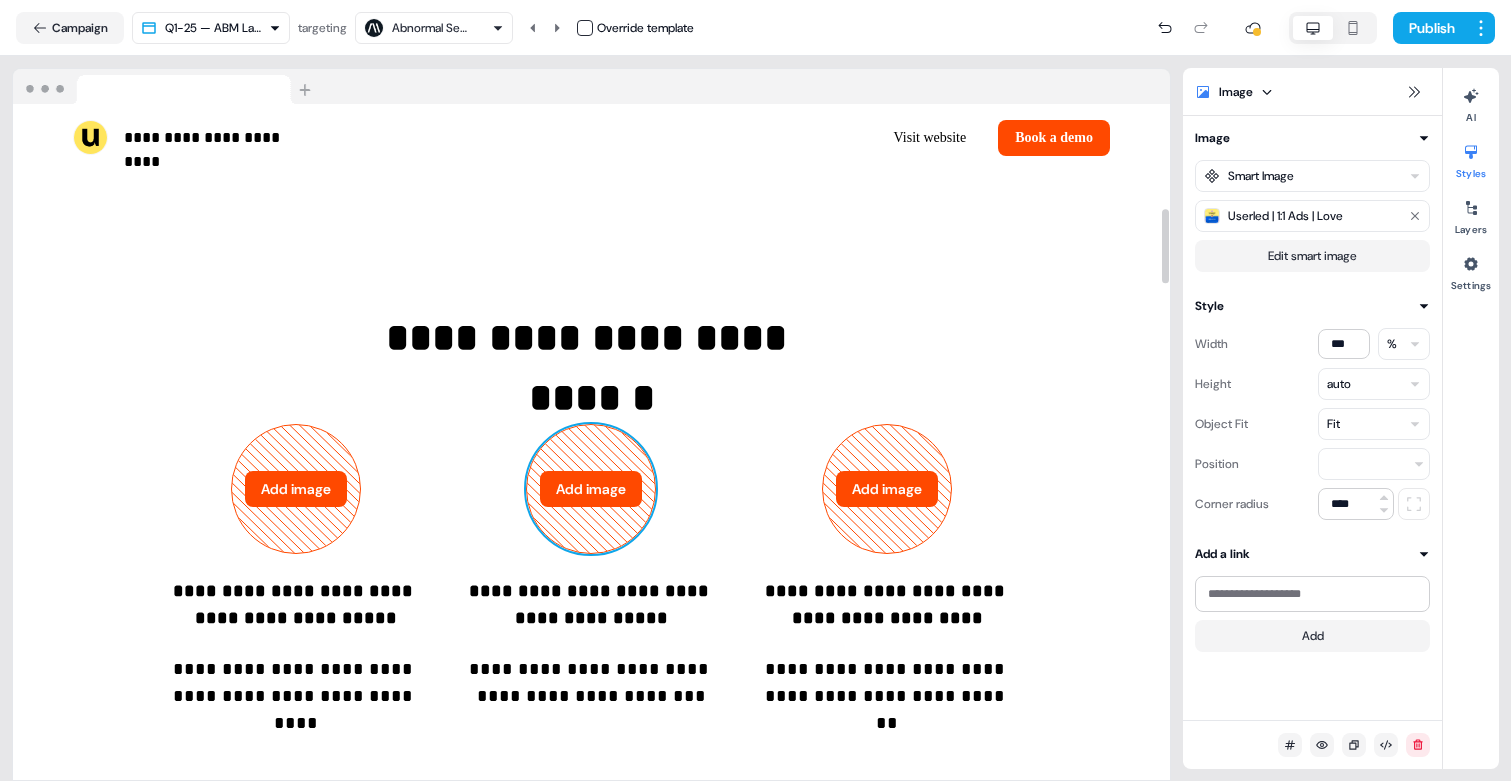 click 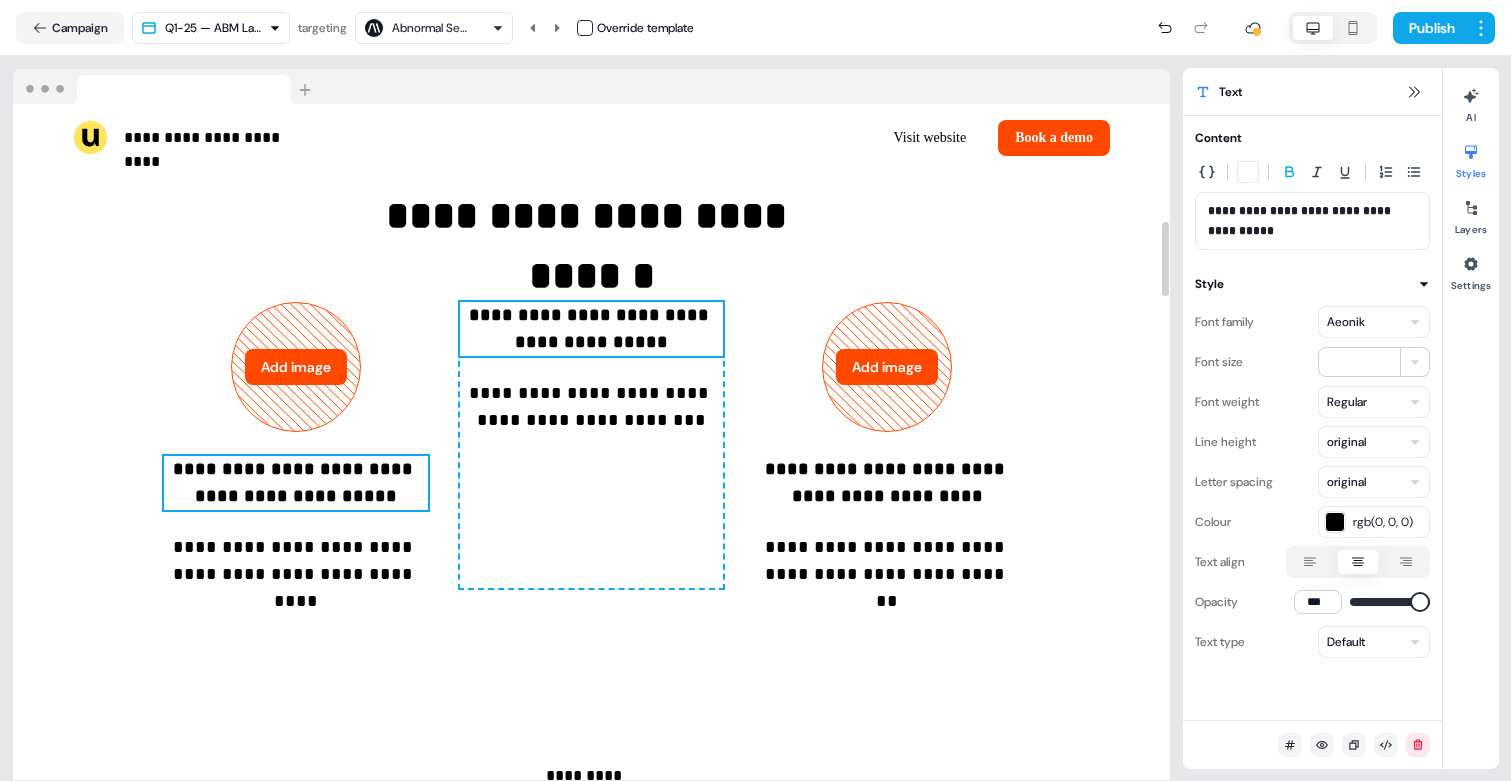 scroll, scrollTop: 1071, scrollLeft: 0, axis: vertical 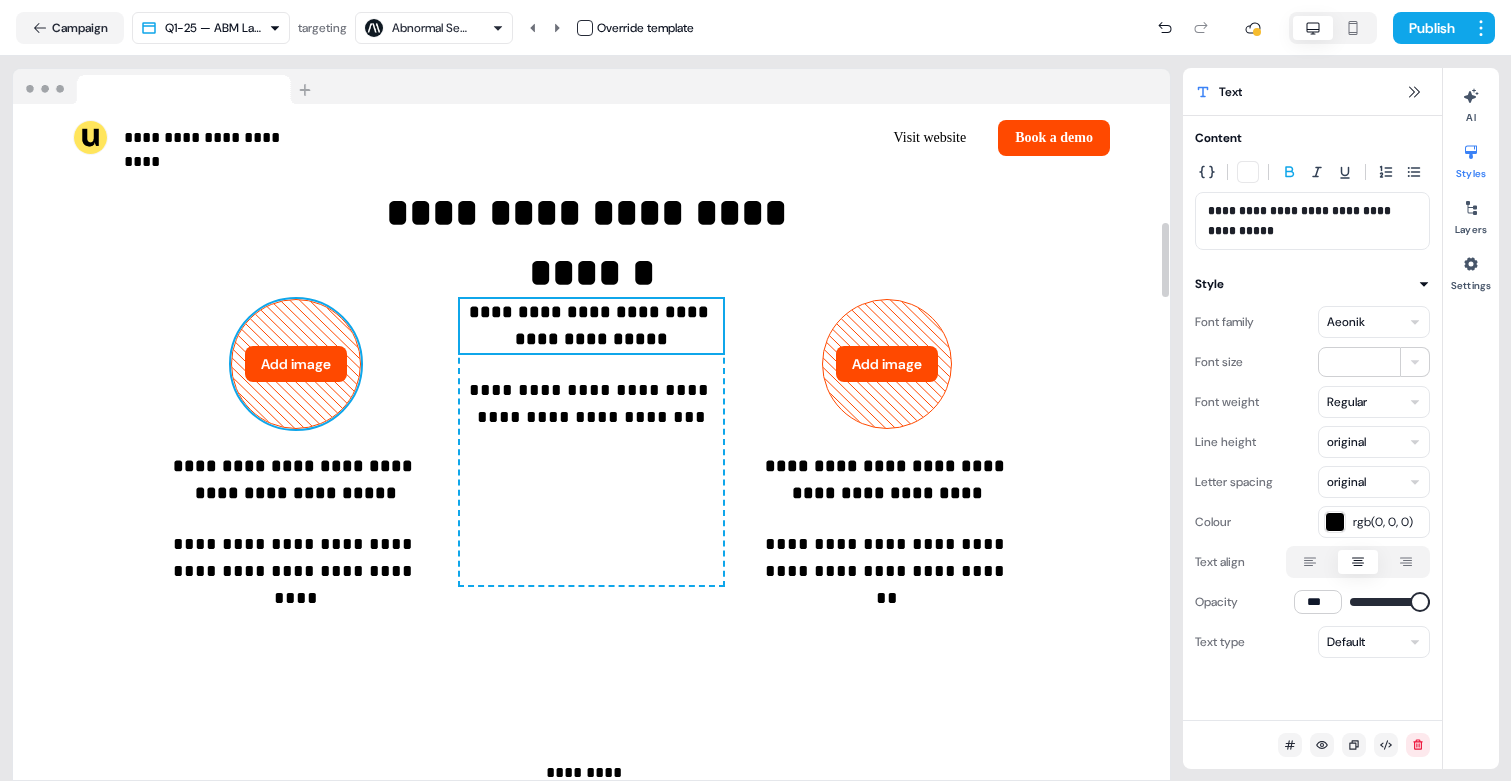 click on "Add image" at bounding box center [296, 364] 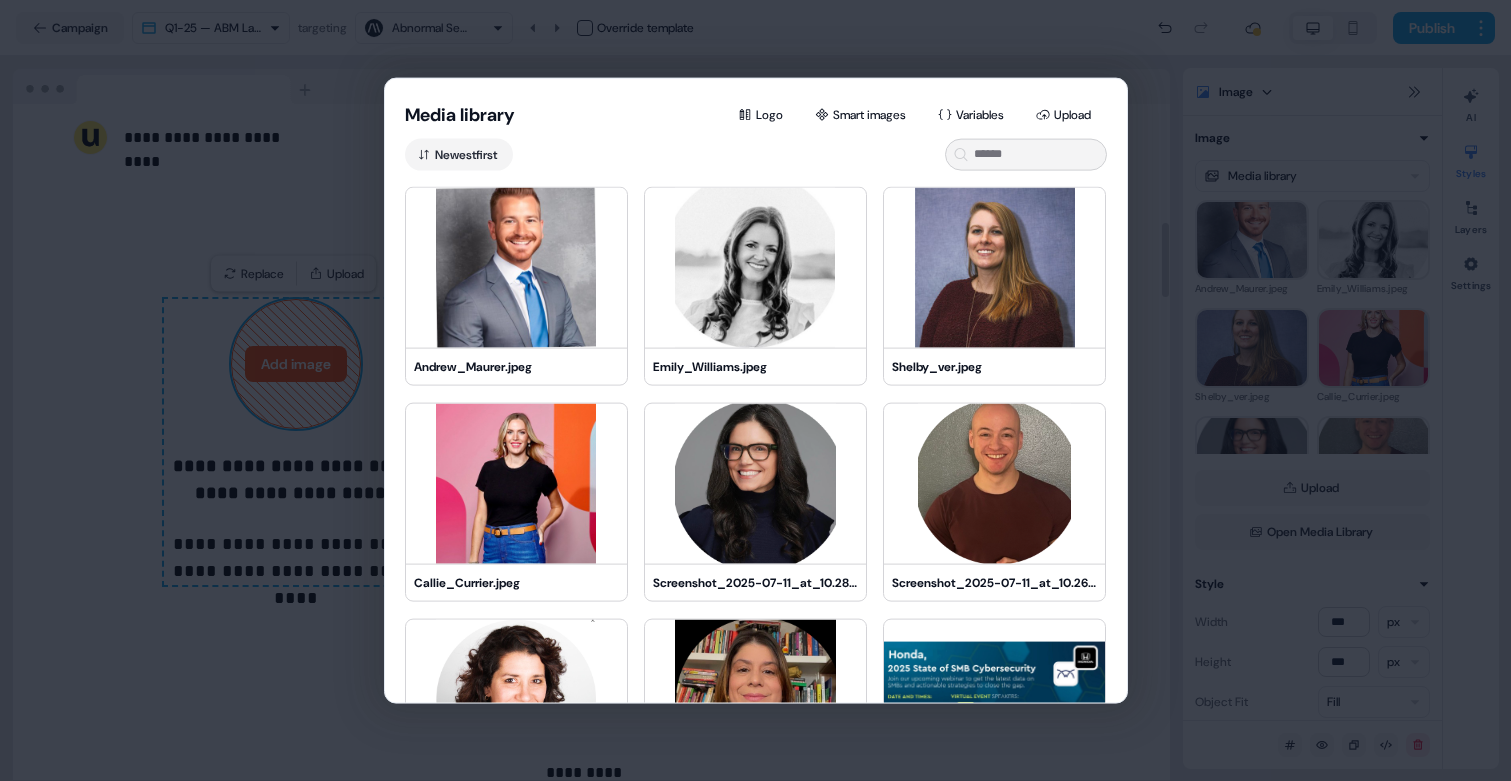 type 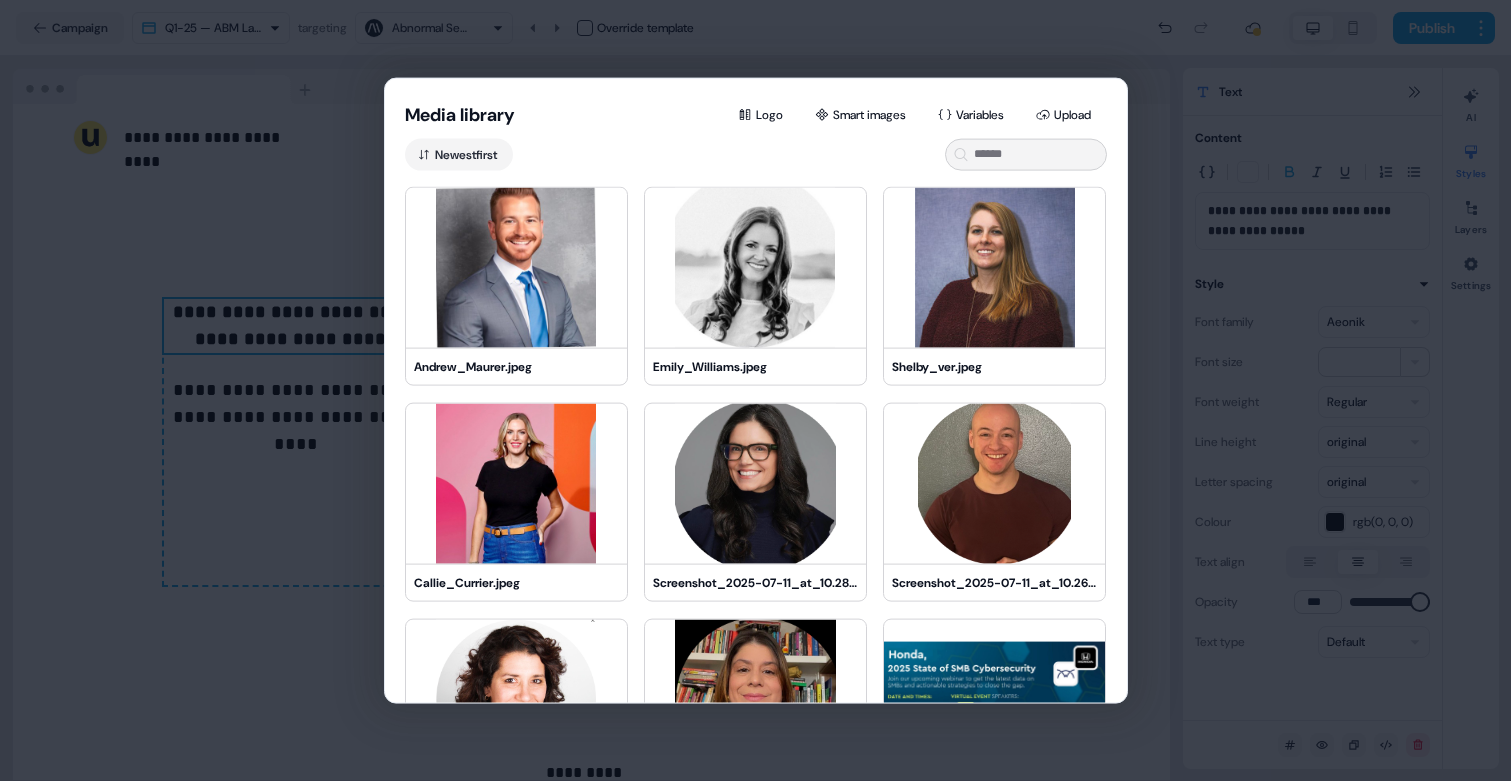 click on "Media library Logo Smart images Variables Upload Newest  first Andrew_Maurer.jpeg Emily_Williams.jpeg Shelby_ver.jpeg Callie_Currier.jpeg Screenshot_2025-07-11_at_10.28.22.png Screenshot_2025-07-11_at_10.26.21.png Screenshot_2025-07-11_at_10.25.21.png Screenshot_2025-07-11_at_10.23.39.png LinkedIn_Landscape_Honda.png LinkedIn_Square_Honda.png Kayla_n.jpeg Antonio_a.jpeg" at bounding box center (755, 390) 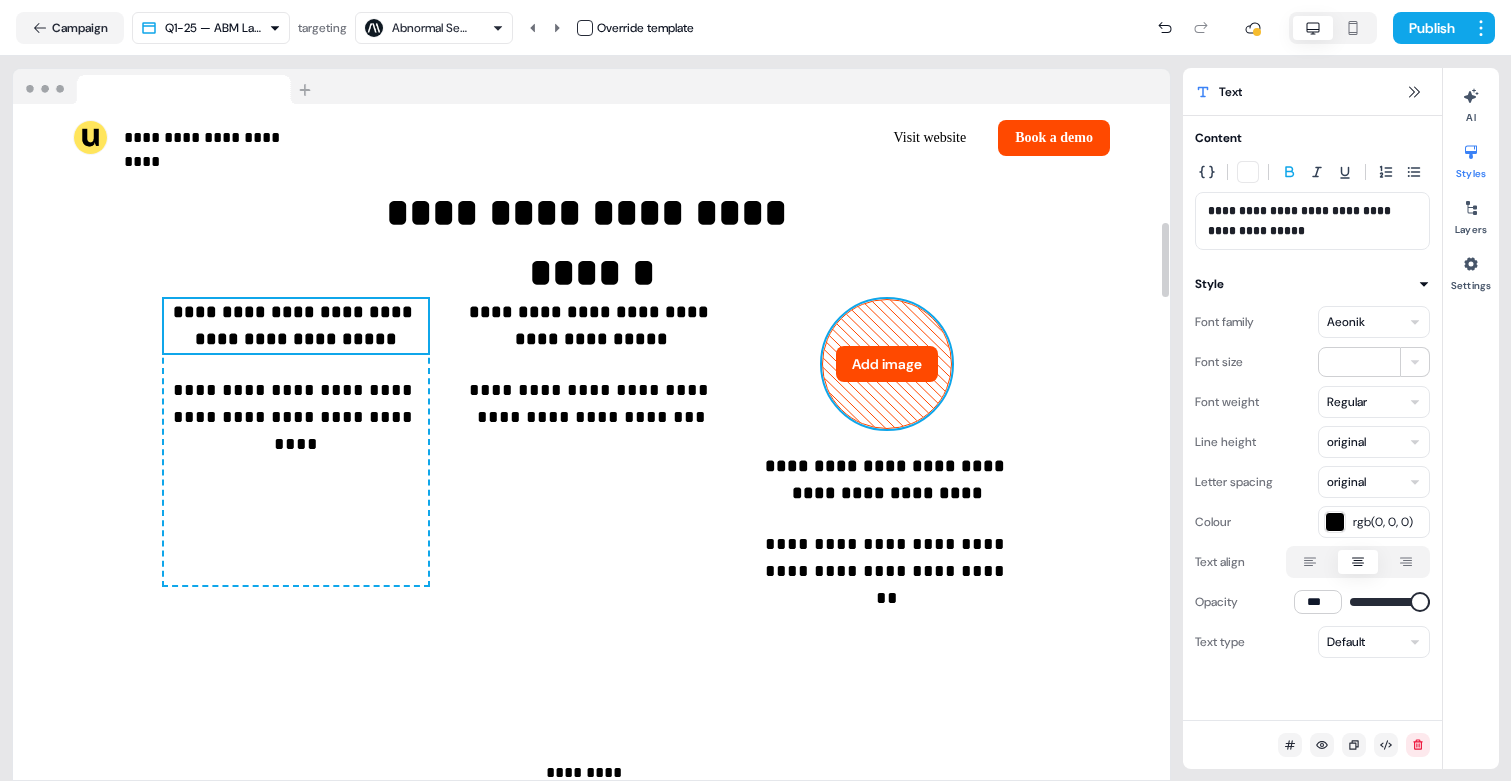 click on "Add image" at bounding box center (887, 364) 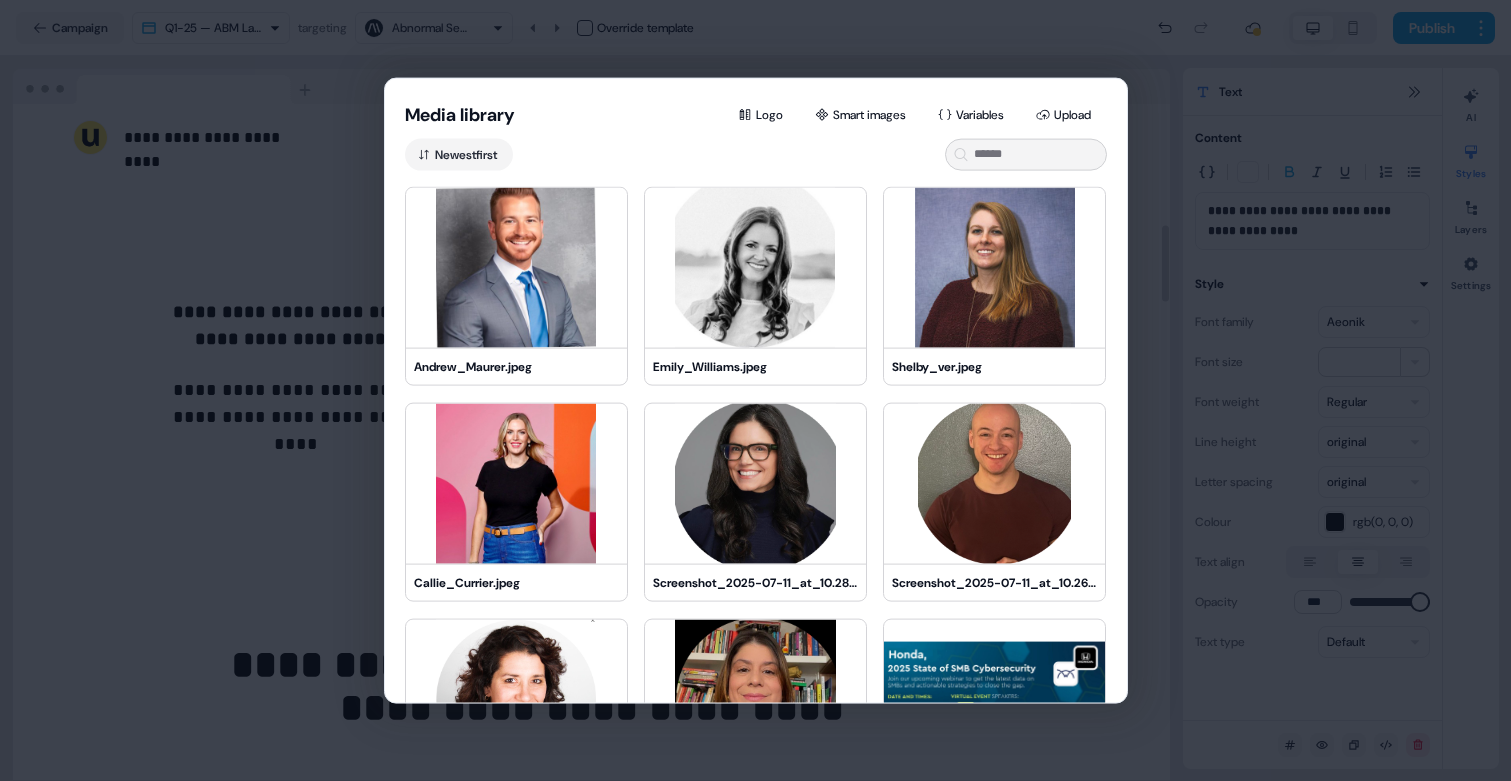 scroll, scrollTop: 994, scrollLeft: 0, axis: vertical 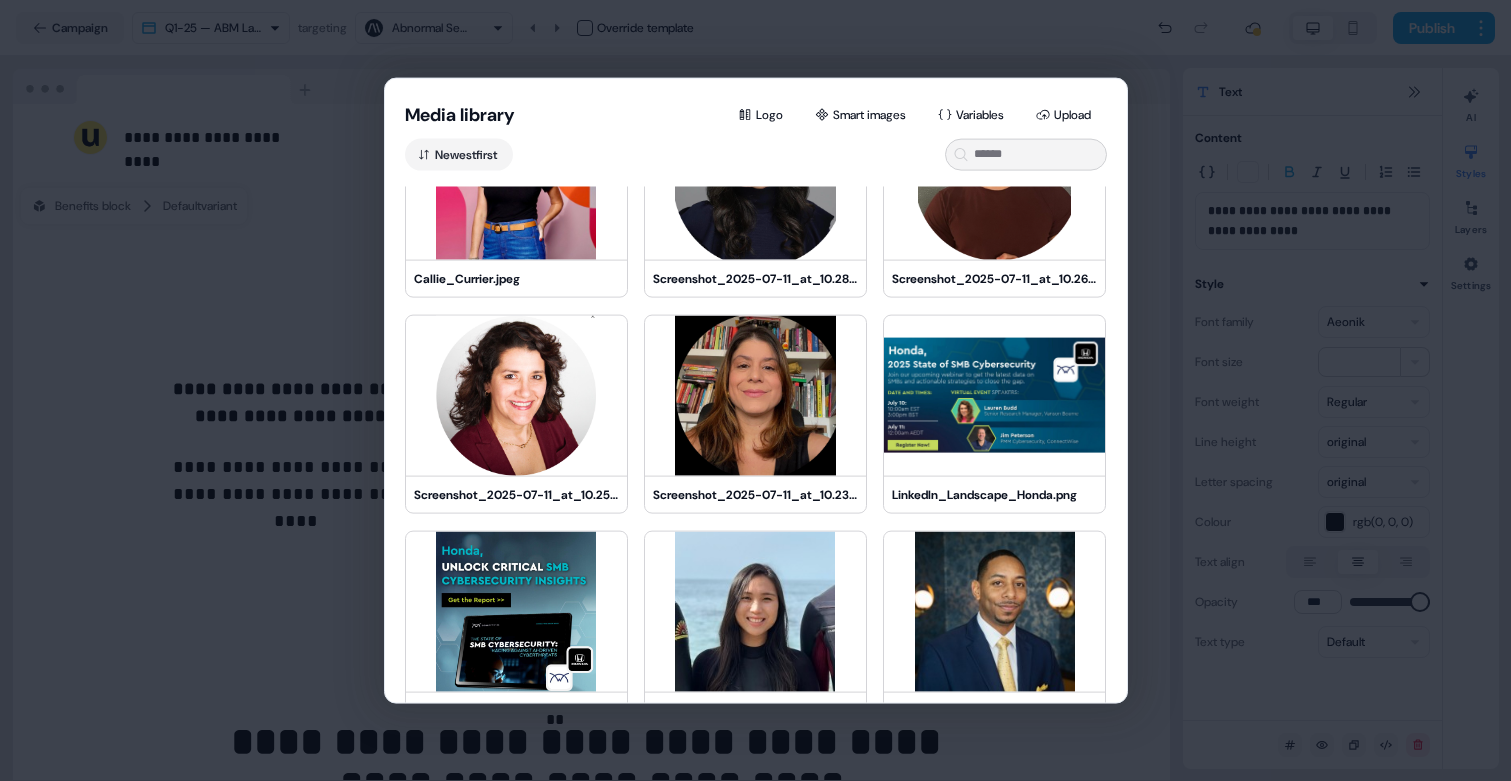 click on "Media library Logo Smart images Variables Upload Newest  first Andrew_Maurer.jpeg Emily_Williams.jpeg Shelby_ver.jpeg Callie_Currier.jpeg Screenshot_2025-07-11_at_10.28.22.png Screenshot_2025-07-11_at_10.26.21.png Screenshot_2025-07-11_at_10.25.21.png Screenshot_2025-07-11_at_10.23.39.png LinkedIn_Landscape_Honda.png LinkedIn_Square_Honda.png Kayla_n.jpeg Antonio_a.jpeg Bob_b.jpeg Kushal_c.jpeg genpact_logo.jpeg Screenshot_2025-07-11_at_09.42.54.png Screenshot_2025-07-11_at_09.40.12.png Screenshot_2025-07-11_at_09.39.15.png" at bounding box center (755, 390) 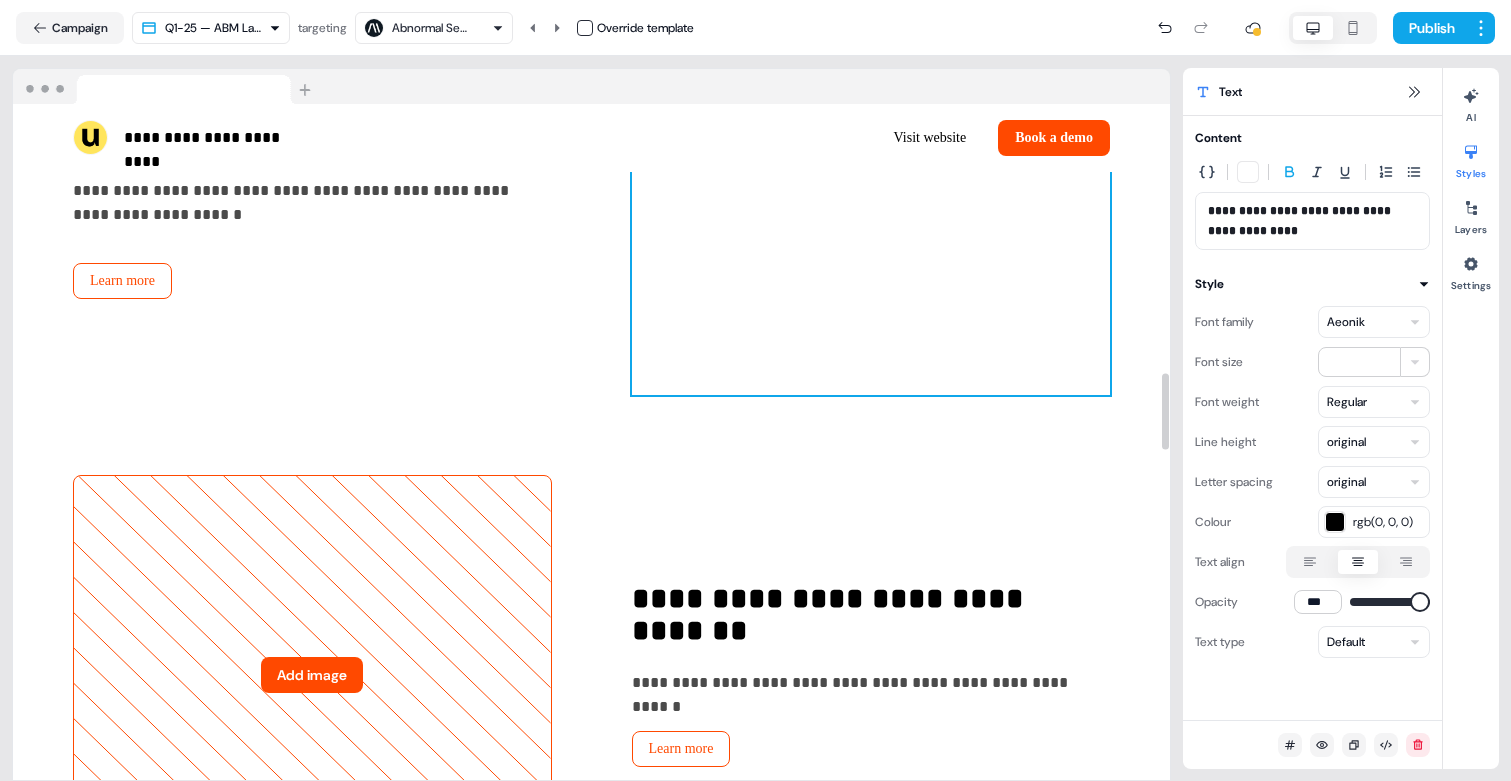scroll, scrollTop: 2376, scrollLeft: 0, axis: vertical 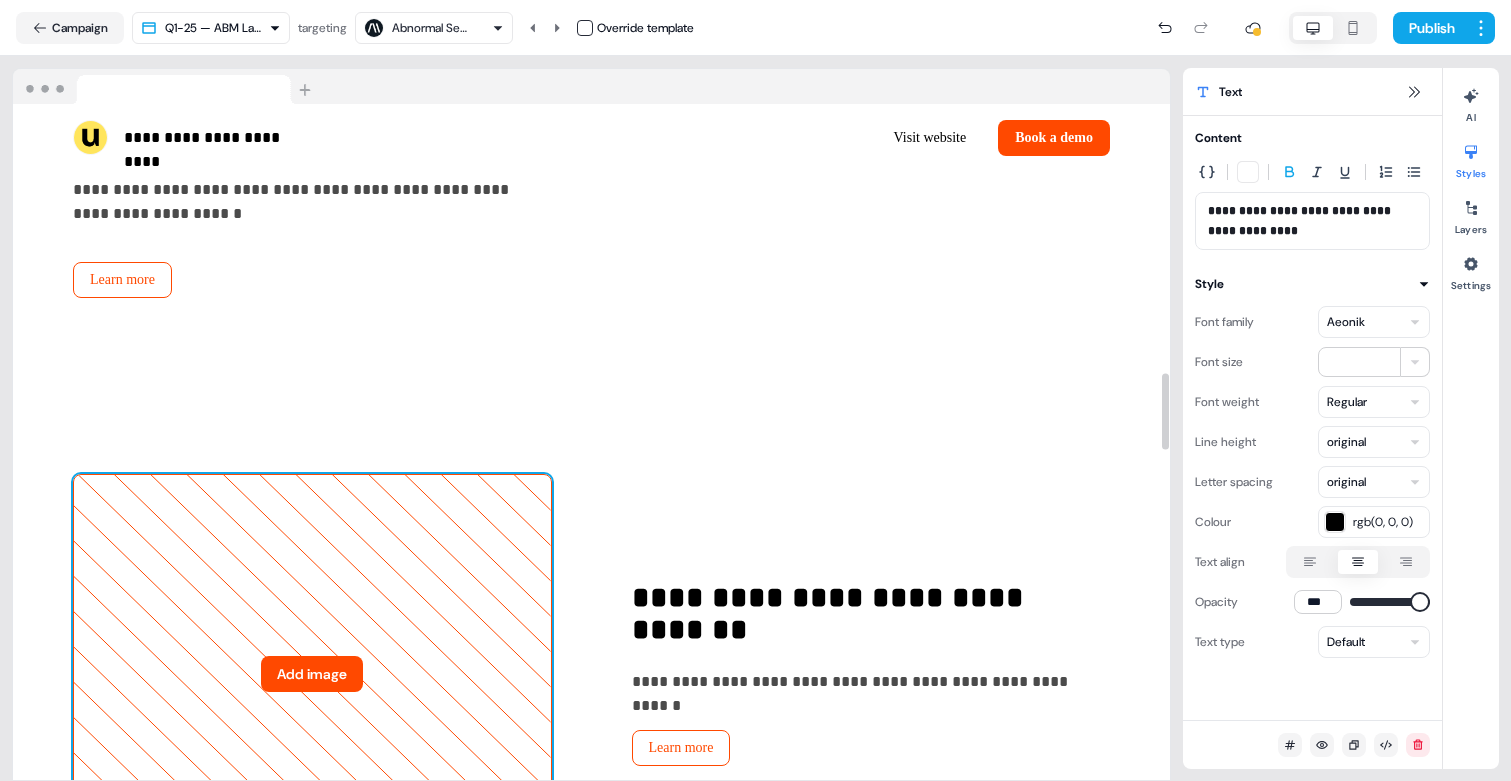 click on "Add image" at bounding box center (312, 674) 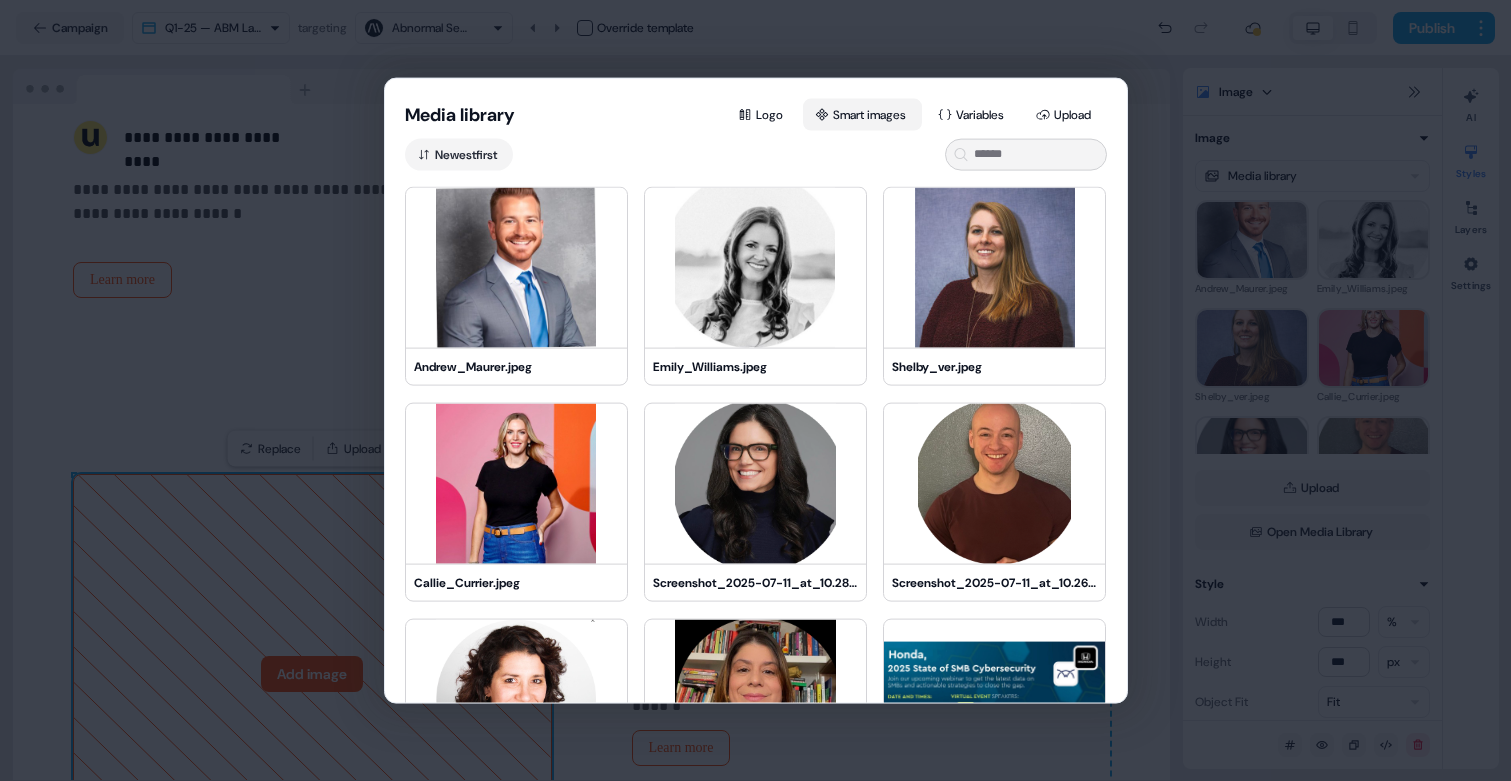 click on "Smart images" at bounding box center (862, 114) 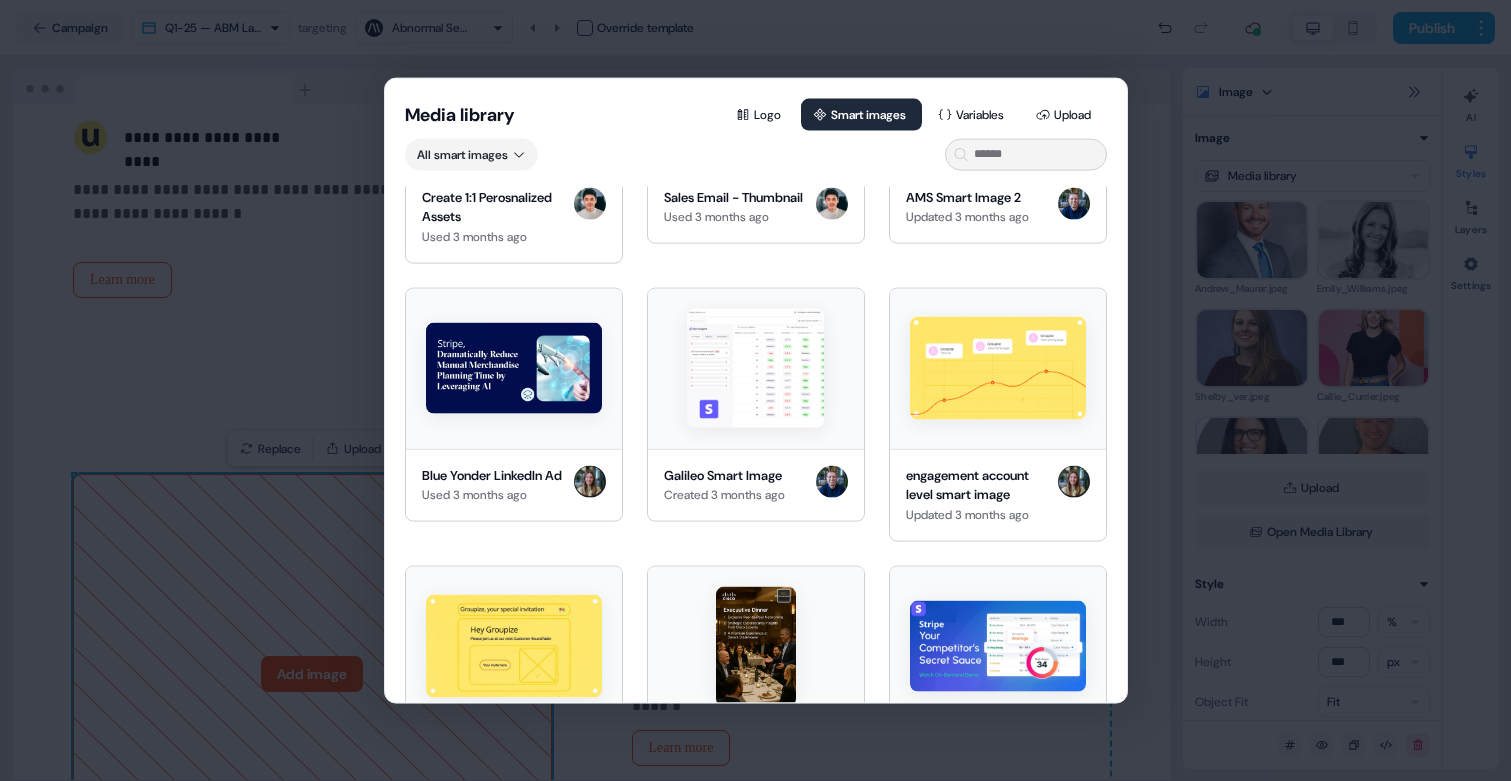 scroll, scrollTop: 1535, scrollLeft: 0, axis: vertical 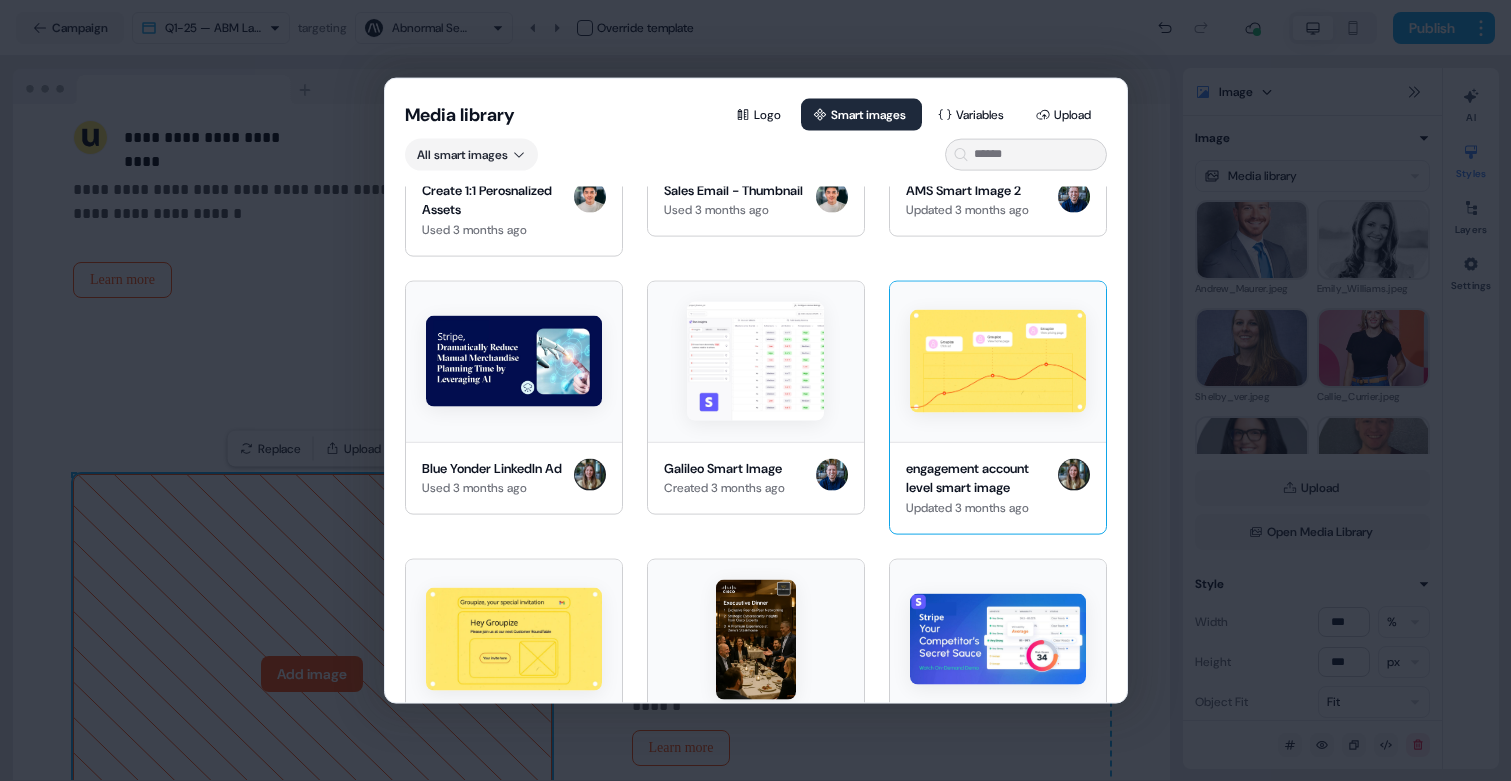 click at bounding box center [998, 361] 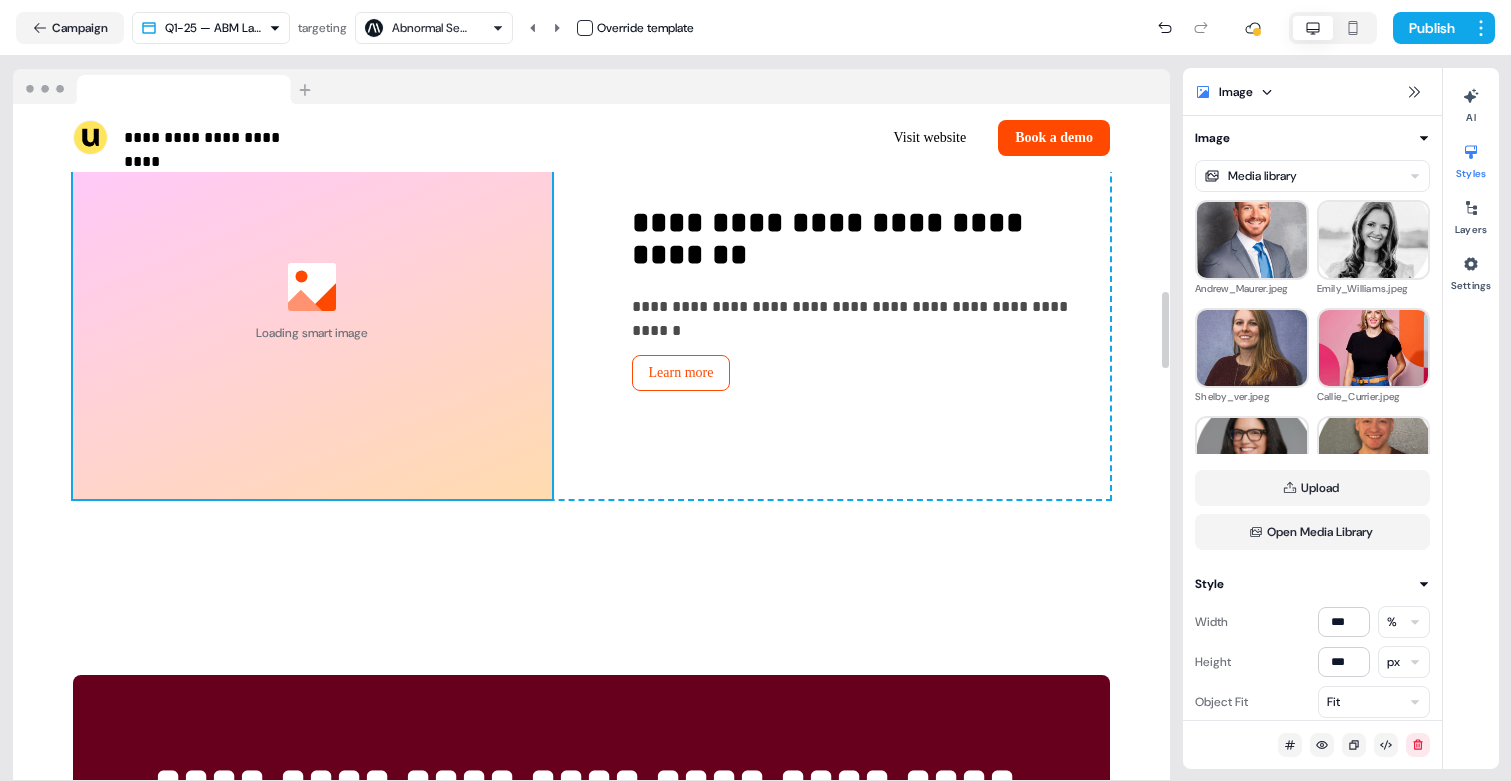 scroll, scrollTop: 0, scrollLeft: 0, axis: both 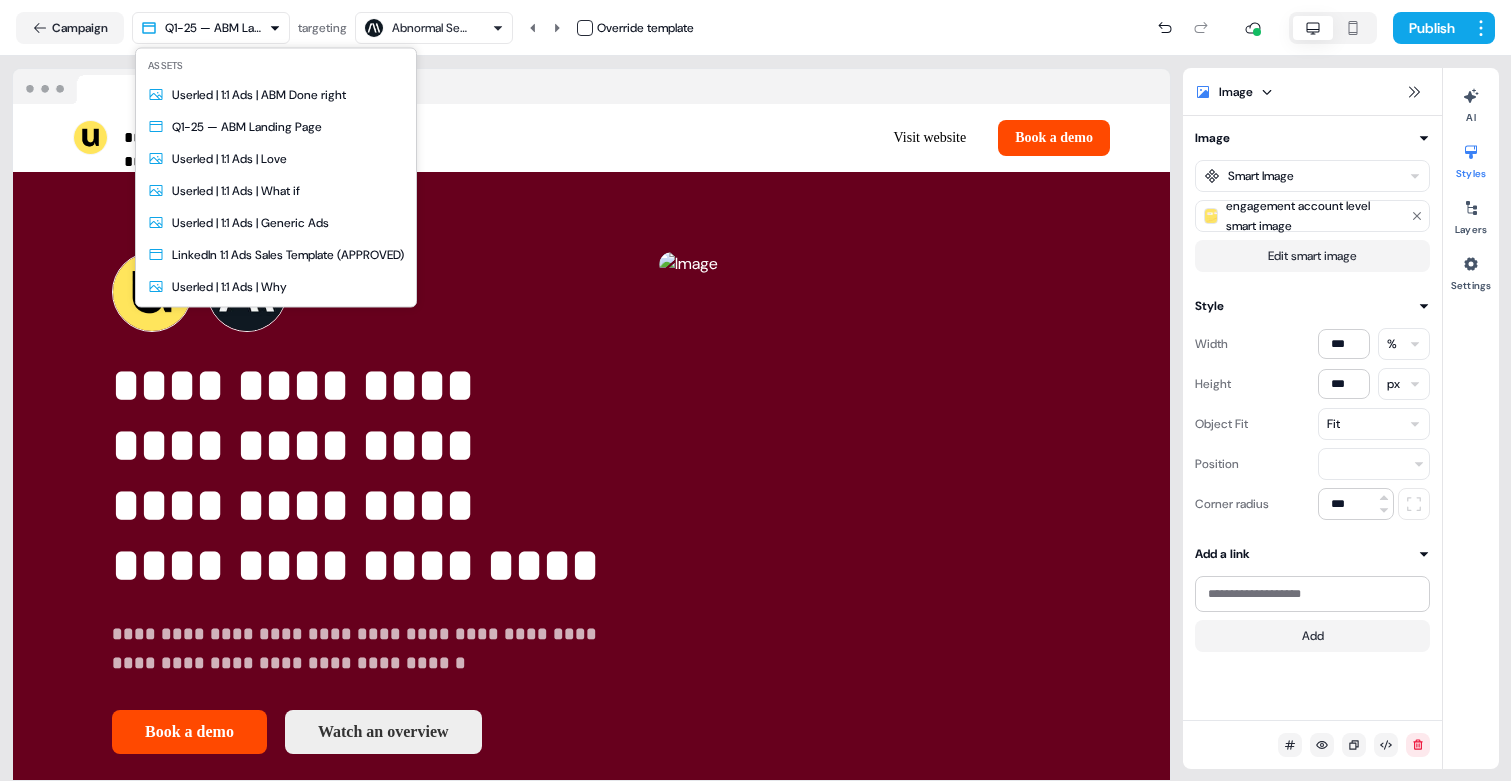 click on "**********" at bounding box center [755, 390] 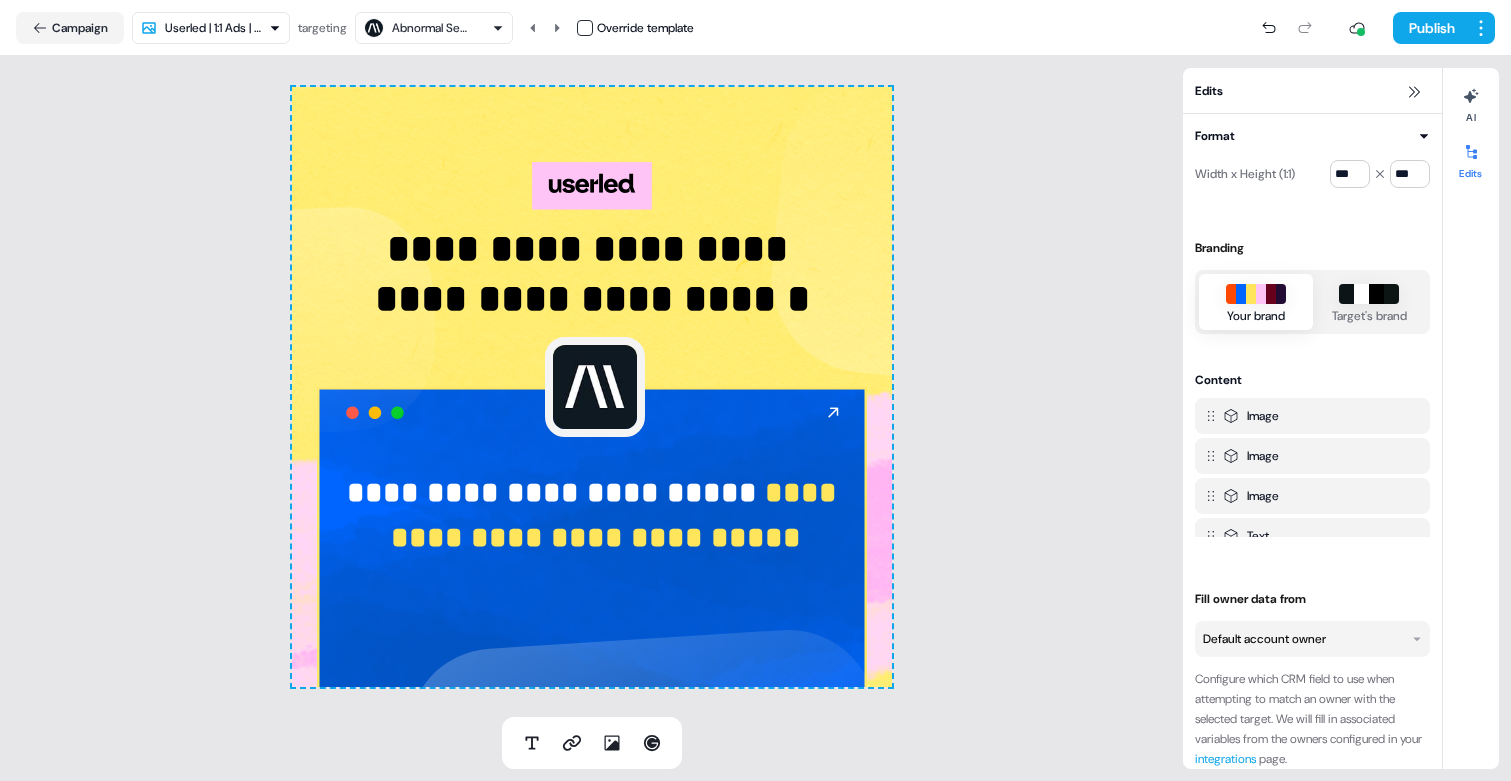 click on "**********" at bounding box center [755, 390] 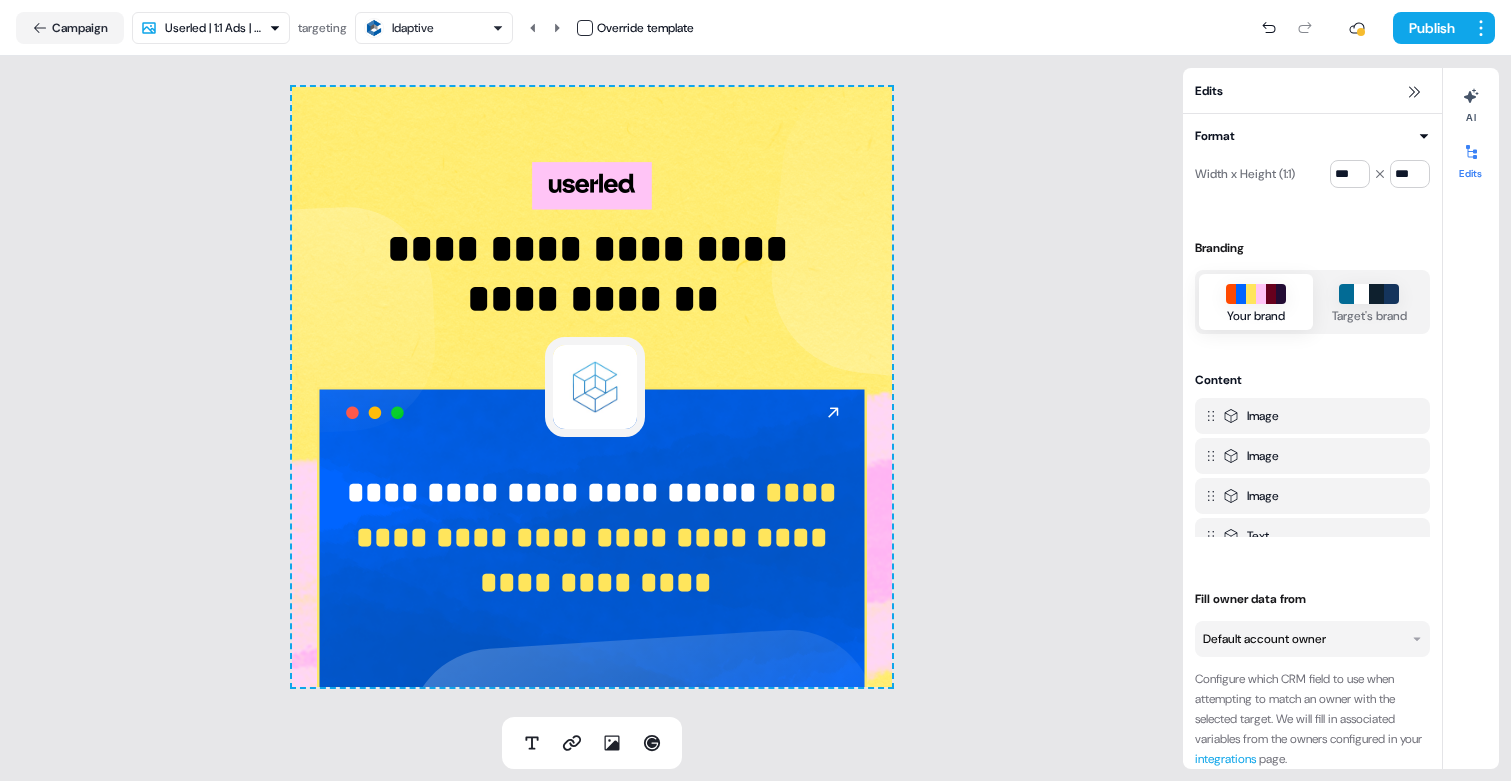 type 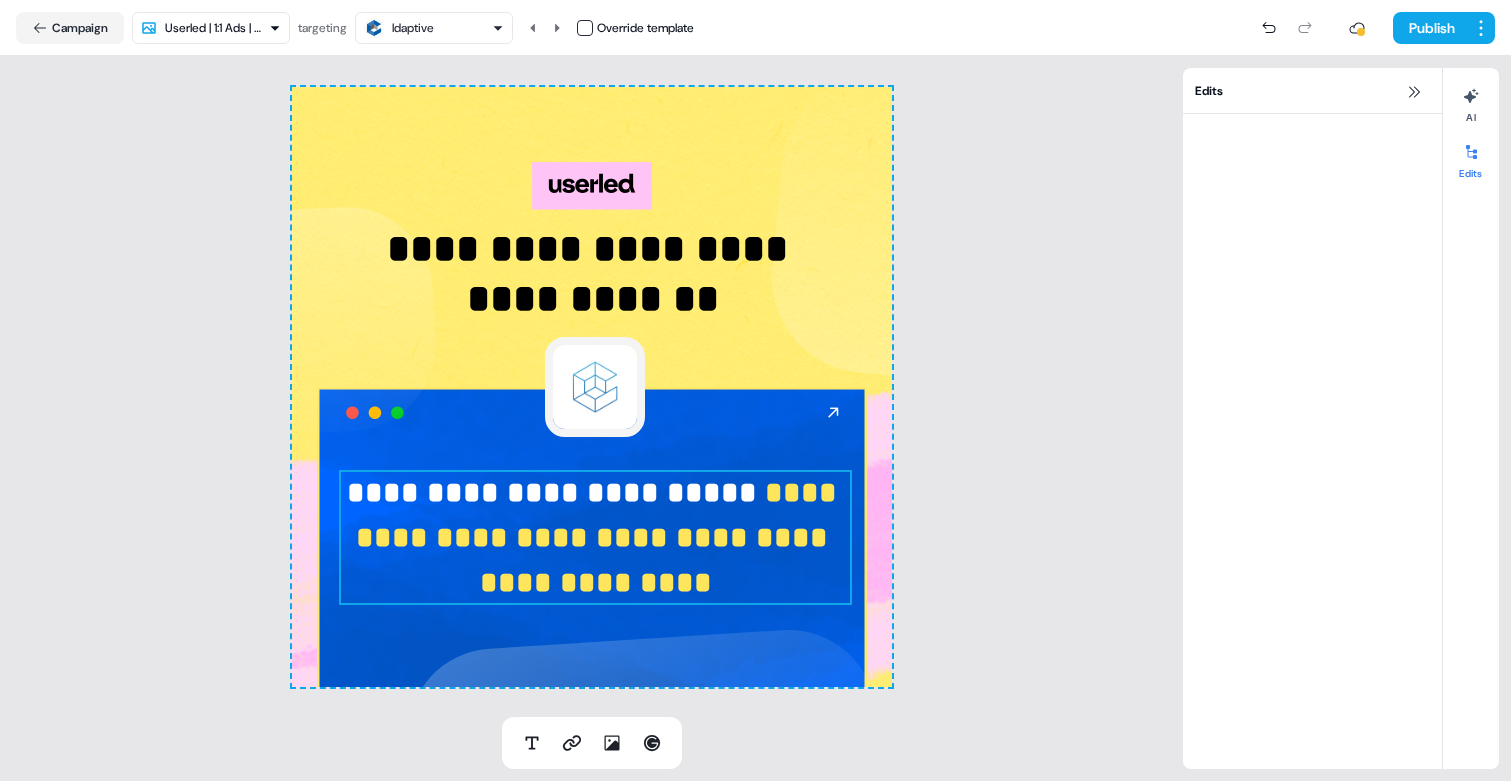 click at bounding box center (595, 472) 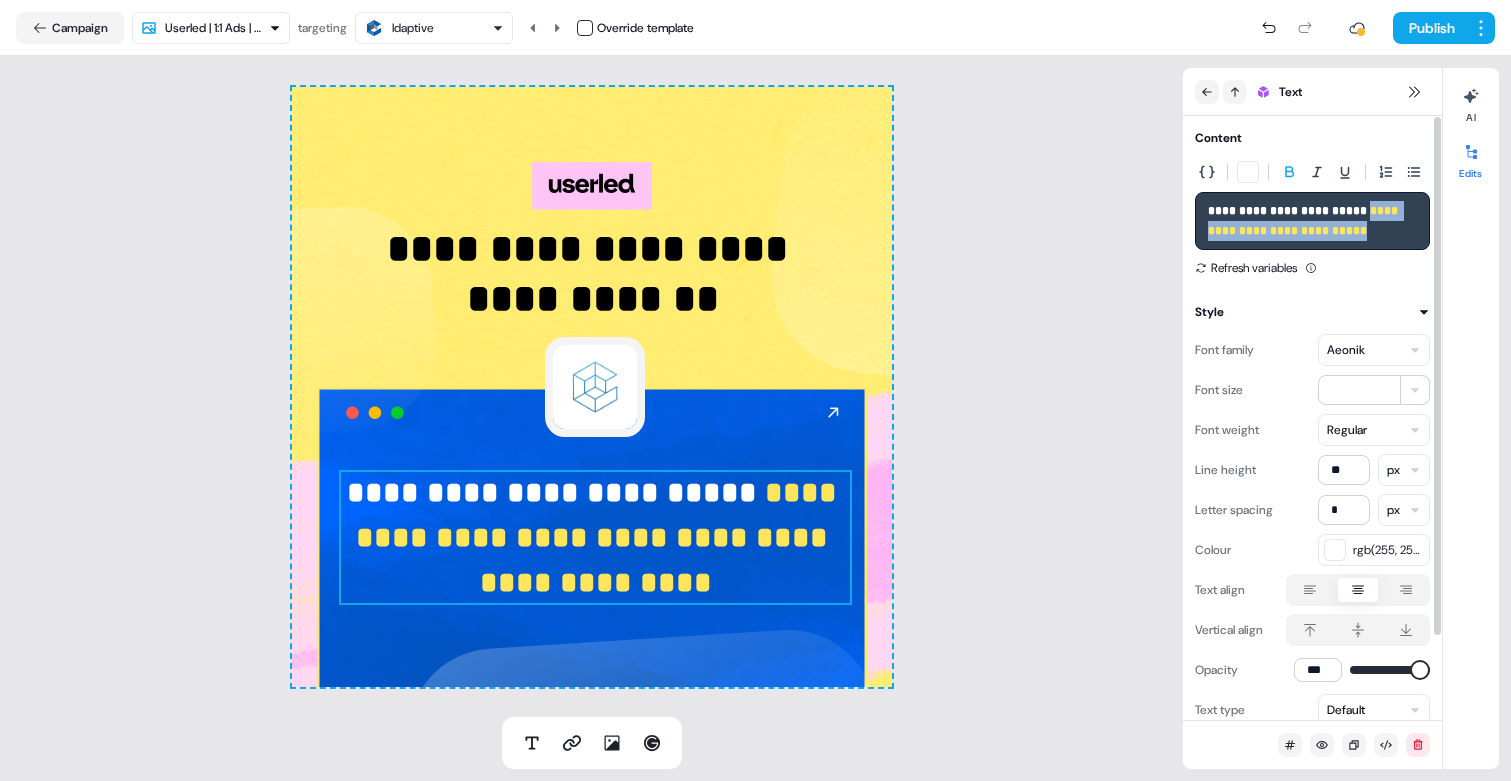 drag, startPoint x: 1370, startPoint y: 212, endPoint x: 1381, endPoint y: 253, distance: 42.44997 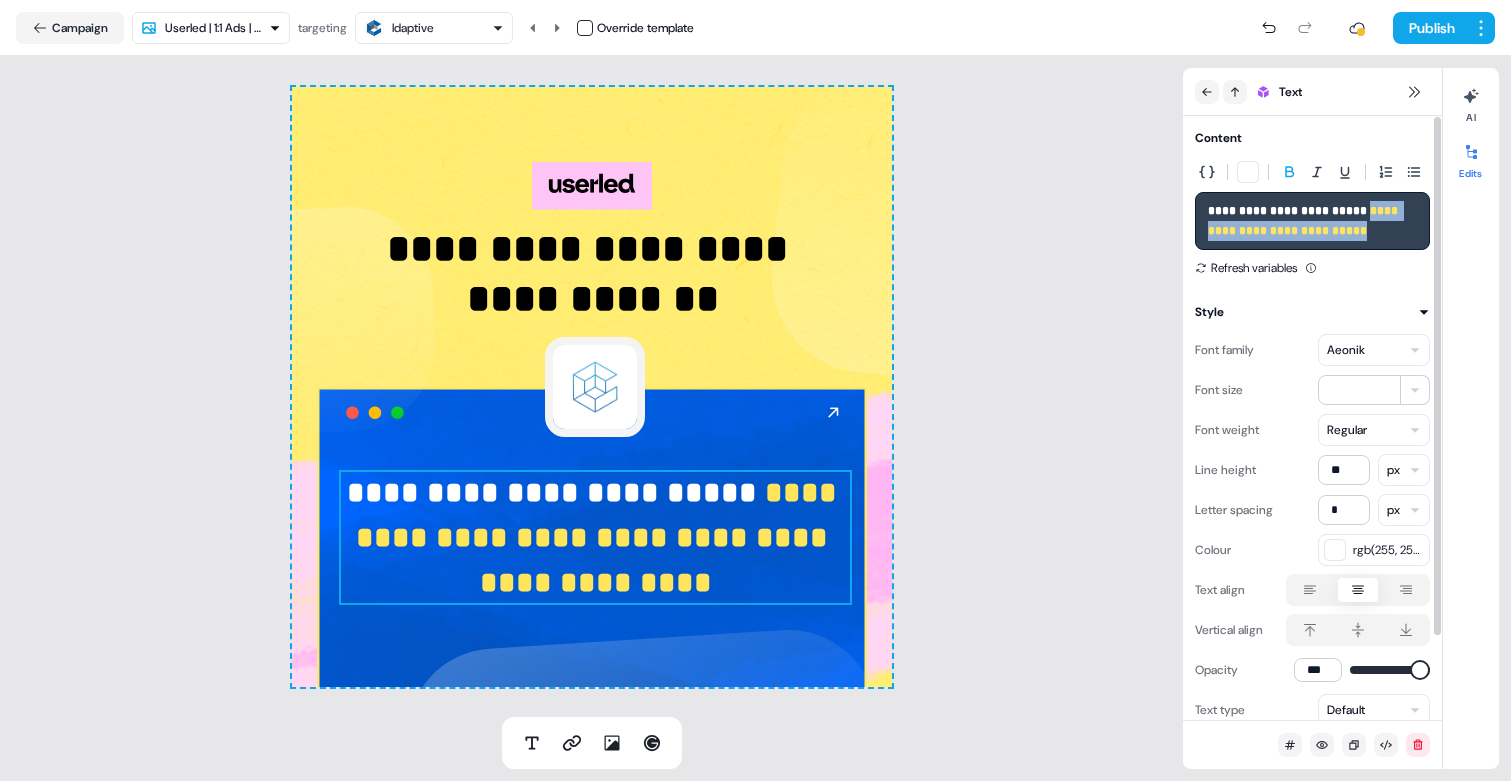 click on "**********" at bounding box center (1312, 203) 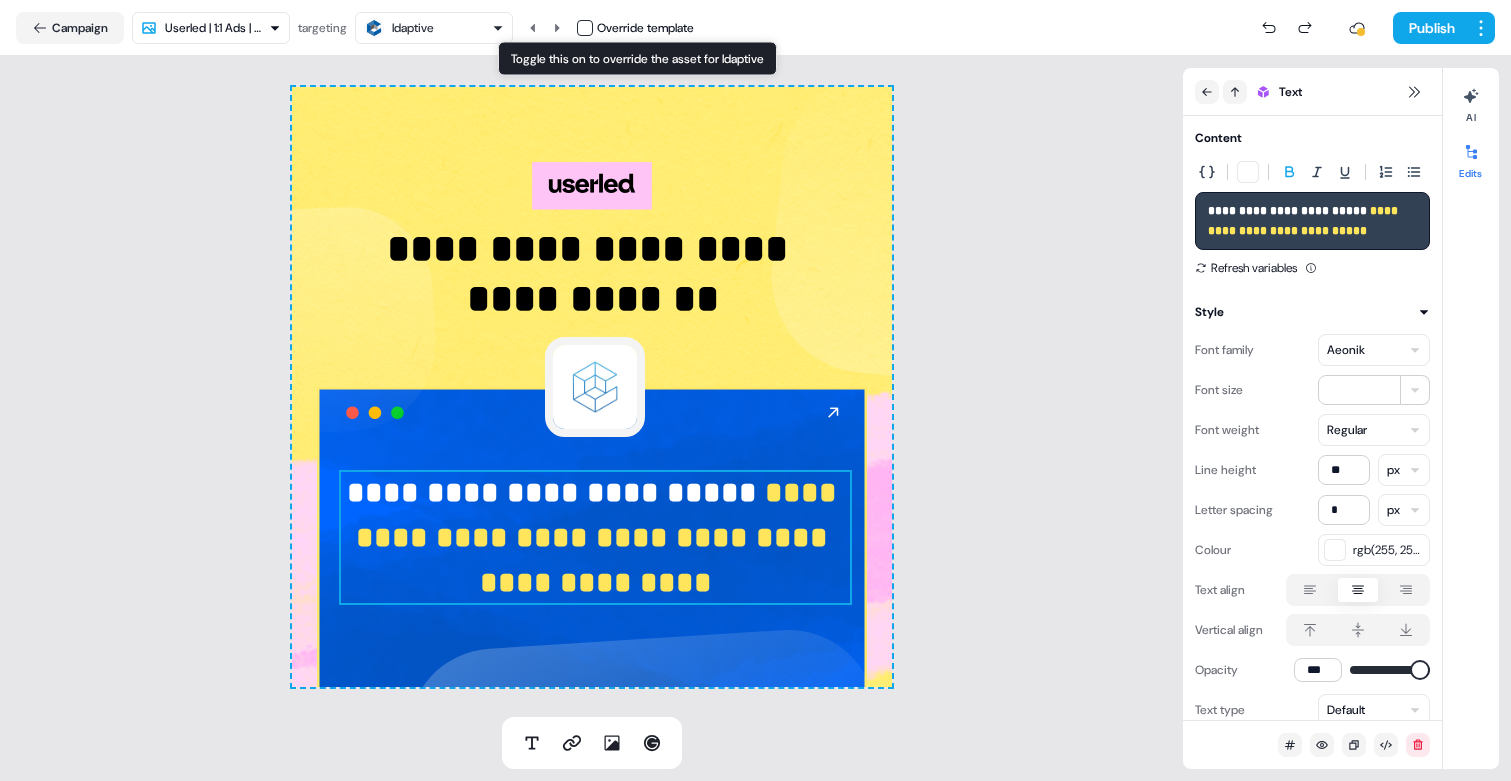 click at bounding box center (585, 28) 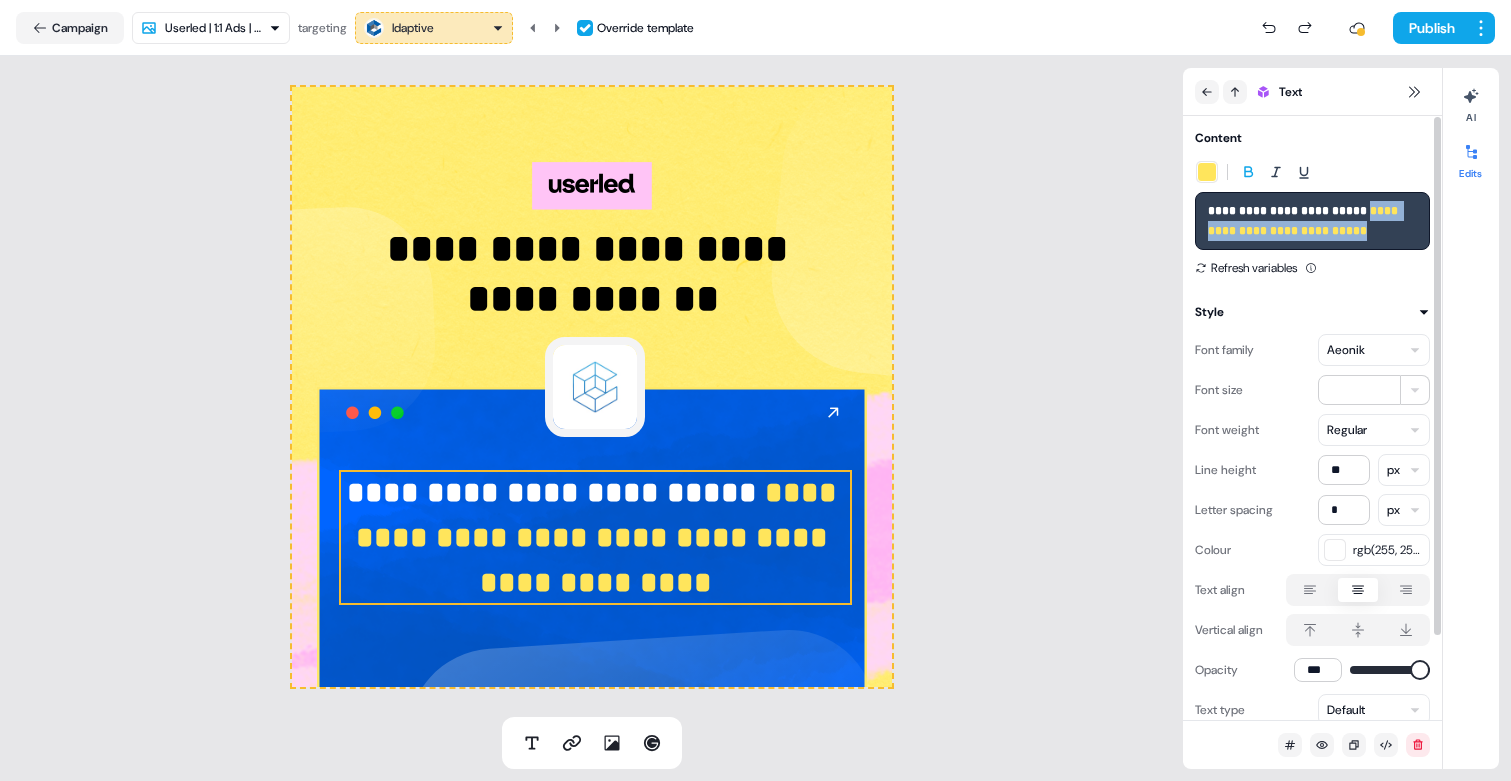 drag, startPoint x: 1369, startPoint y: 208, endPoint x: 1432, endPoint y: 318, distance: 126.76356 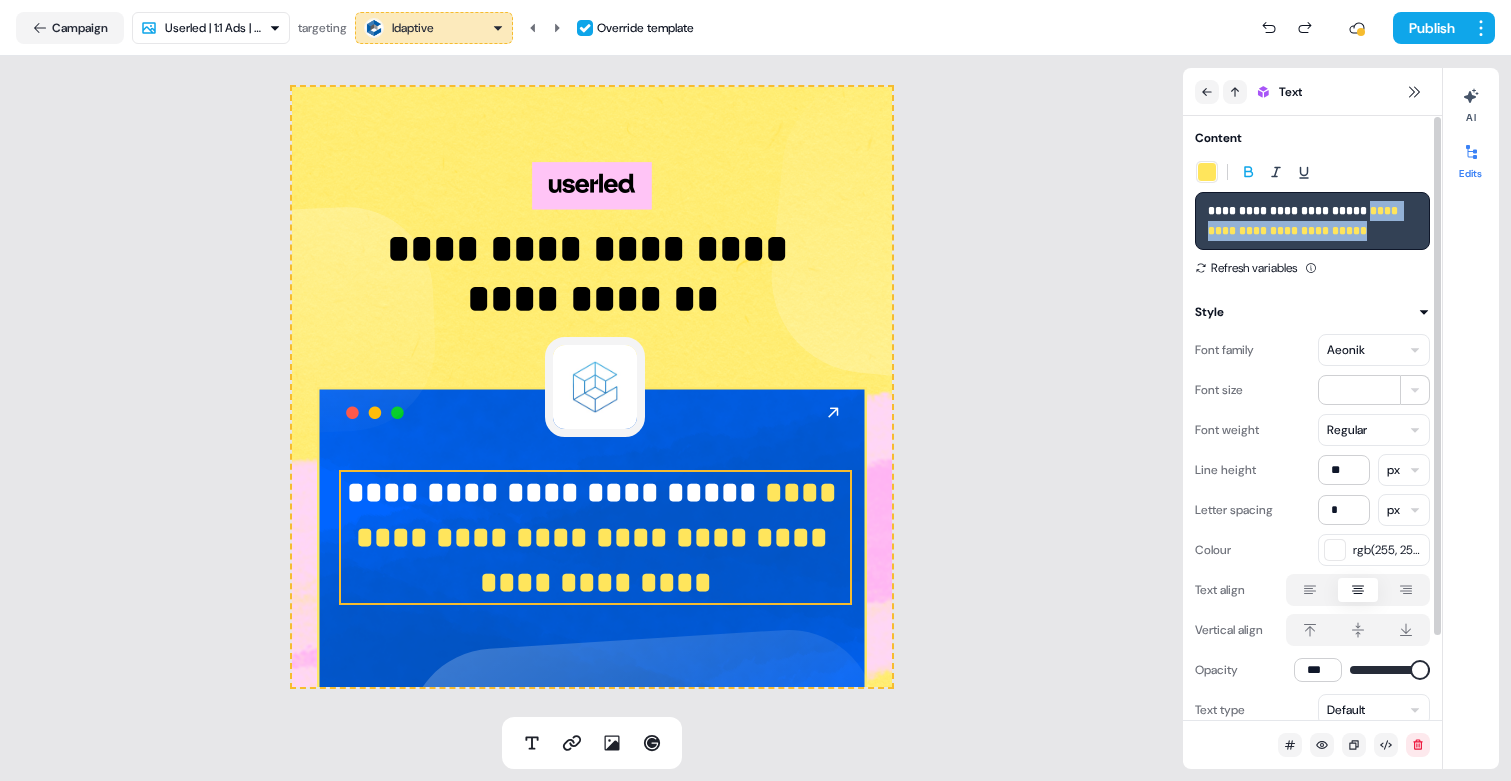 click on "**********" at bounding box center [1312, 418] 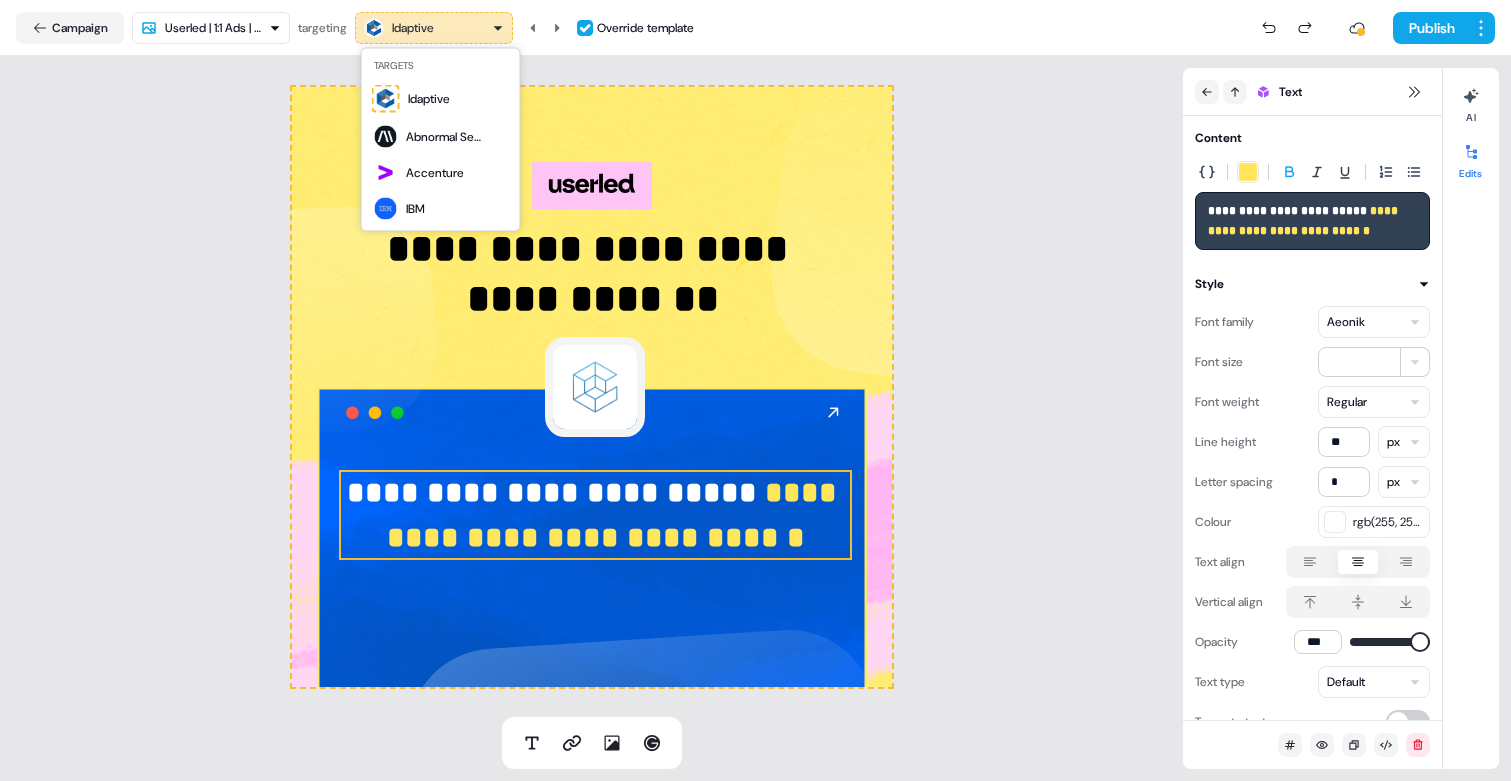 click on "**********" at bounding box center [755, 390] 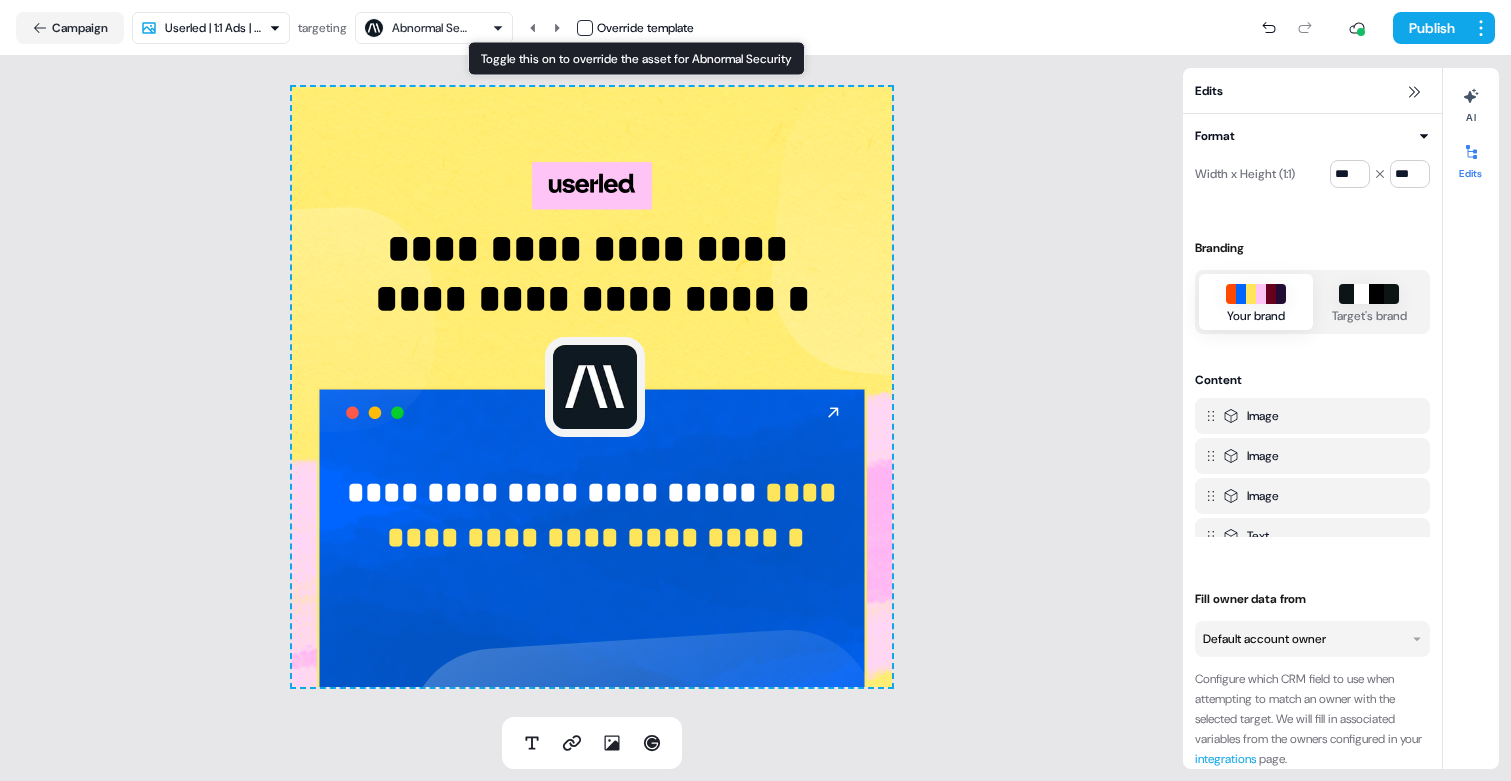 click at bounding box center (585, 28) 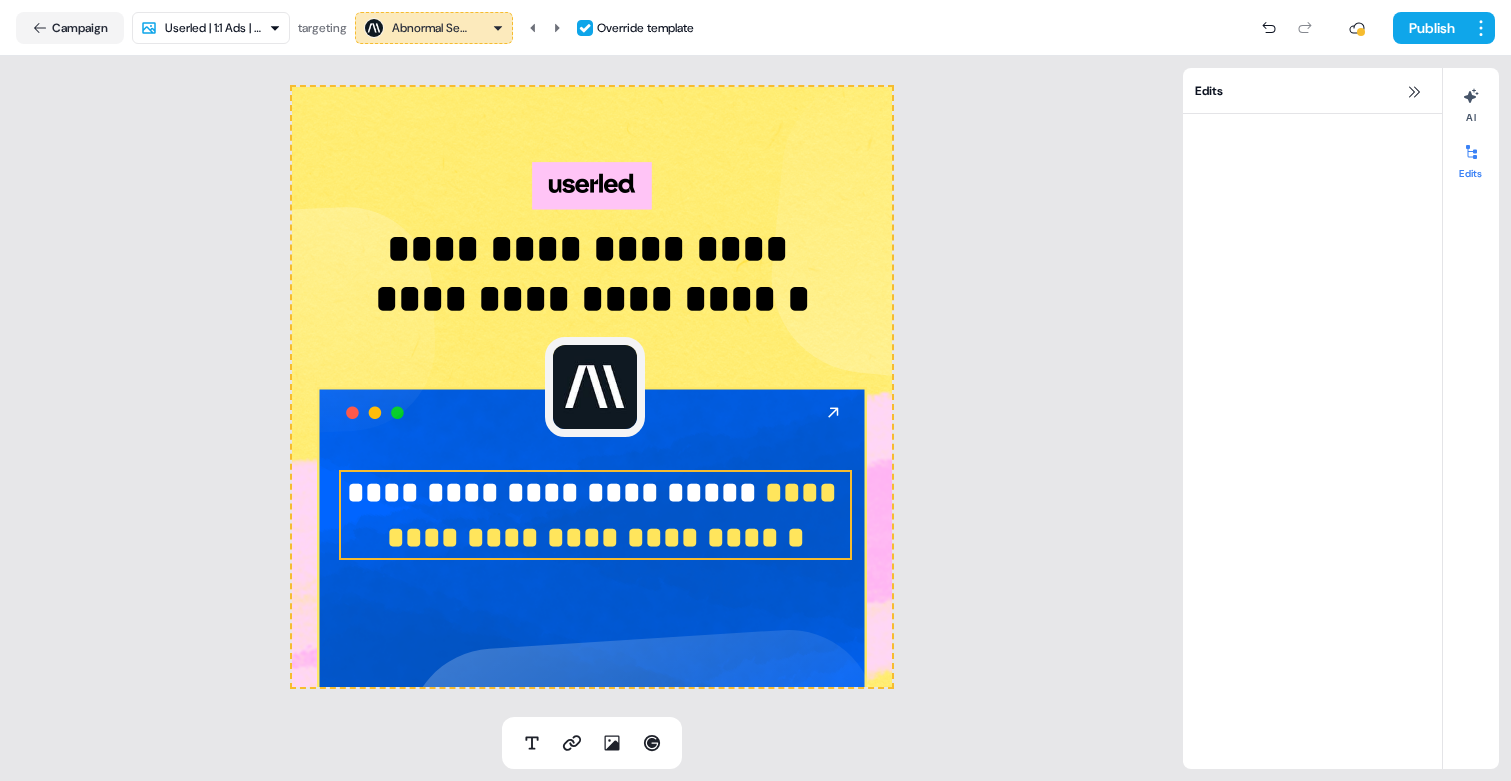 click on "**********" at bounding box center (616, 515) 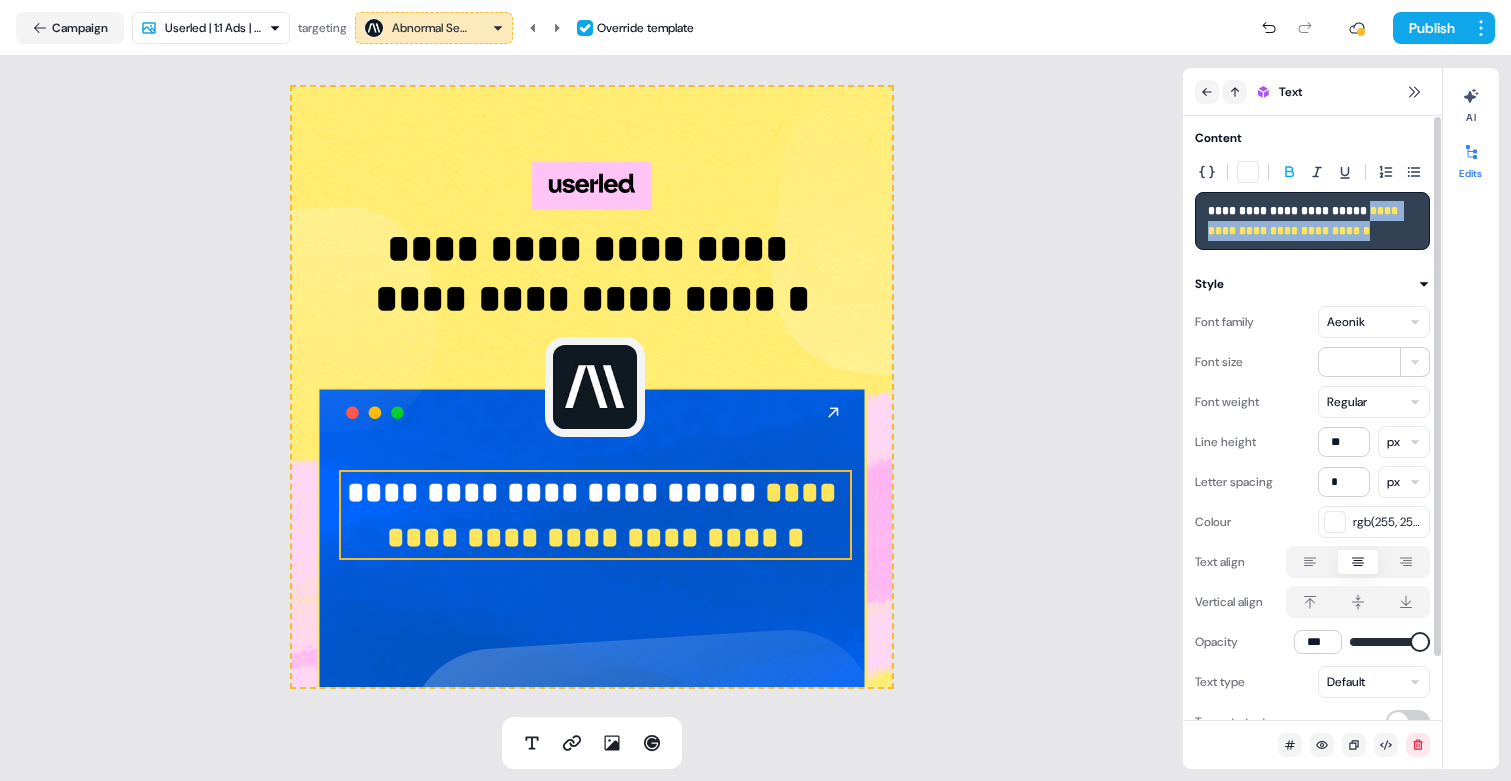 drag, startPoint x: 1369, startPoint y: 214, endPoint x: 1369, endPoint y: 290, distance: 76 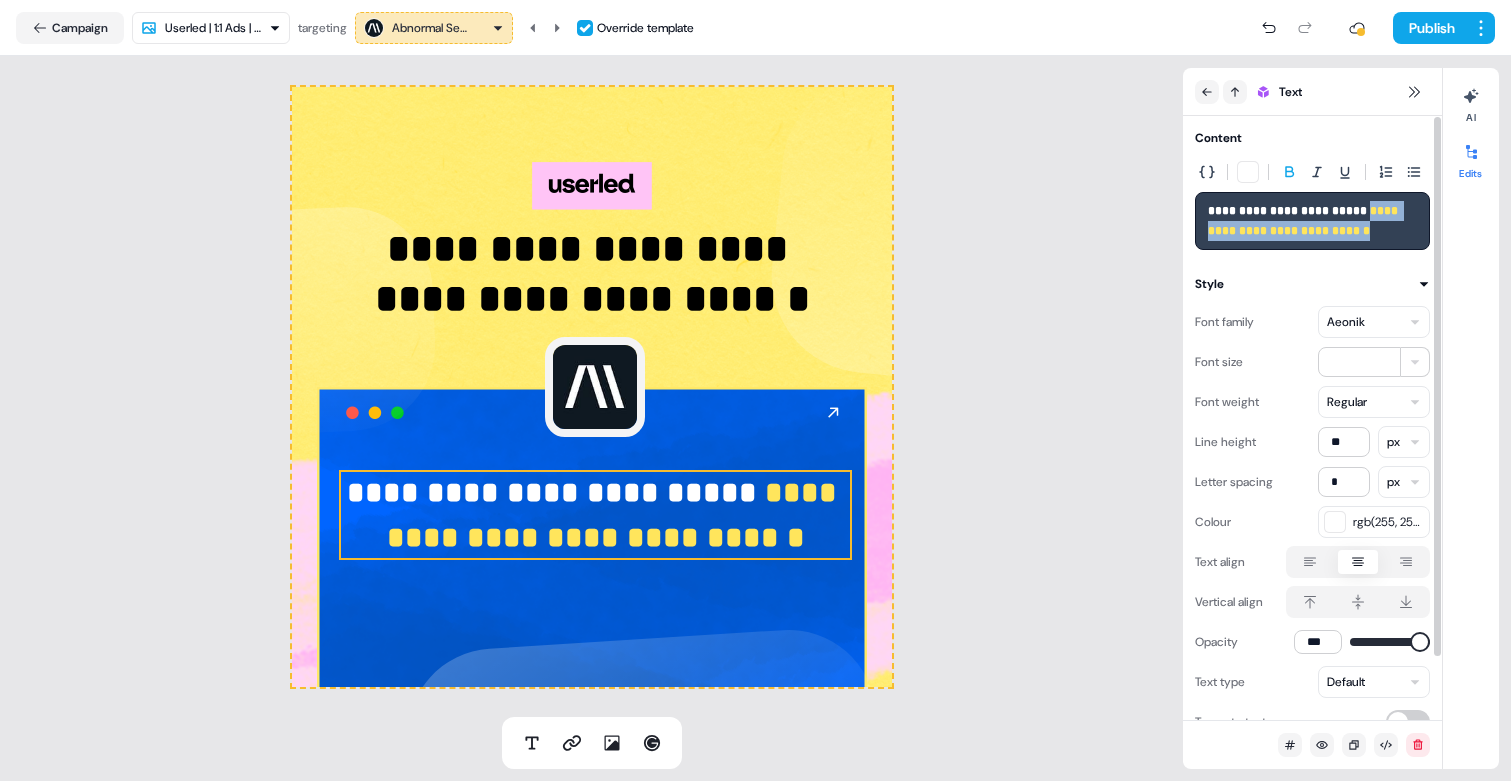 click on "**********" at bounding box center (1312, 453) 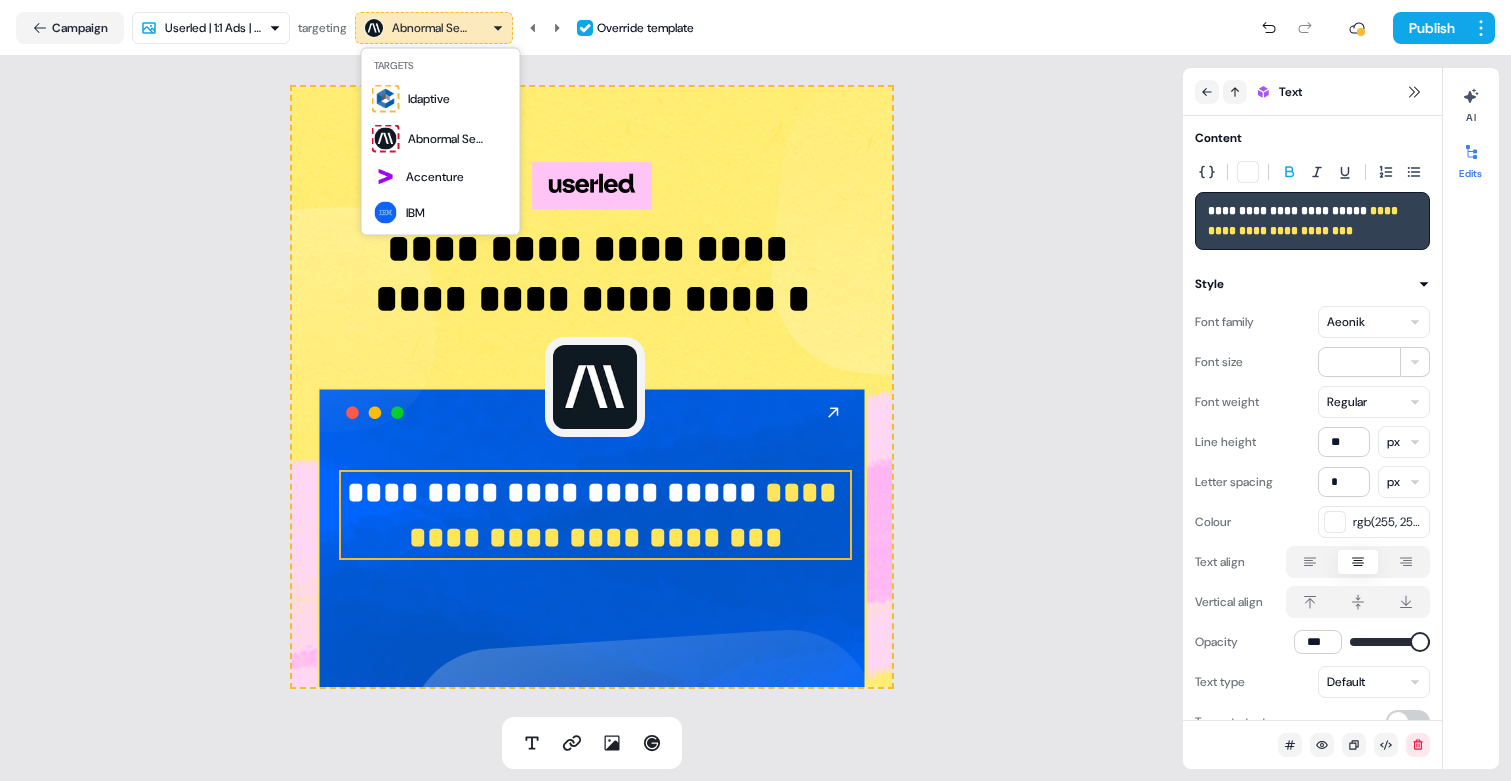 click on "**********" at bounding box center (755, 390) 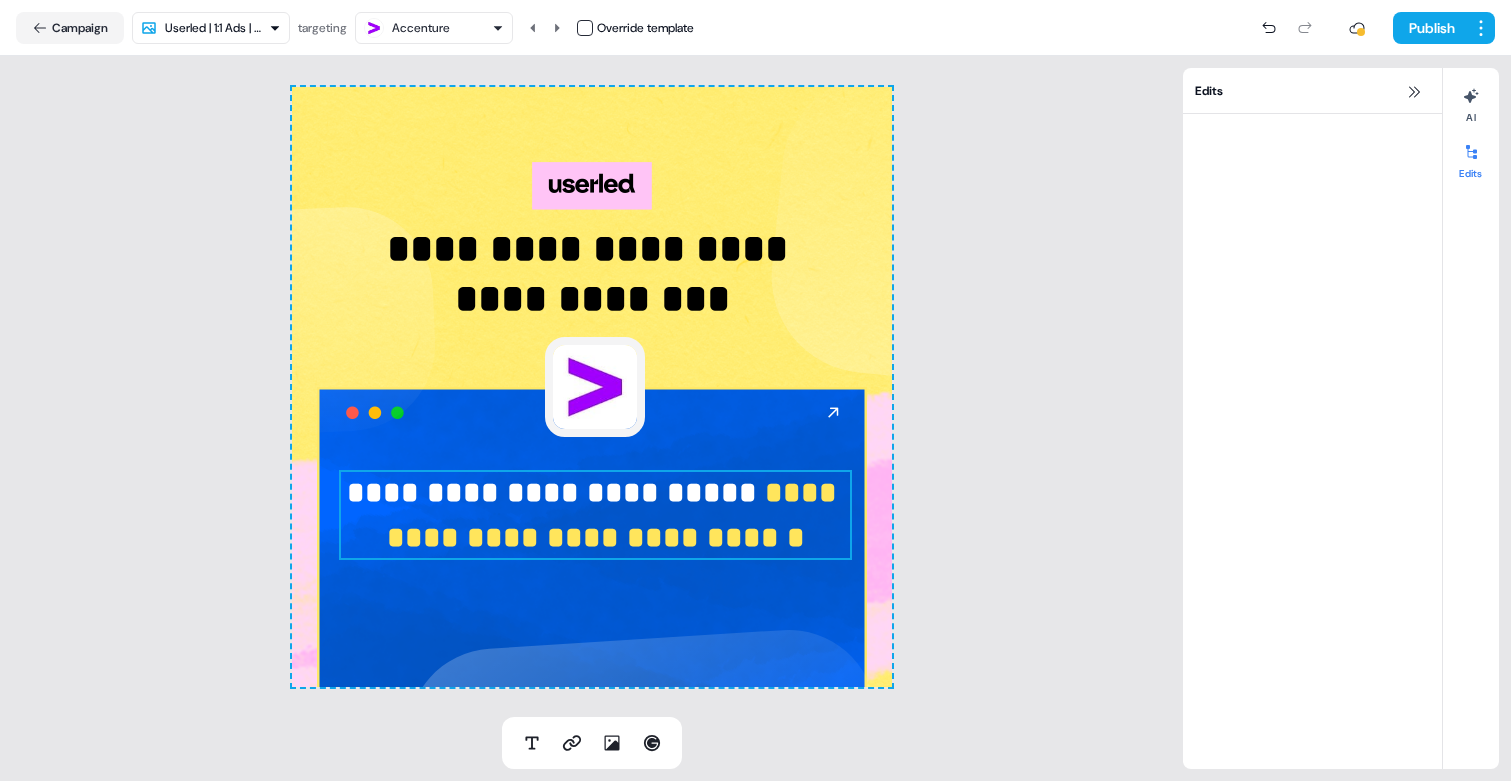 click on "**********" at bounding box center (595, 515) 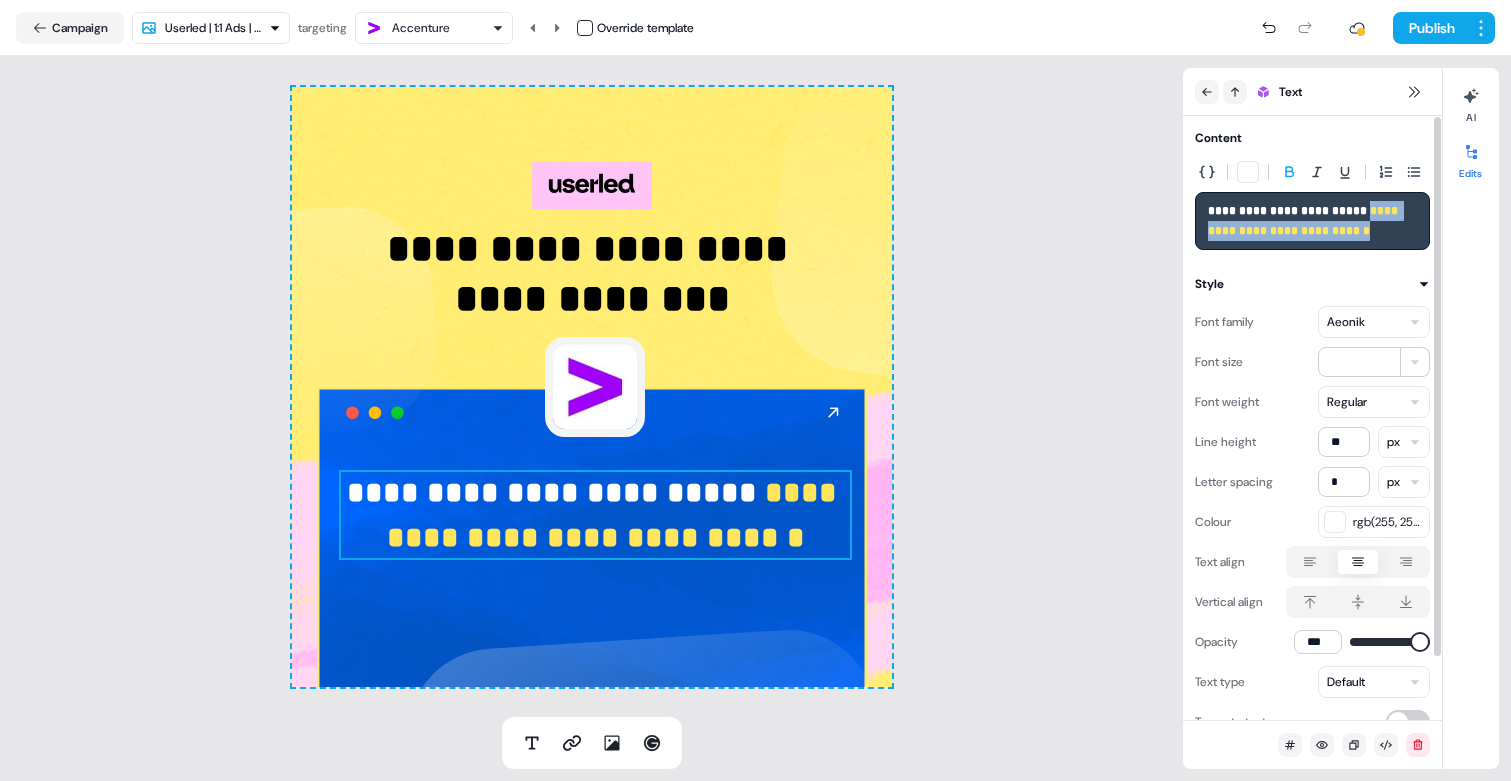 drag, startPoint x: 1370, startPoint y: 211, endPoint x: 1416, endPoint y: 338, distance: 135.07405 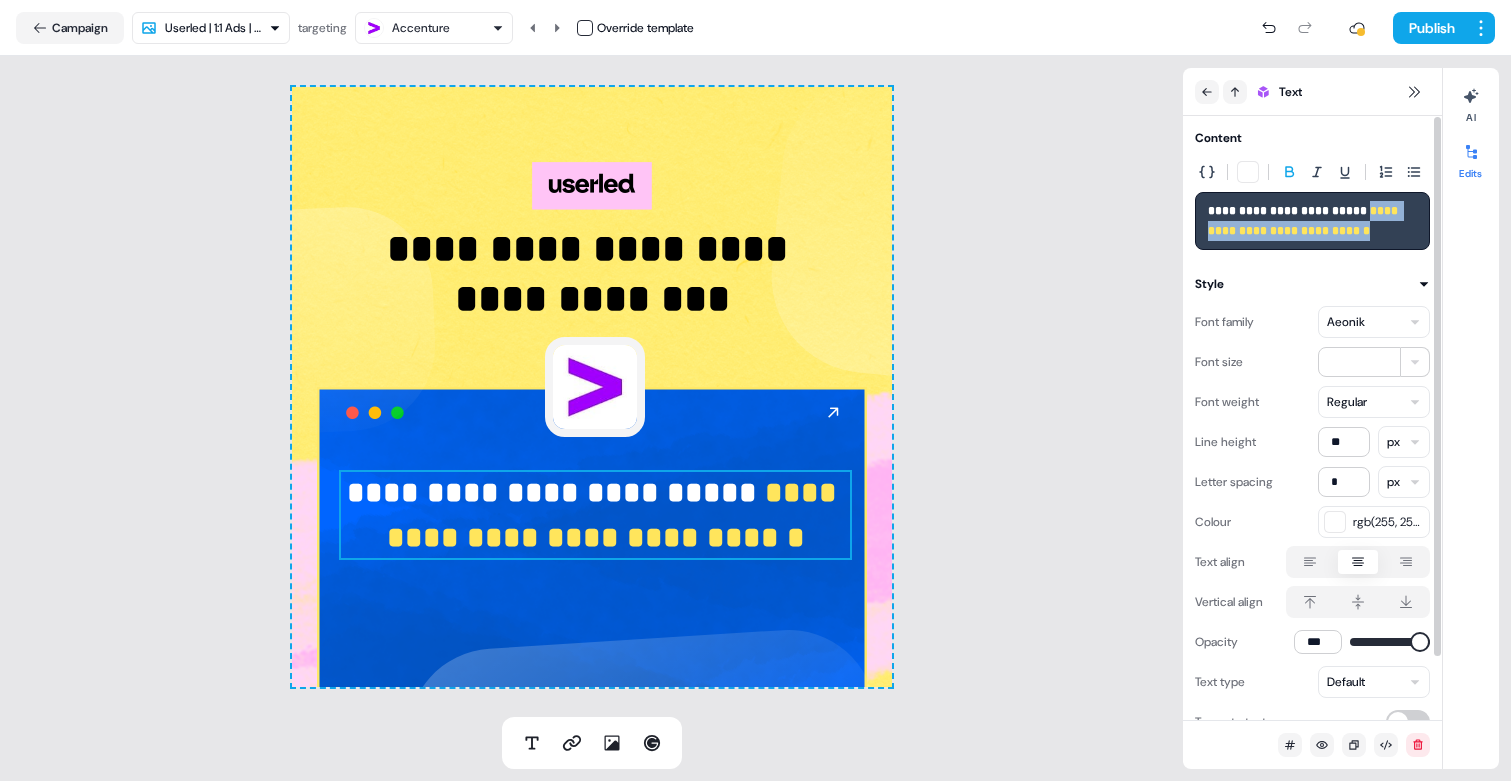 click on "**********" at bounding box center [1312, 453] 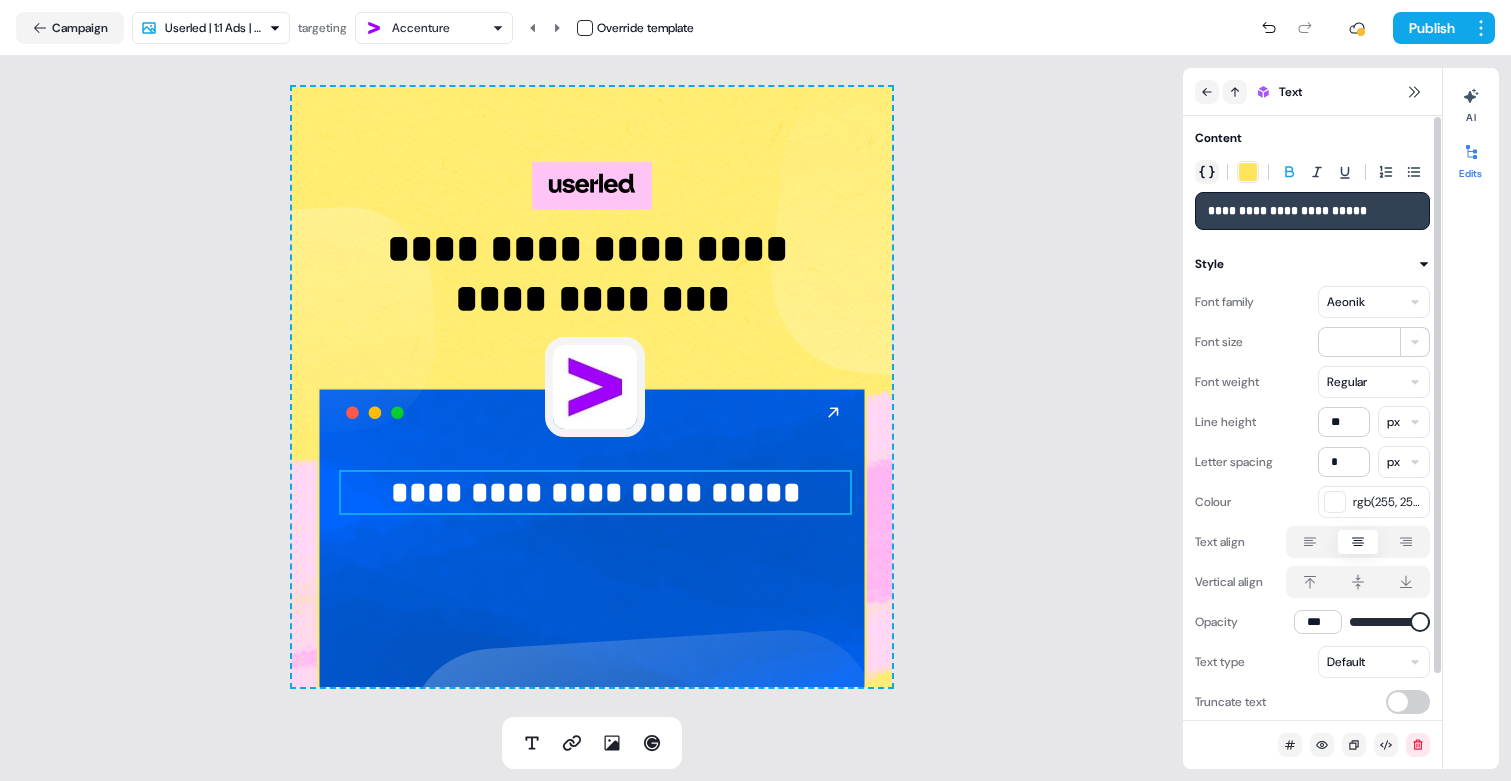 click 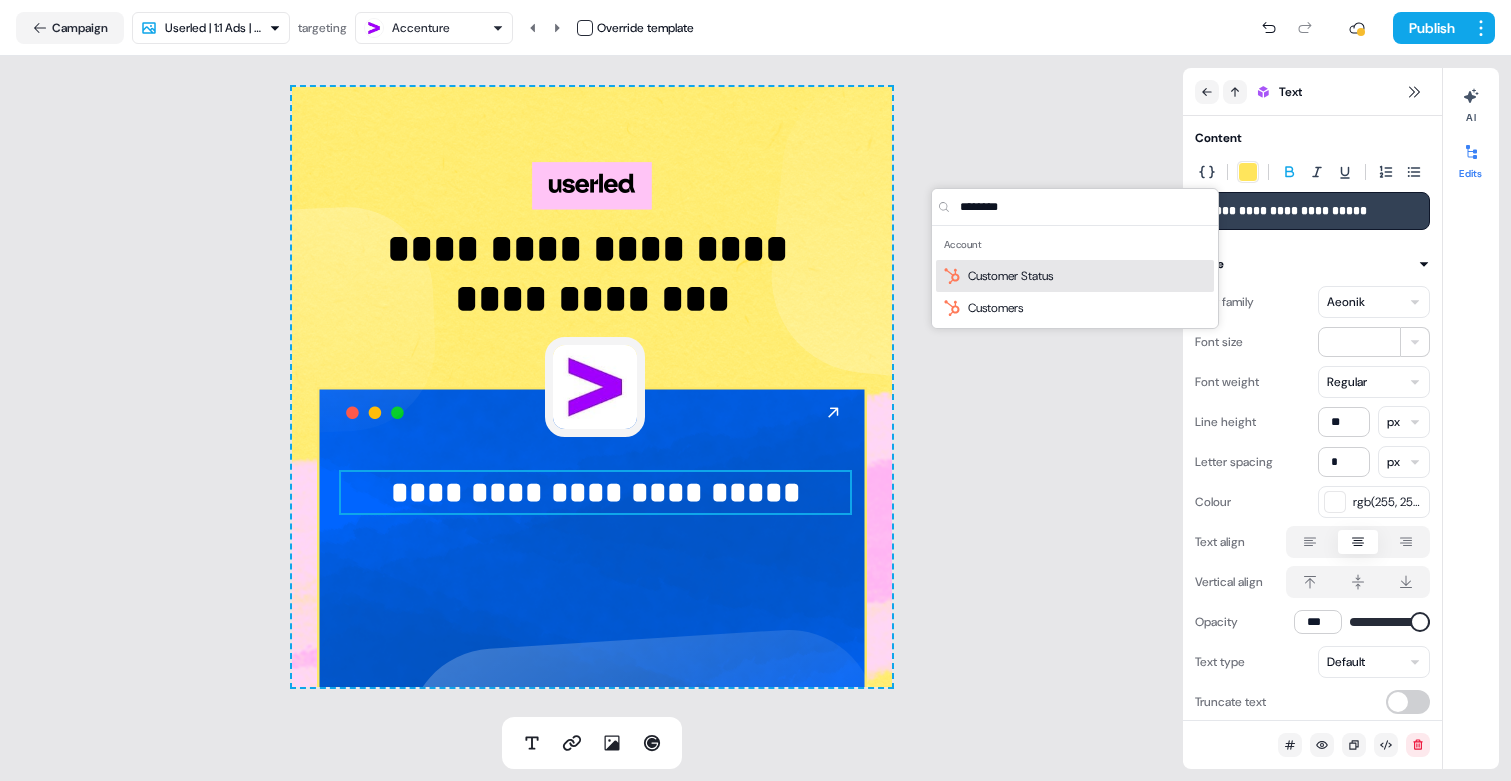 type on "********" 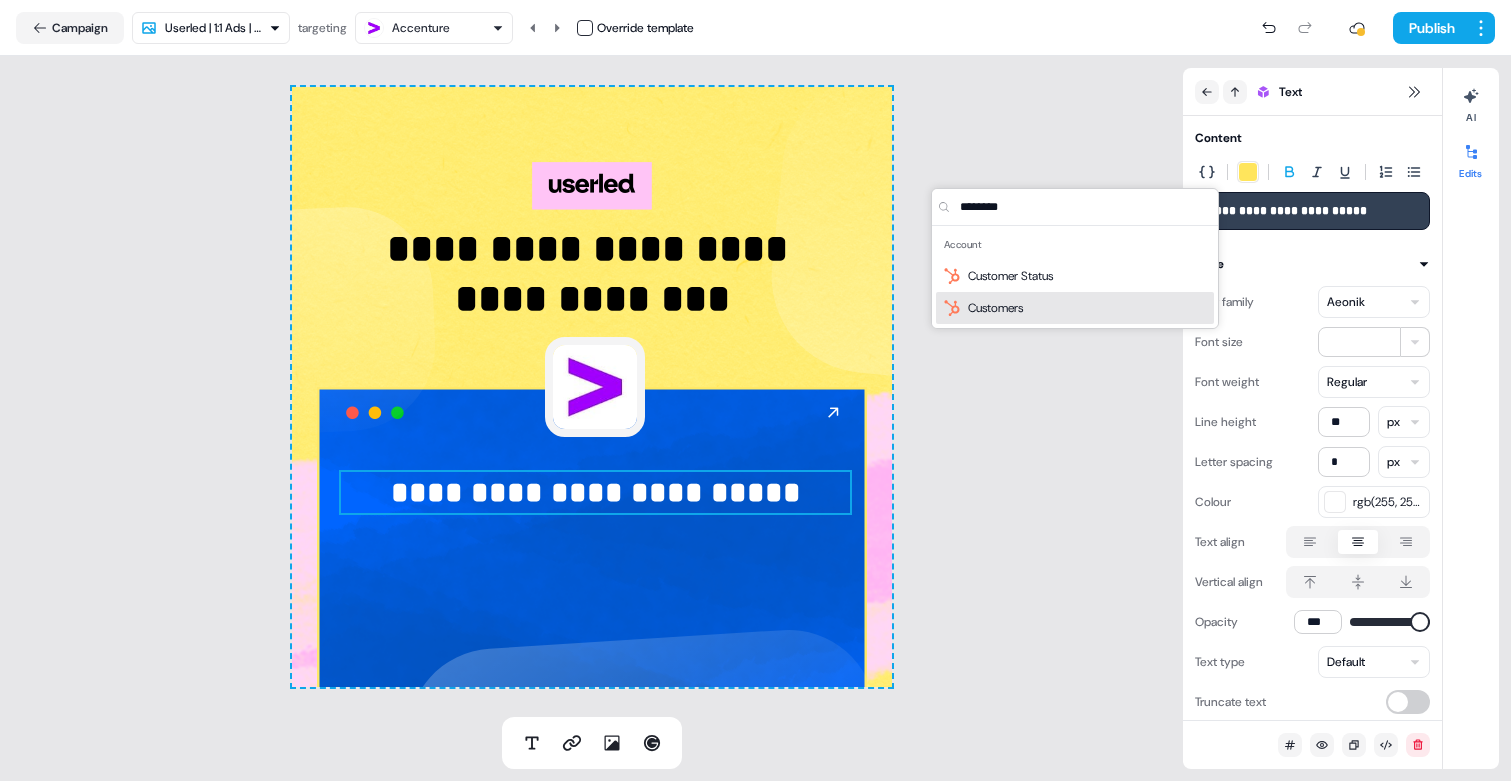 click on "Account Customer Status Customers" at bounding box center [1075, 277] 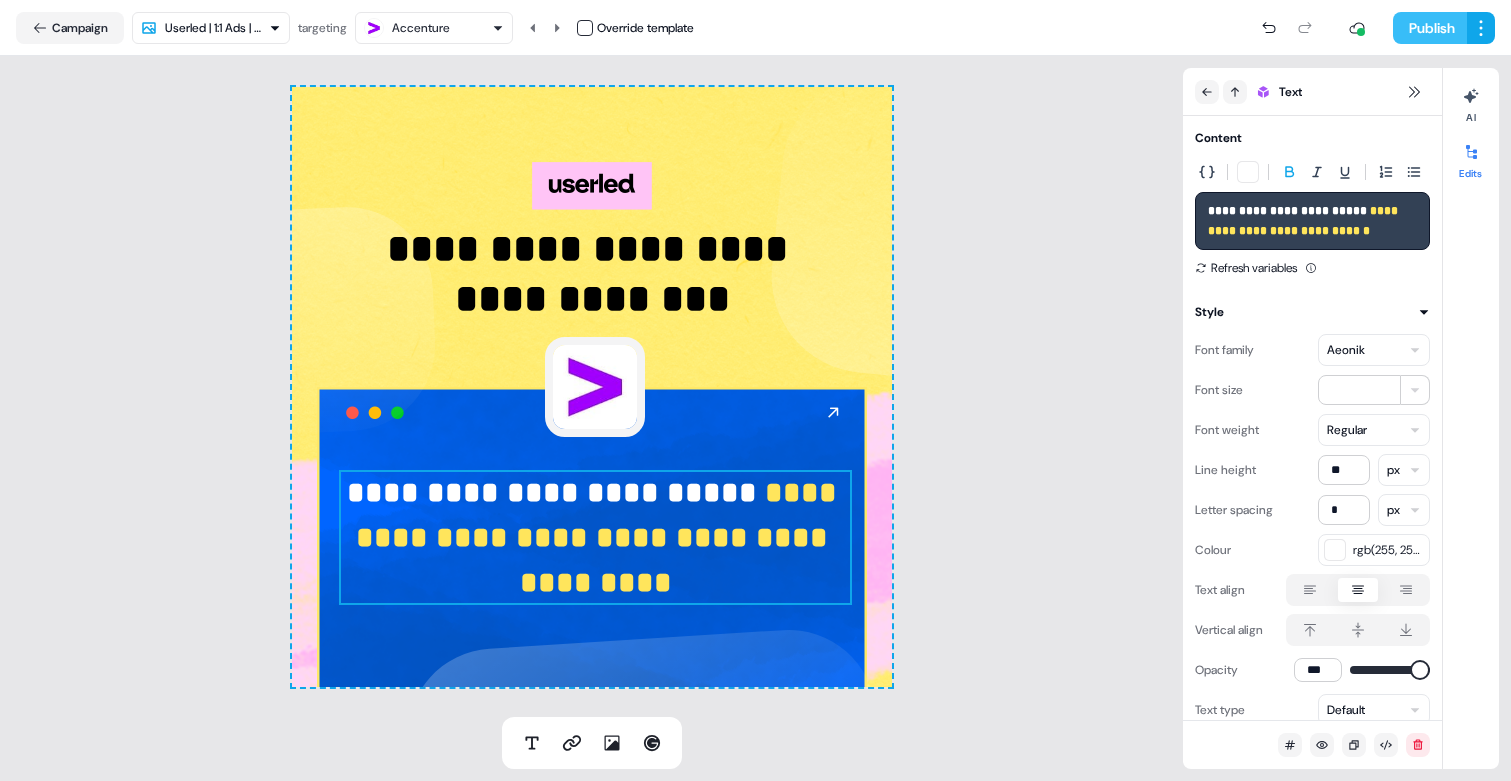 click on "Publish" at bounding box center (1430, 28) 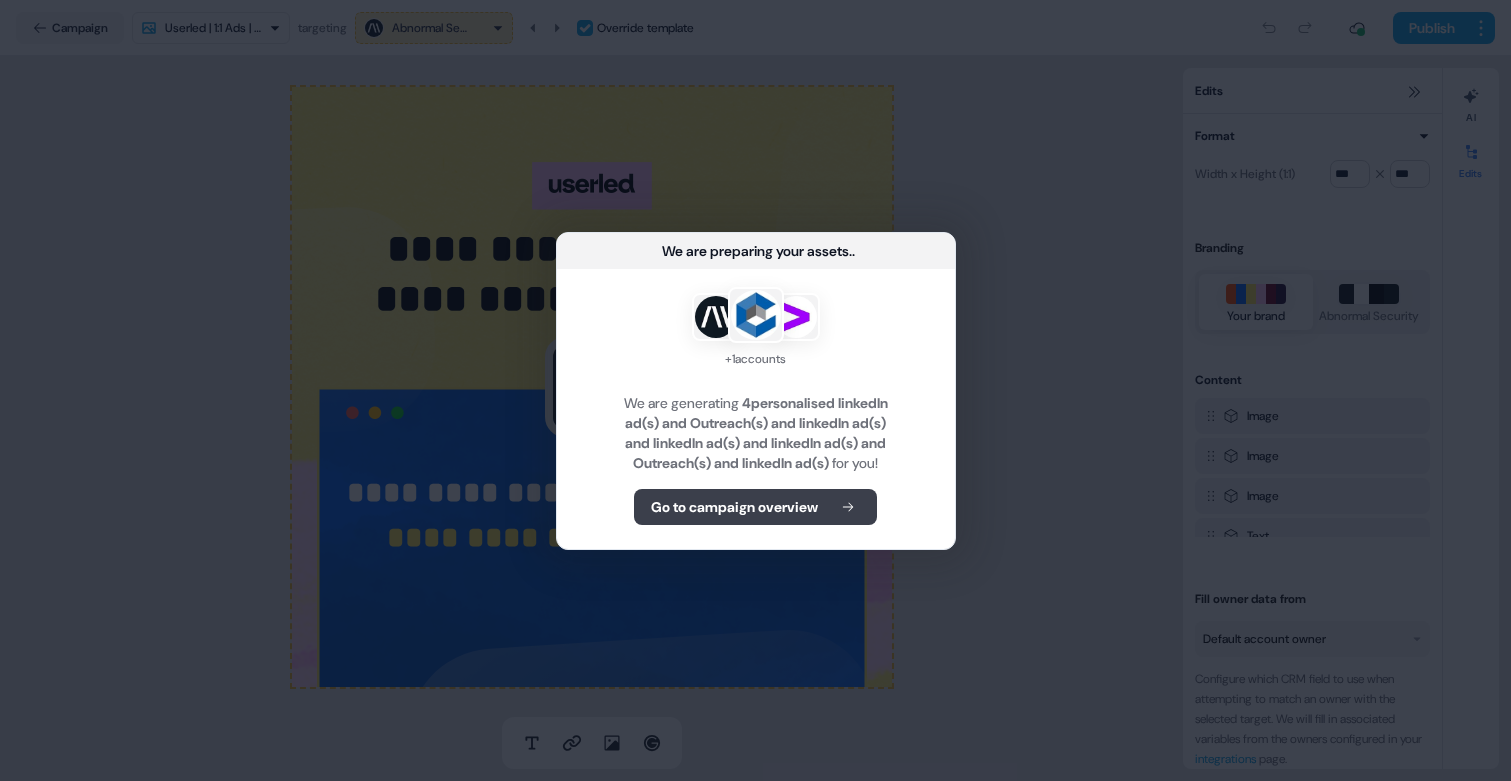 click on "Go to campaign overview" at bounding box center [734, 507] 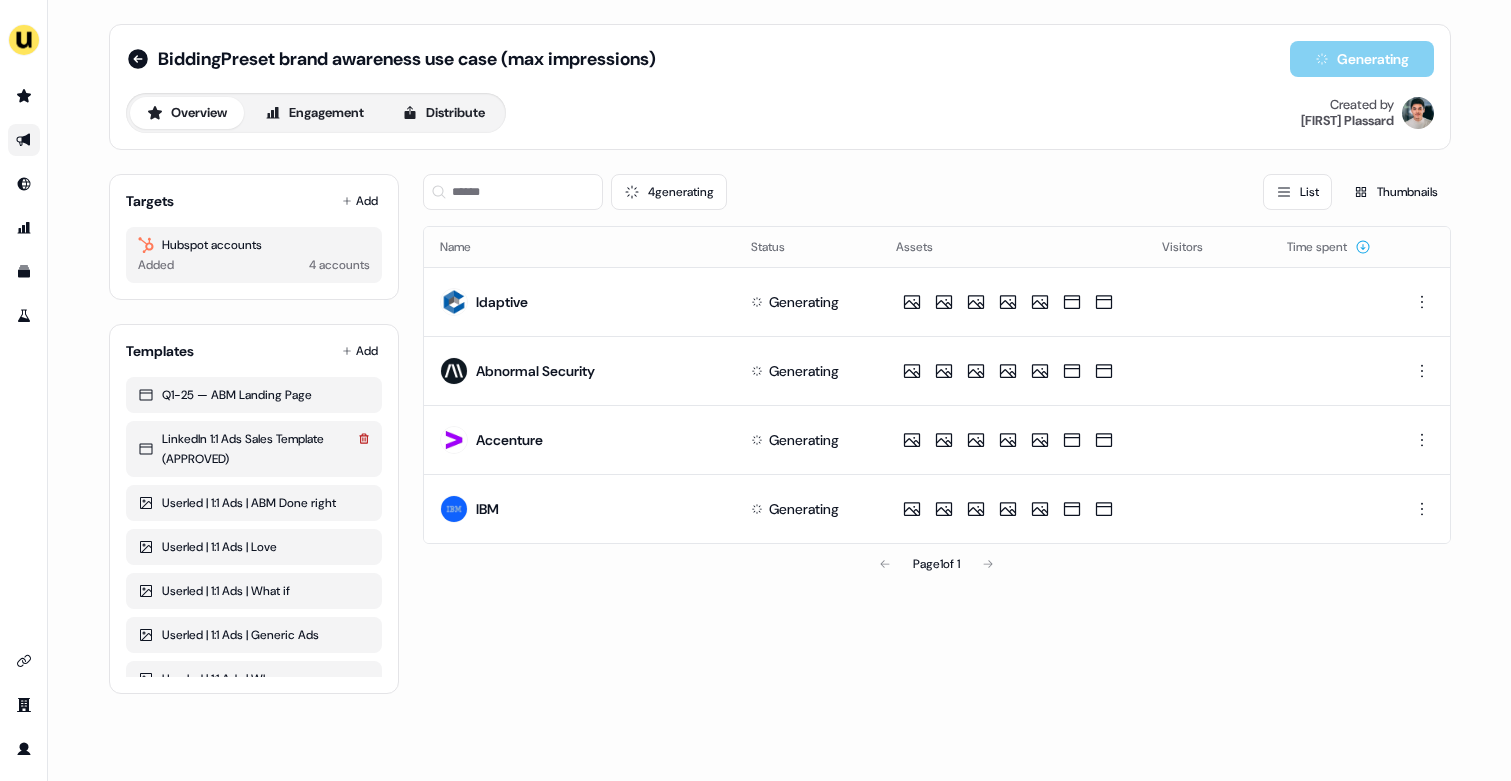 click 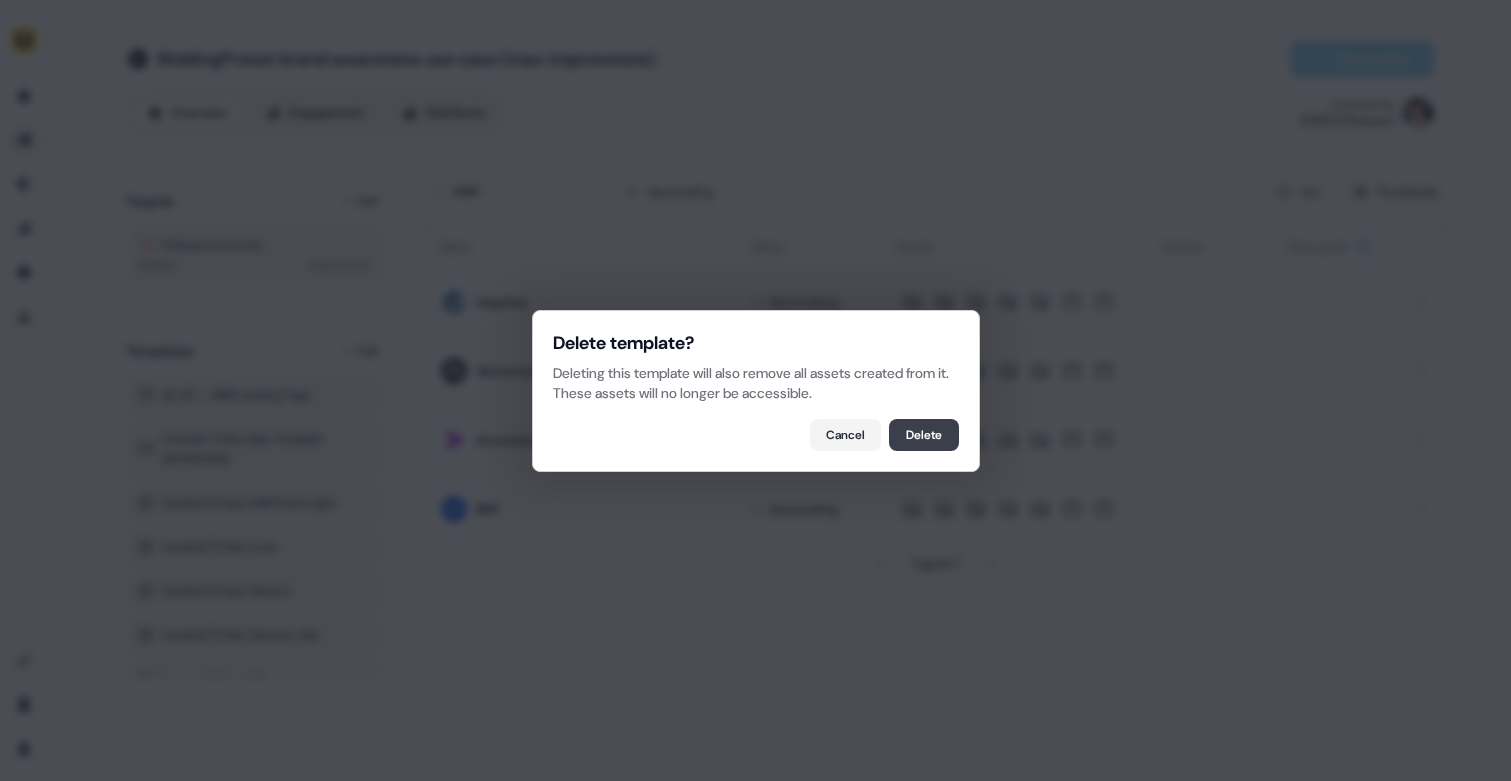 click on "Delete" at bounding box center (924, 435) 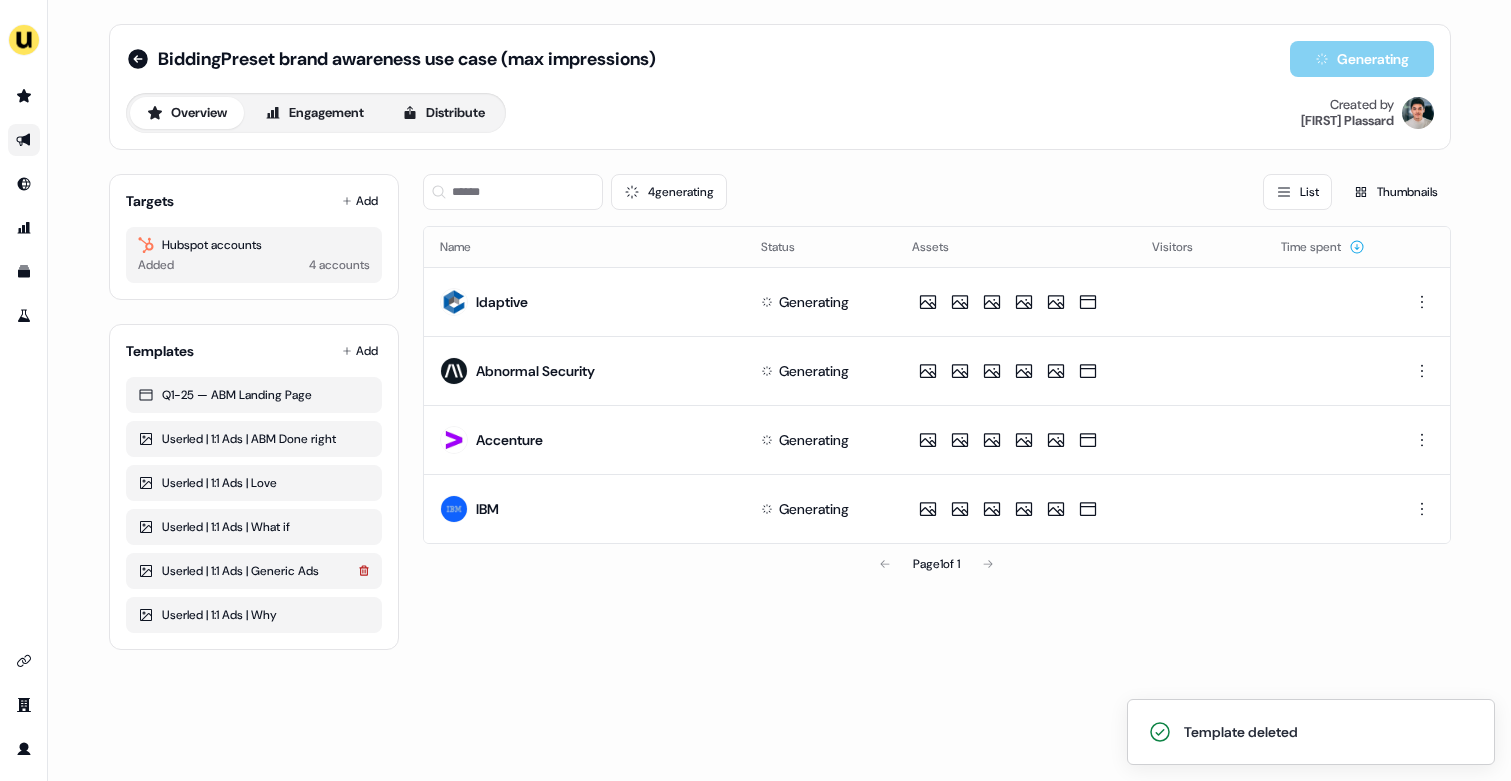 click 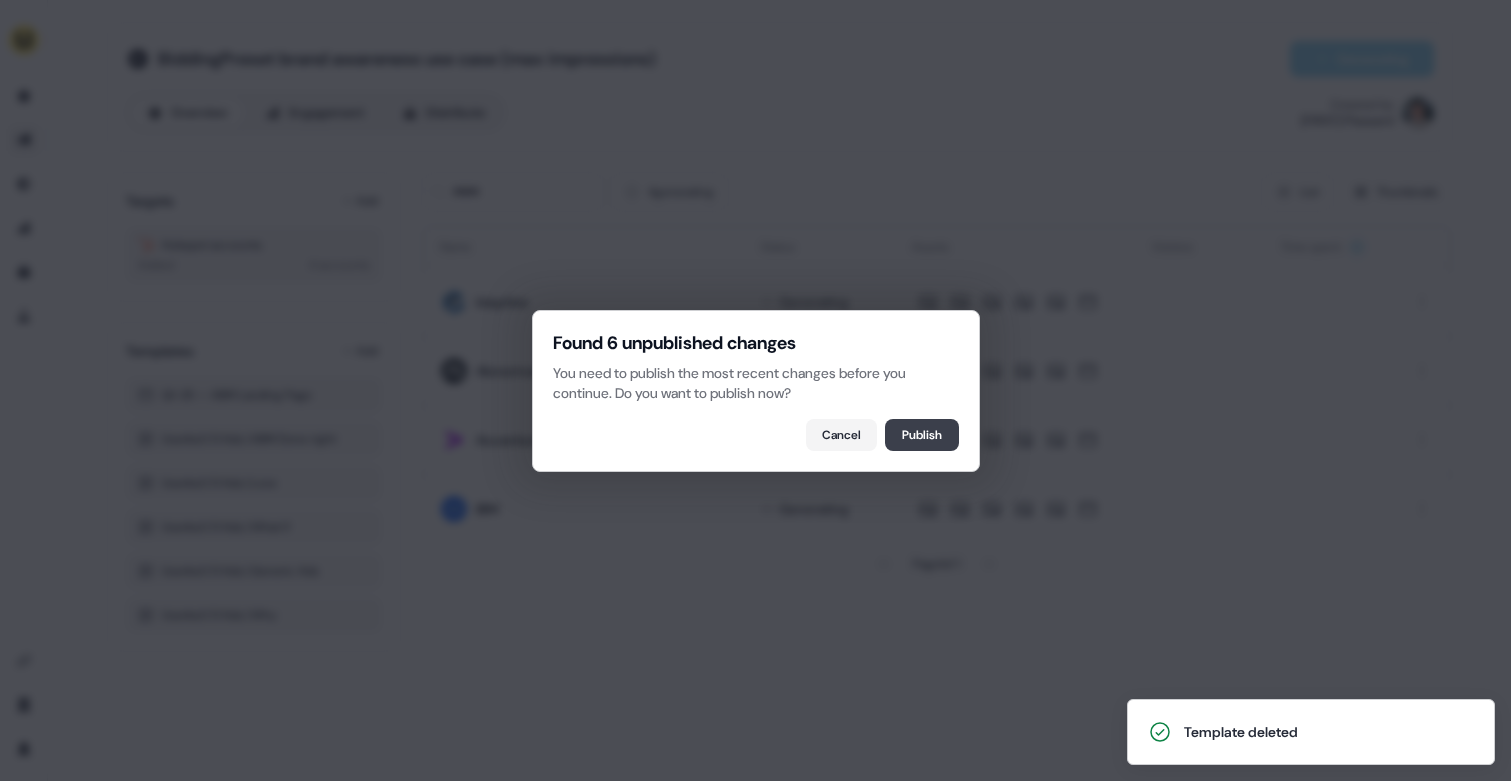 click on "Publish" at bounding box center (922, 435) 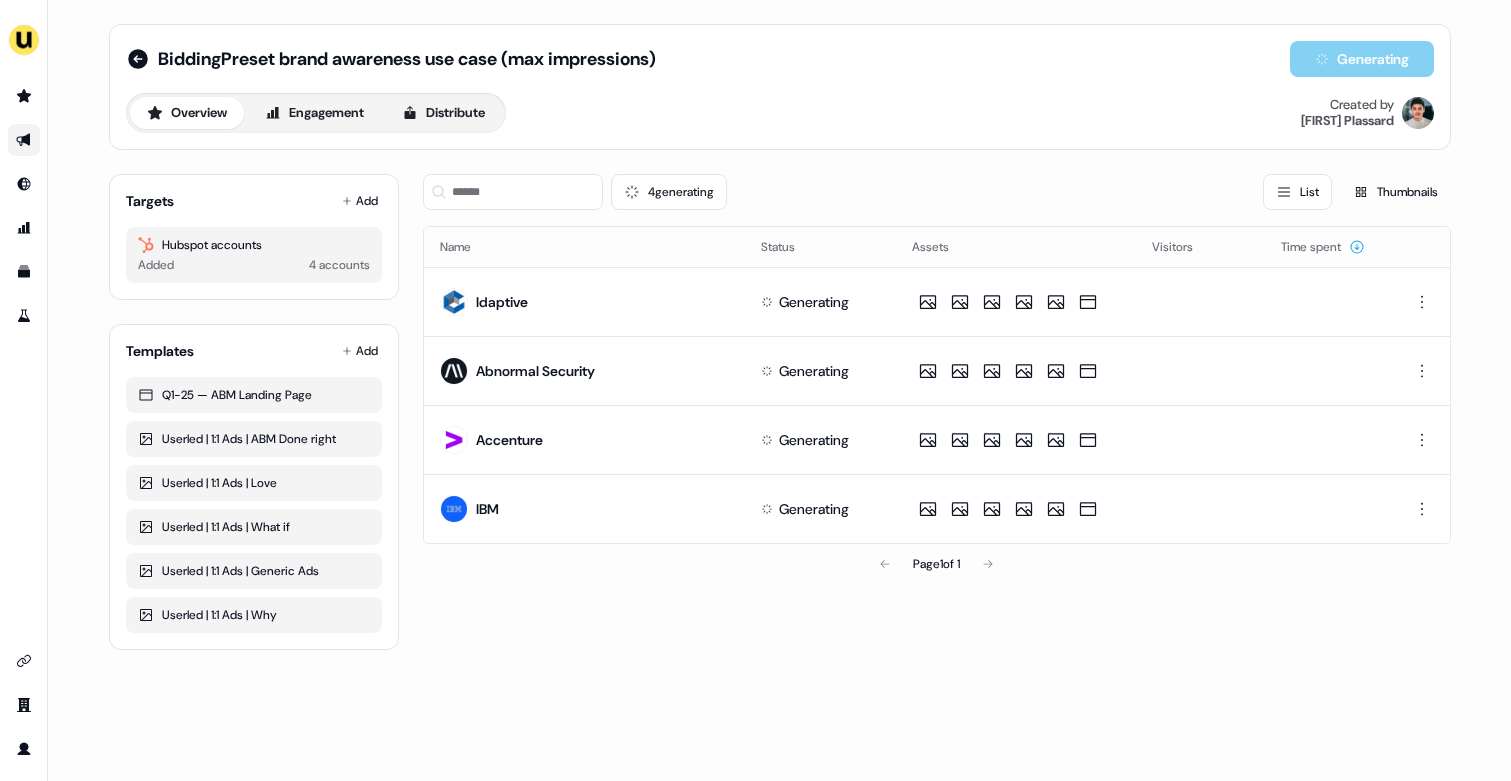 click on "BiddingPreset brand awareness use case (max impressions) Generating Overview Engagement Distribute Created by Vincent   Plassard Targets Add Hubspot   accounts Added 4   accounts Templates Add Q1-25 — ABM Landing Page Userled | 1:1 Ads | ABM Done right Userled | 1:1 Ads | Love Userled | 1:1 Ads | What if Userled | 1:1 Ads | Generic Ads Userled | 1:1 Ads | Why 4  generating List Thumbnails Name Status Assets Visitors Time spent Idaptive Generating Abnormal Security Generating Accenture Generating IBM Generating Page  1  of 1" at bounding box center (780, 337) 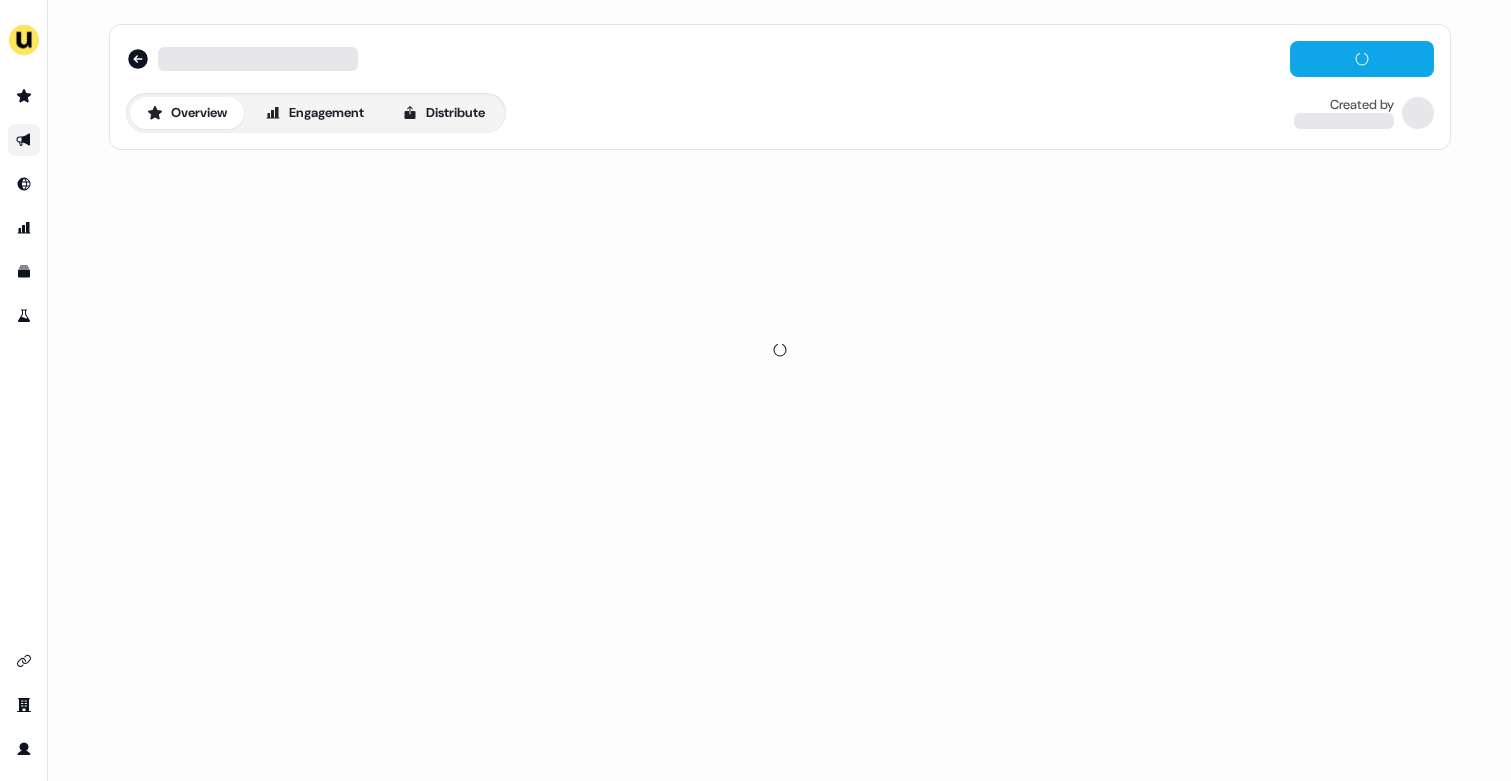 scroll, scrollTop: 0, scrollLeft: 0, axis: both 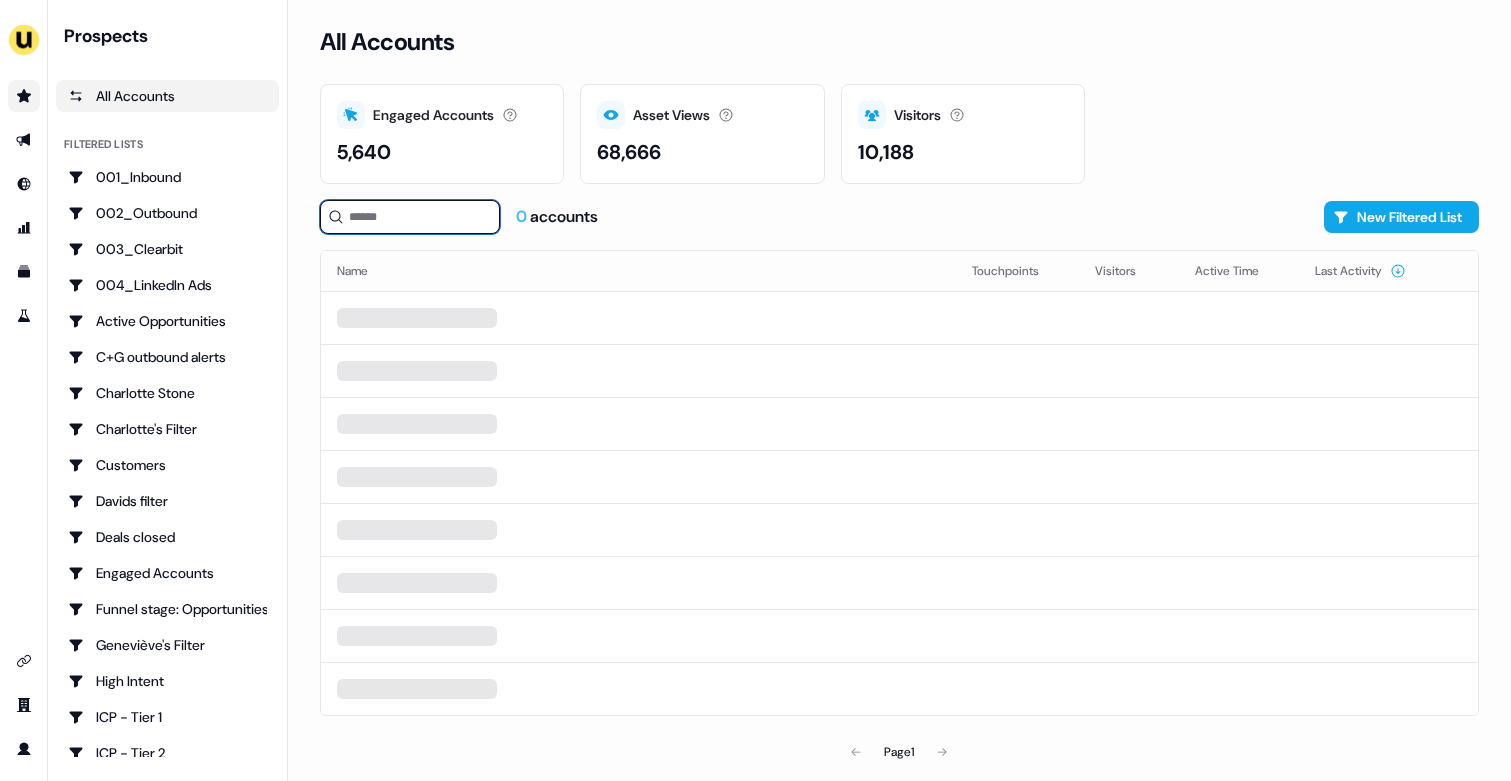 click at bounding box center (410, 217) 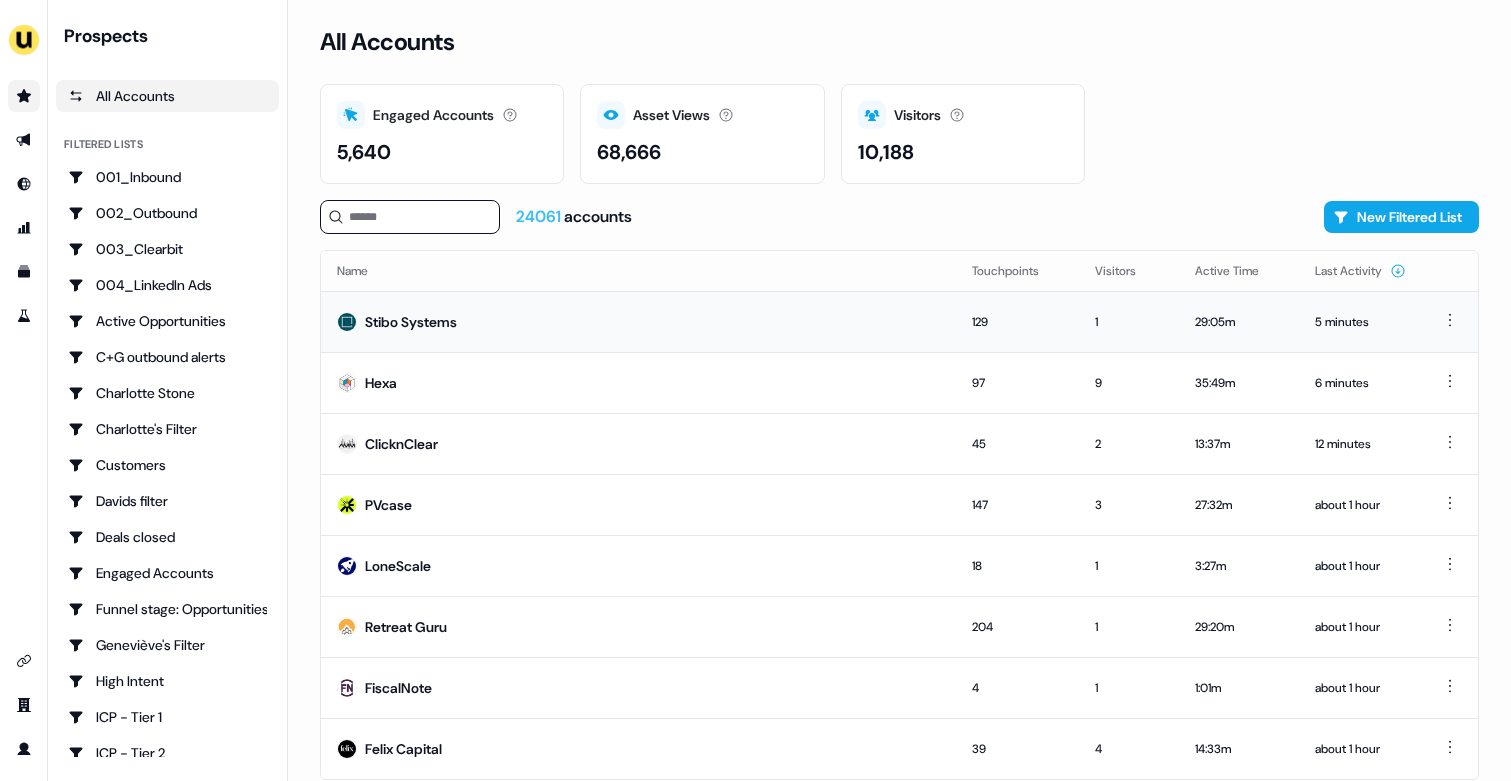click on "Stibo Systems" at bounding box center [638, 321] 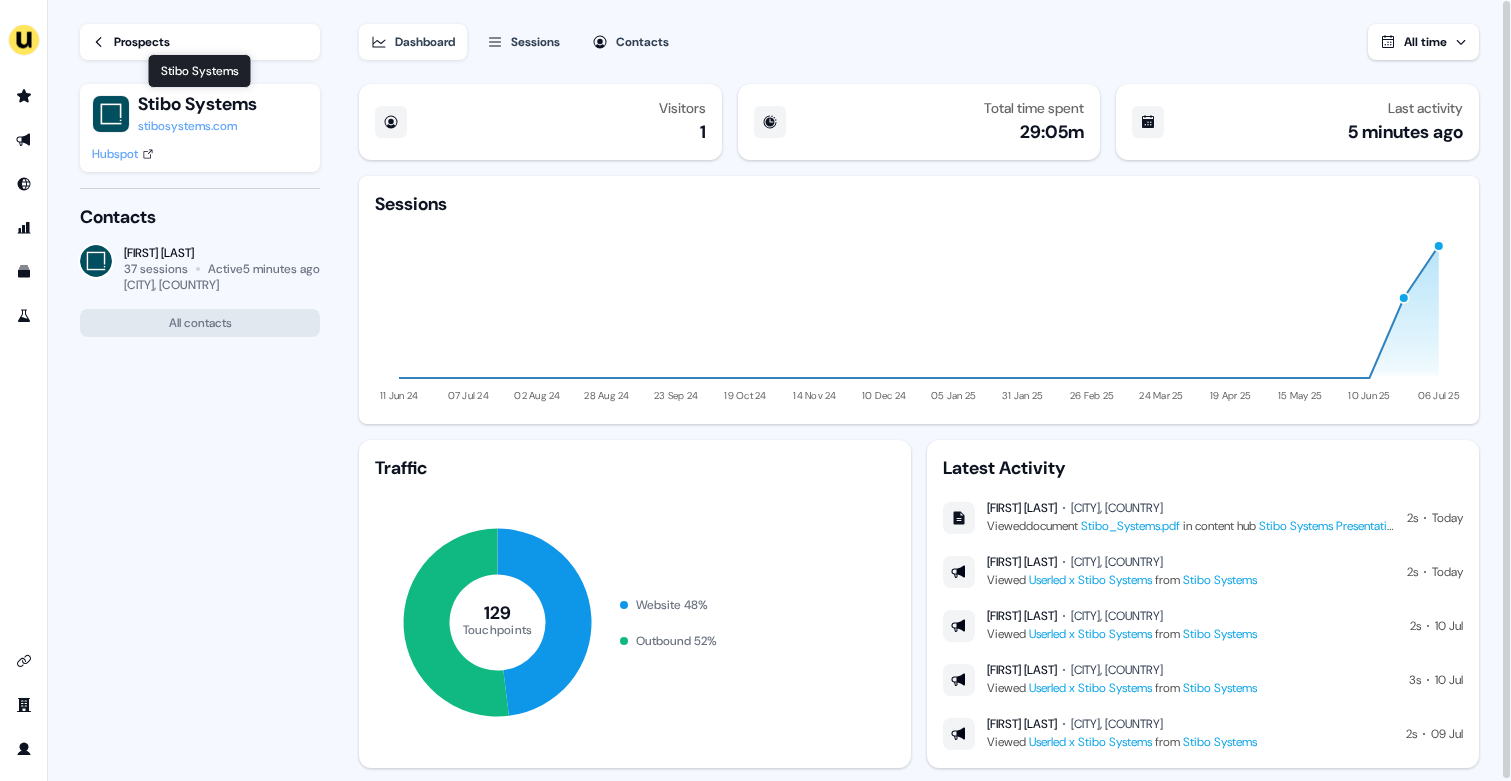 click on "Prospects Stibo Systems Stibo Systems Stibo Systems stibosystems.com Hubspot" at bounding box center [200, 94] 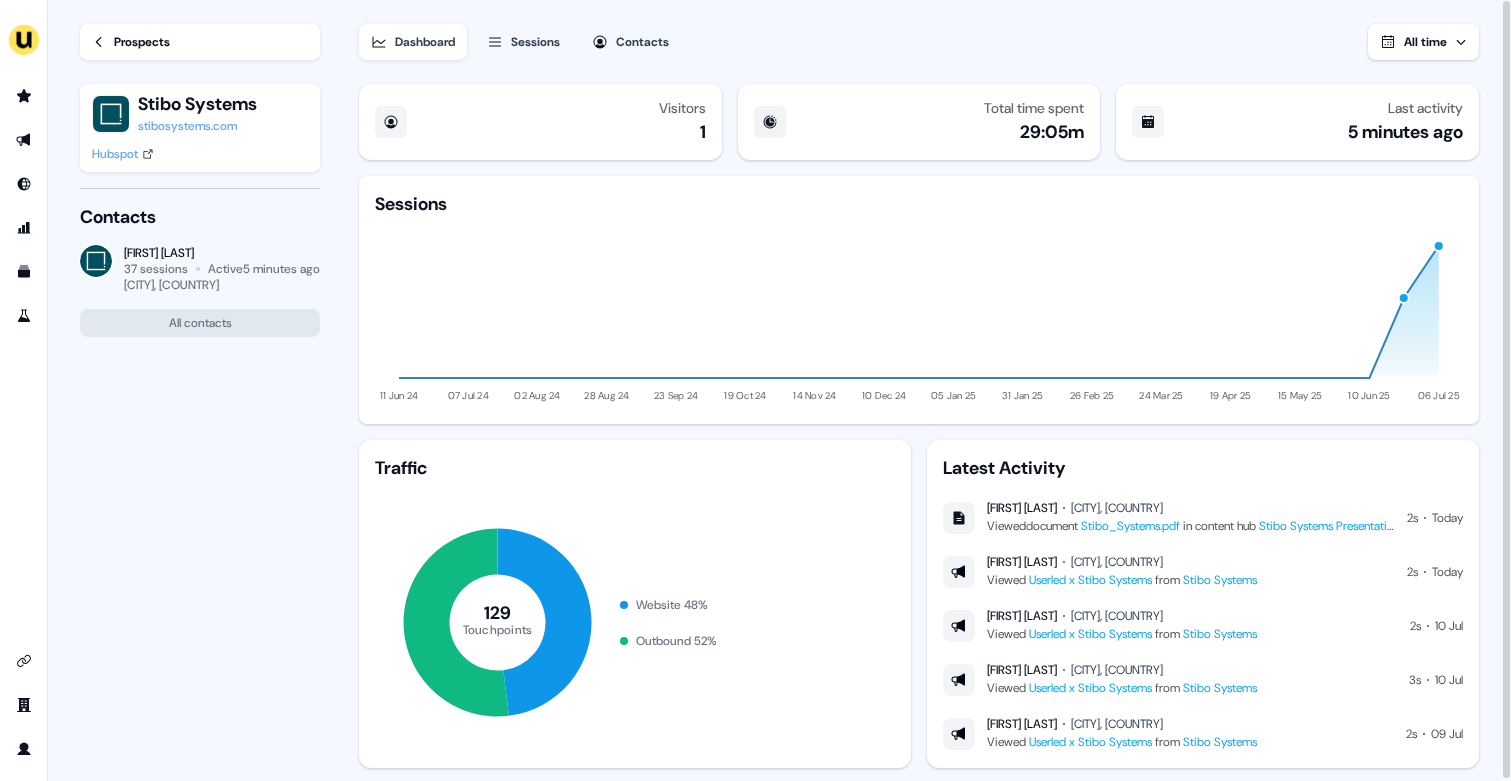 click on "Prospects" at bounding box center (200, 42) 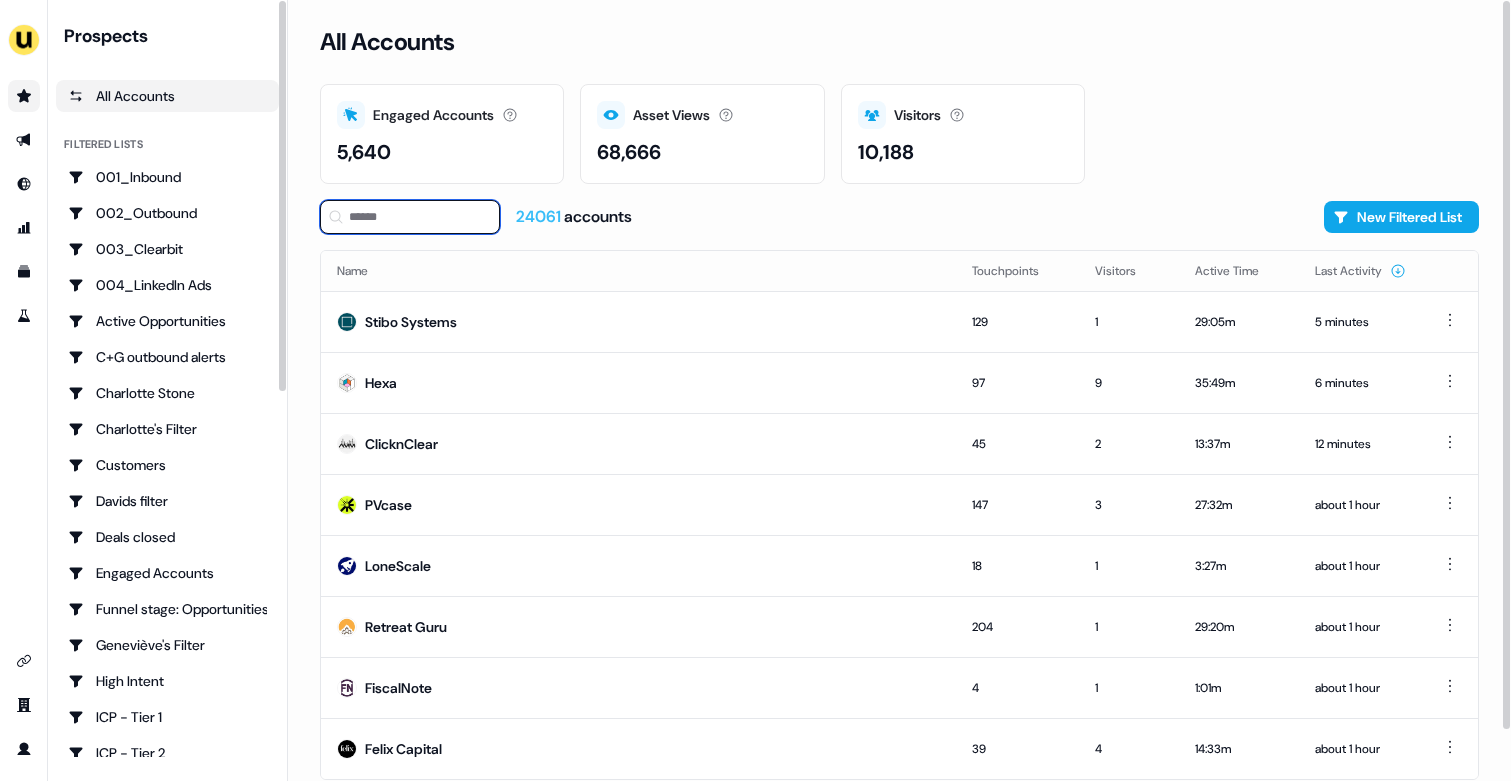 click at bounding box center [410, 217] 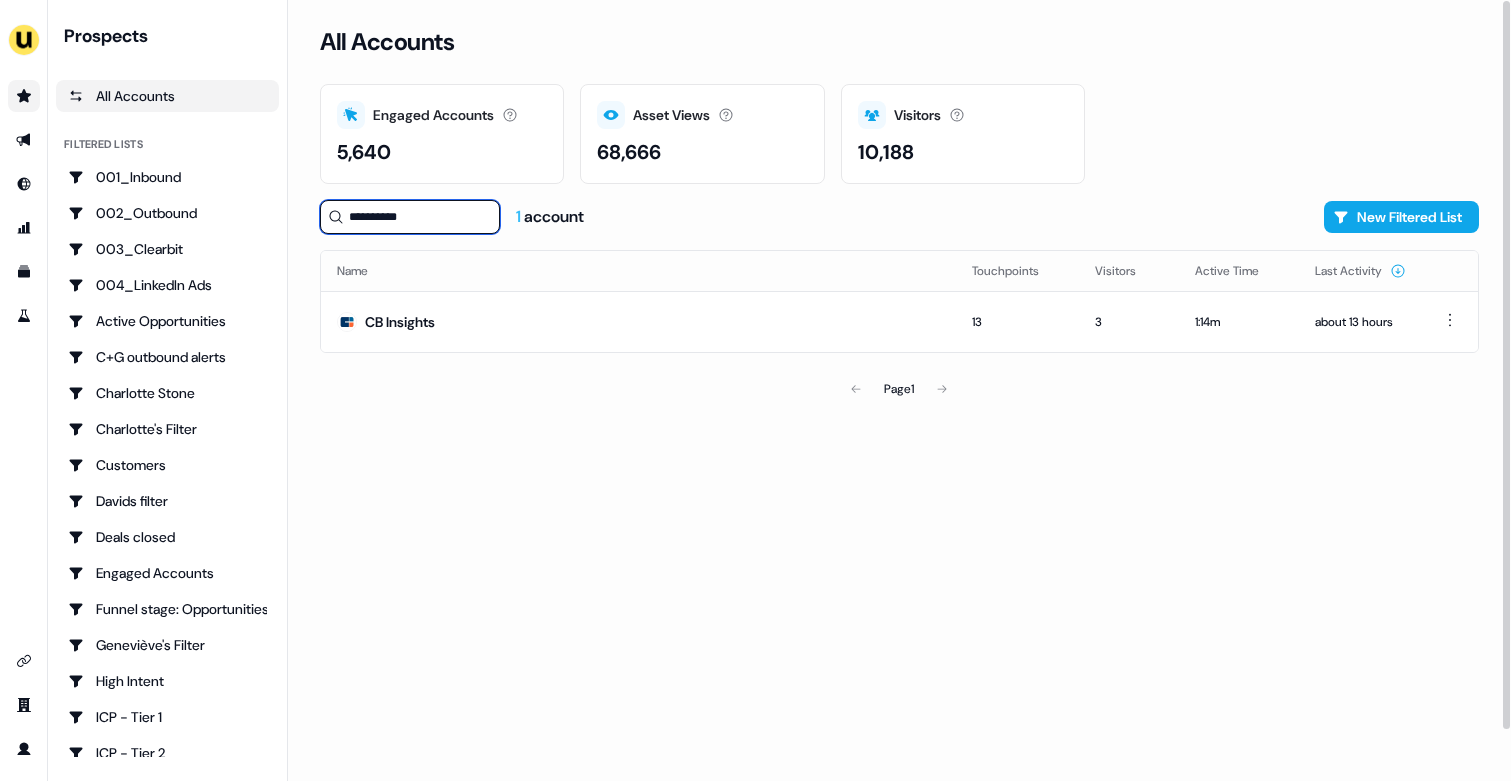 type on "**********" 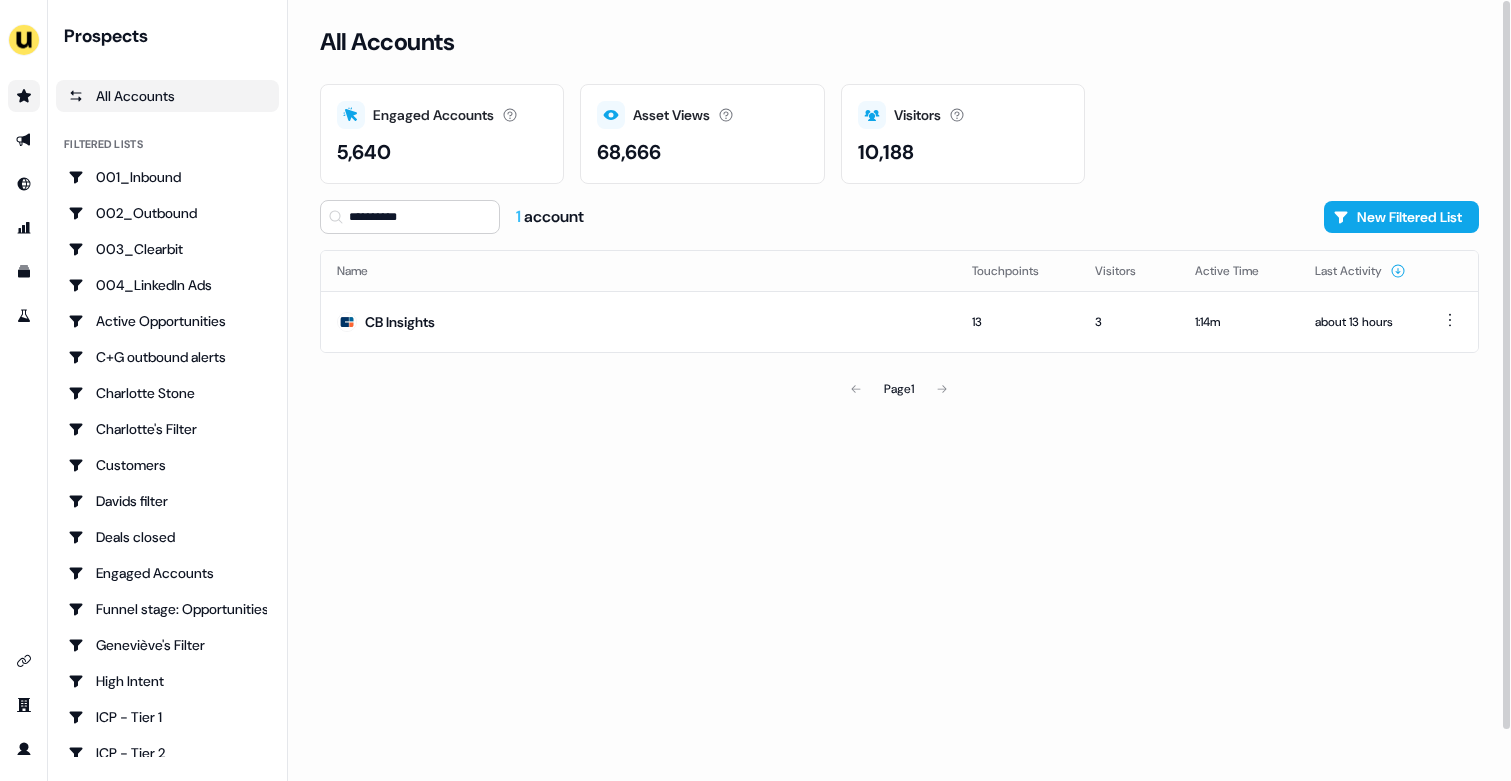 click on "CB Insights" at bounding box center [638, 321] 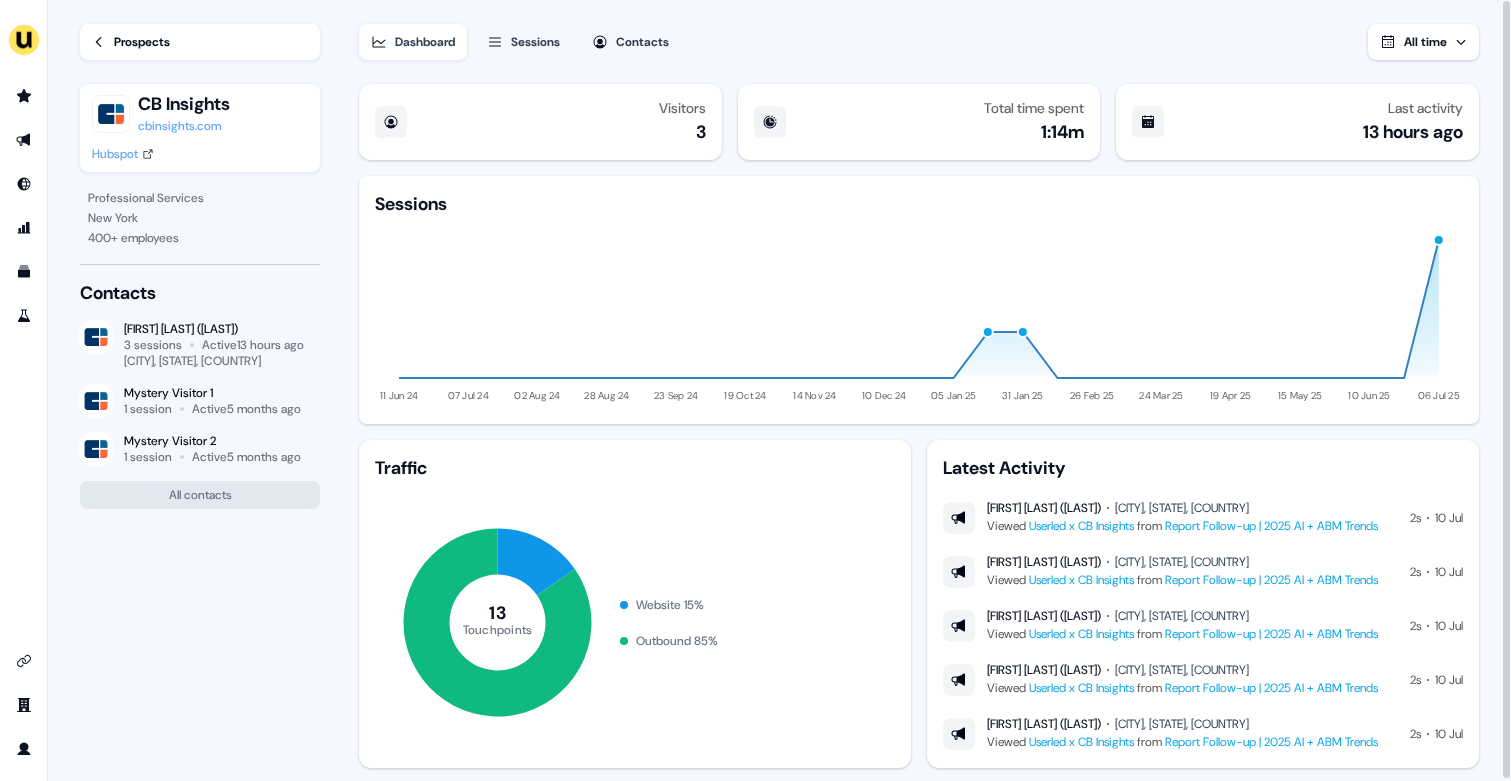 click on "Sessions" at bounding box center [535, 42] 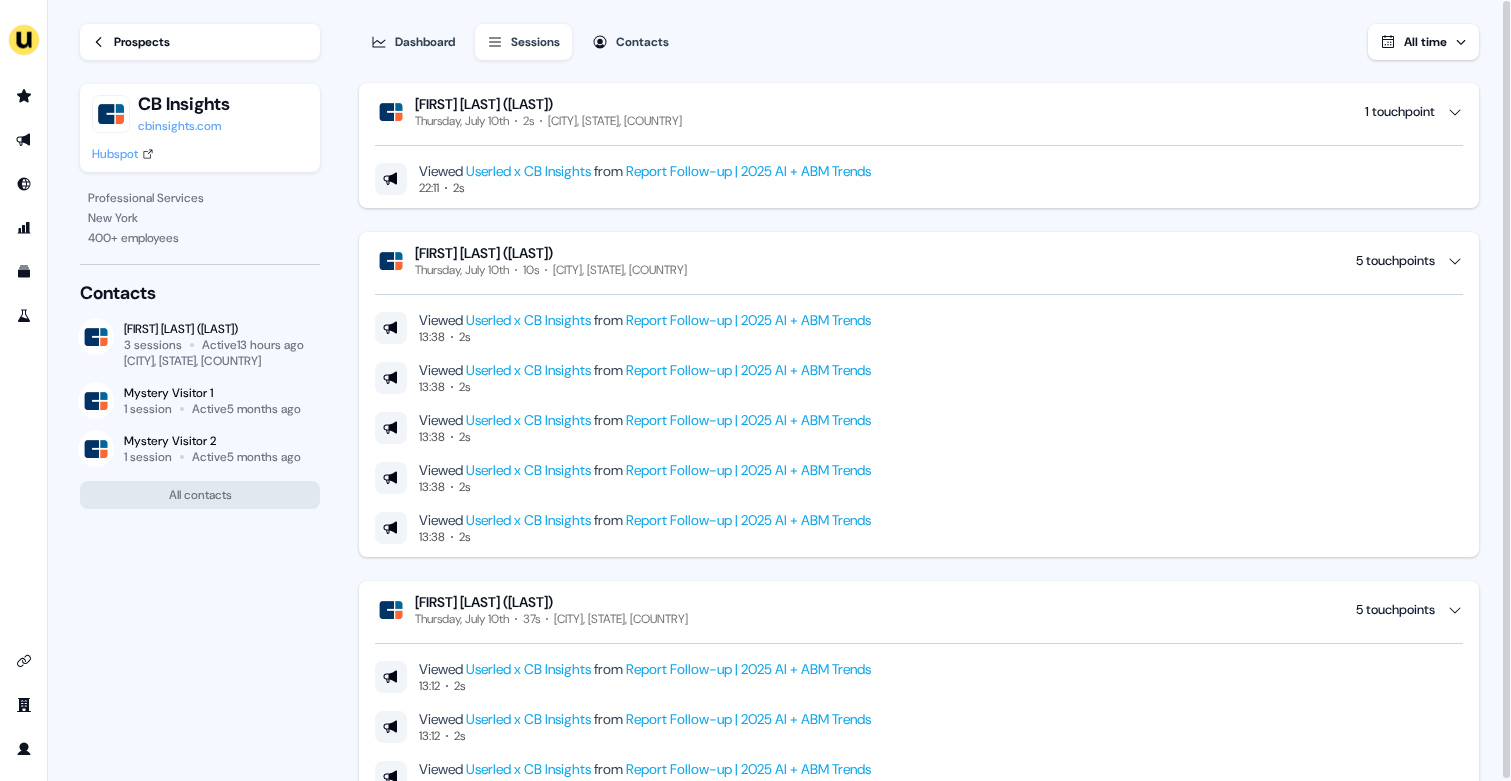 scroll, scrollTop: 0, scrollLeft: 0, axis: both 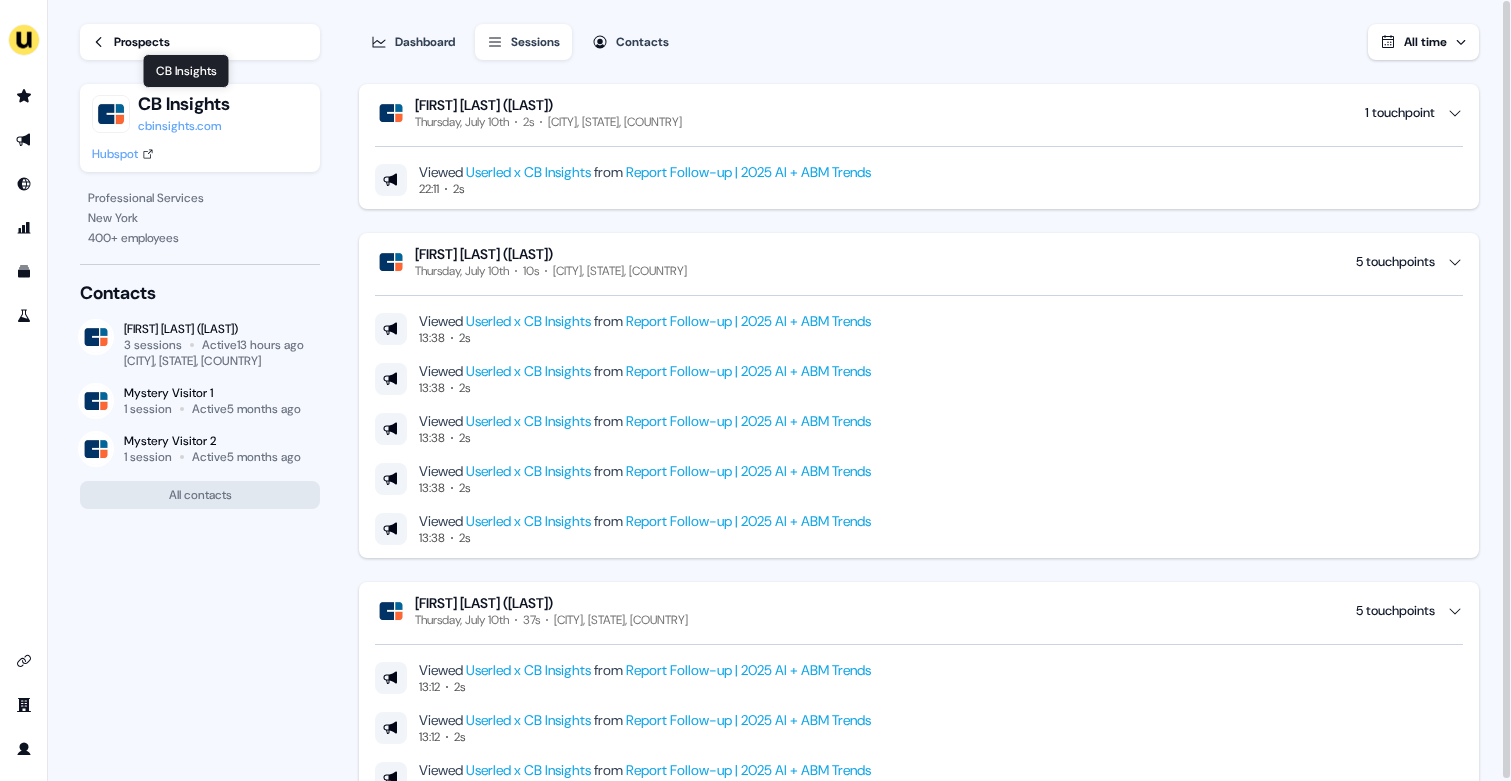 click on "Prospects" at bounding box center [142, 42] 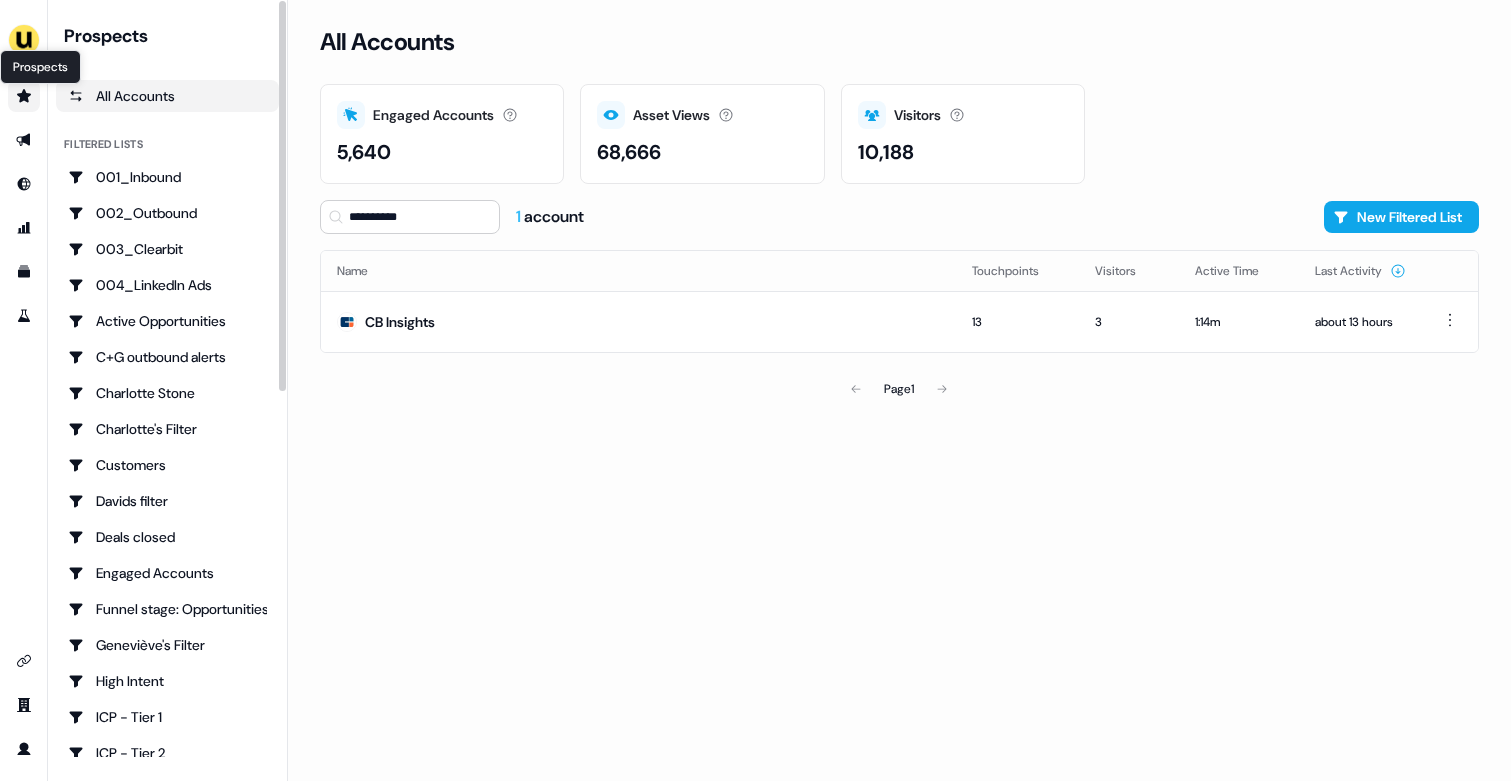 click 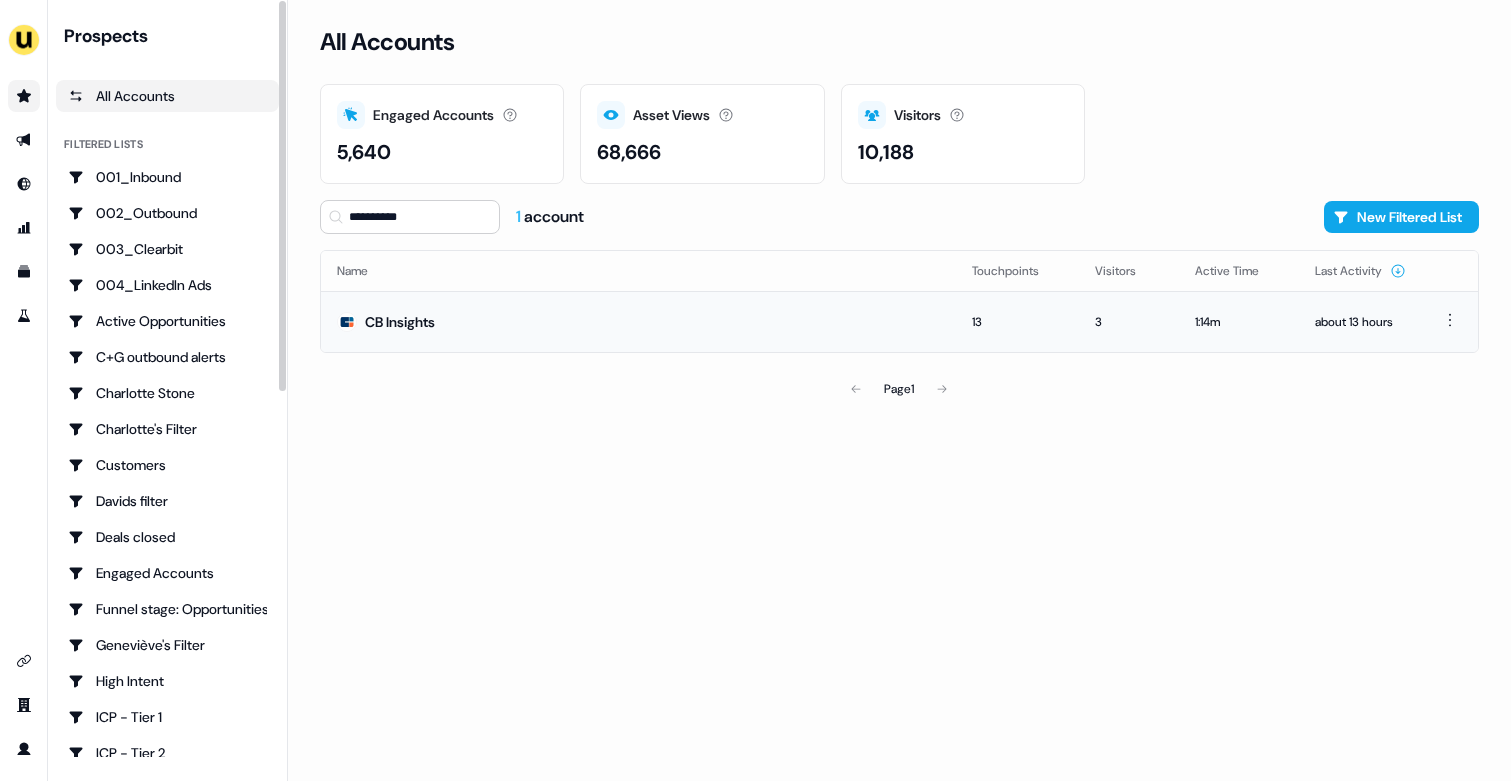 click on "CB Insights" at bounding box center [638, 321] 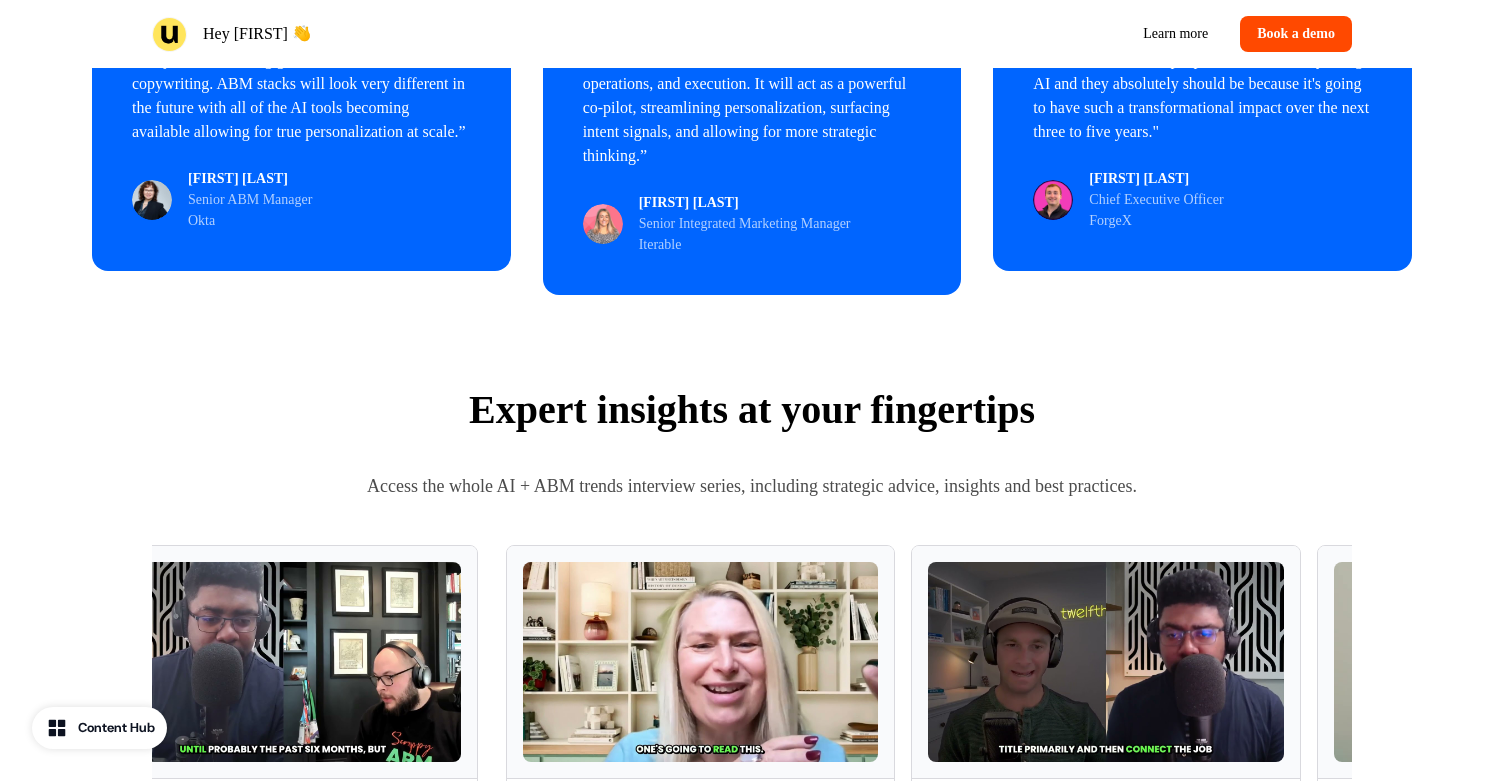 scroll, scrollTop: 2018, scrollLeft: 0, axis: vertical 